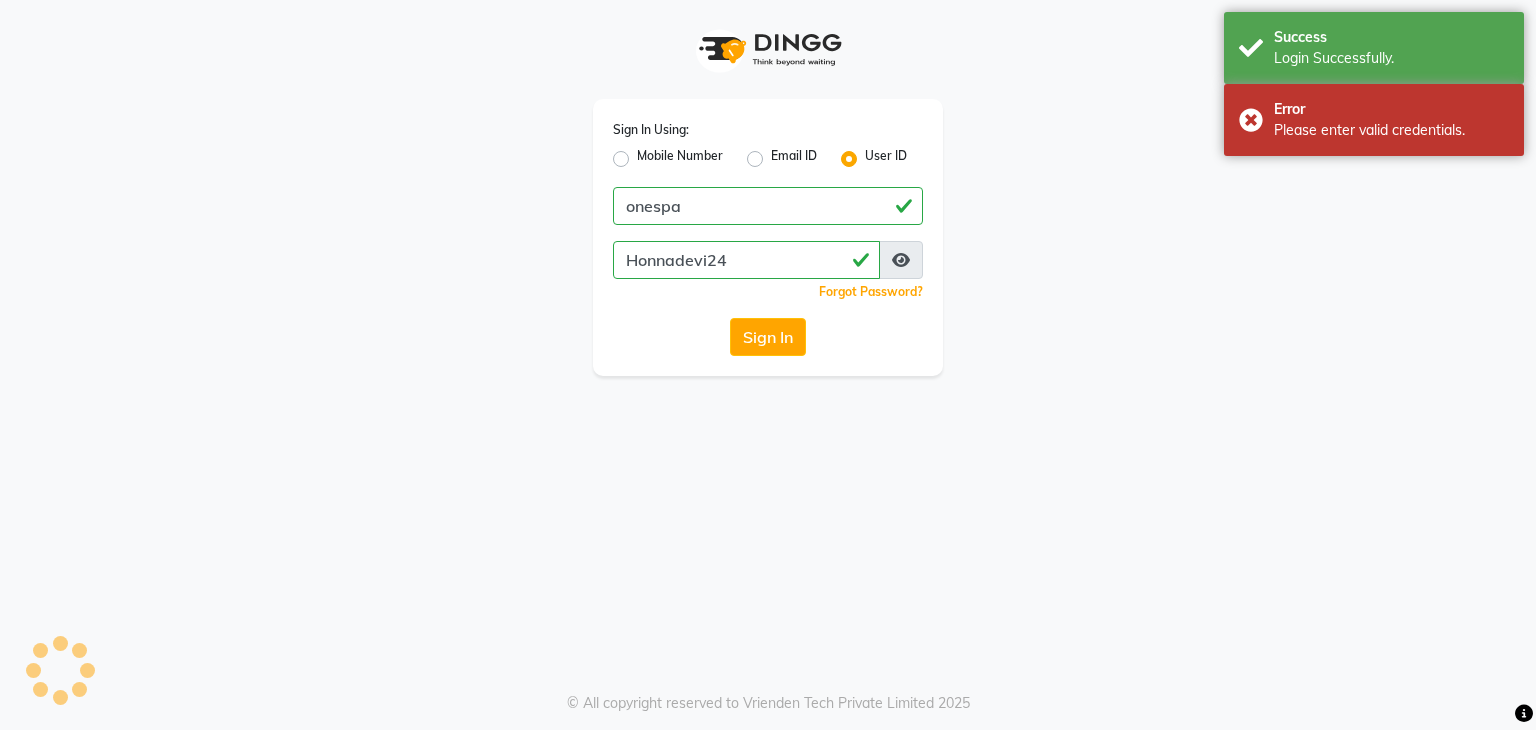 scroll, scrollTop: 0, scrollLeft: 0, axis: both 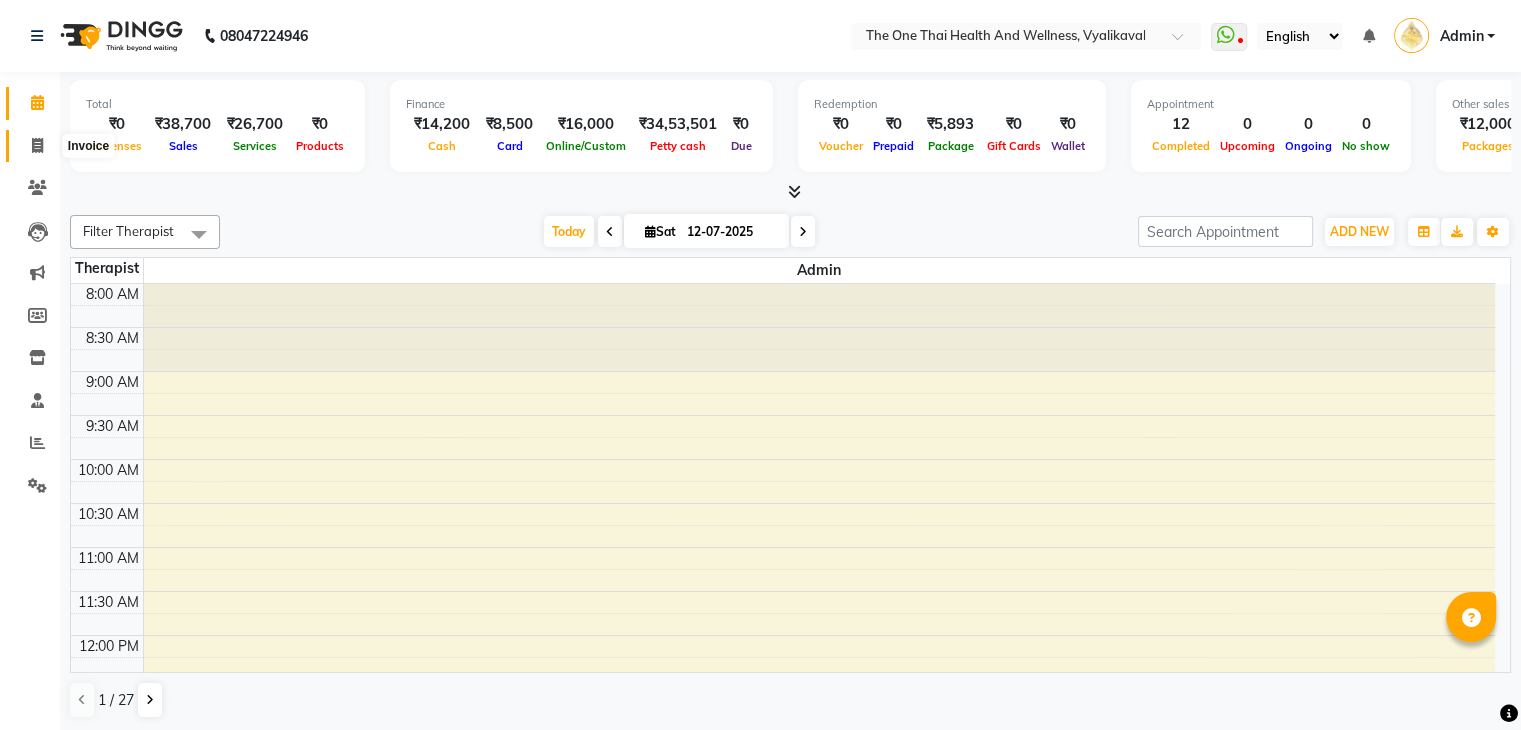 click 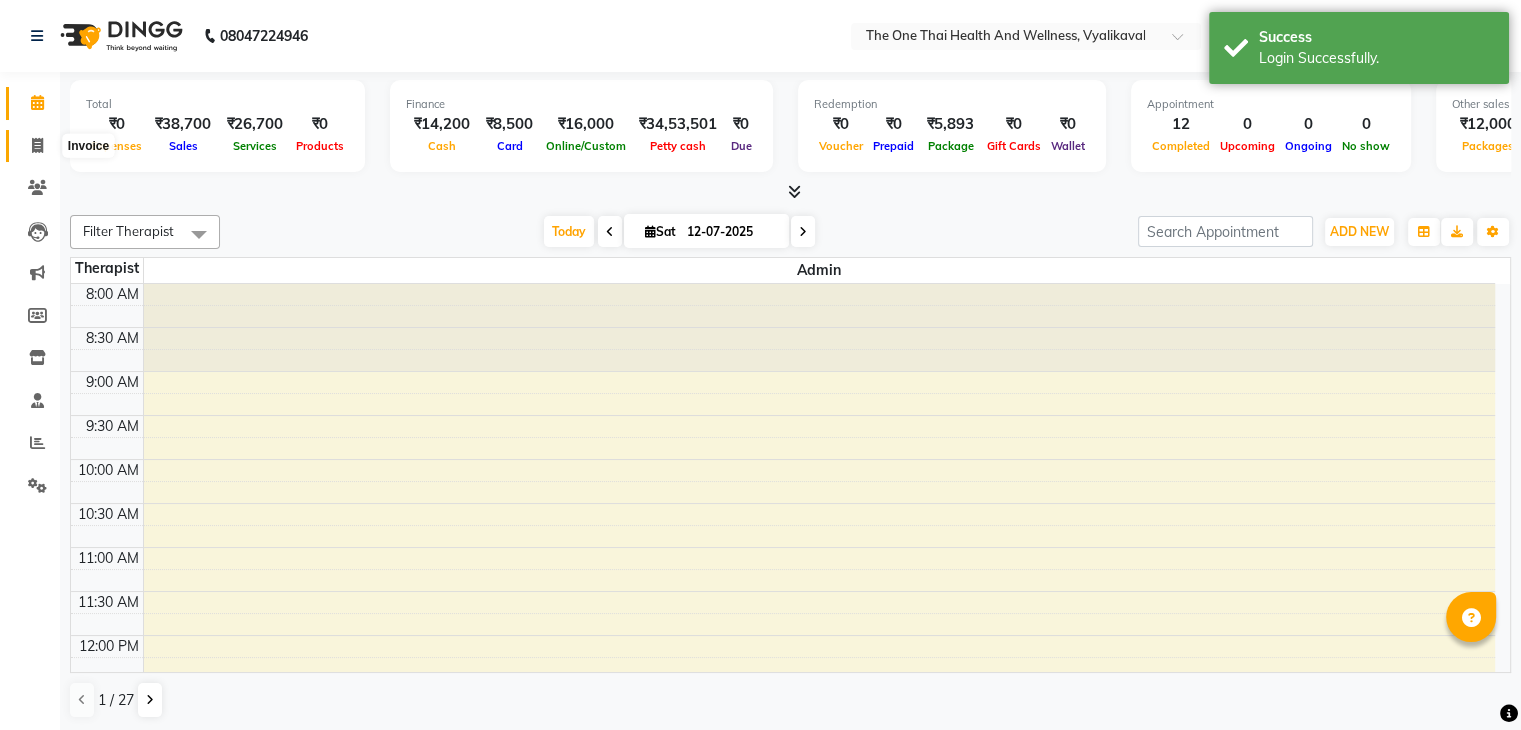 select on "service" 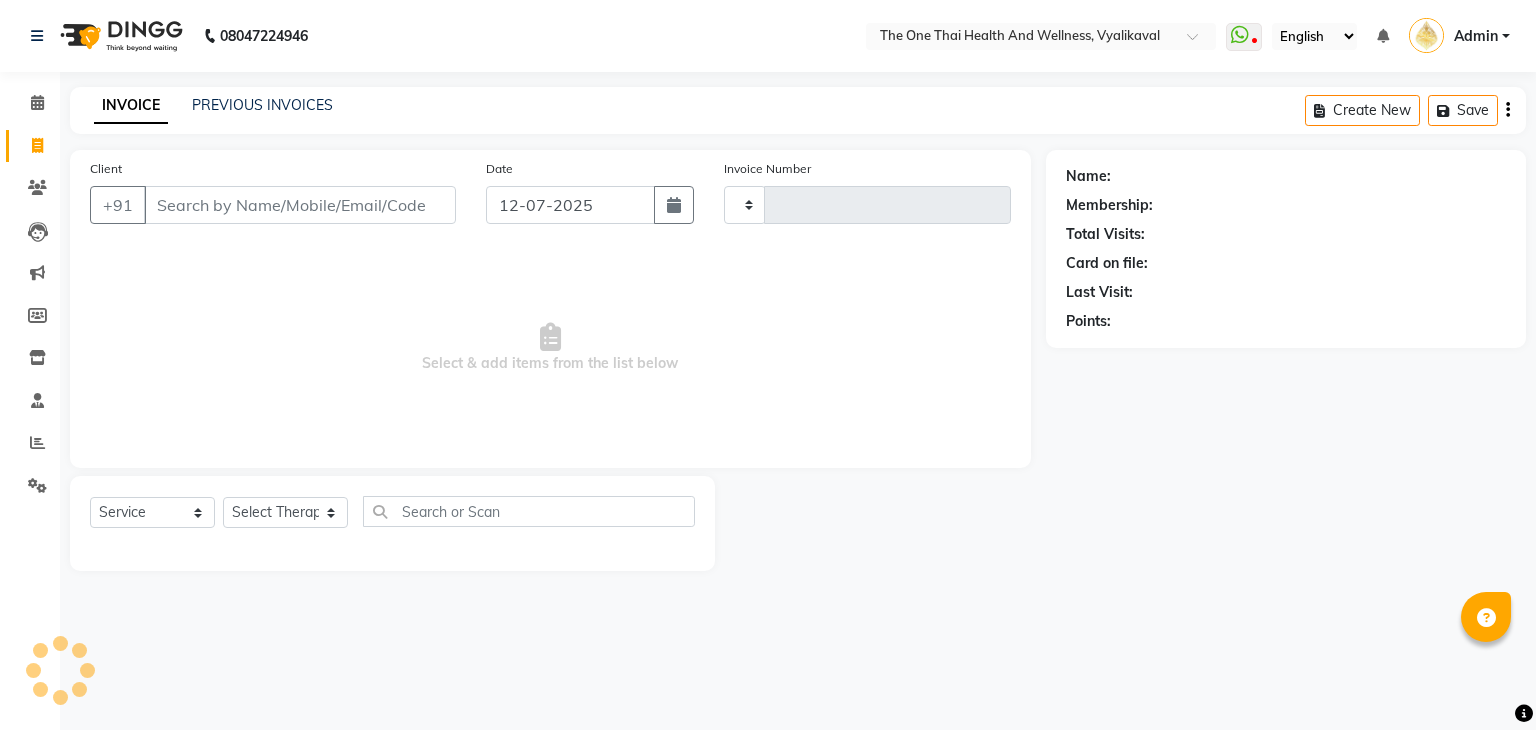 type on "1318" 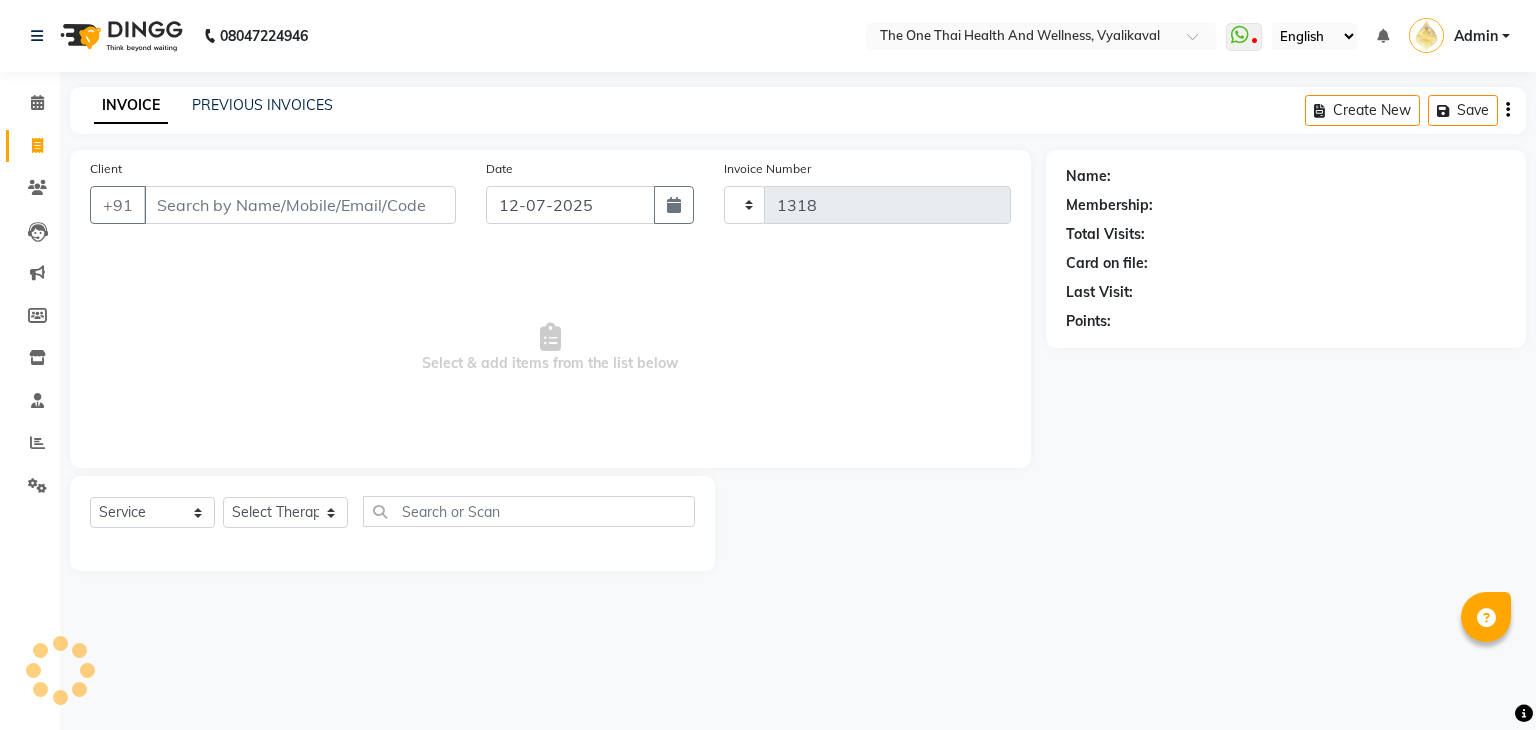select on "5972" 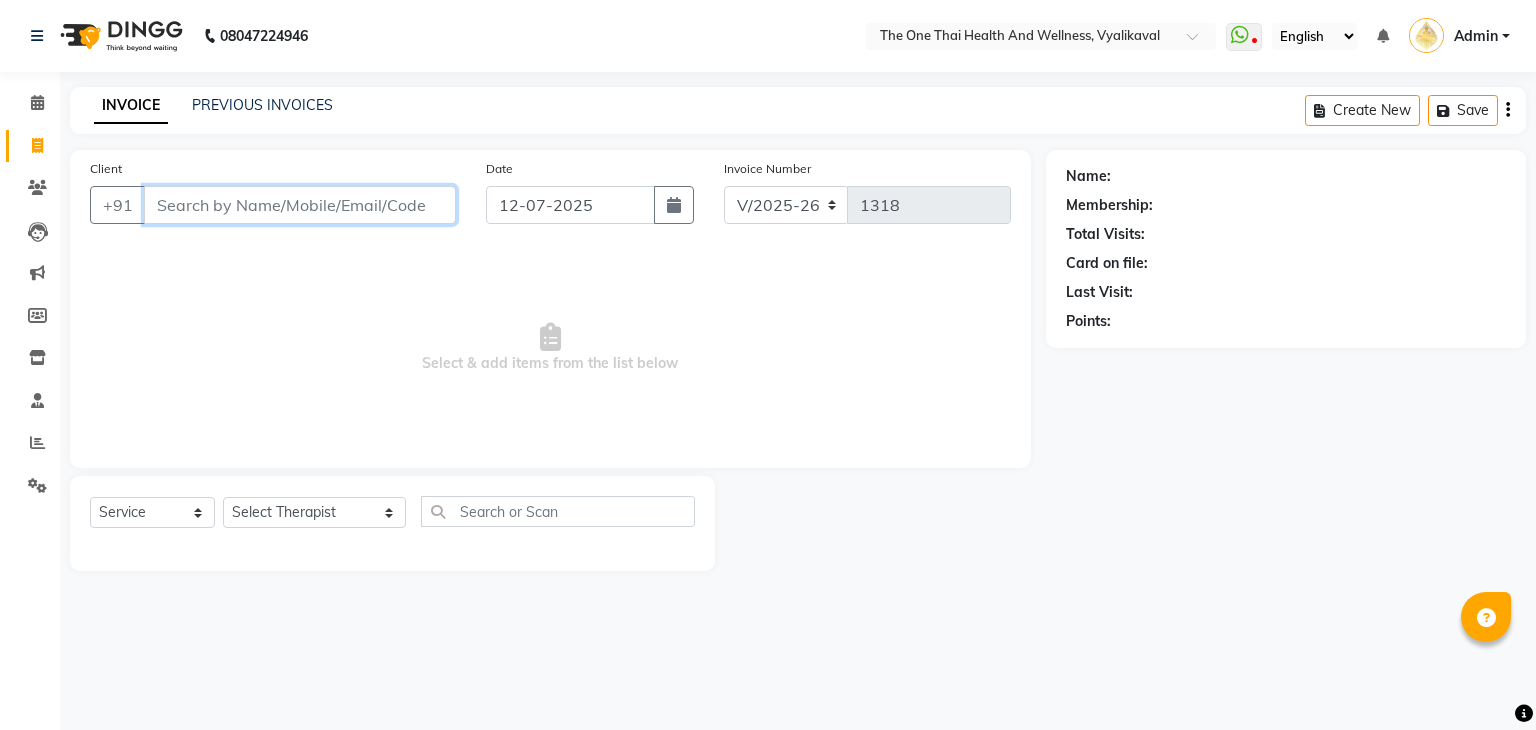 click on "Client" at bounding box center [300, 205] 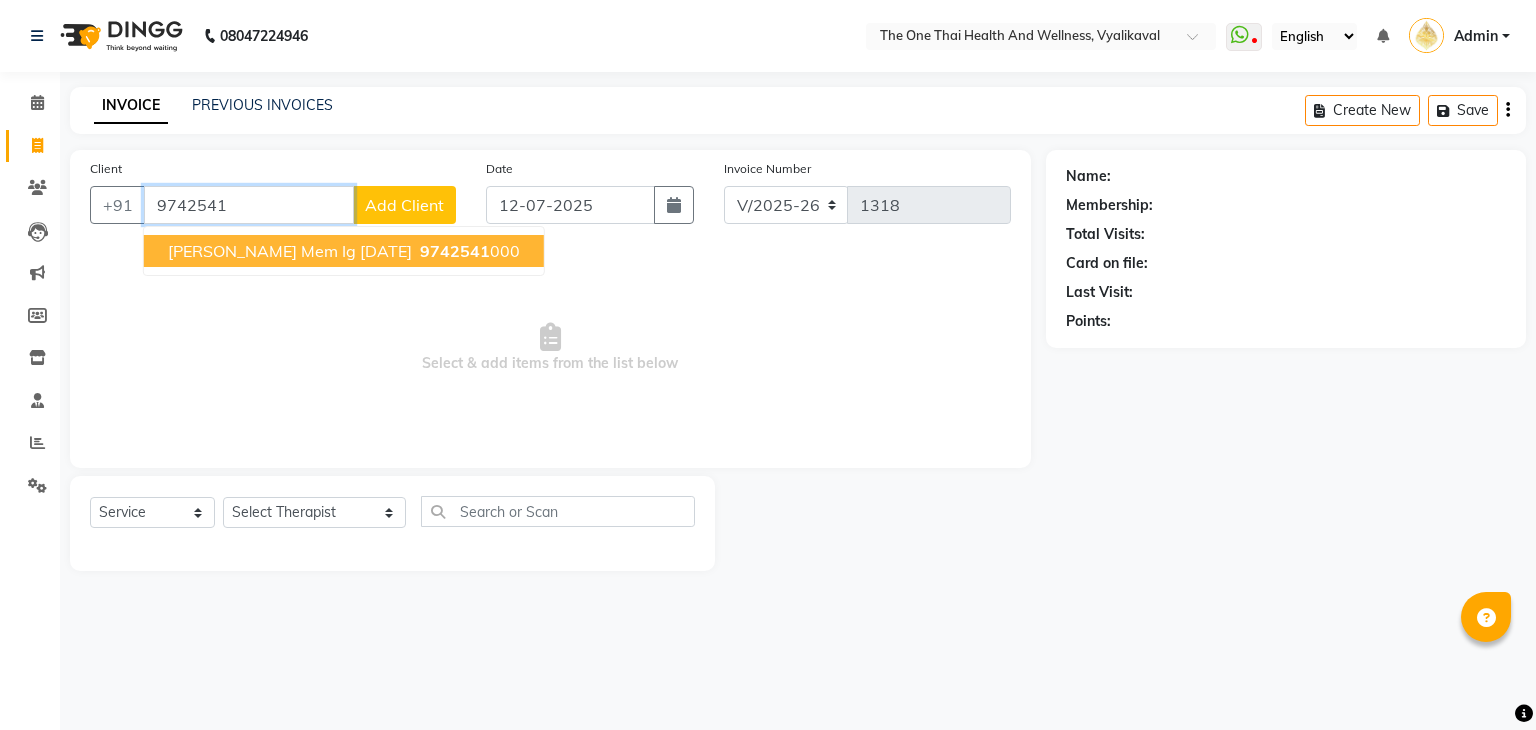 click on "mahesh mem ig 24/8/24" at bounding box center [290, 251] 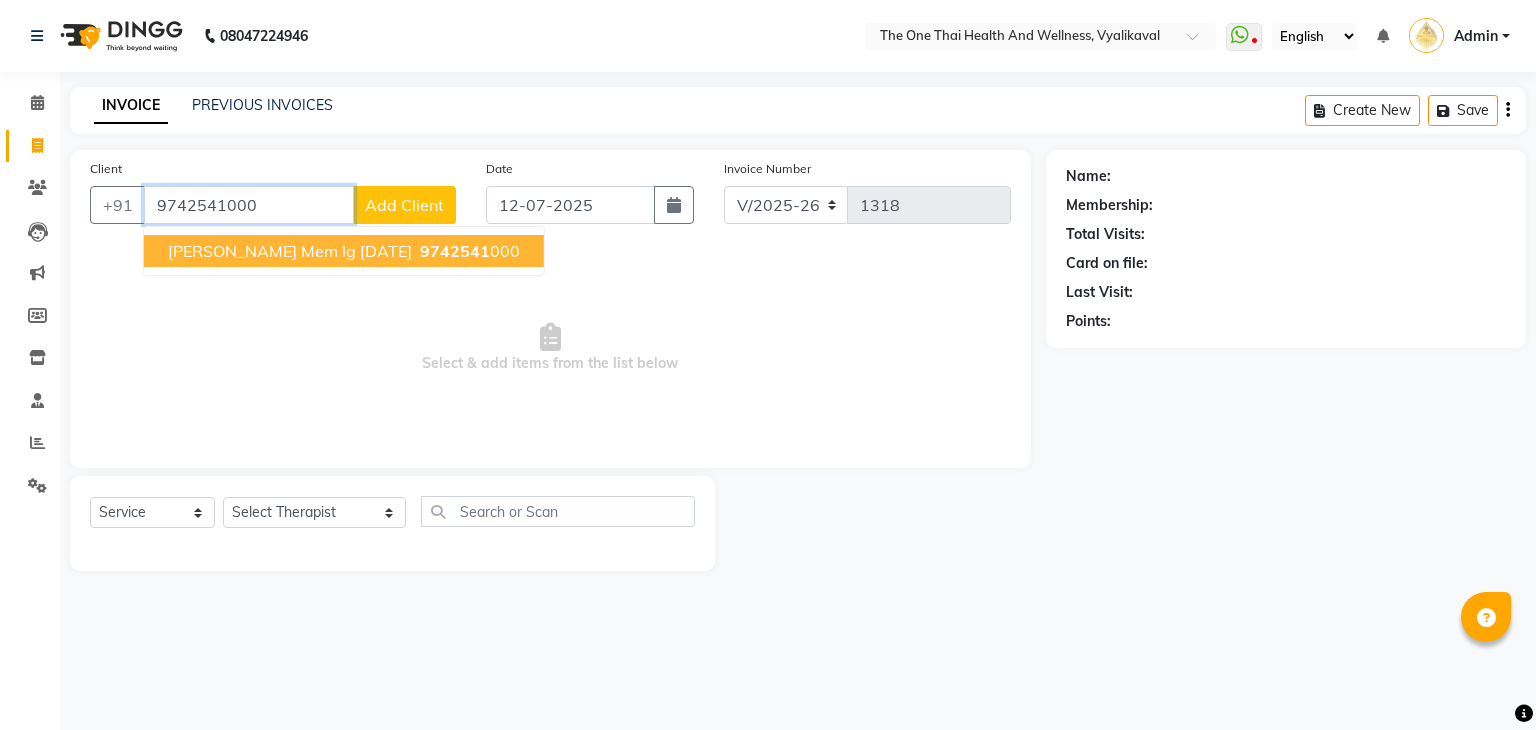 type on "9742541000" 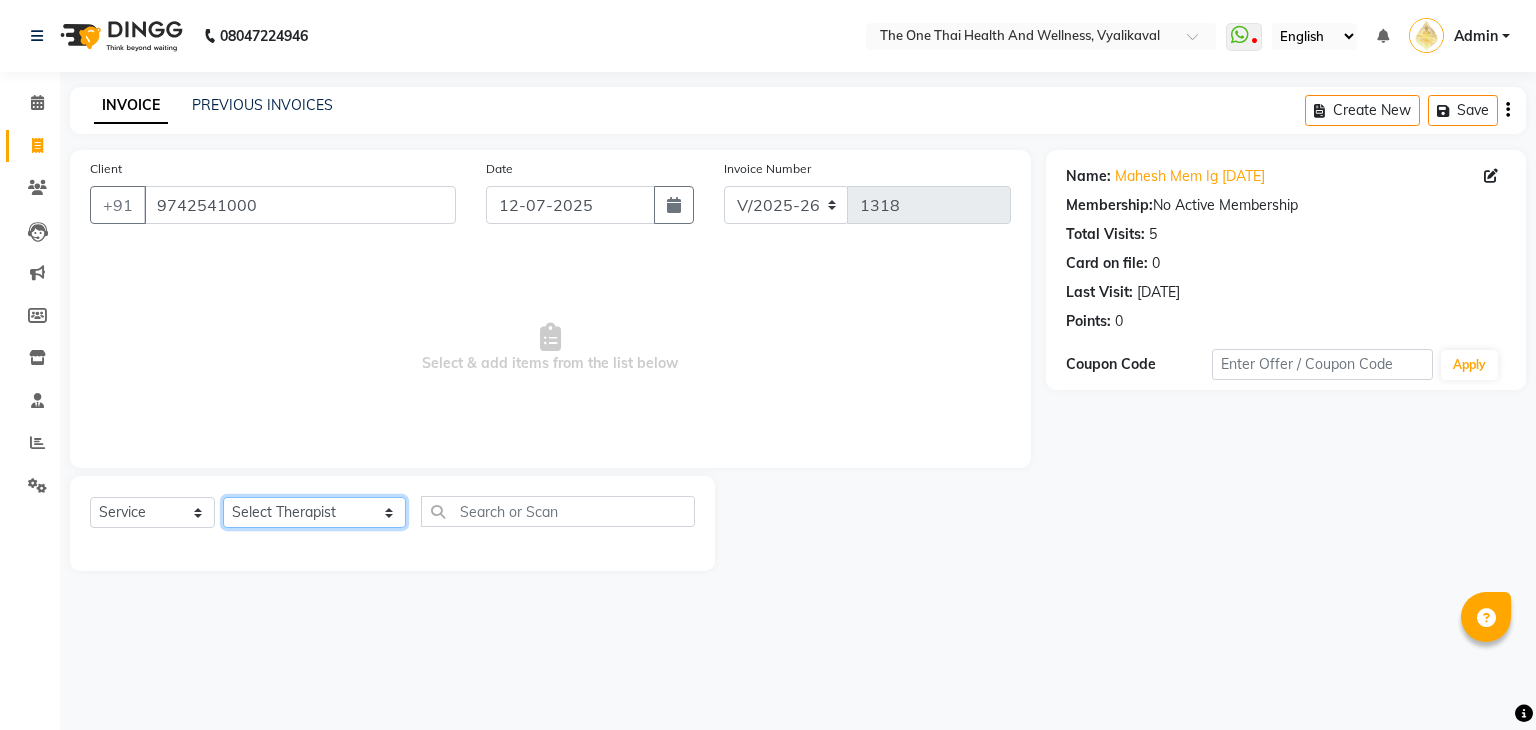 click on "Select Therapist Admin Alisha 💚🍏thai therapist Ammy ❤️northeast therapist Ammy thai 💚therapist Beauty 💚🍅thai therapist Ester - NE 🔴🔴🔴 Ester 🟢 -🇹🇭thai  Grace northeast standby Jeena thai 🟢therapist Jenny (alisha)🍏🍏 thai therapist Jenny (nana ) 2nd june🌹northeast  Leena Lilly 💚thai therapist Linda🎃💚thai therapist  Liza 🔴north east  Lucky thai 🪀💚therapist  Miya ❤️ northeast  Nana 🍅 northeast  Nana 🍏💚thai therapist  Orange 🧡thai therapist  Pema 🍅north east therapist  receptionist  Rosie ❤️northeast therapist ❤️ Sania (nana) 🍏🍏thai therapist Sara 💚💚thai therapist second login  Sofia thai therapist 🍏" 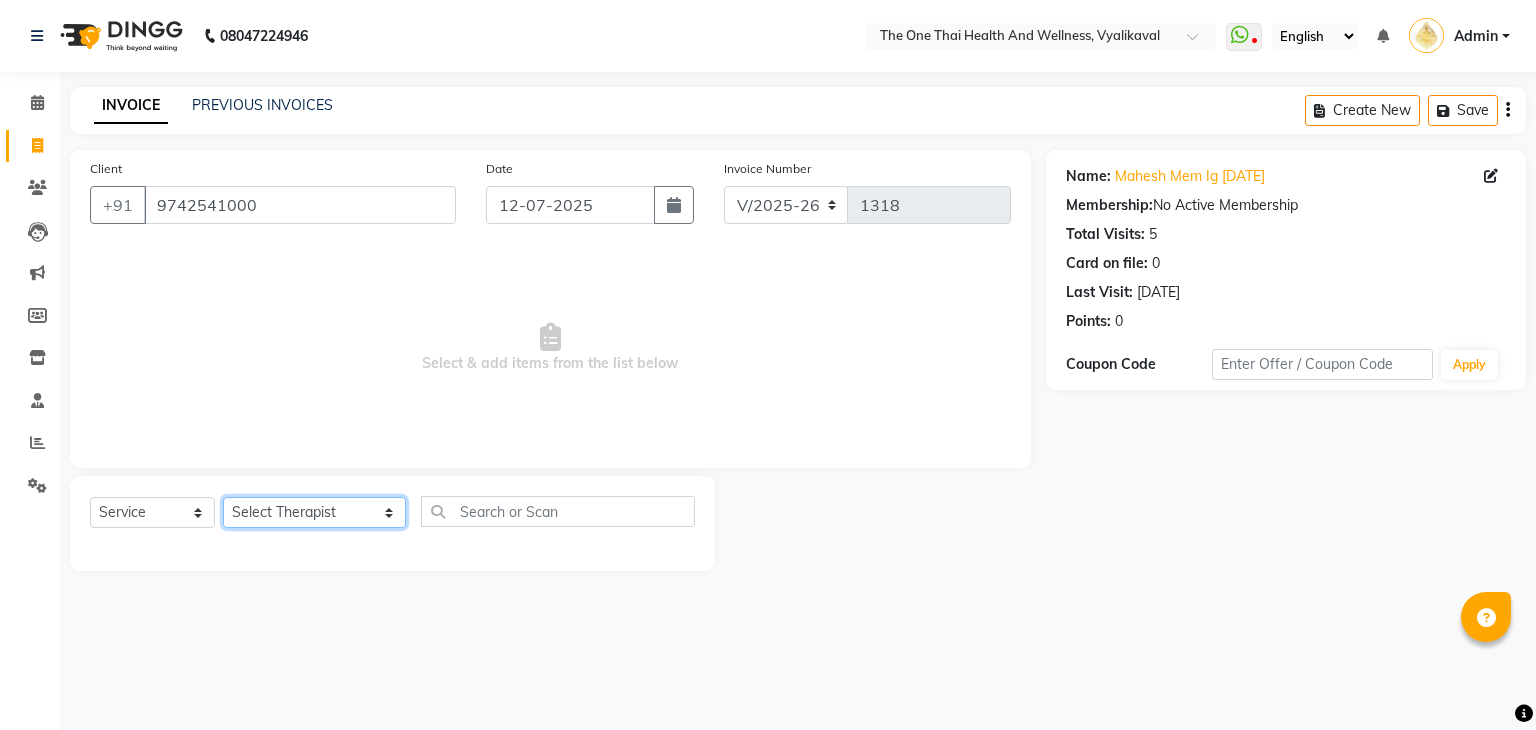select on "83204" 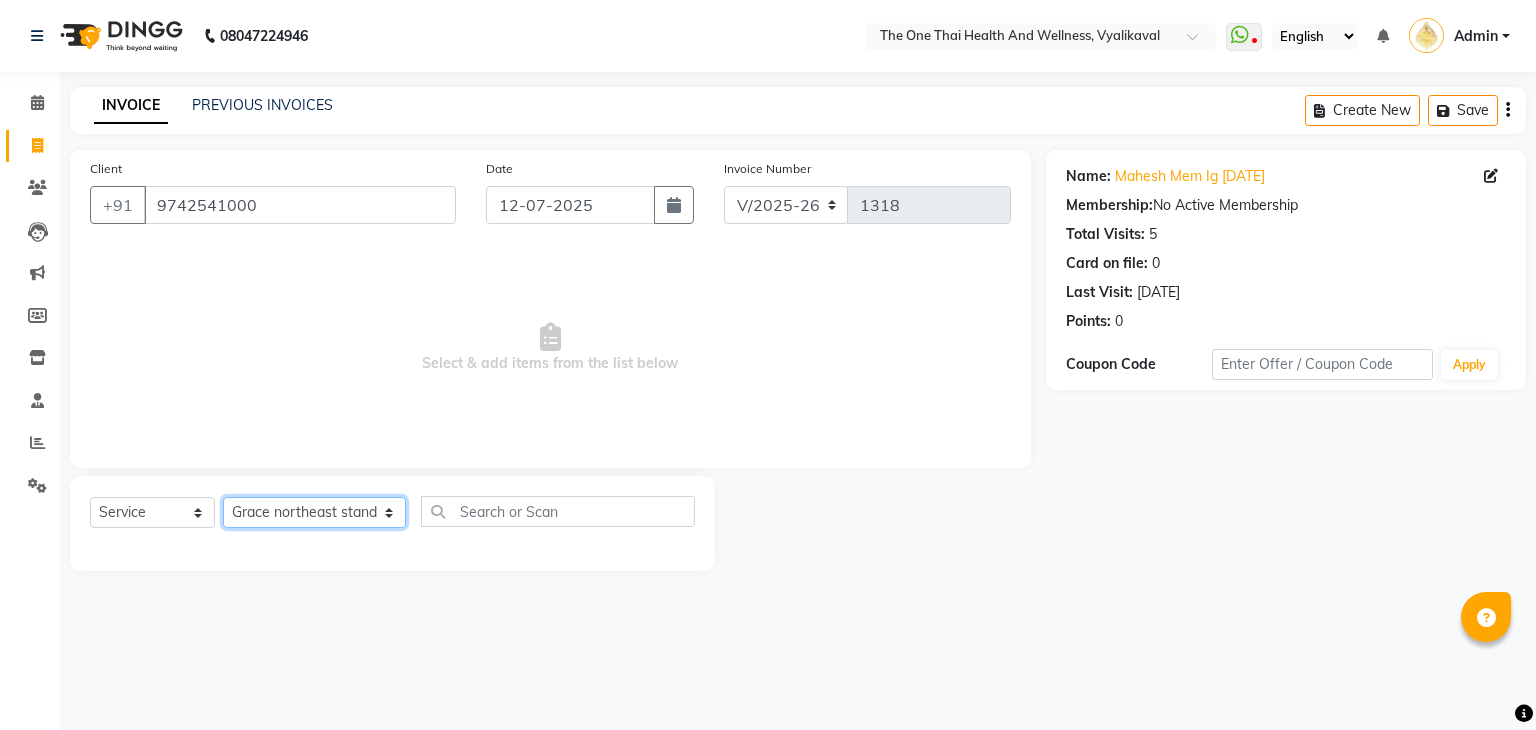 click on "Select Therapist Admin Alisha 💚🍏thai therapist Ammy ❤️northeast therapist Ammy thai 💚therapist Beauty 💚🍅thai therapist Ester - NE 🔴🔴🔴 Ester 🟢 -🇹🇭thai  Grace northeast standby Jeena thai 🟢therapist Jenny (alisha)🍏🍏 thai therapist Jenny (nana ) 2nd june🌹northeast  Leena Lilly 💚thai therapist Linda🎃💚thai therapist  Liza 🔴north east  Lucky thai 🪀💚therapist  Miya ❤️ northeast  Nana 🍅 northeast  Nana 🍏💚thai therapist  Orange 🧡thai therapist  Pema 🍅north east therapist  receptionist  Rosie ❤️northeast therapist ❤️ Sania (nana) 🍏🍏thai therapist Sara 💚💚thai therapist second login  Sofia thai therapist 🍏" 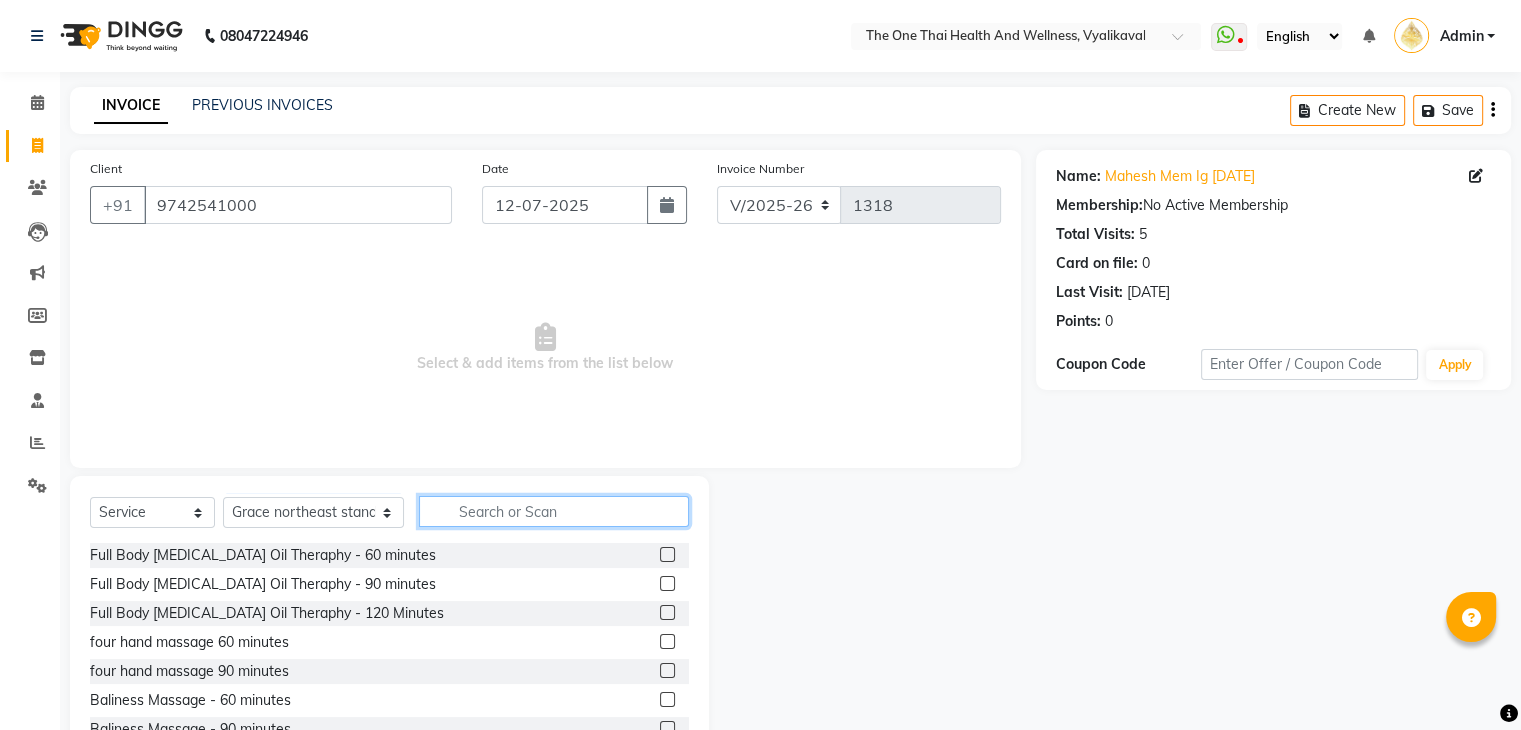 click 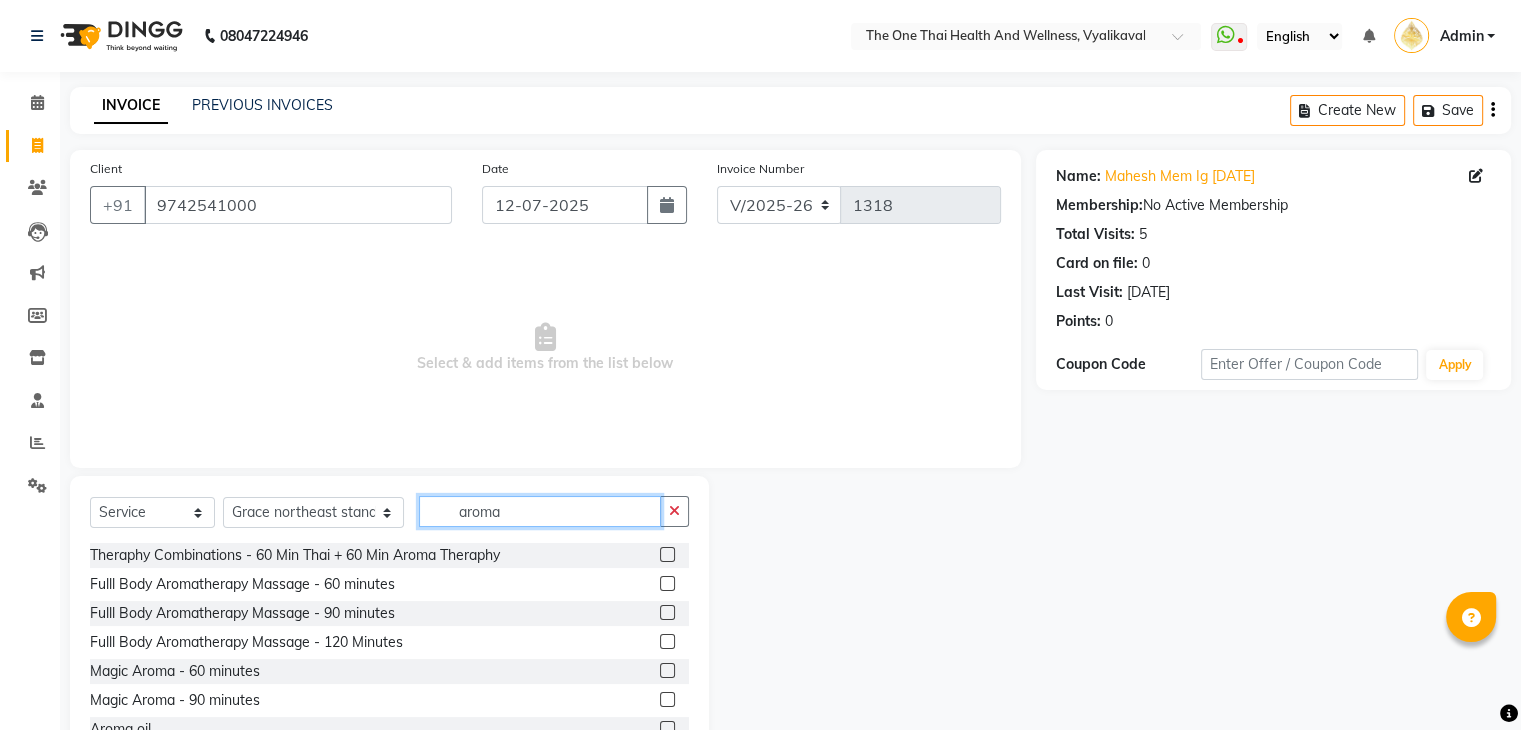 type on "aroma" 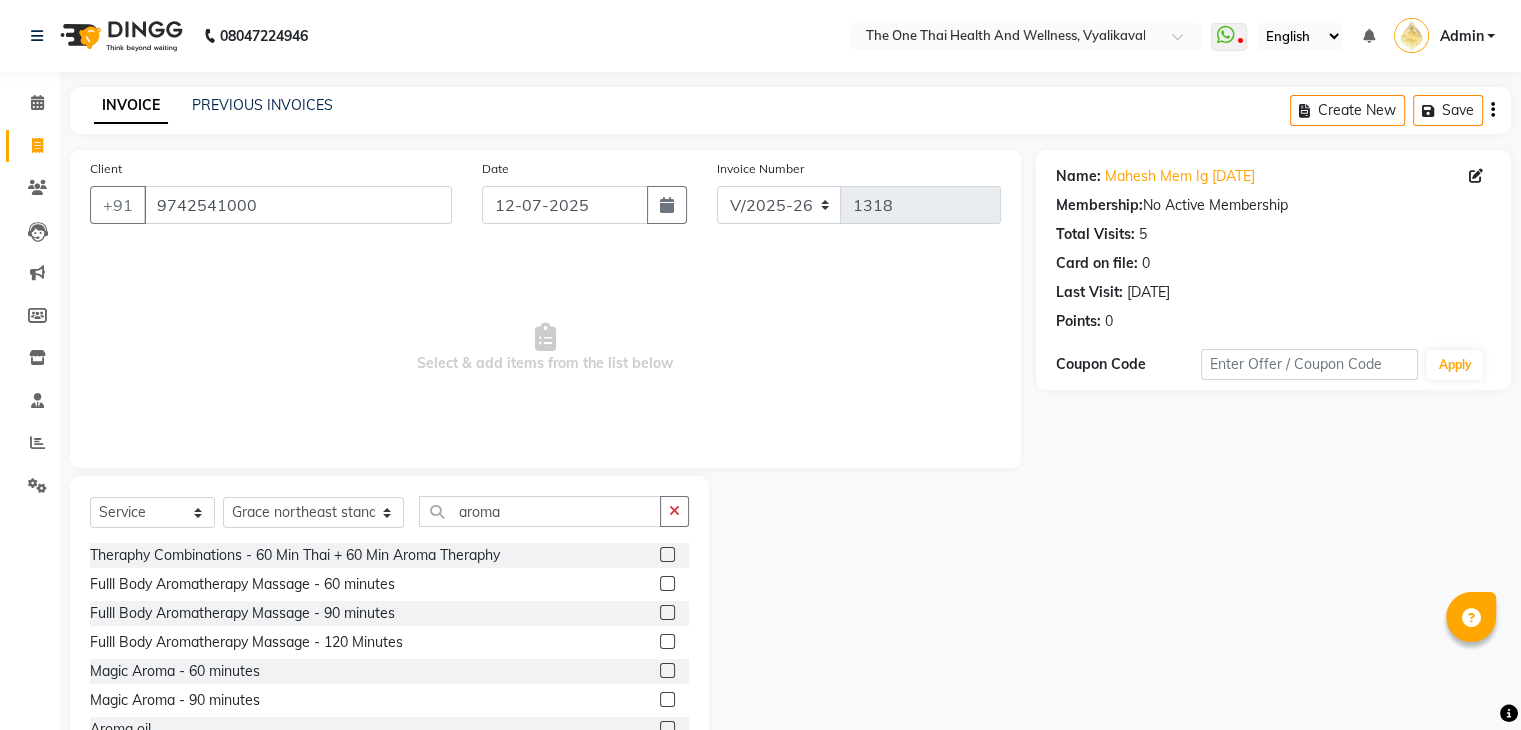 click 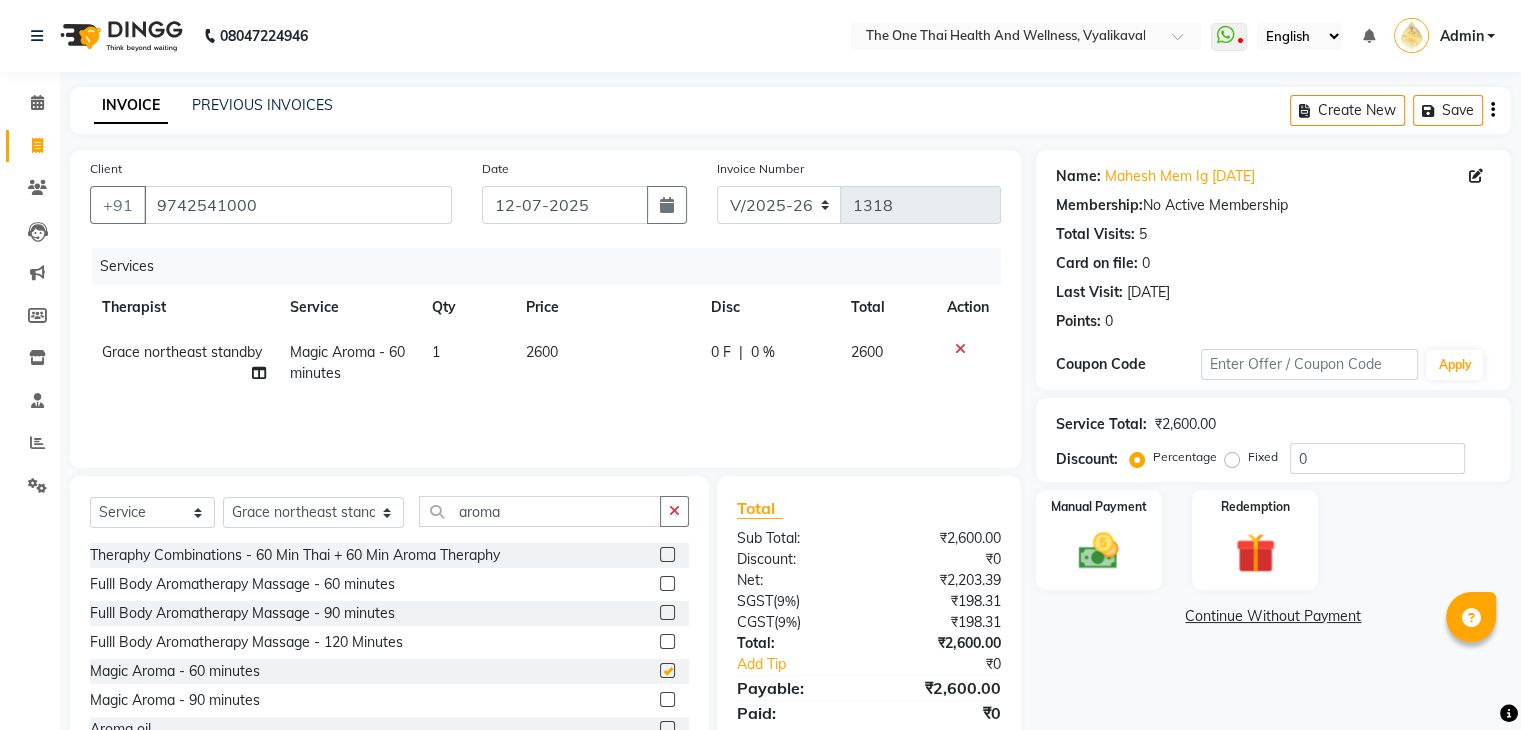 checkbox on "false" 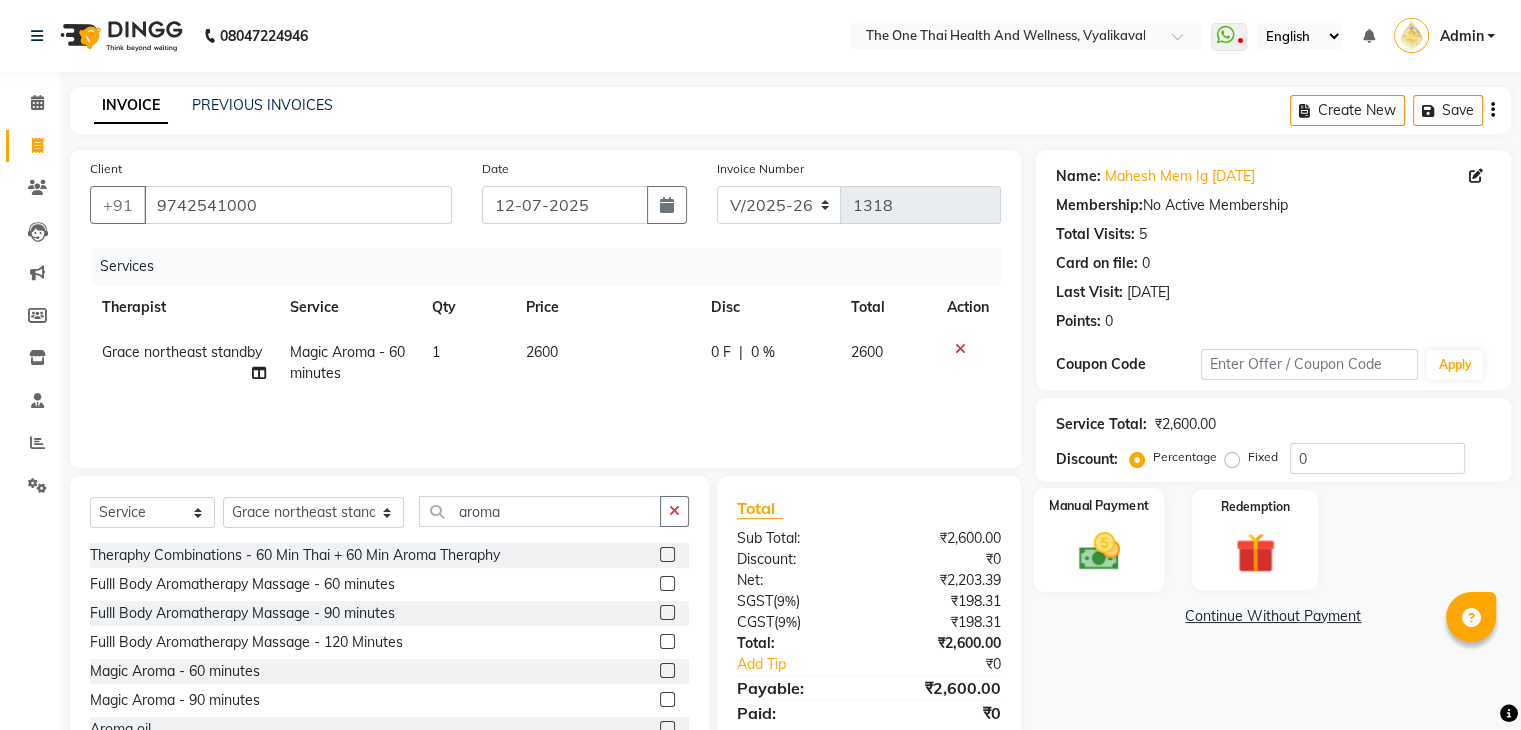 click 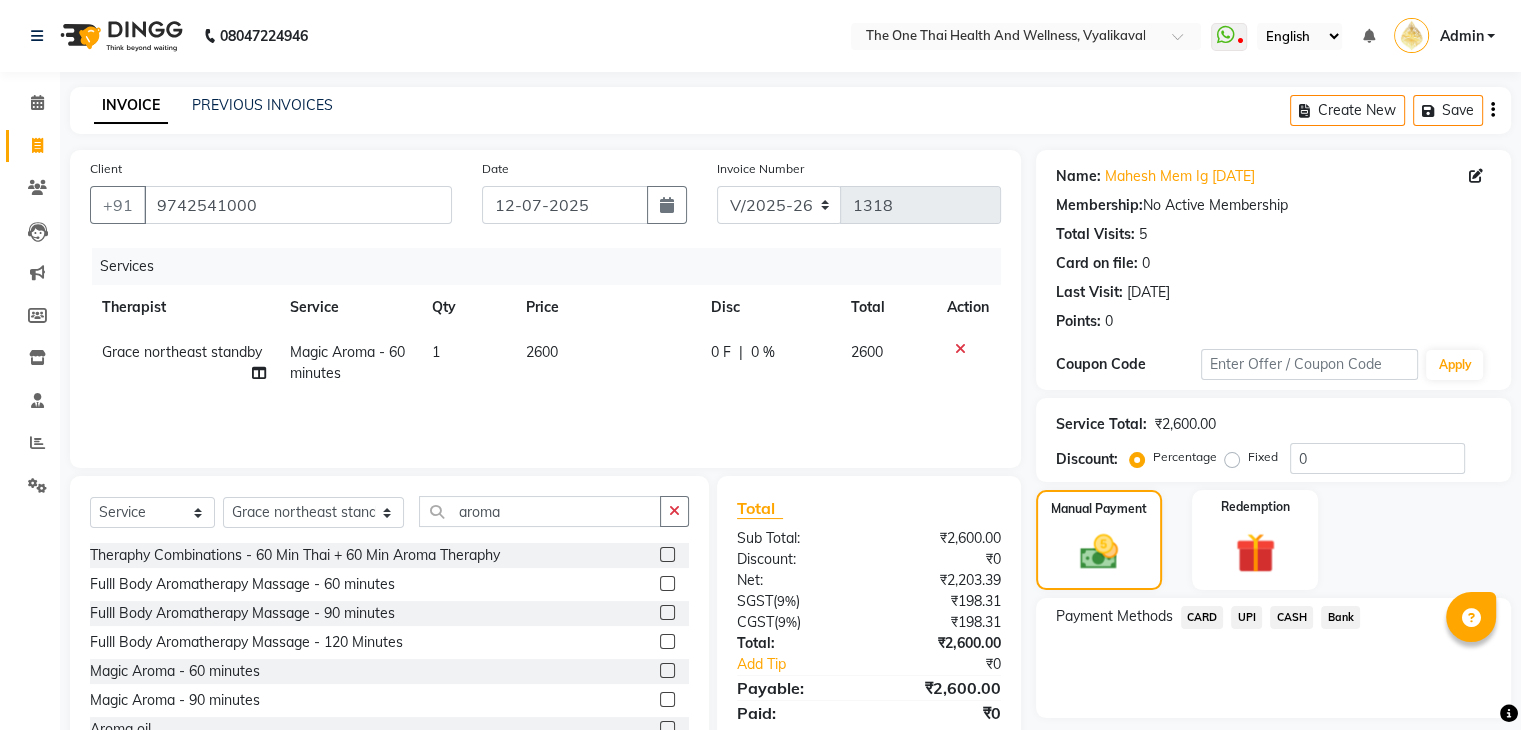 click on "UPI" 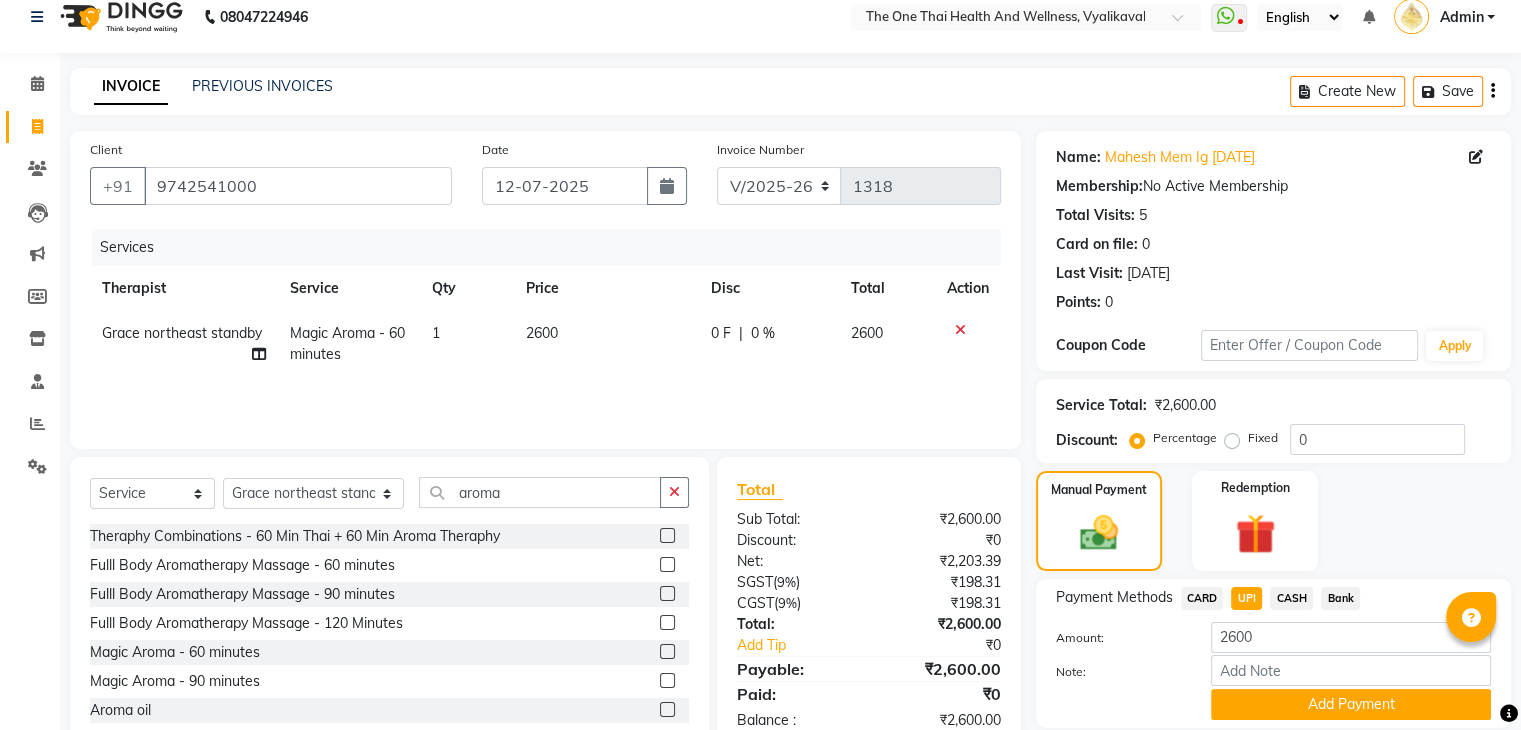 scroll, scrollTop: 89, scrollLeft: 0, axis: vertical 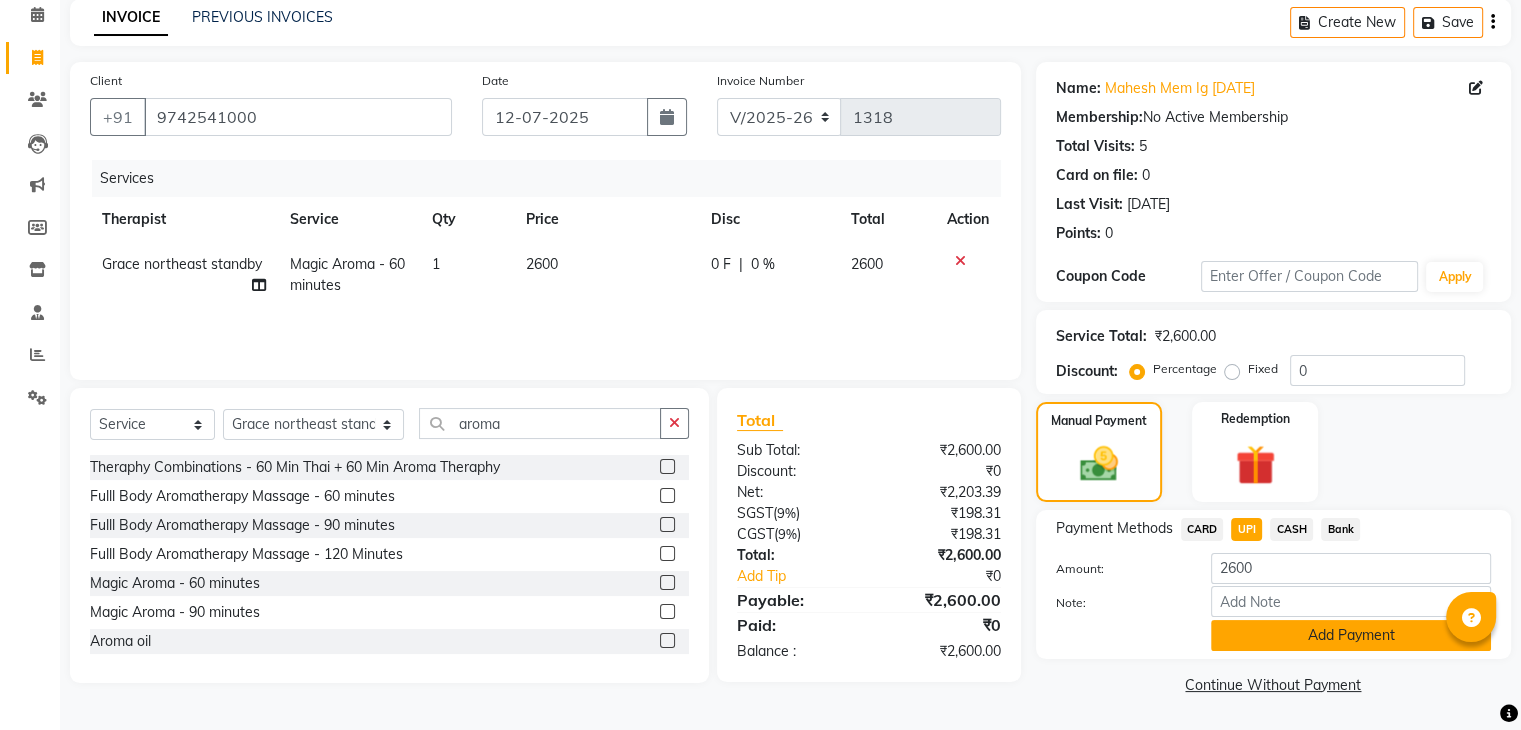 click on "Add Payment" 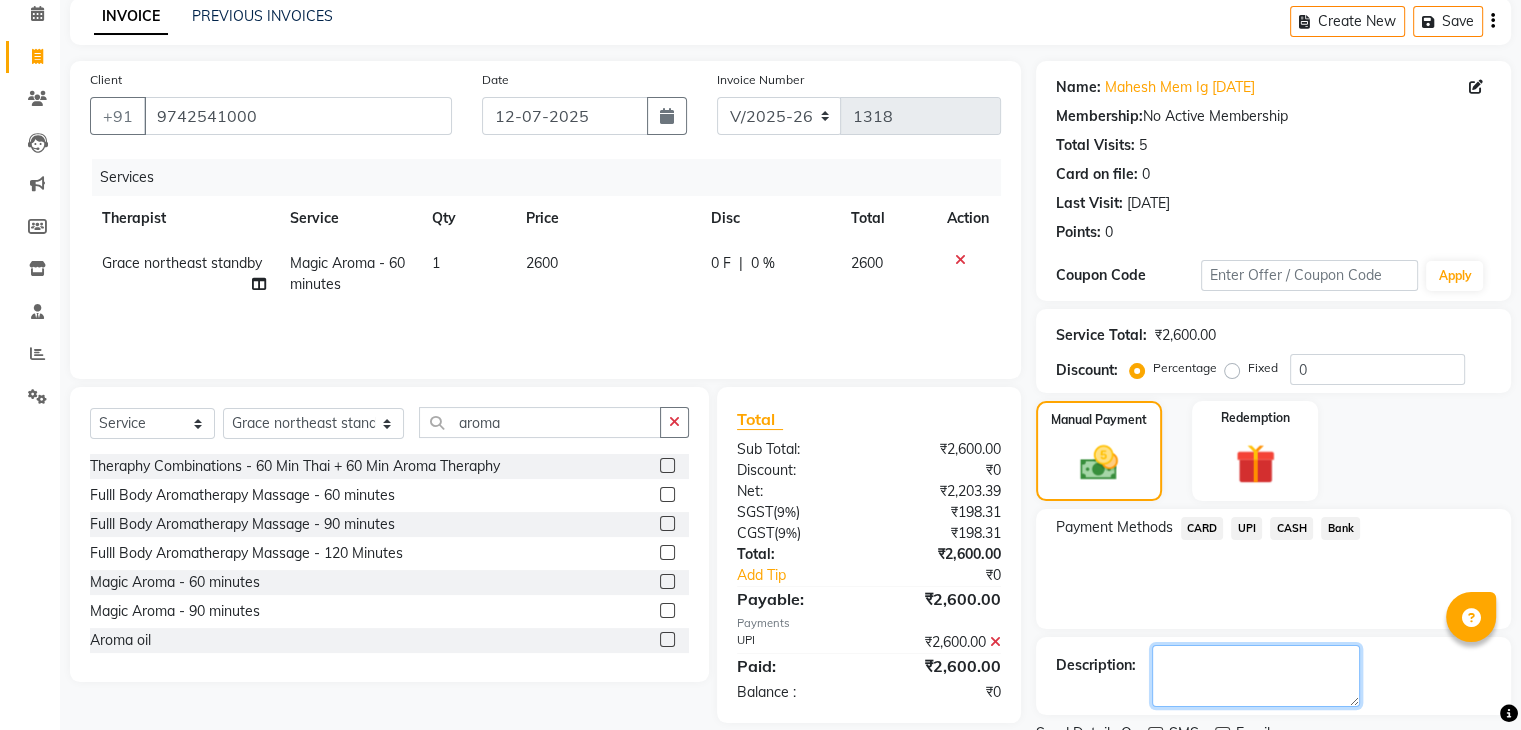 click 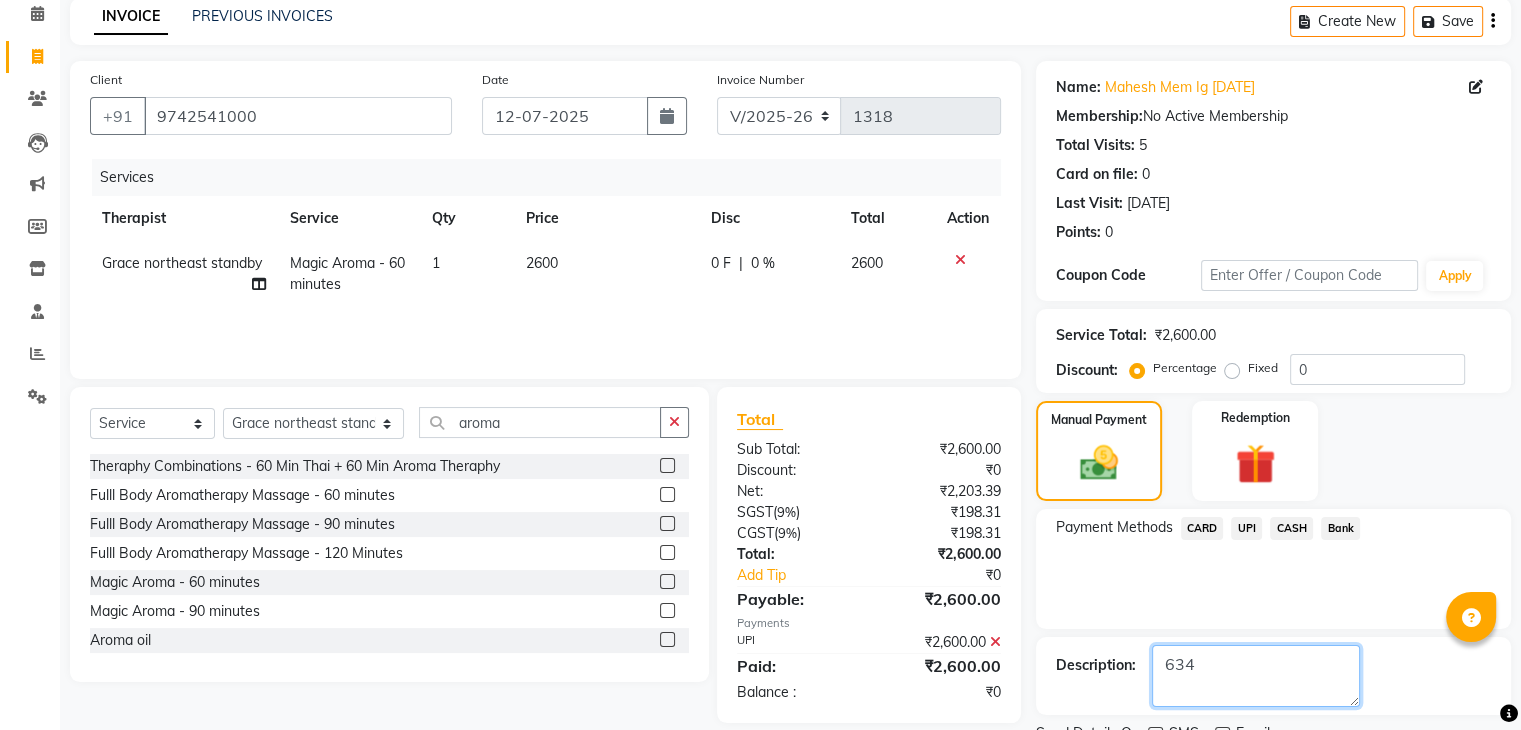 scroll, scrollTop: 171, scrollLeft: 0, axis: vertical 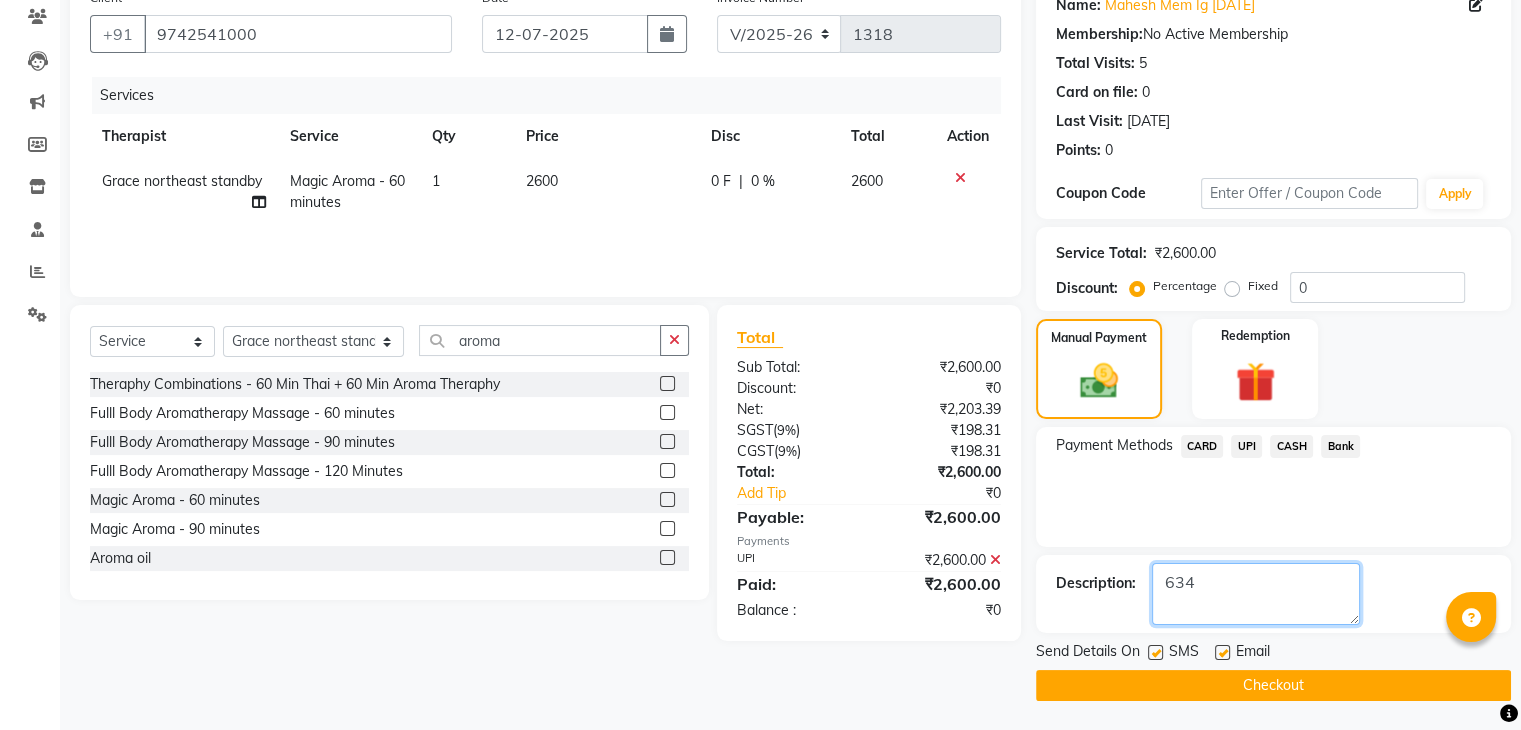 type on "634" 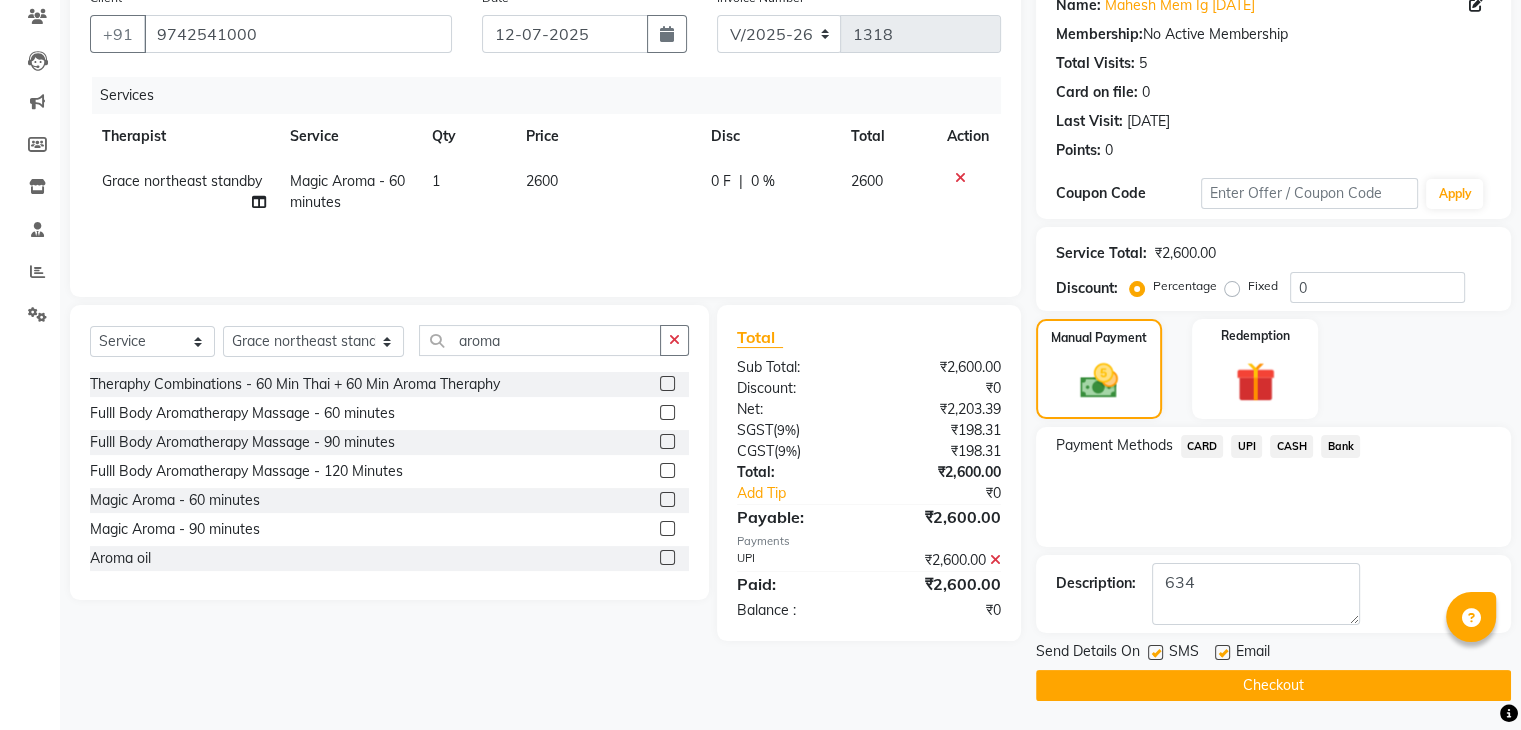 click 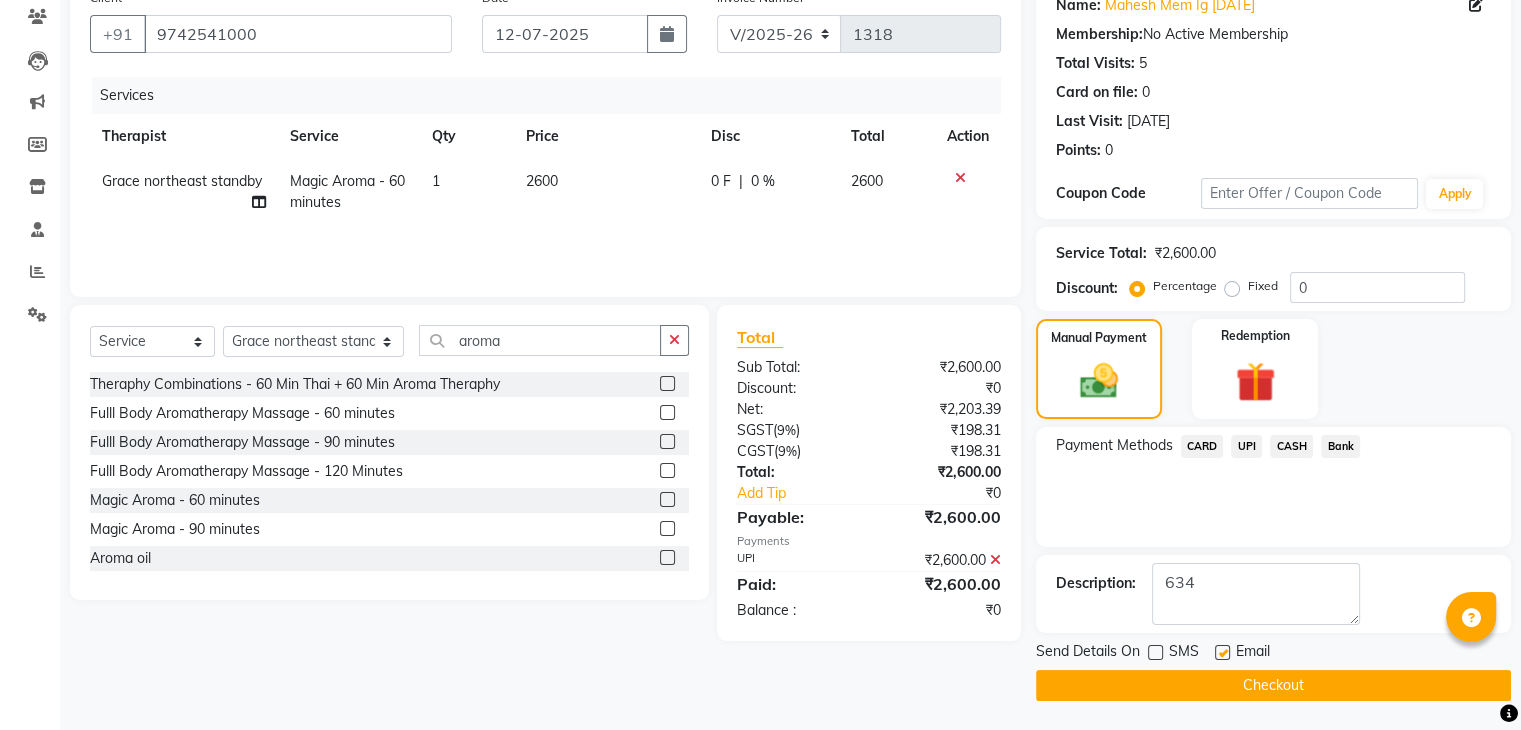 click on "Checkout" 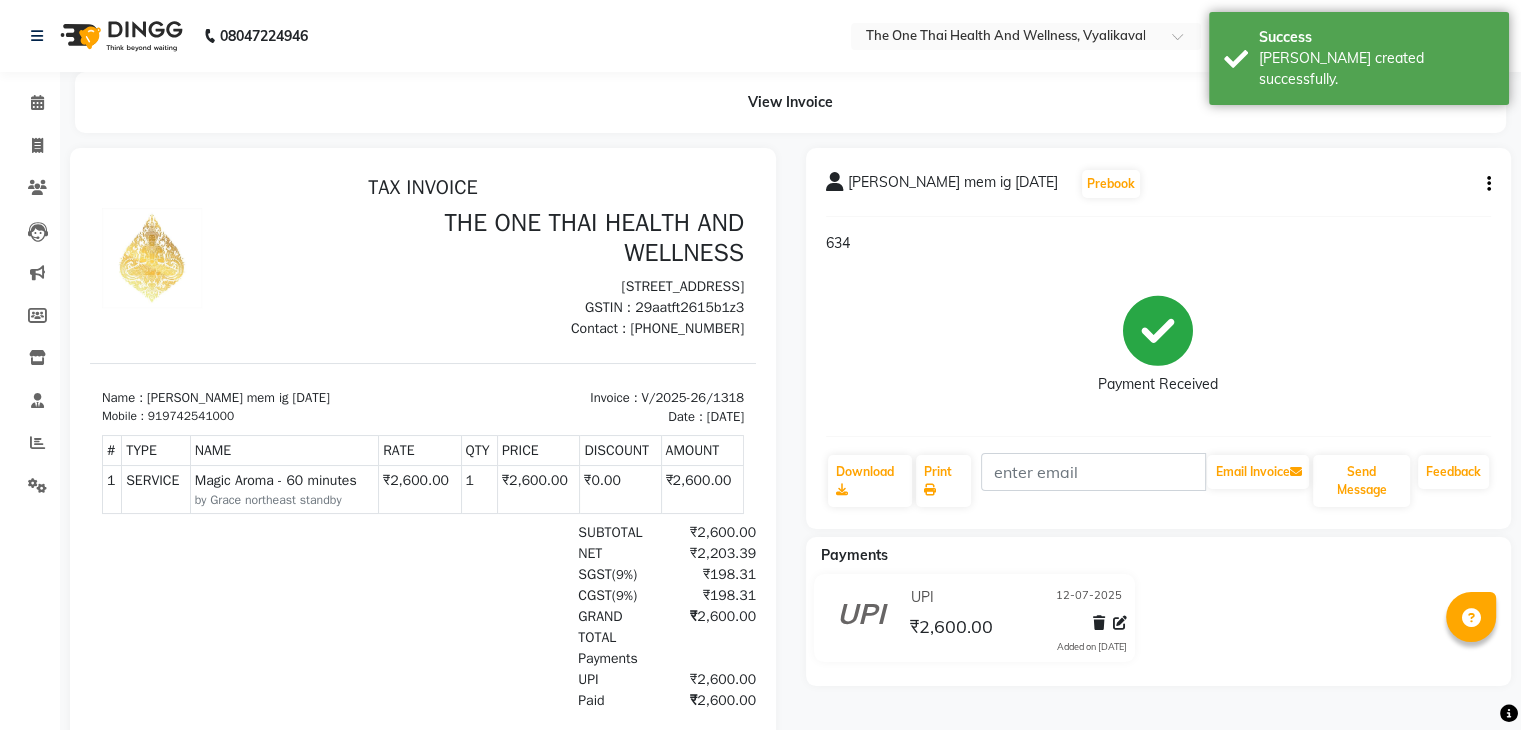 scroll, scrollTop: 0, scrollLeft: 0, axis: both 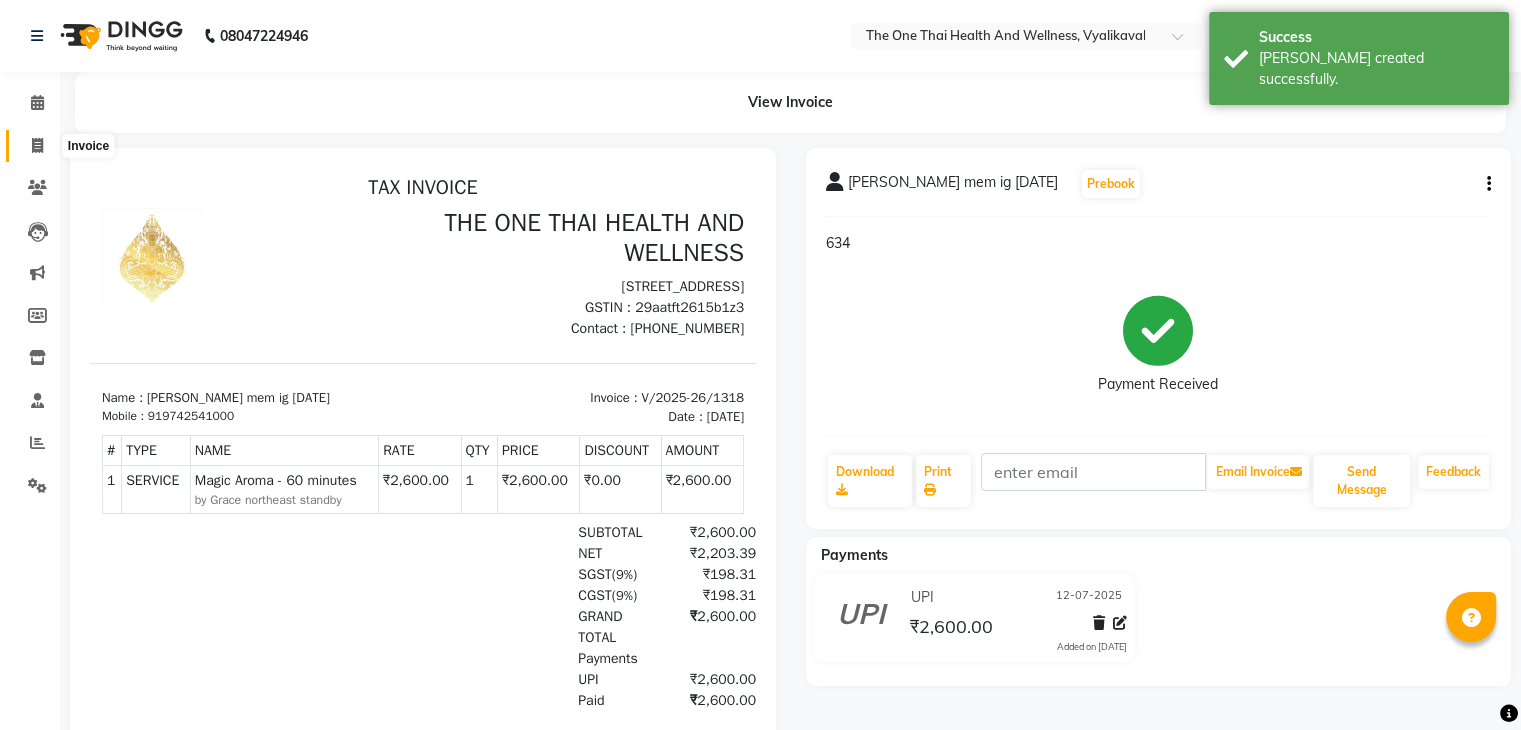 click 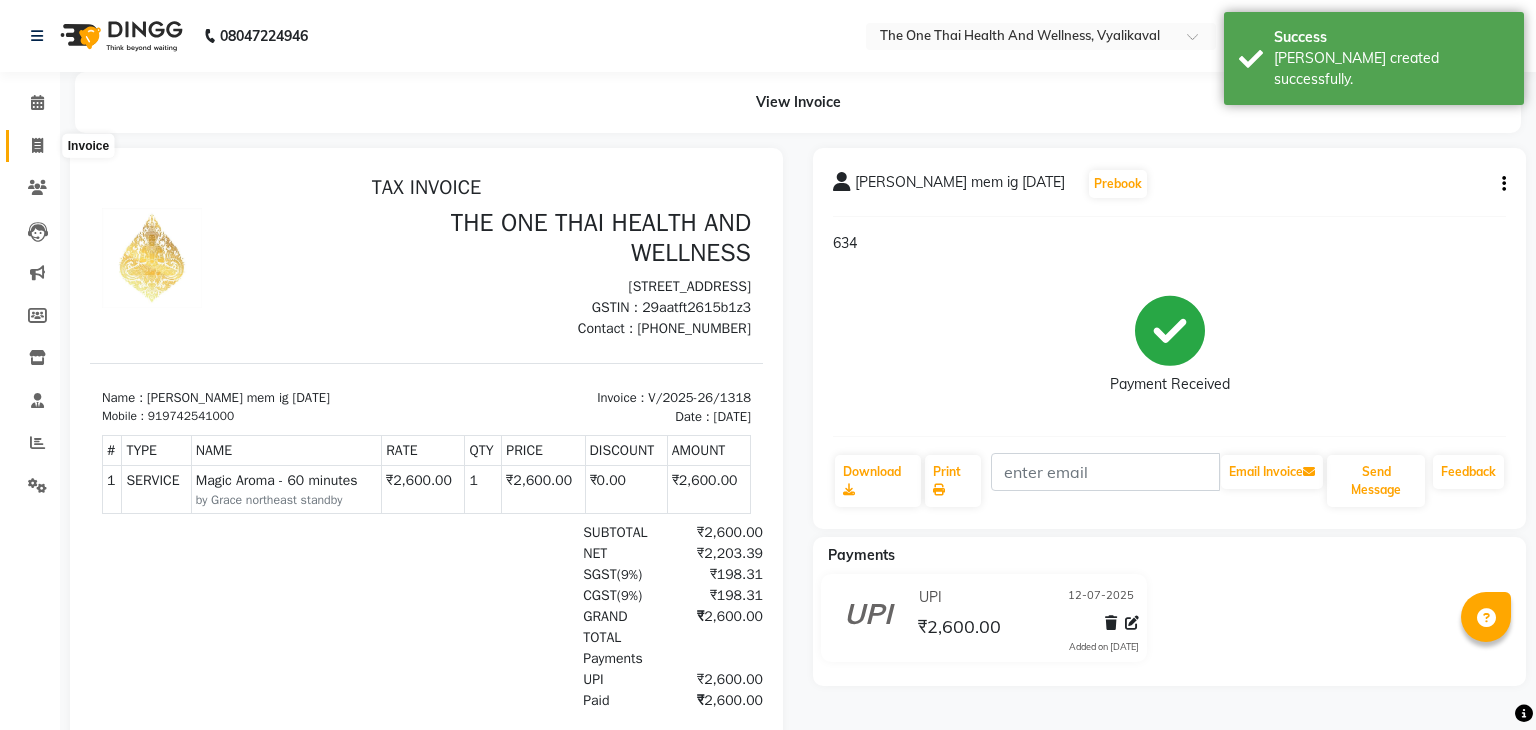 select on "5972" 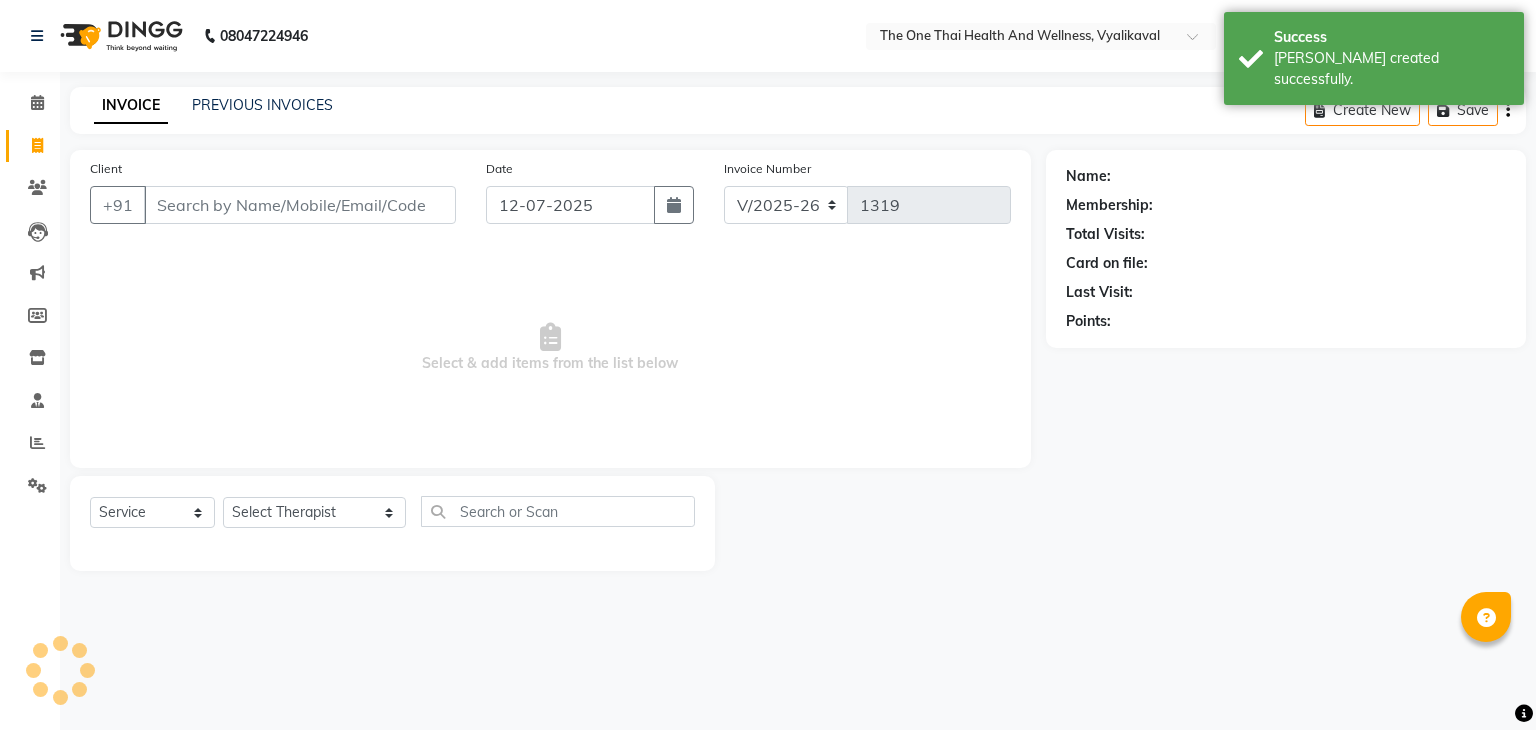 click on "Client" at bounding box center (300, 205) 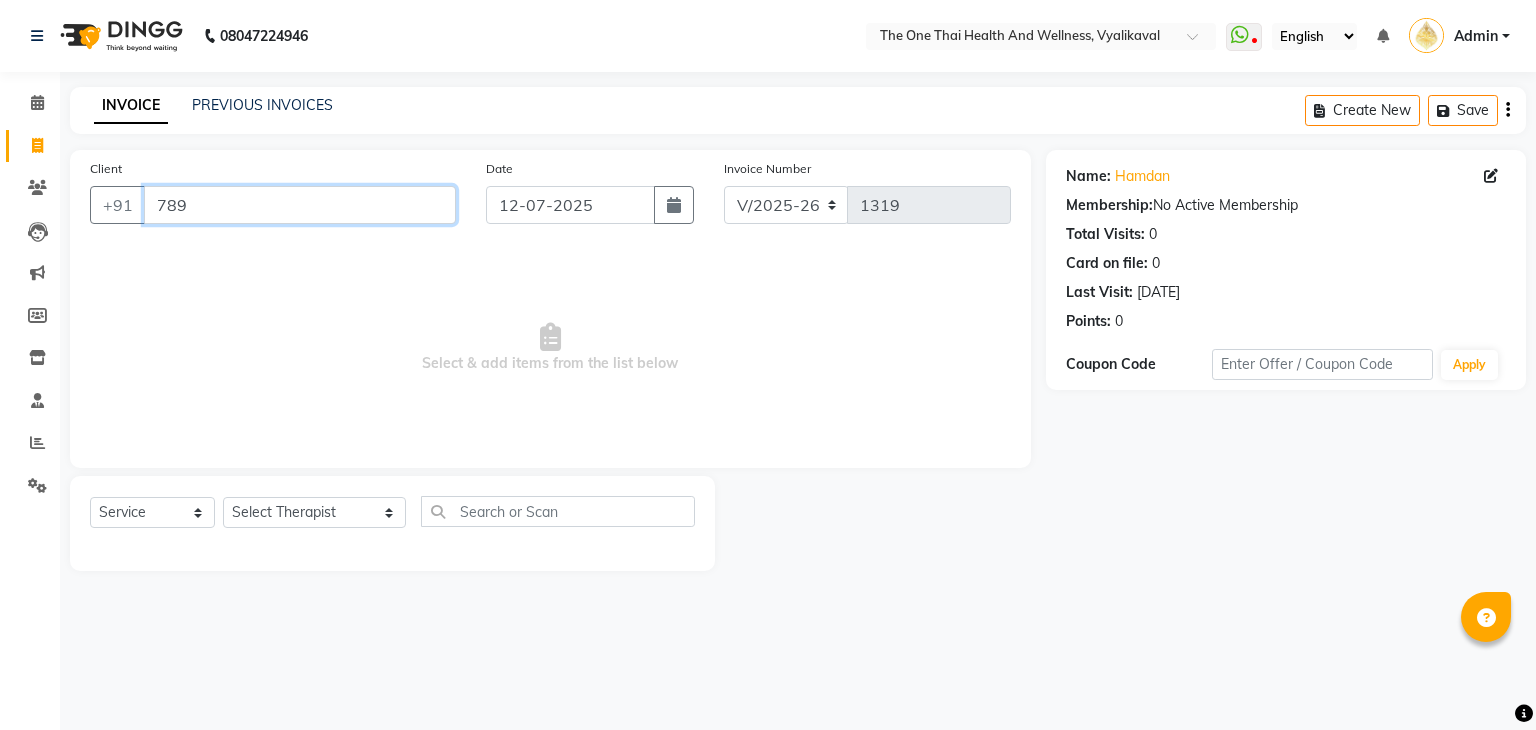 click on "789" at bounding box center [300, 205] 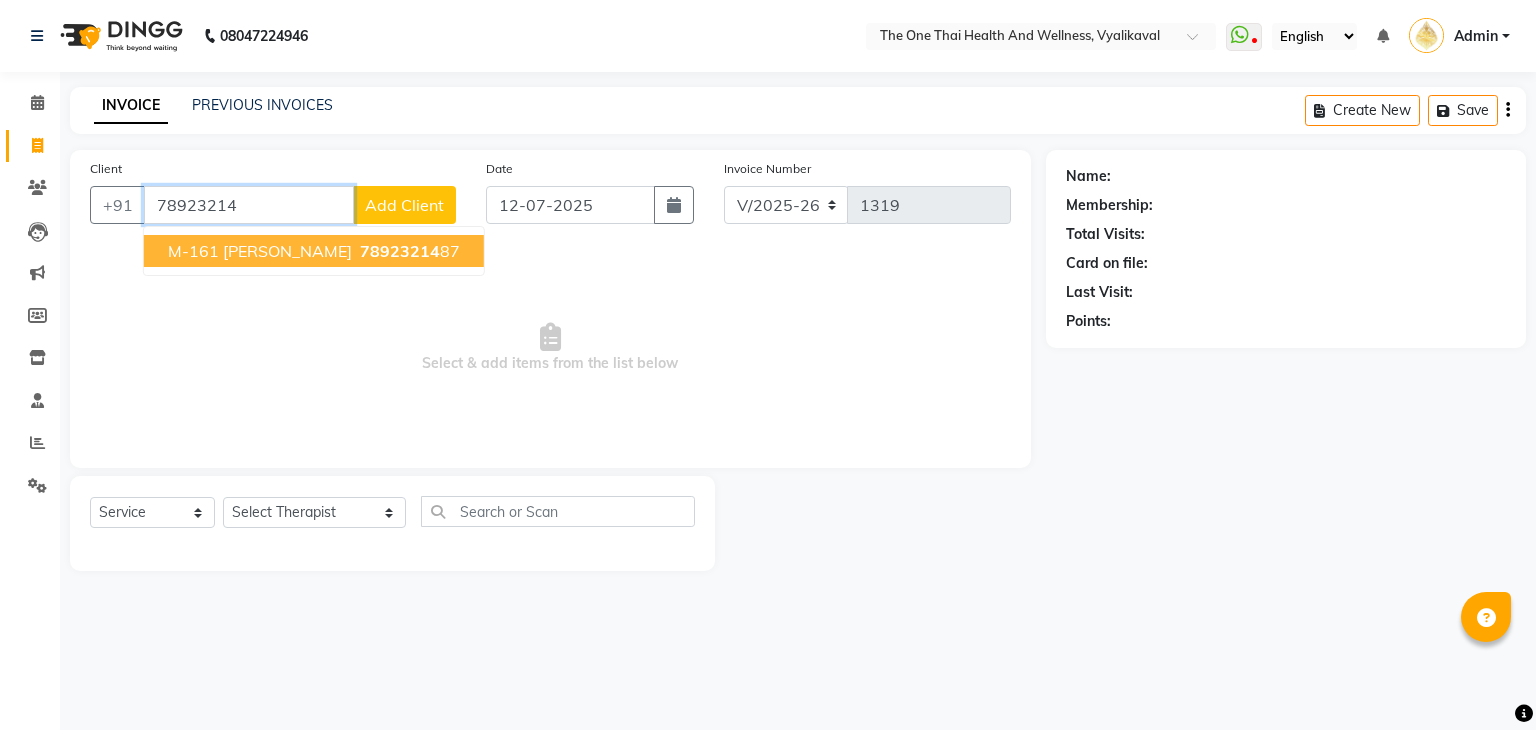 click on "M-161 Vasu" at bounding box center [260, 251] 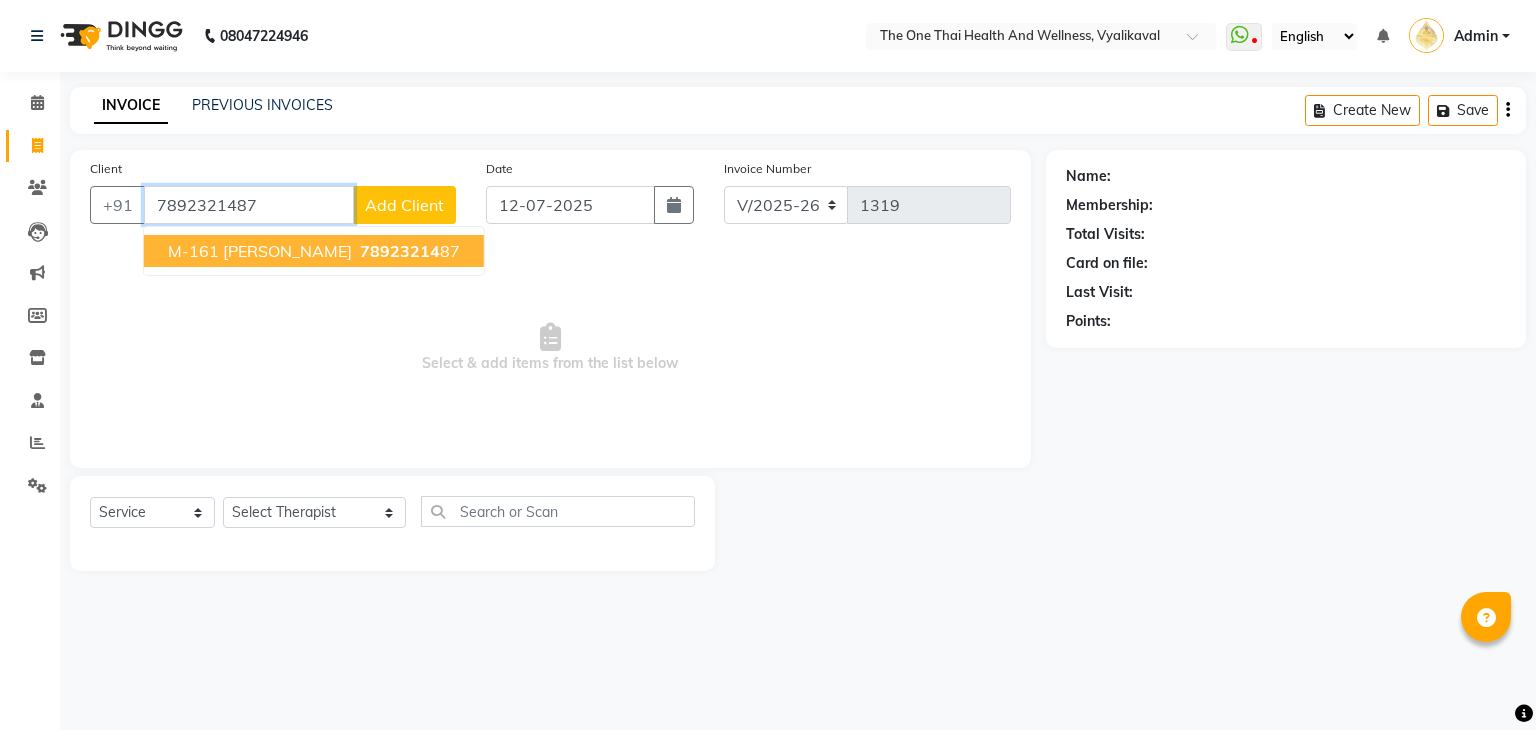 type on "7892321487" 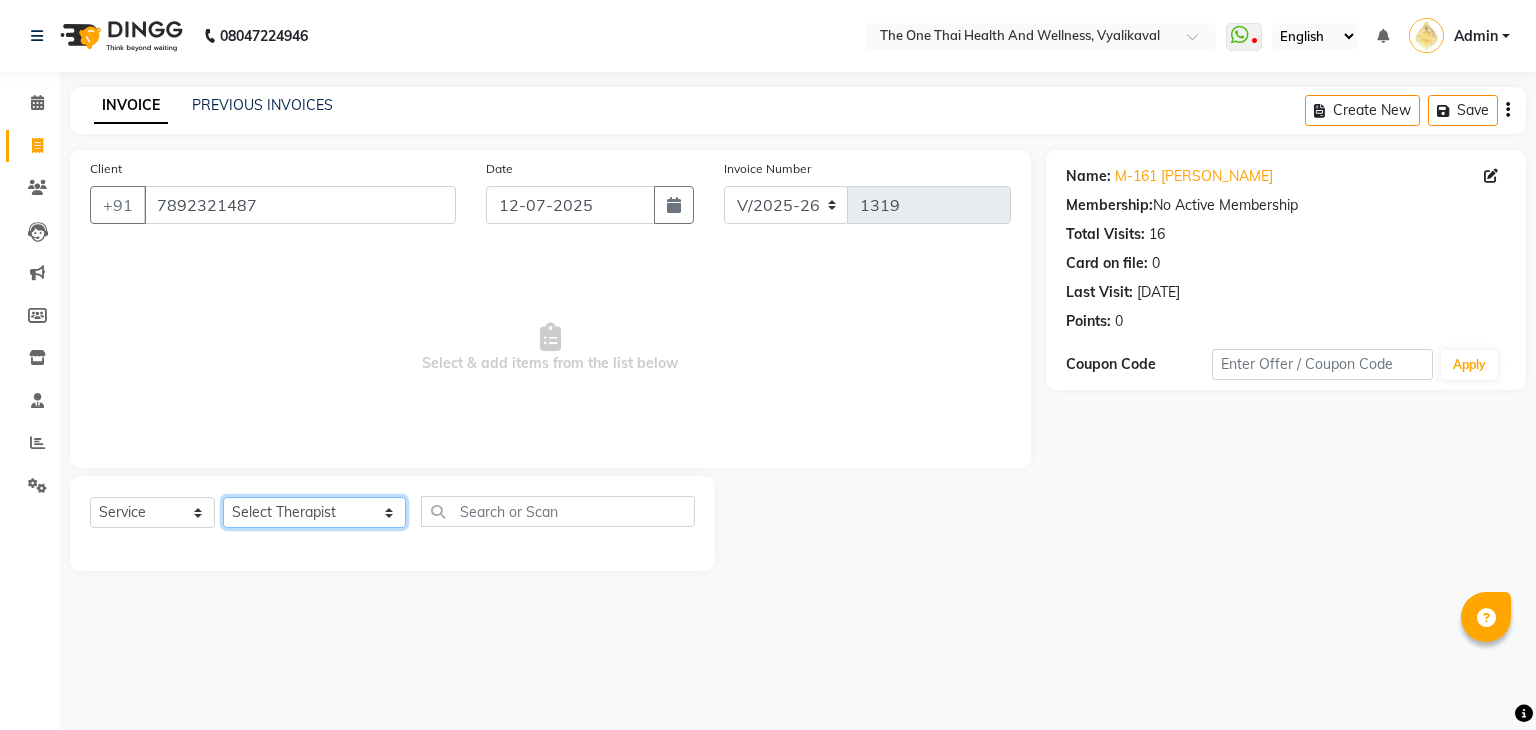 click on "Select Therapist Admin Alisha 💚🍏thai therapist Ammy ❤️northeast therapist Ammy thai 💚therapist Beauty 💚🍅thai therapist Ester - NE 🔴🔴🔴 Ester 🟢 -🇹🇭thai  Grace northeast standby Jeena thai 🟢therapist Jenny (alisha)🍏🍏 thai therapist Jenny (nana ) 2nd june🌹northeast  Leena Lilly 💚thai therapist Linda🎃💚thai therapist  Liza 🔴north east  Lucky thai 🪀💚therapist  Miya ❤️ northeast  Nana 🍅 northeast  Nana 🍏💚thai therapist  Orange 🧡thai therapist  Pema 🍅north east therapist  receptionist  Rosie ❤️northeast therapist ❤️ Sania (nana) 🍏🍏thai therapist Sara 💚💚thai therapist second login  Sofia thai therapist 🍏" 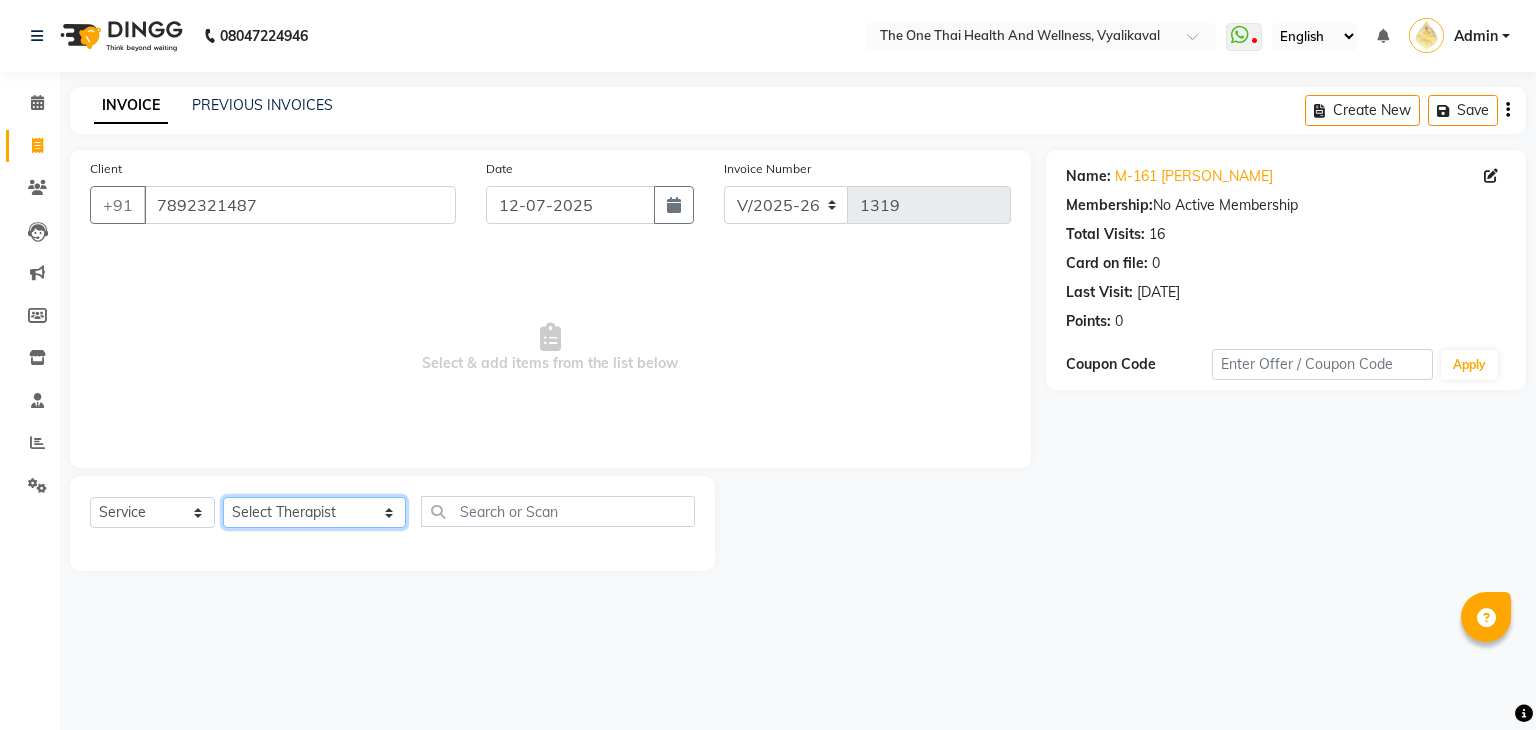 select on "69213" 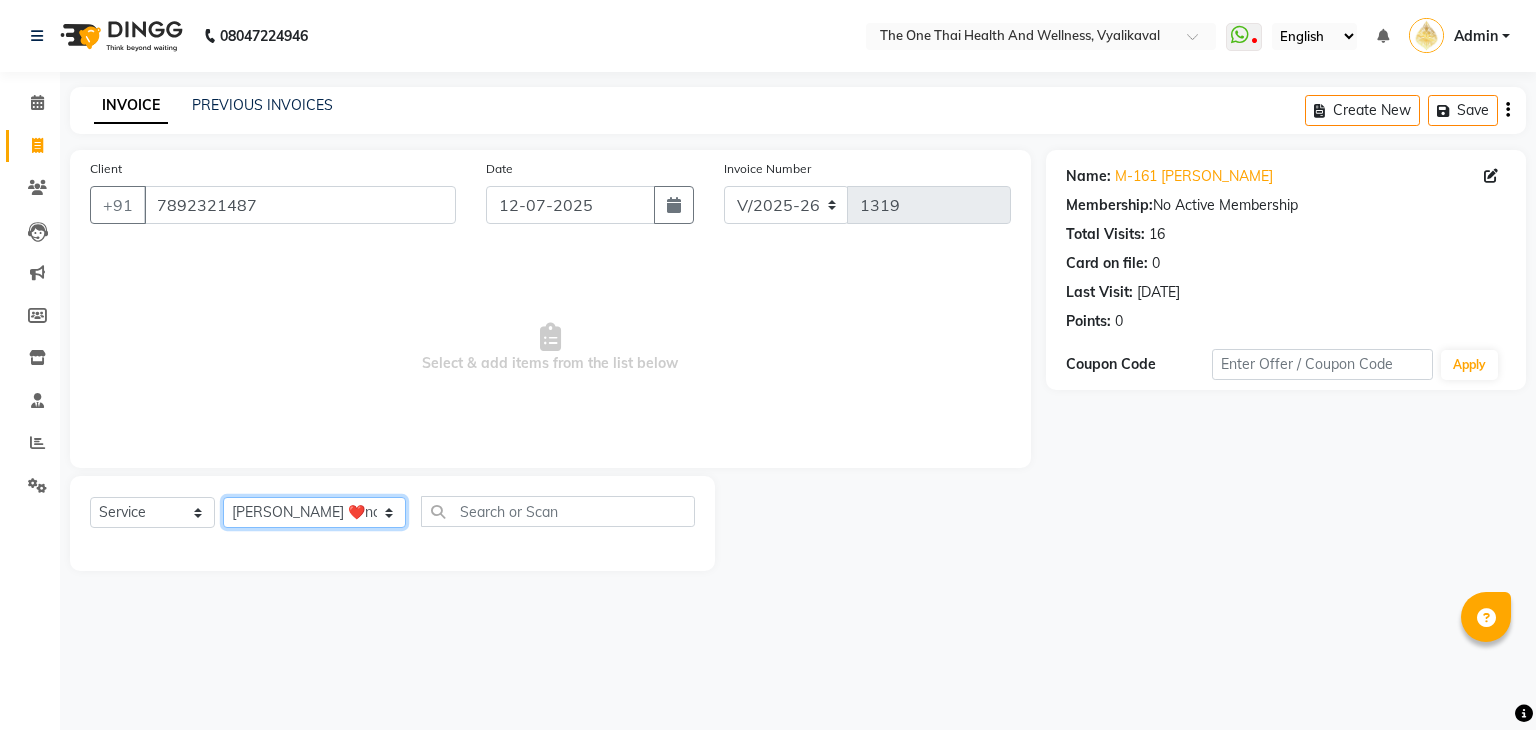 click on "Select Therapist Admin Alisha 💚🍏thai therapist Ammy ❤️northeast therapist Ammy thai 💚therapist Beauty 💚🍅thai therapist Ester - NE 🔴🔴🔴 Ester 🟢 -🇹🇭thai  Grace northeast standby Jeena thai 🟢therapist Jenny (alisha)🍏🍏 thai therapist Jenny (nana ) 2nd june🌹northeast  Leena Lilly 💚thai therapist Linda🎃💚thai therapist  Liza 🔴north east  Lucky thai 🪀💚therapist  Miya ❤️ northeast  Nana 🍅 northeast  Nana 🍏💚thai therapist  Orange 🧡thai therapist  Pema 🍅north east therapist  receptionist  Rosie ❤️northeast therapist ❤️ Sania (nana) 🍏🍏thai therapist Sara 💚💚thai therapist second login  Sofia thai therapist 🍏" 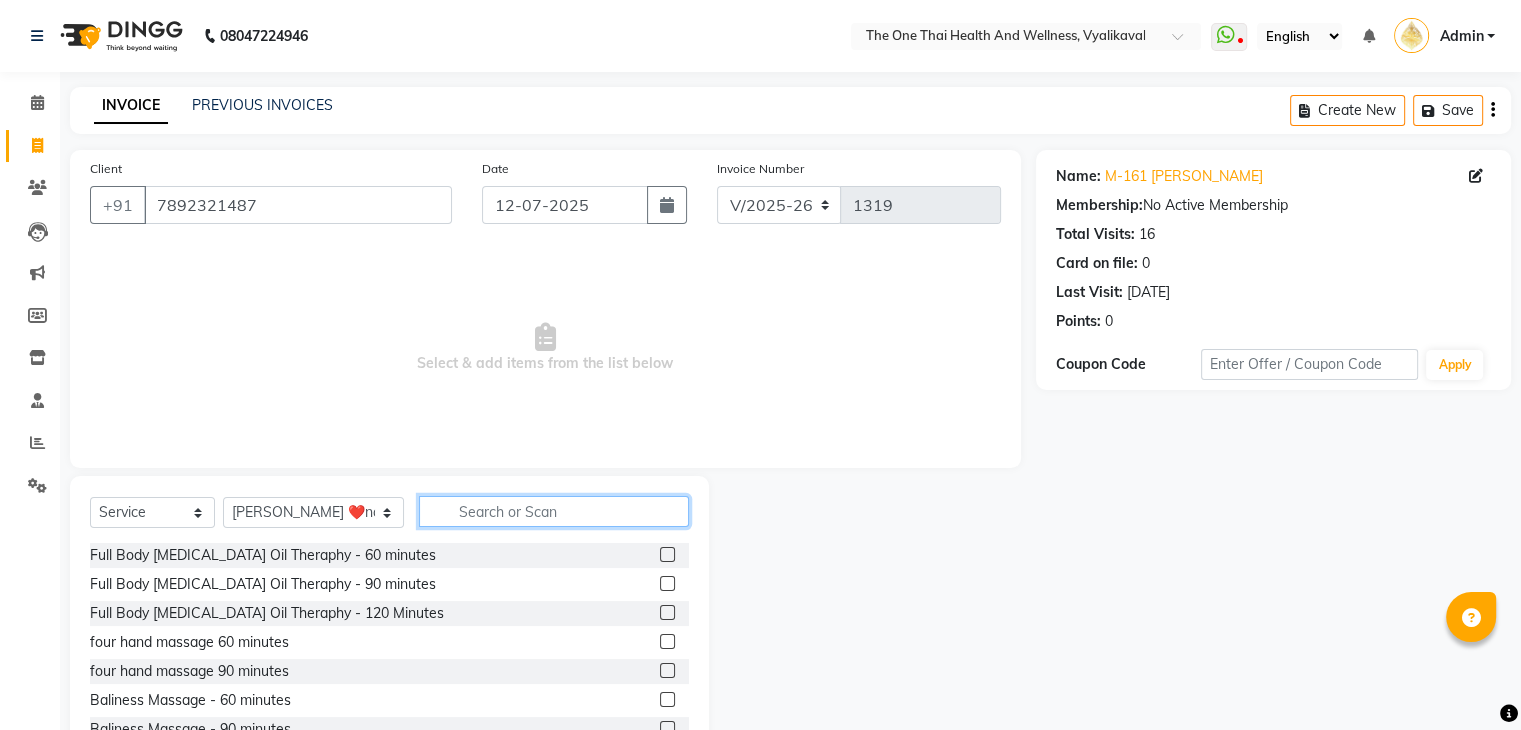 click 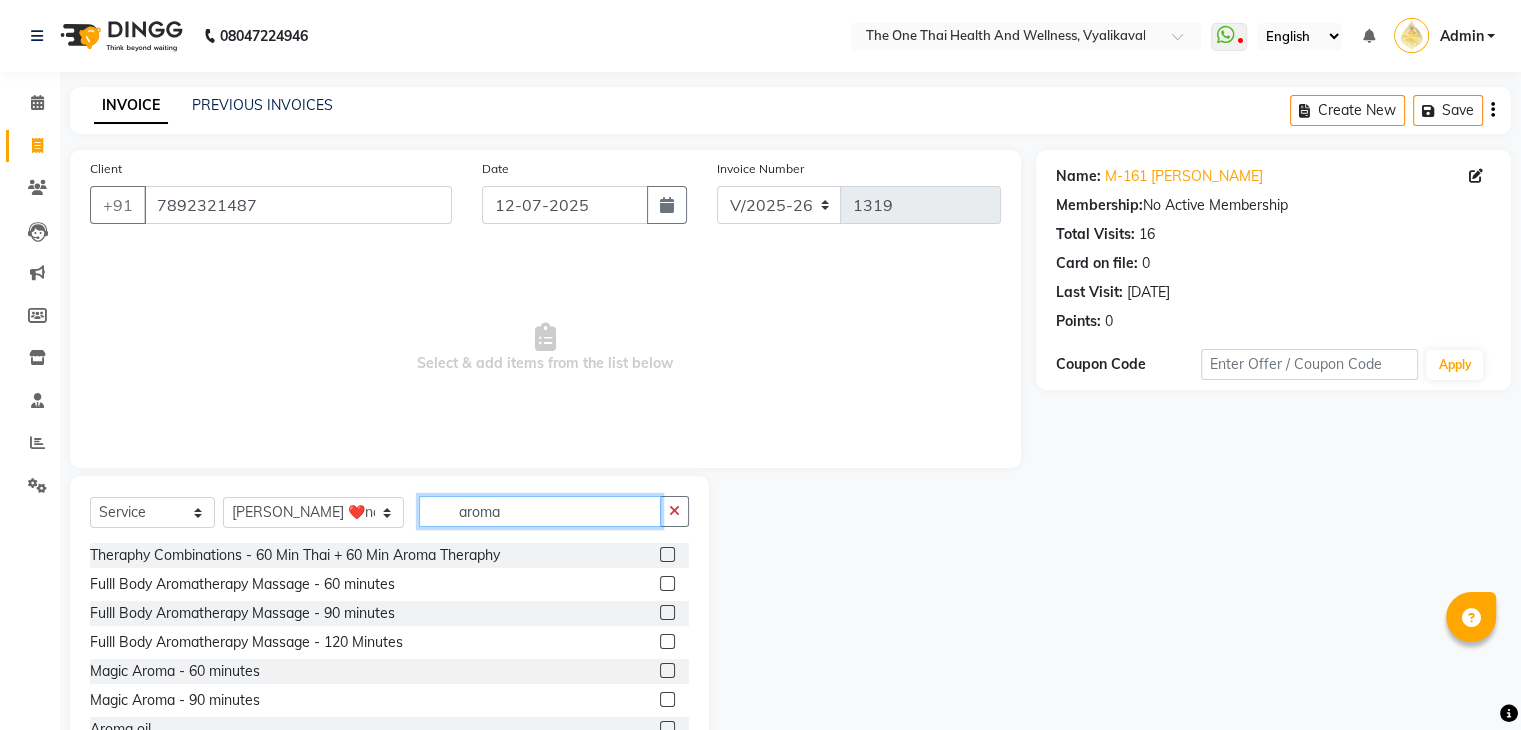 type on "aroma" 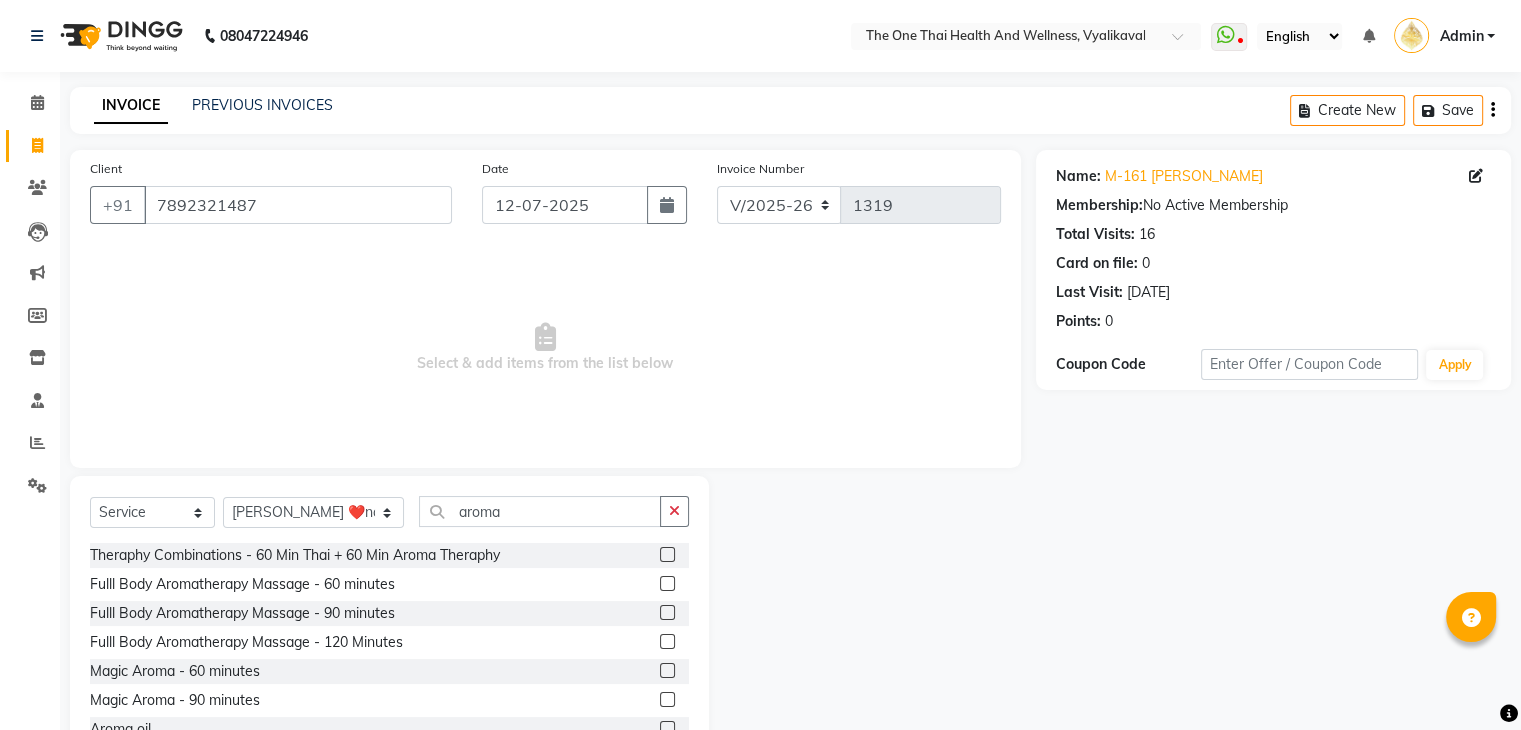 click 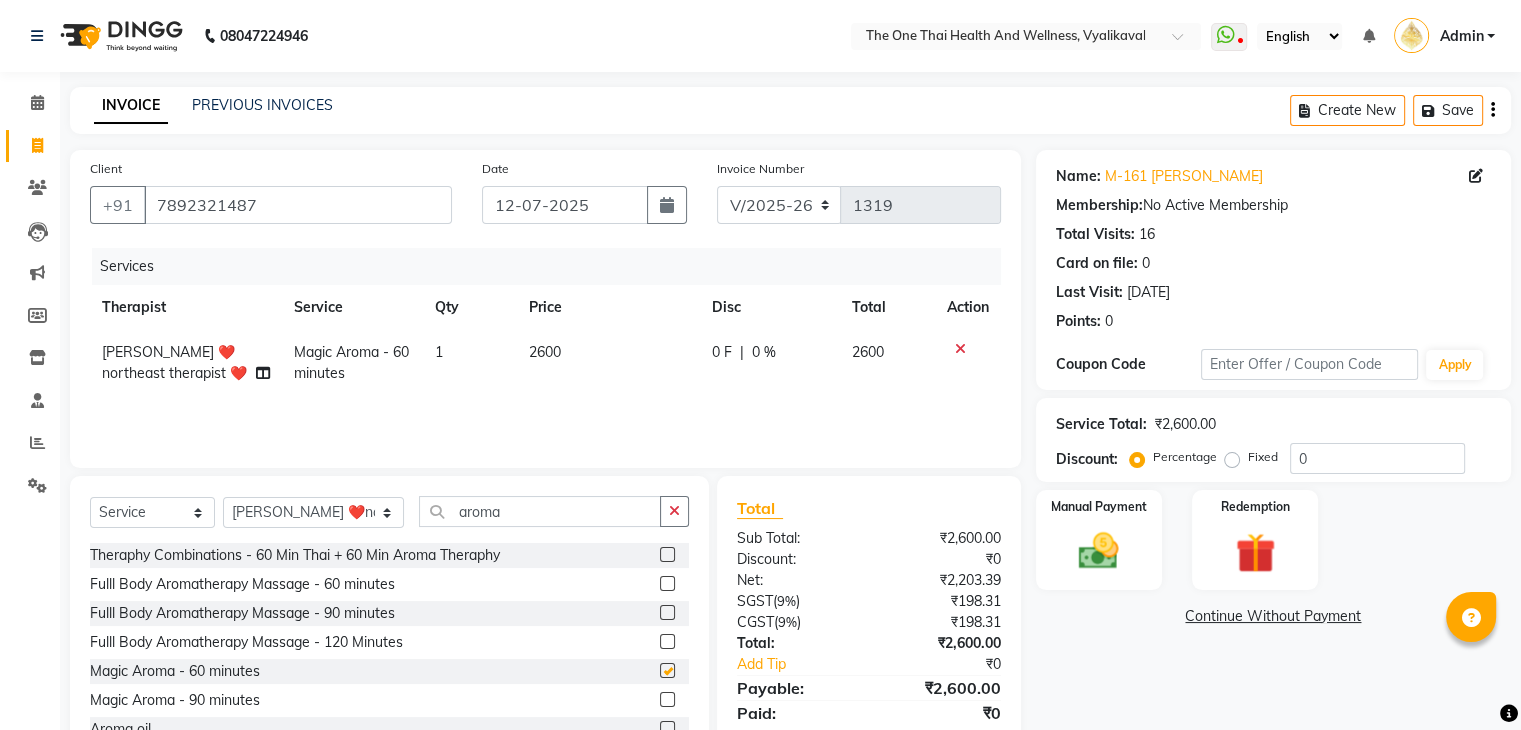 checkbox on "false" 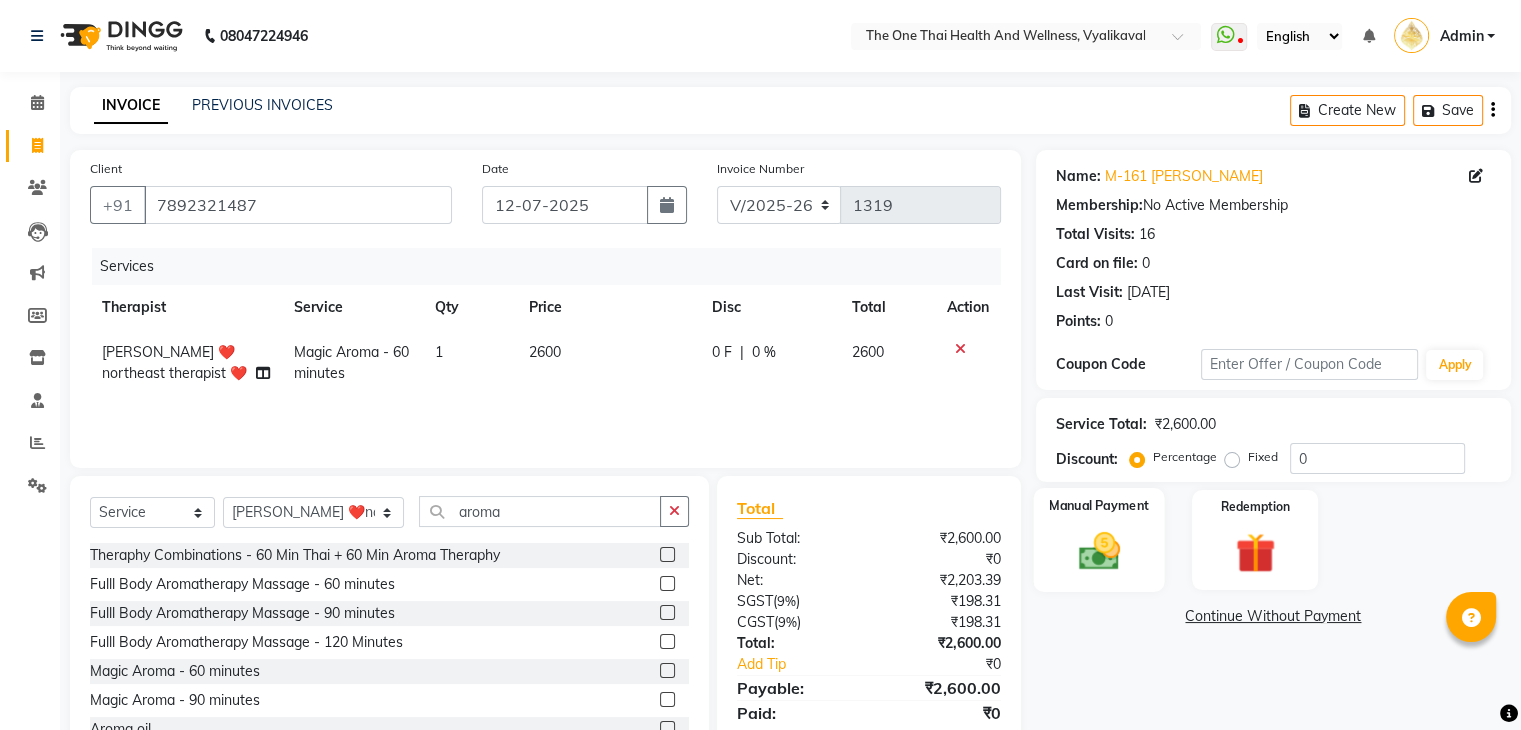 click 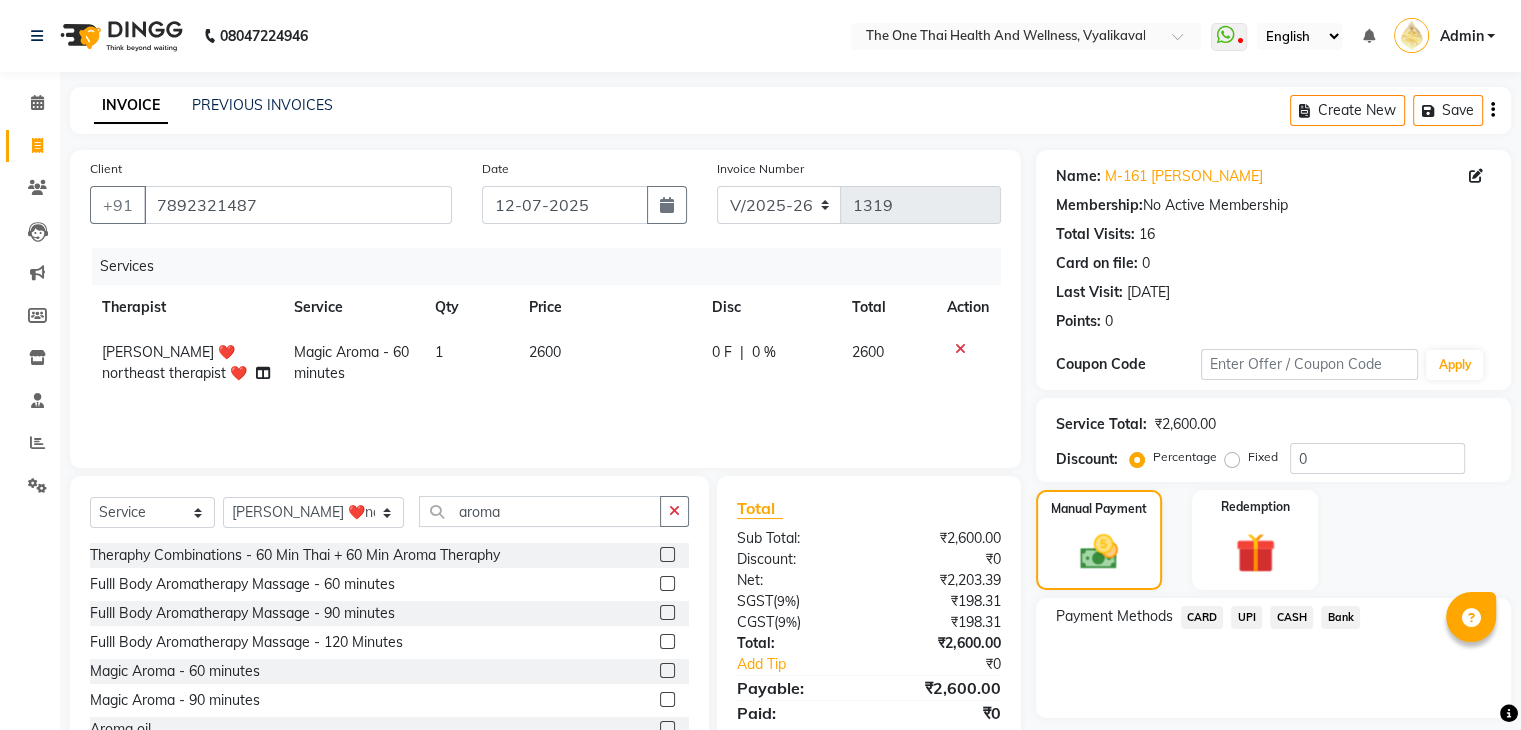 click on "UPI" 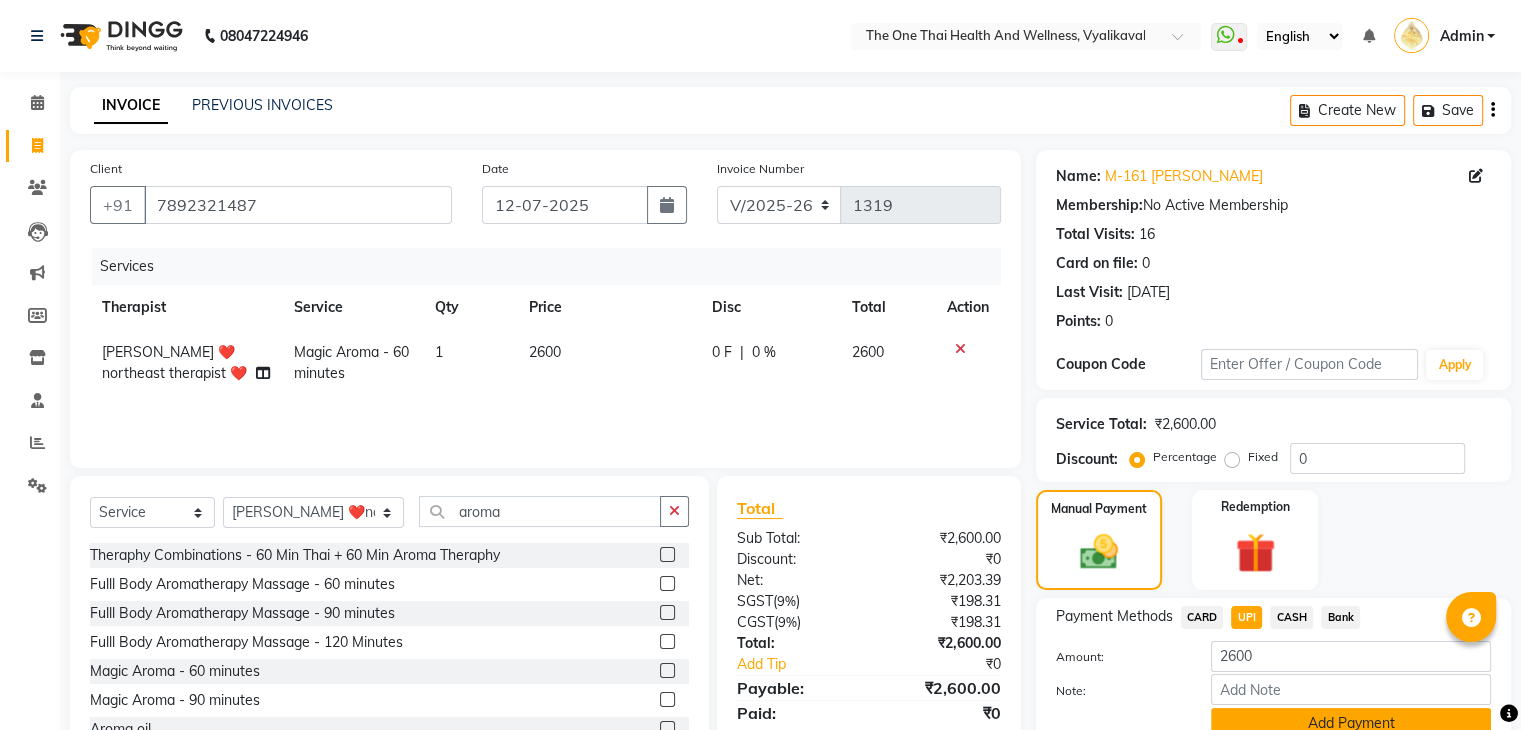 click on "Add Payment" 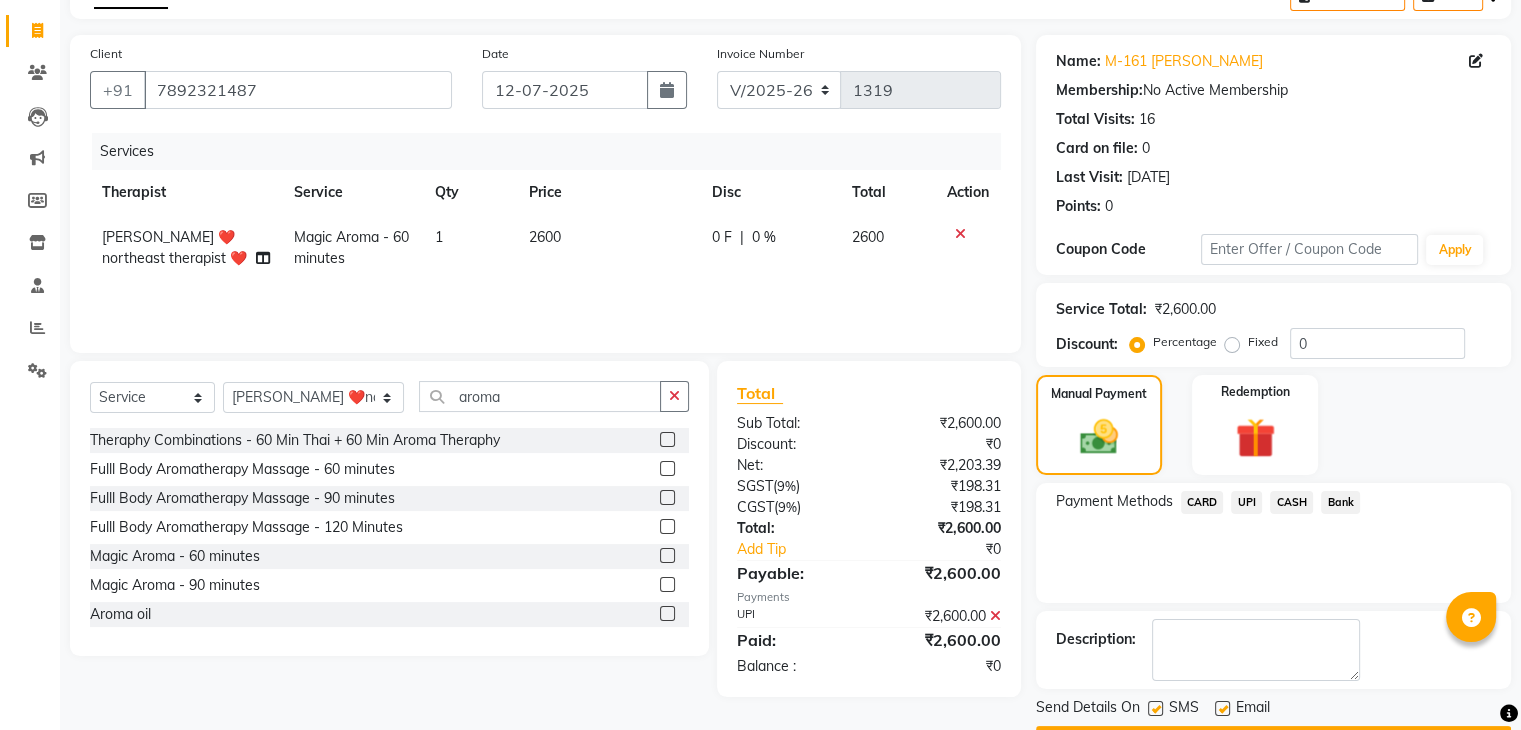 scroll, scrollTop: 171, scrollLeft: 0, axis: vertical 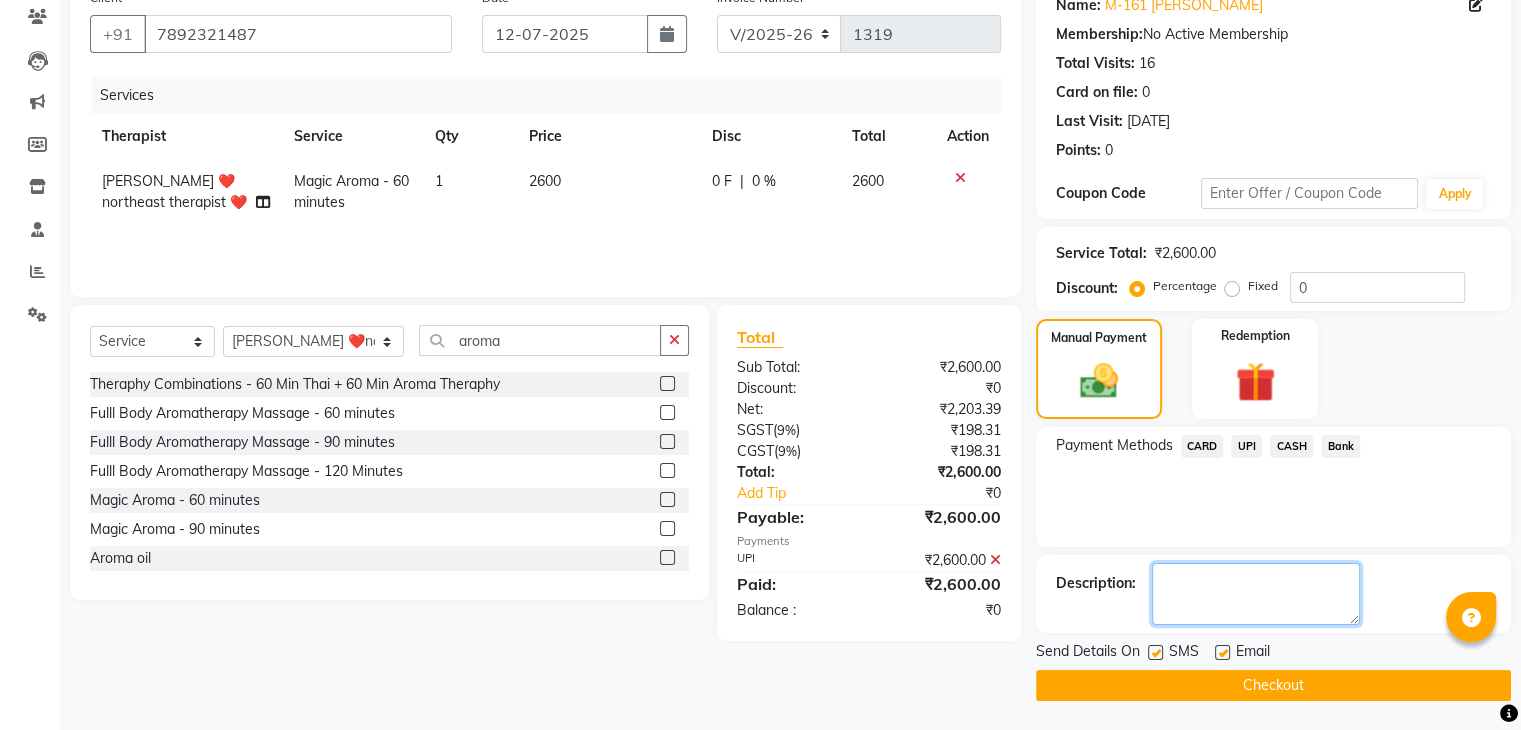 click 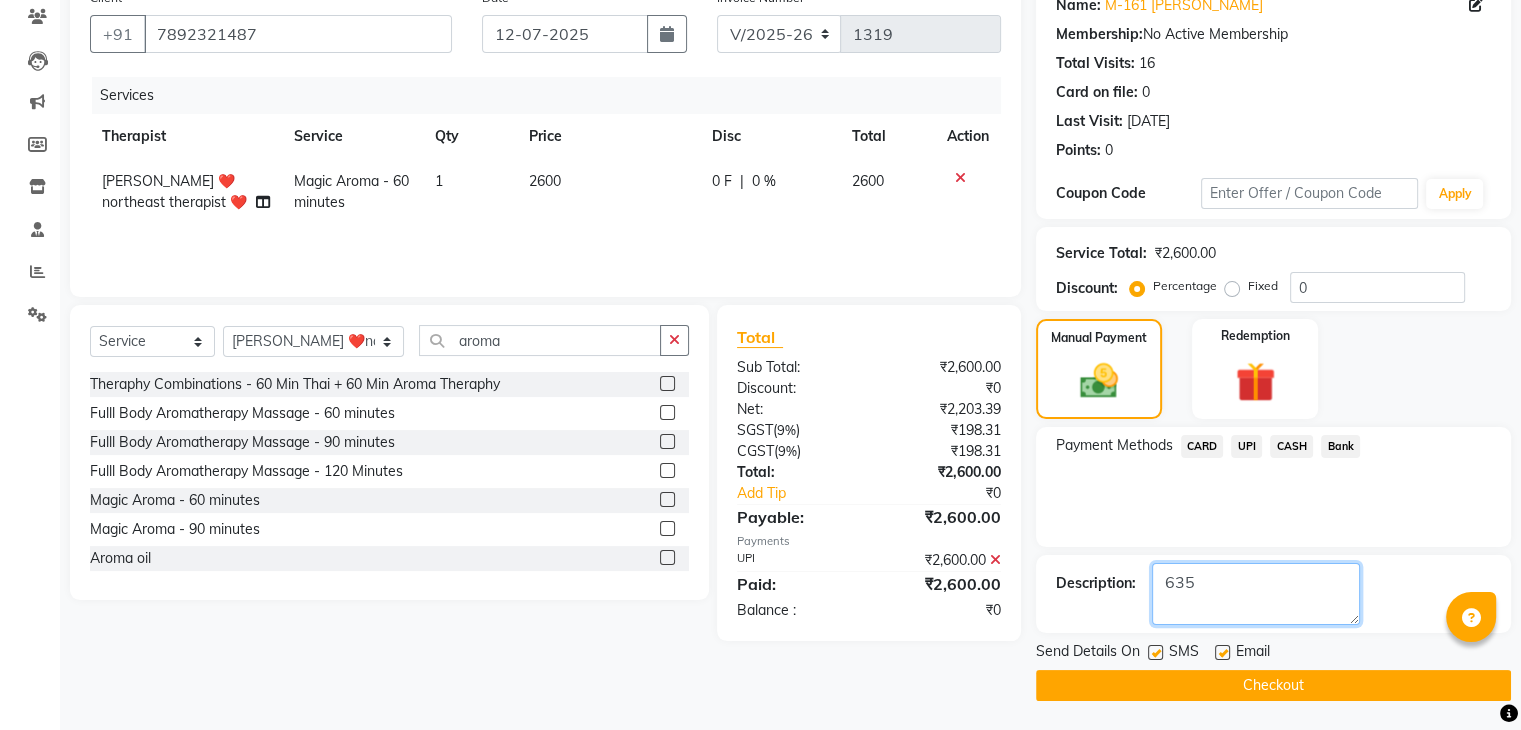 type on "635" 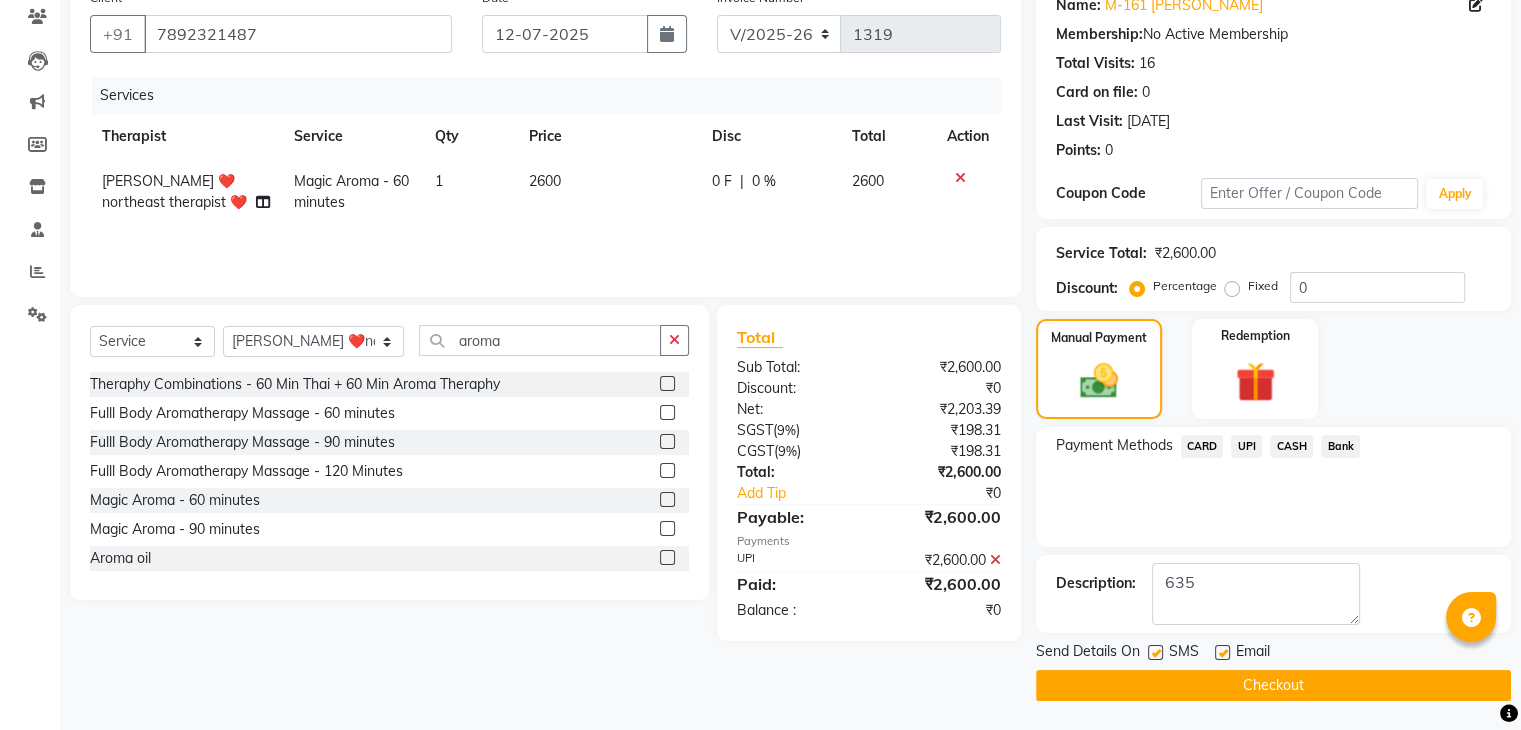 click 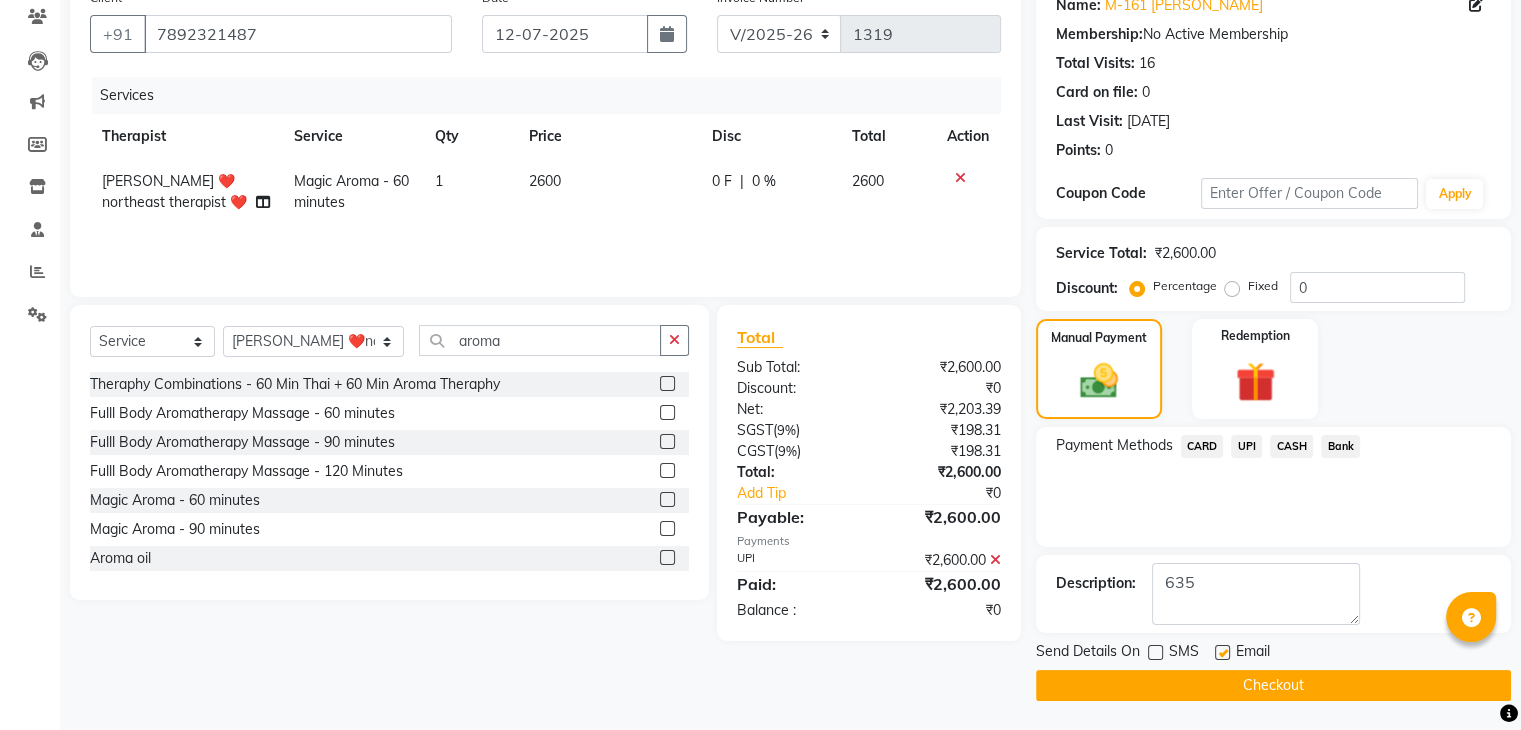 click on "Checkout" 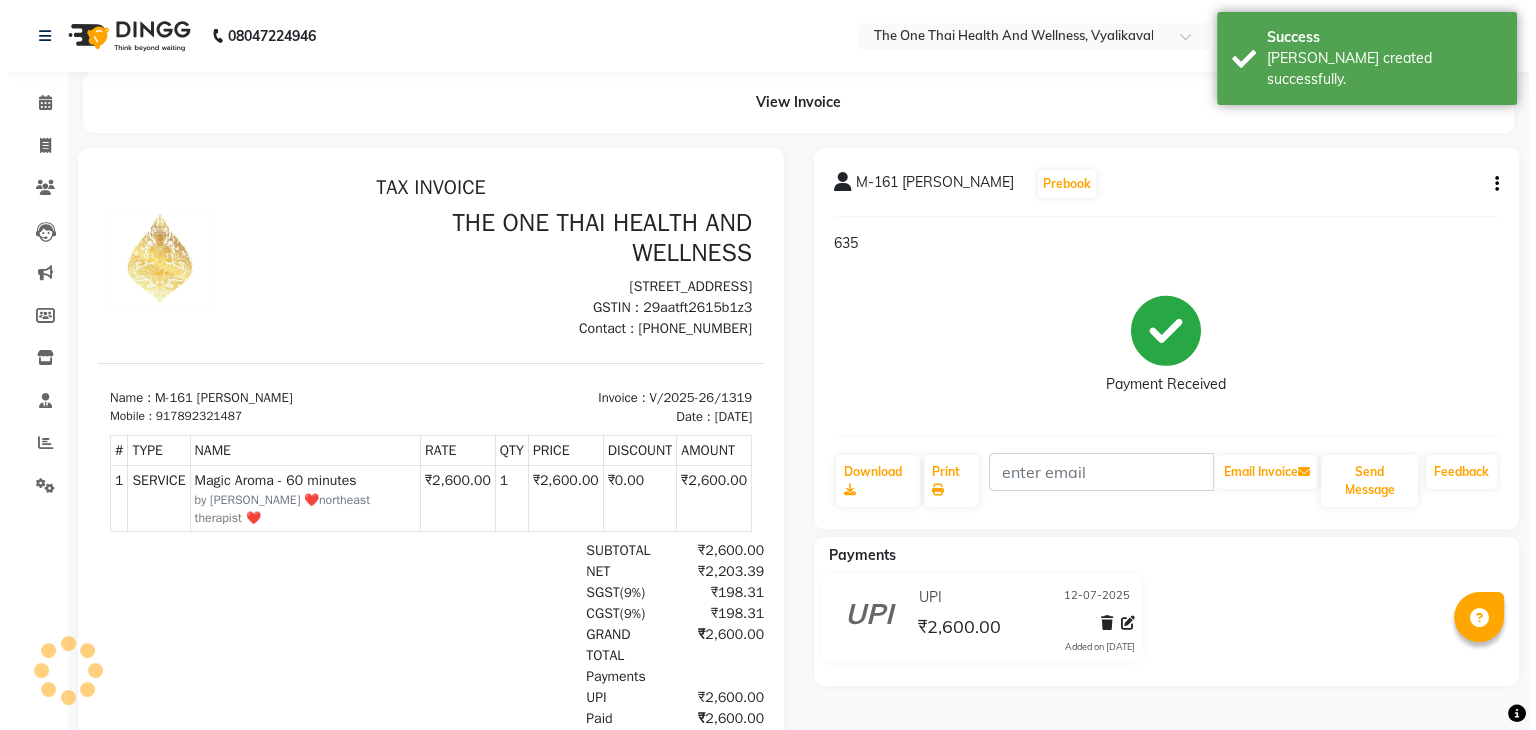 scroll, scrollTop: 0, scrollLeft: 0, axis: both 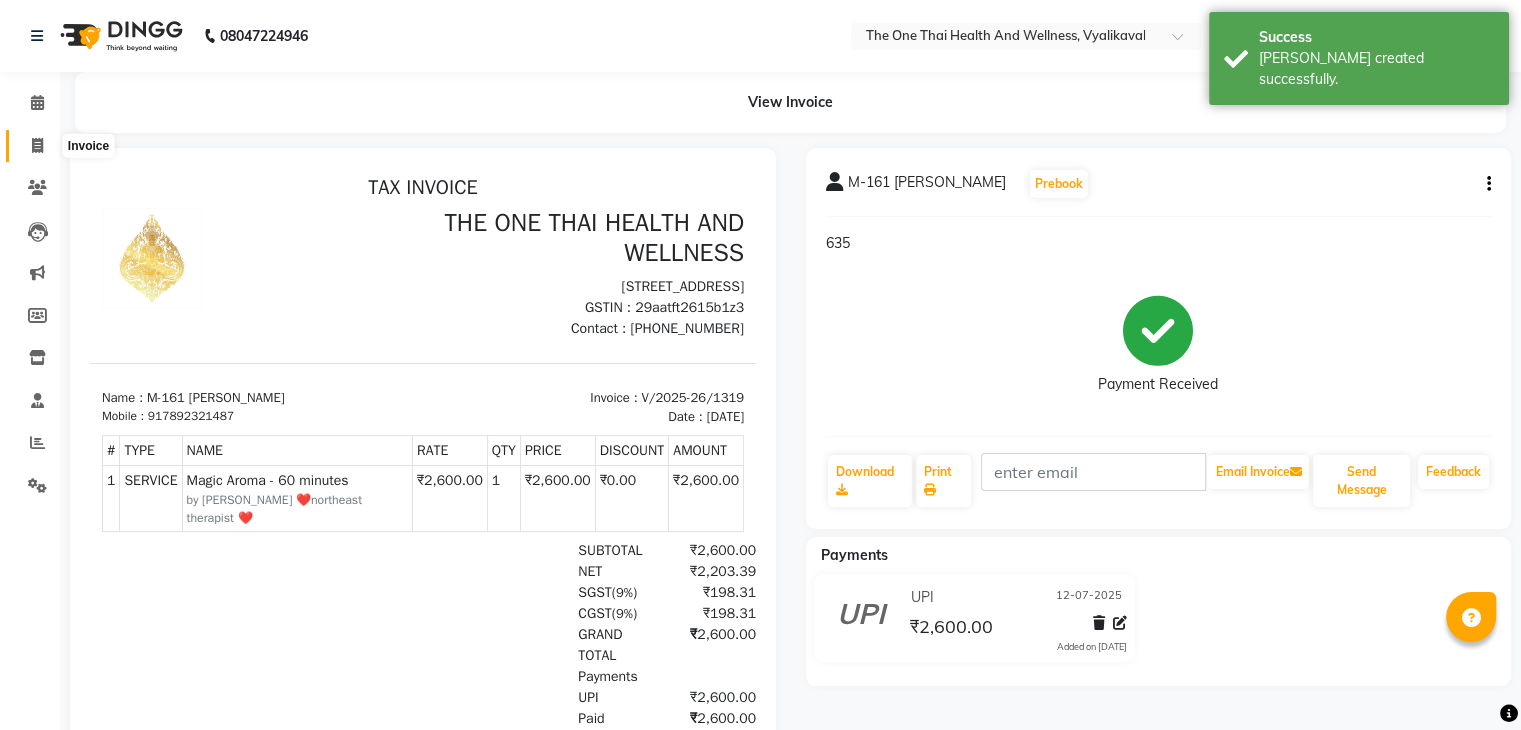 click 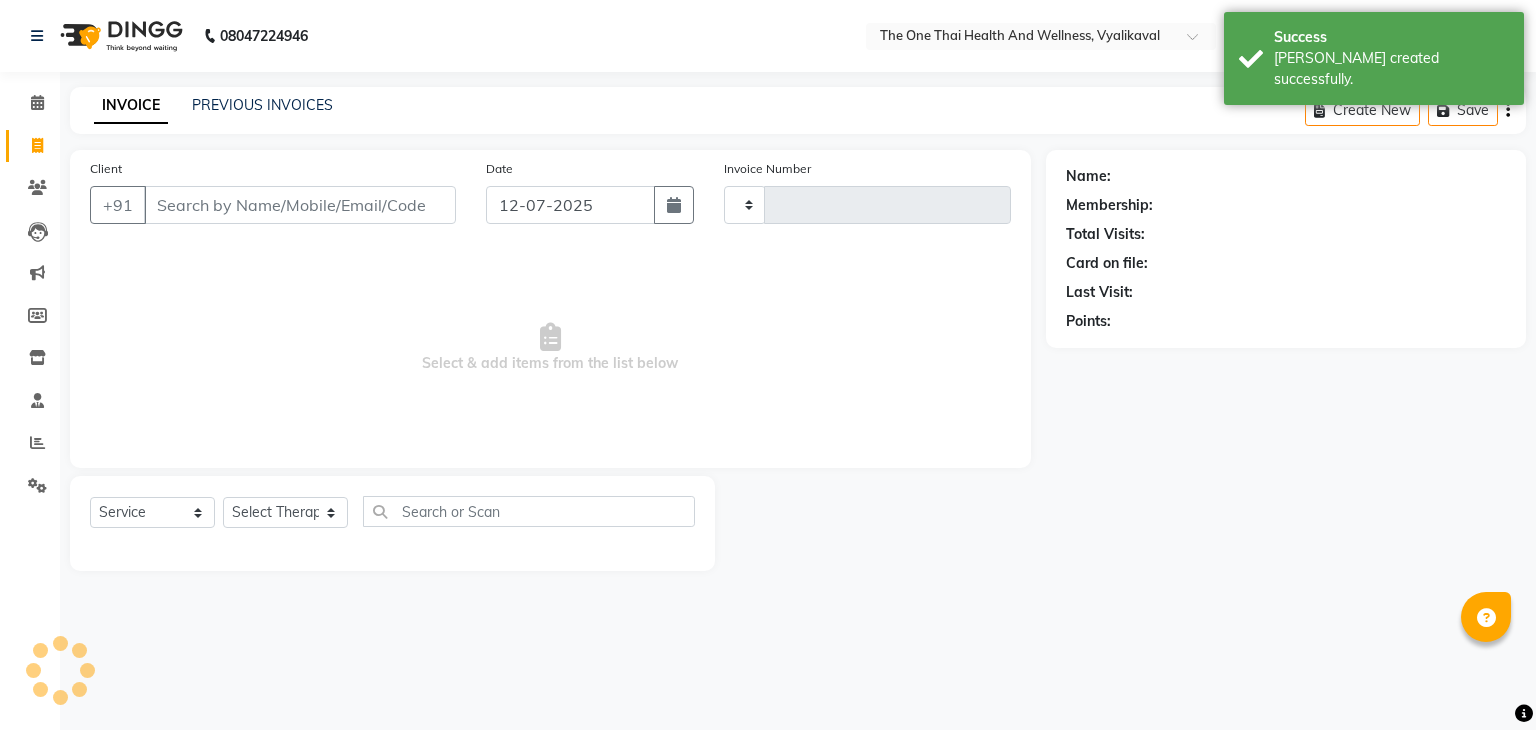 type on "1320" 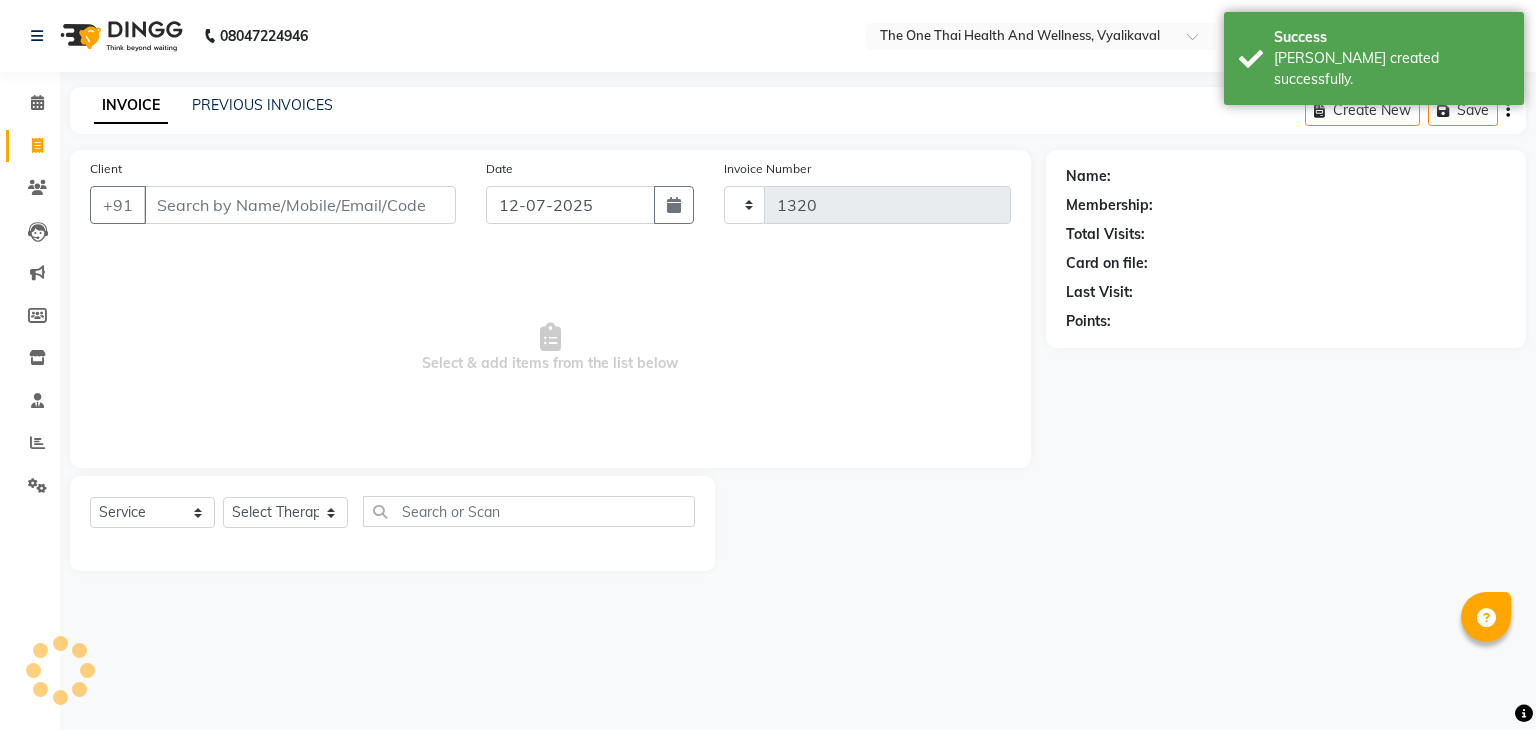 select on "5972" 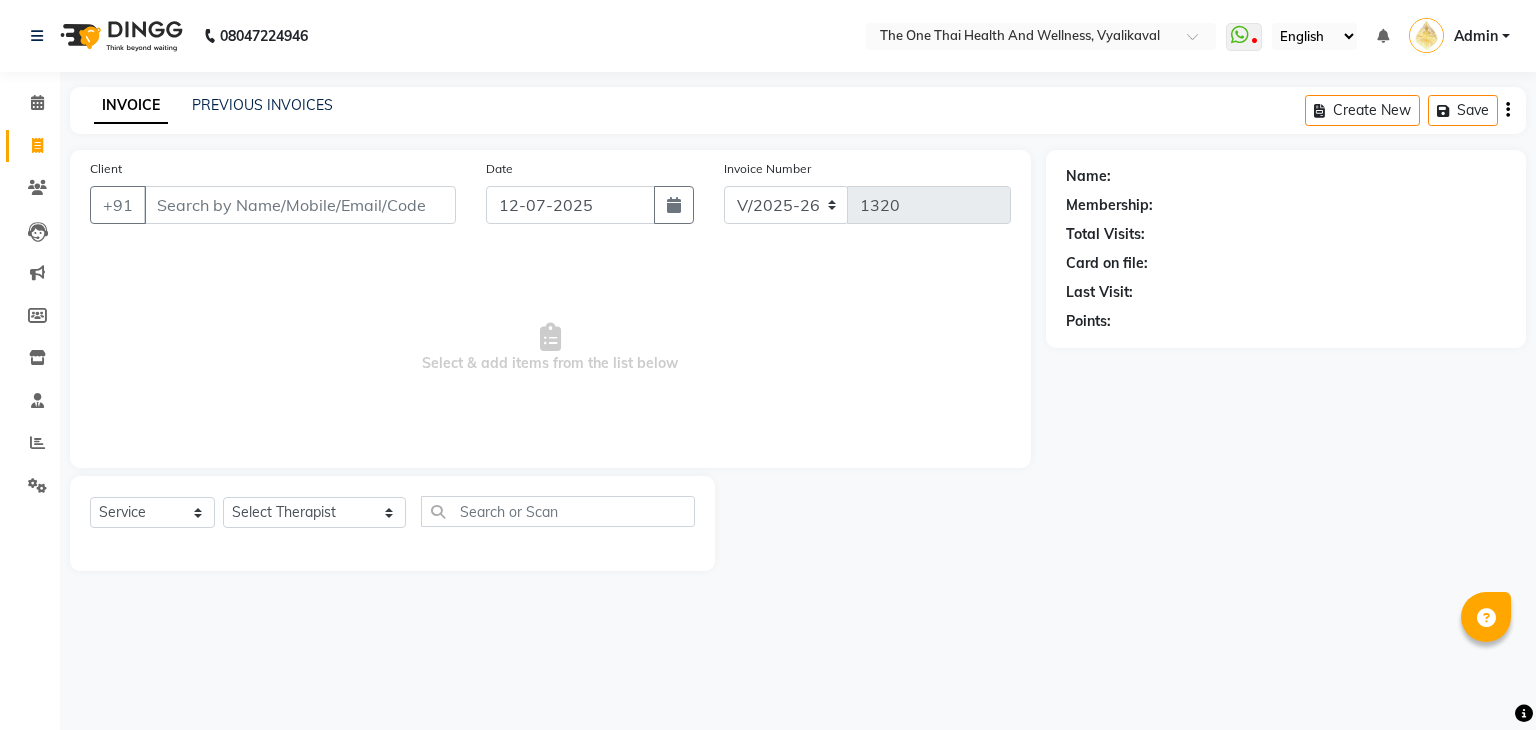 click on "Client" at bounding box center (300, 205) 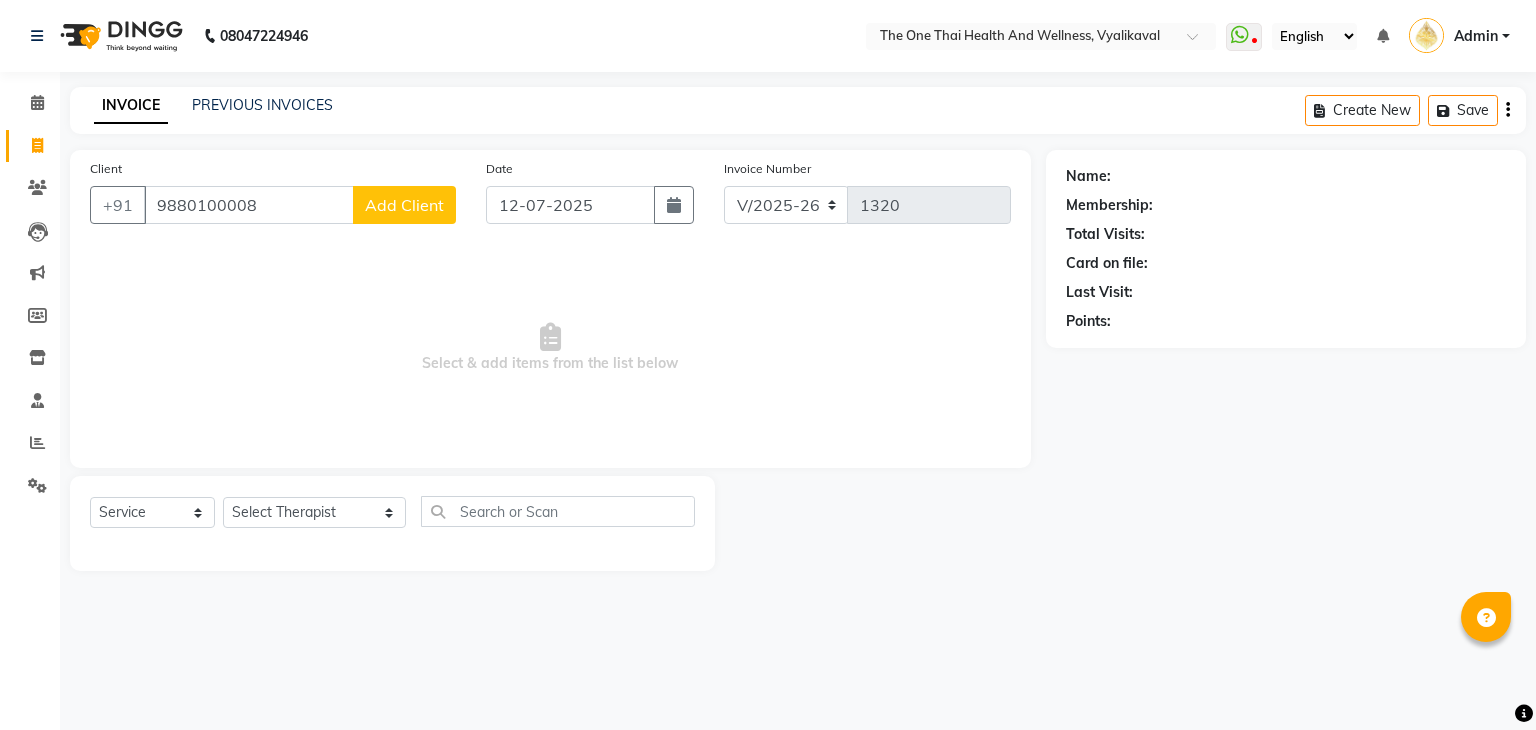 type on "9880100008" 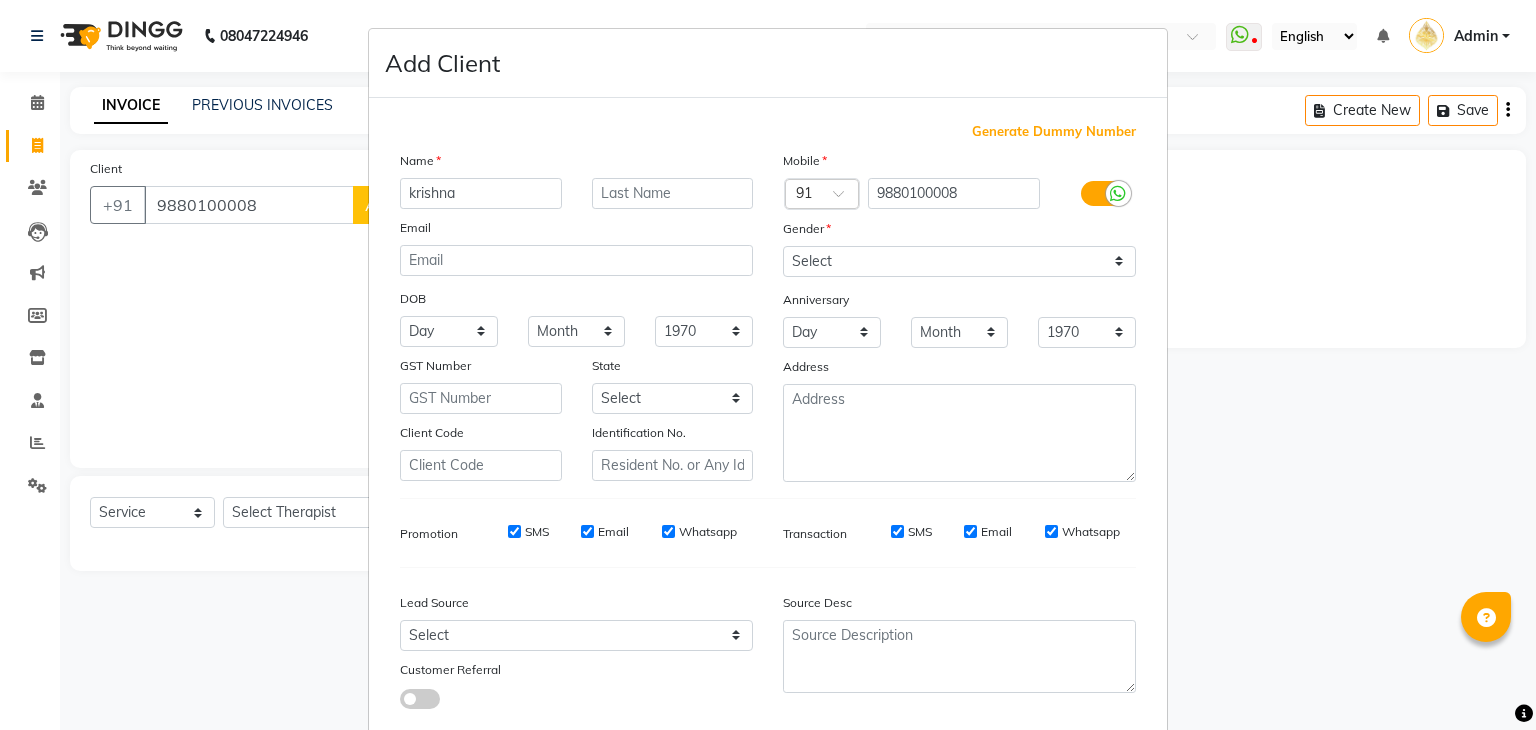 type on "krishna" 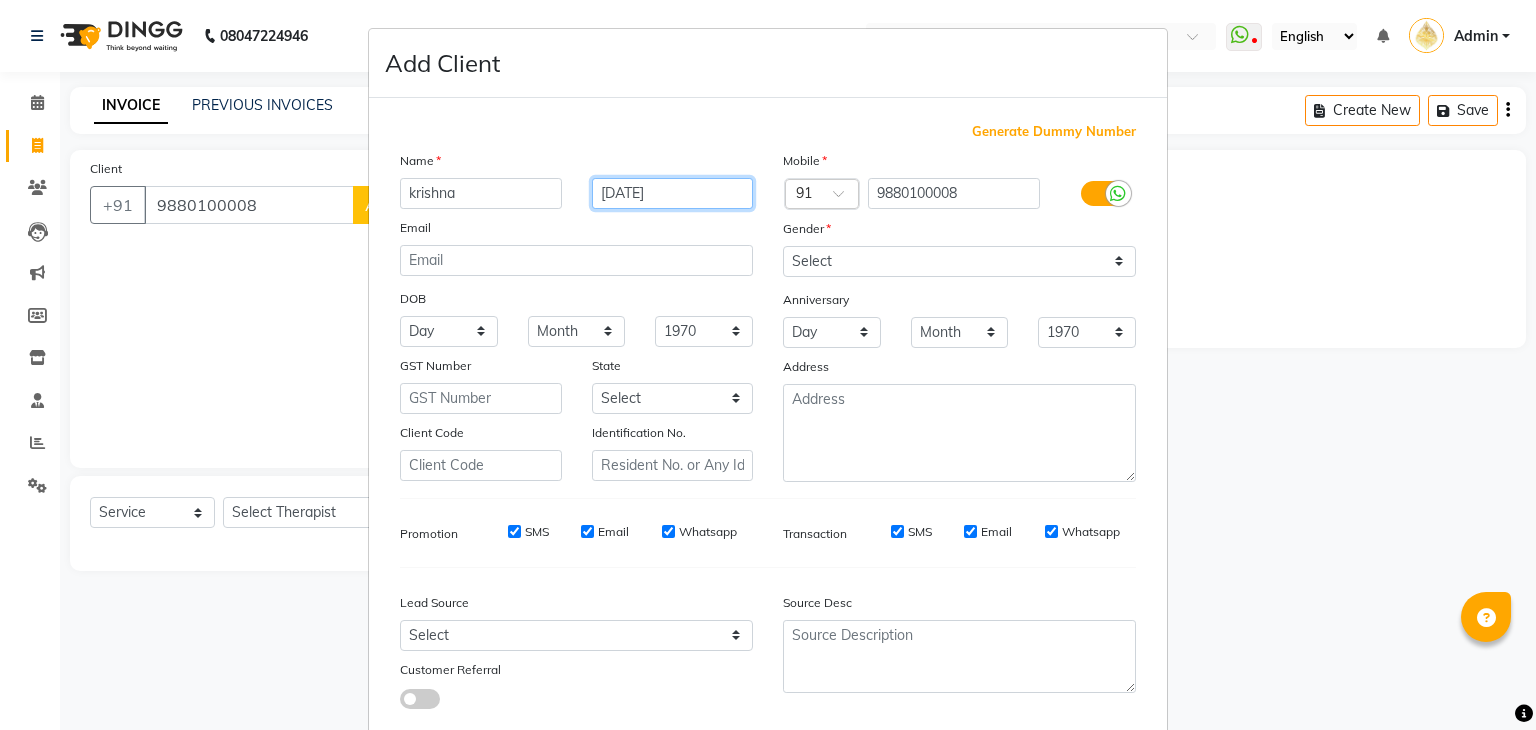 type on "[DATE]" 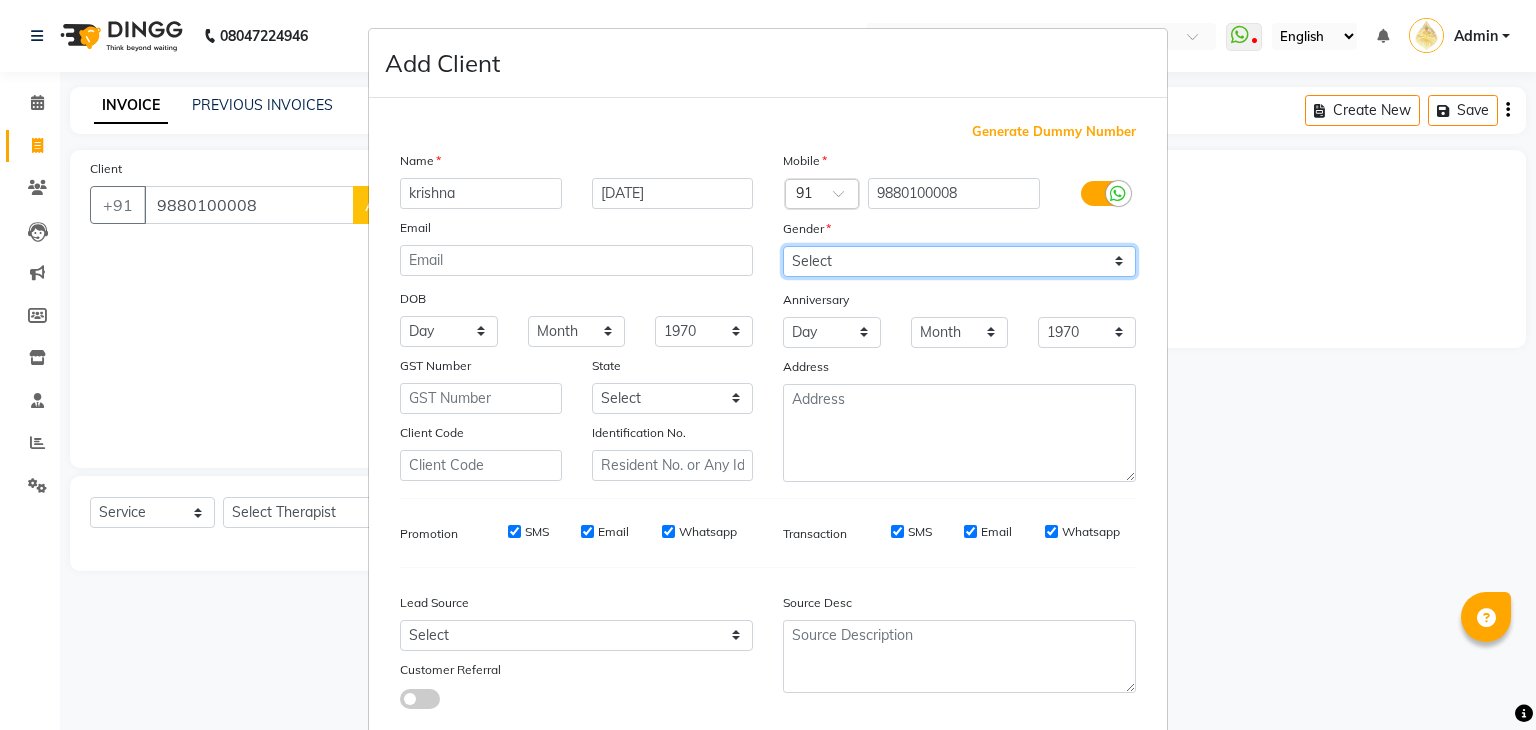 click on "Select Male Female Other Prefer Not To Say" at bounding box center [959, 261] 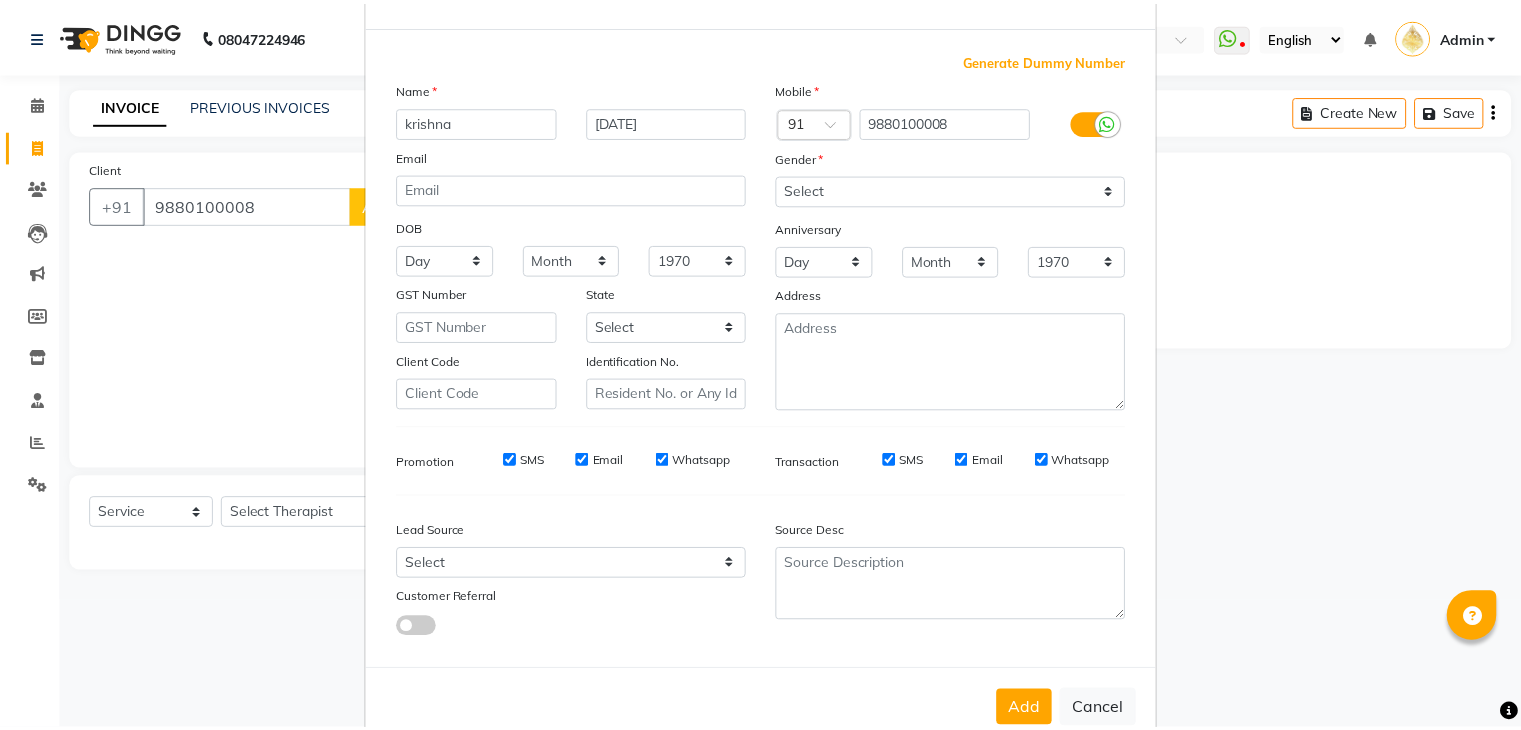 scroll, scrollTop: 127, scrollLeft: 0, axis: vertical 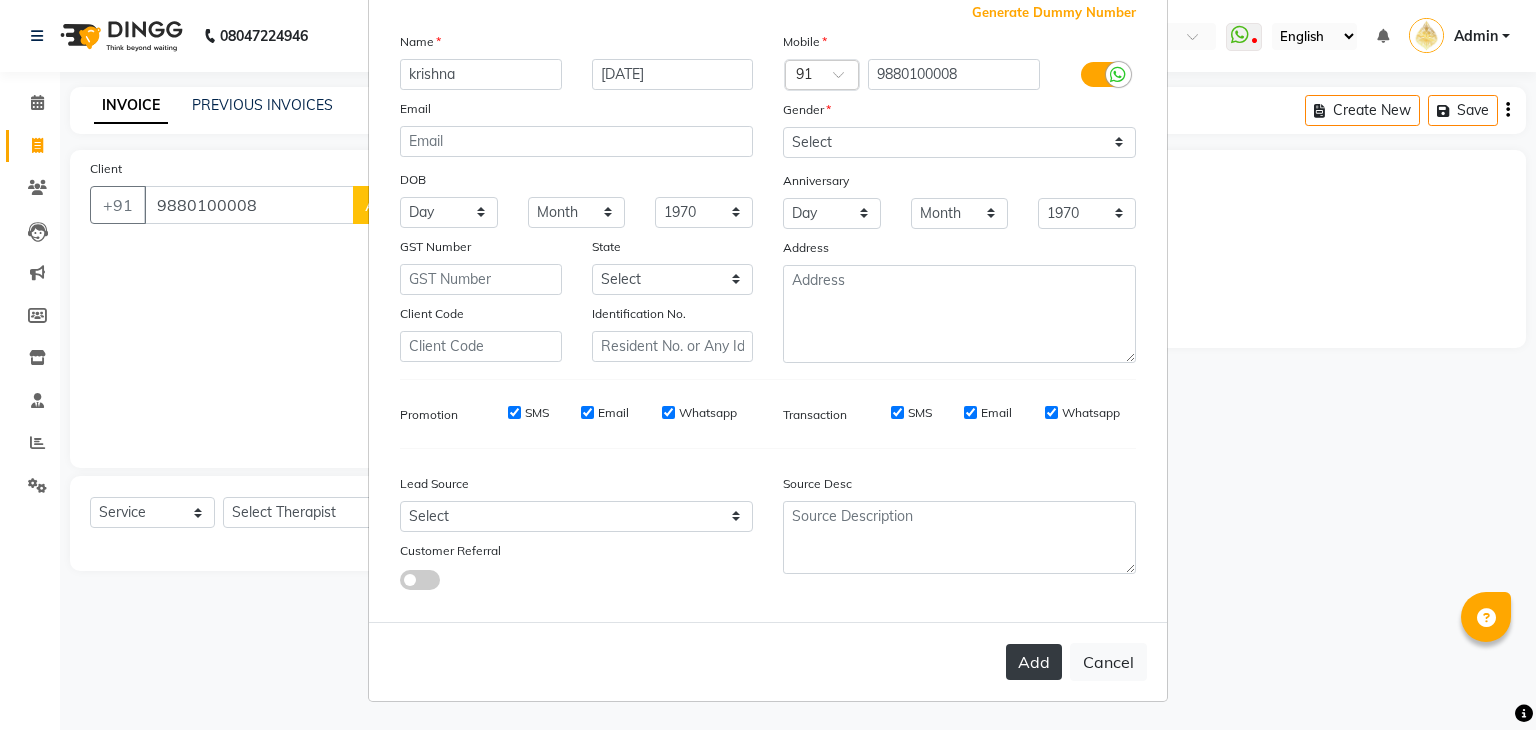 click on "Add" at bounding box center (1034, 662) 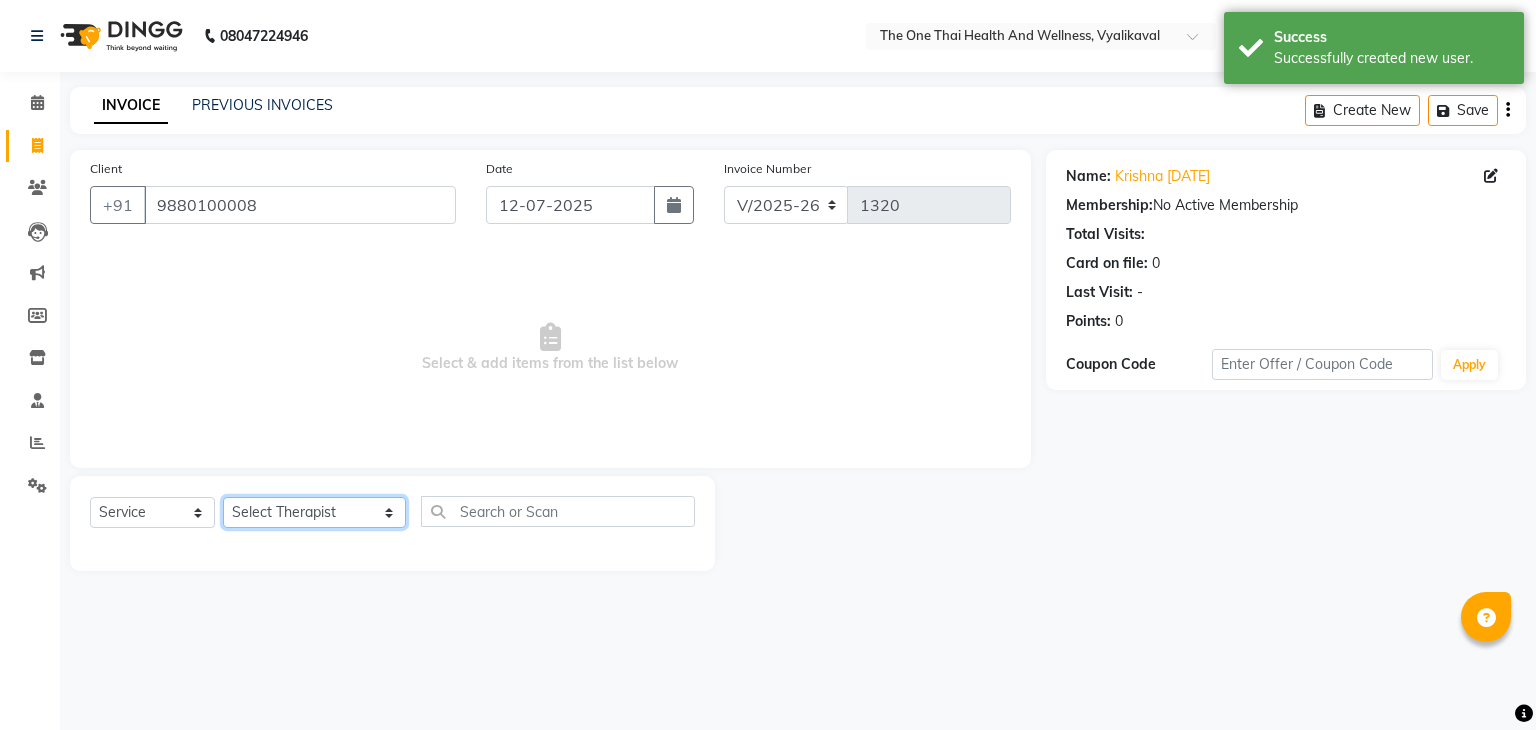 click on "Select Therapist Admin Alisha 💚🍏thai therapist Ammy ❤️northeast therapist Ammy thai 💚therapist Beauty 💚🍅thai therapist Ester - NE 🔴🔴🔴 Ester 🟢 -🇹🇭thai  Grace northeast standby Jeena thai 🟢therapist Jenny (alisha)🍏🍏 thai therapist Jenny (nana ) 2nd june🌹northeast  Leena Lilly 💚thai therapist Linda🎃💚thai therapist  Liza 🔴north east  Lucky thai 🪀💚therapist  Miya ❤️ northeast  Nana 🍅 northeast  Nana 🍏💚thai therapist  Orange 🧡thai therapist  Pema 🍅north east therapist  receptionist  Rosie ❤️northeast therapist ❤️ Sania (nana) 🍏🍏thai therapist Sara 💚💚thai therapist second login  Sofia thai therapist 🍏" 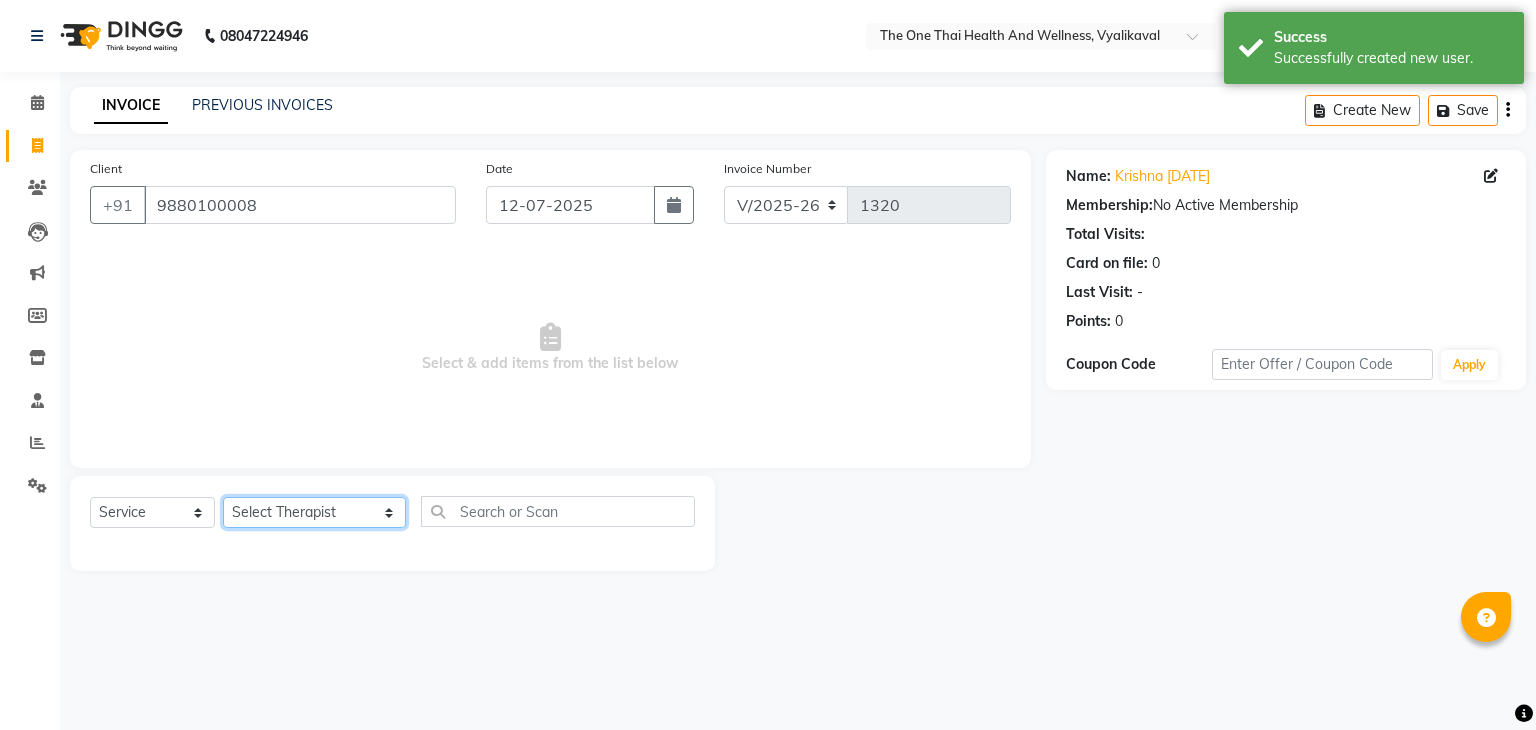 select on "86062" 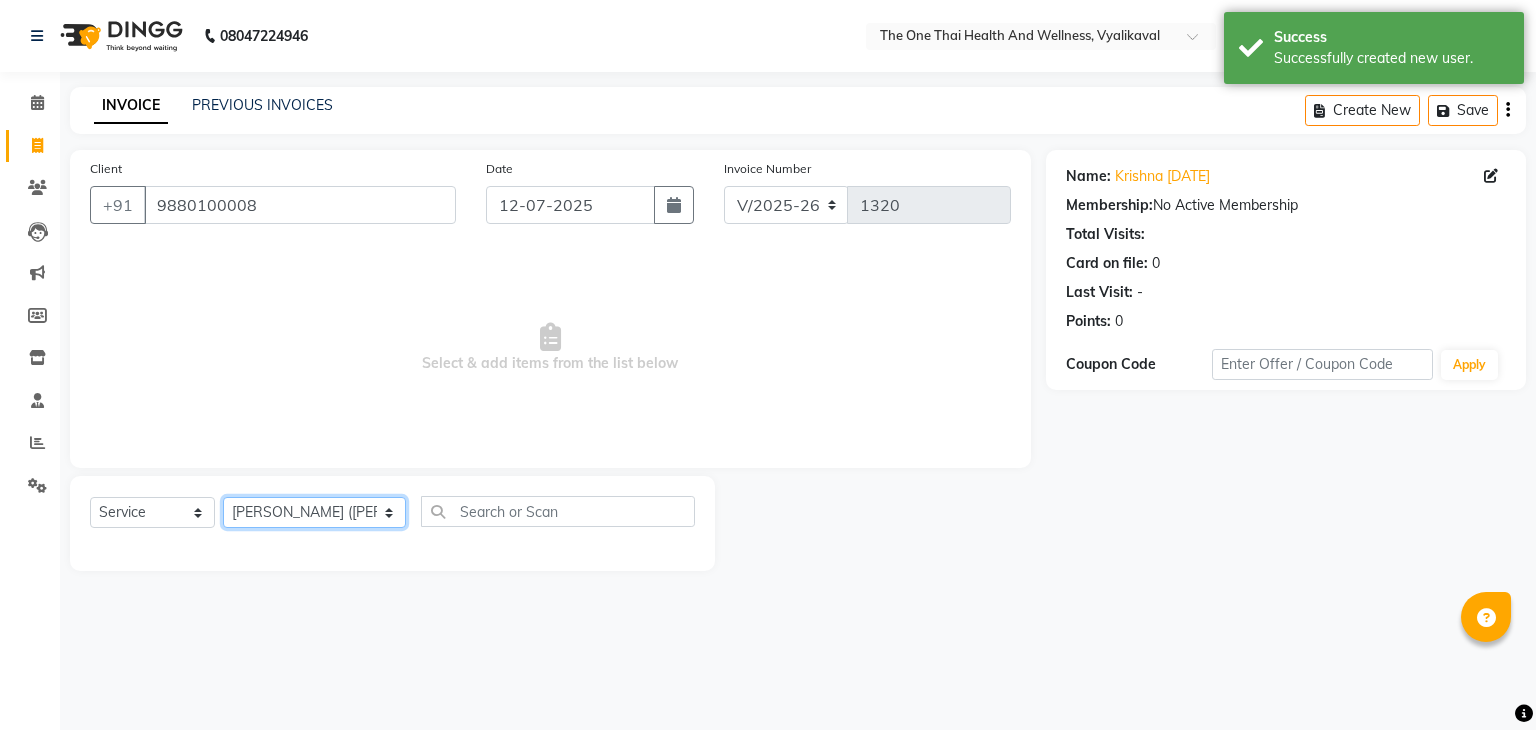 click on "Select Therapist Admin Alisha 💚🍏thai therapist Ammy ❤️northeast therapist Ammy thai 💚therapist Beauty 💚🍅thai therapist Ester - NE 🔴🔴🔴 Ester 🟢 -🇹🇭thai  Grace northeast standby Jeena thai 🟢therapist Jenny (alisha)🍏🍏 thai therapist Jenny (nana ) 2nd june🌹northeast  Leena Lilly 💚thai therapist Linda🎃💚thai therapist  Liza 🔴north east  Lucky thai 🪀💚therapist  Miya ❤️ northeast  Nana 🍅 northeast  Nana 🍏💚thai therapist  Orange 🧡thai therapist  Pema 🍅north east therapist  receptionist  Rosie ❤️northeast therapist ❤️ Sania (nana) 🍏🍏thai therapist Sara 💚💚thai therapist second login  Sofia thai therapist 🍏" 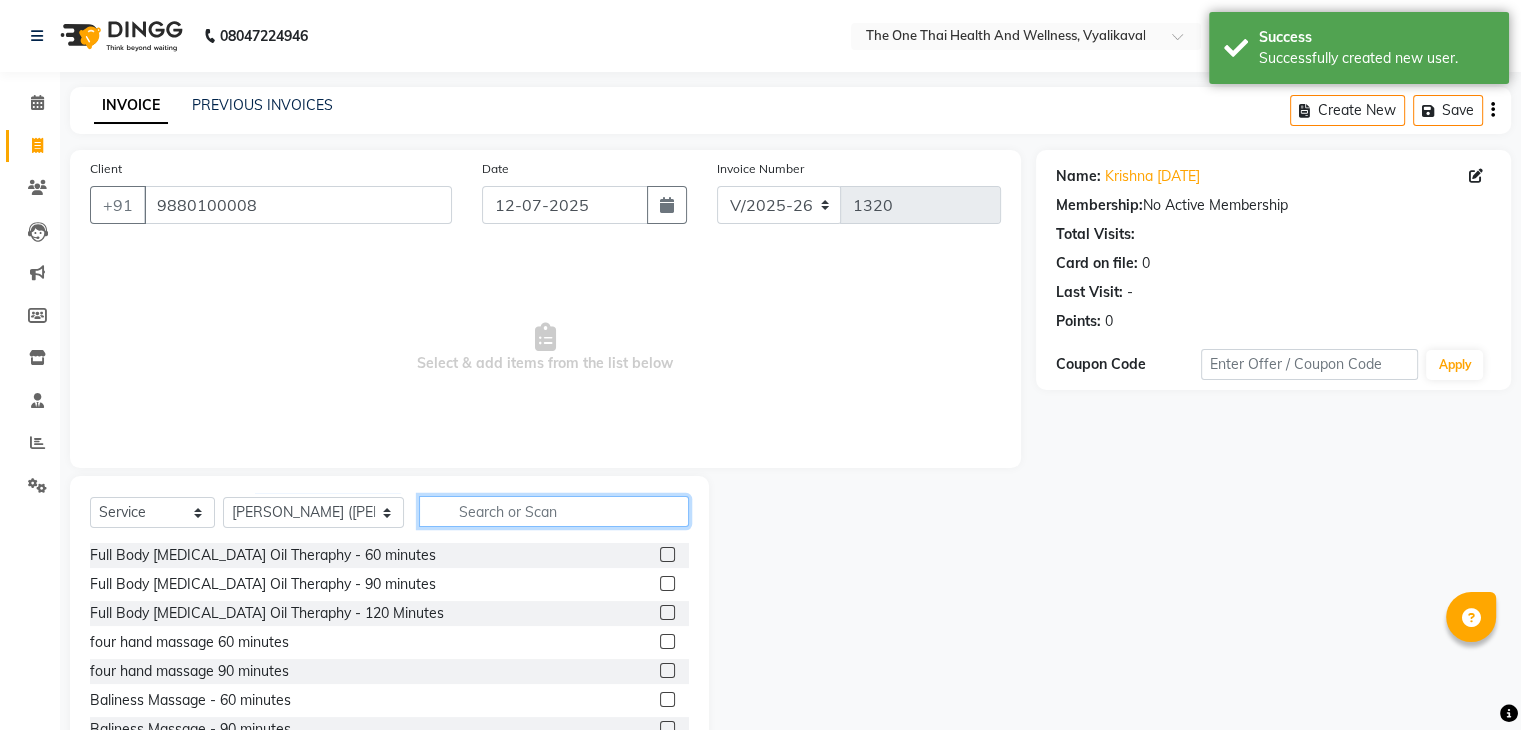 click 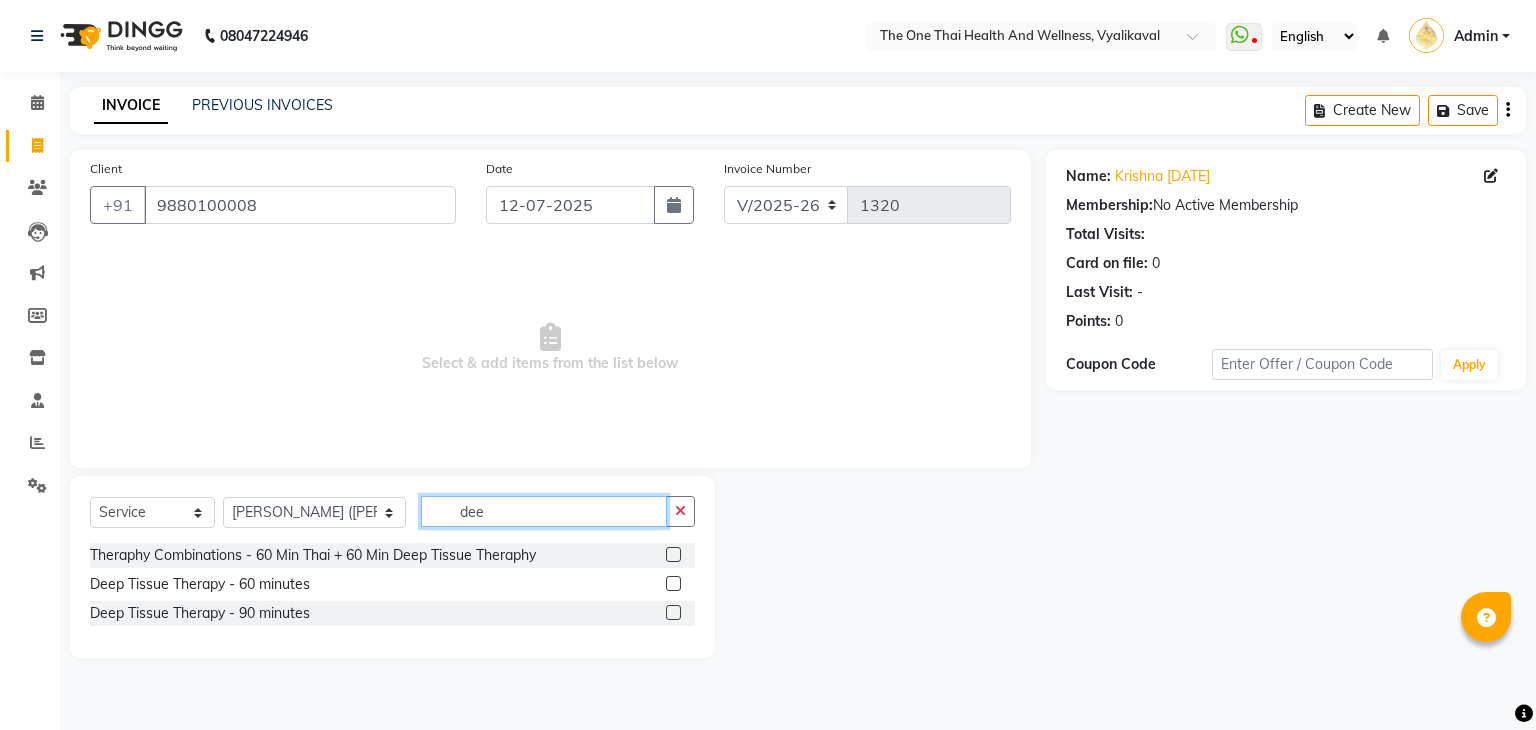 type on "dee" 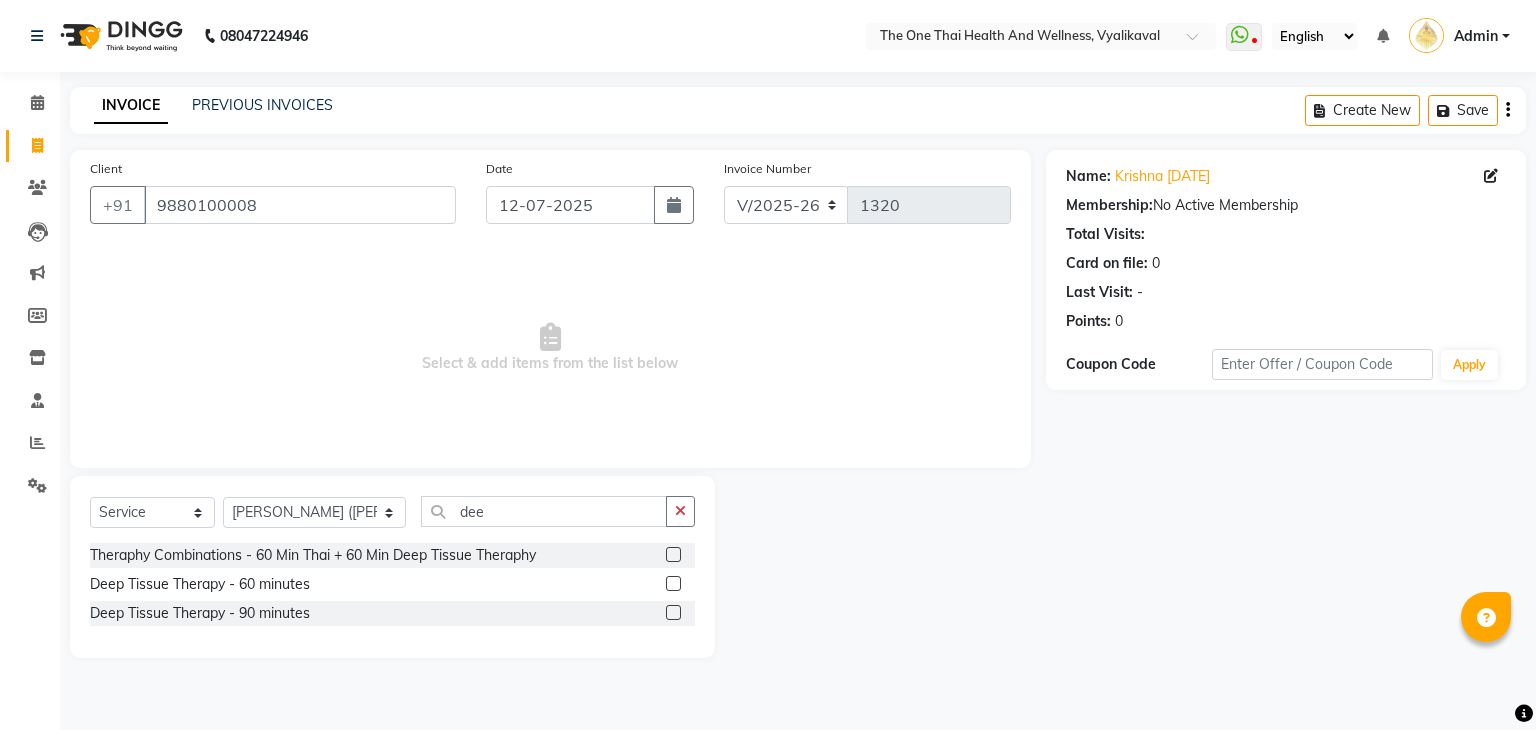 click 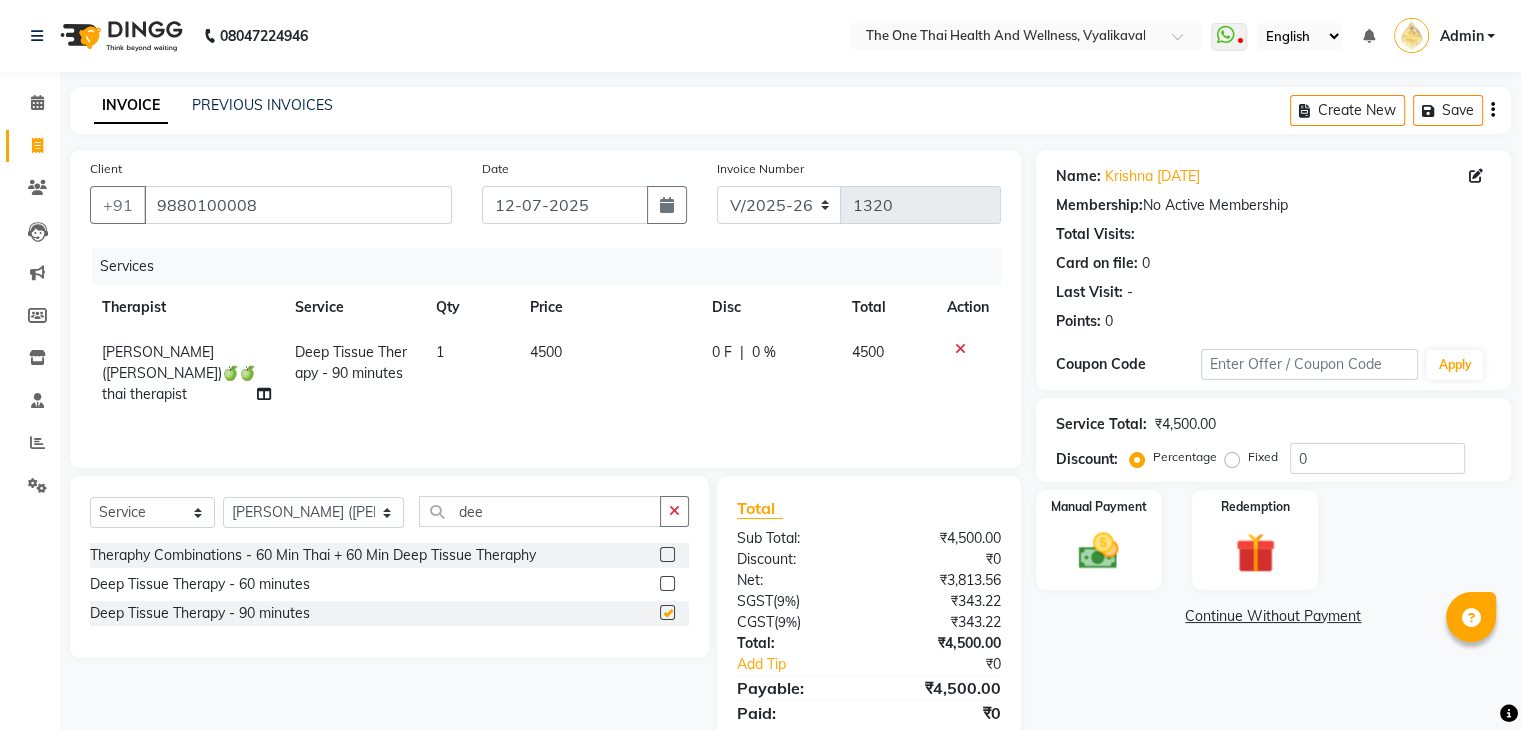 checkbox on "false" 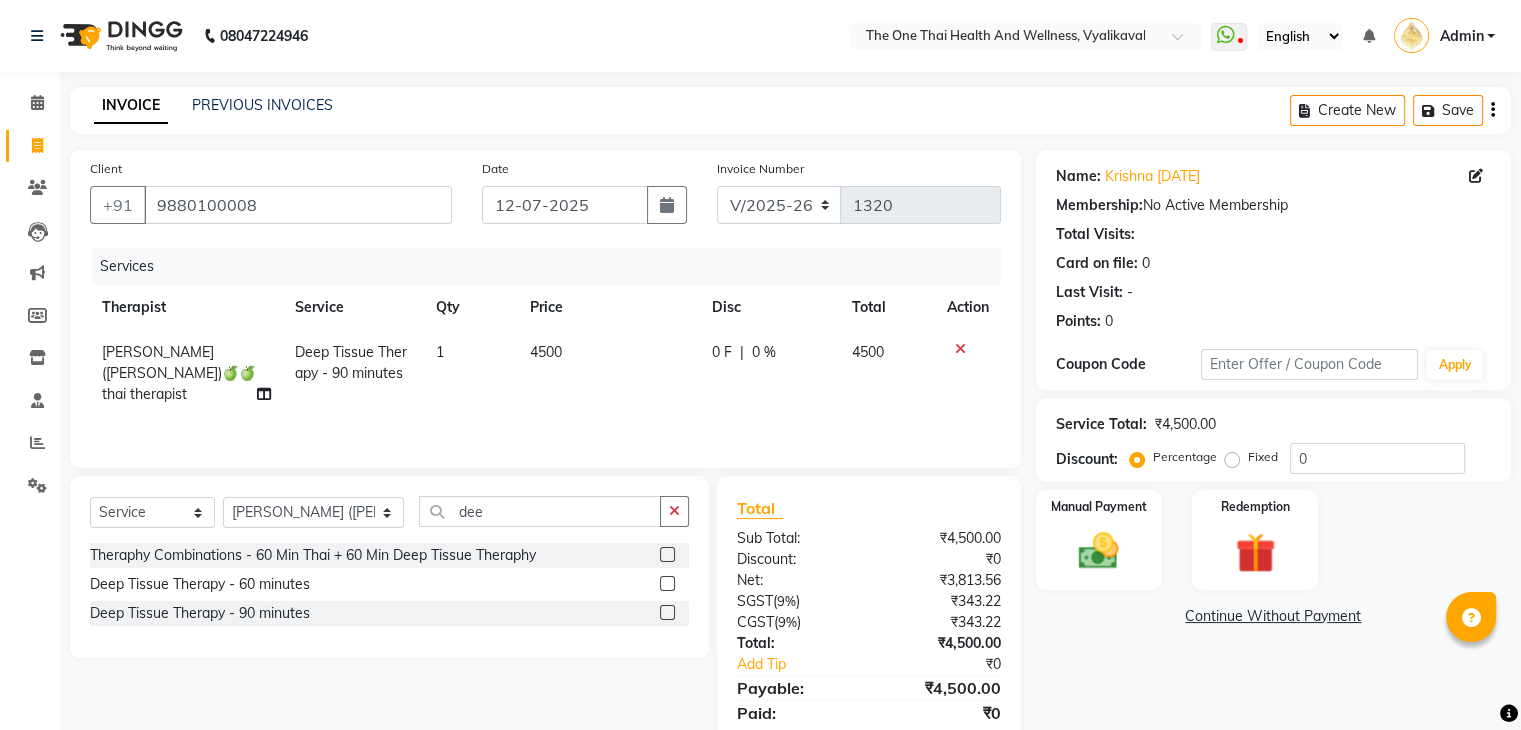 click on "0 F | 0 %" 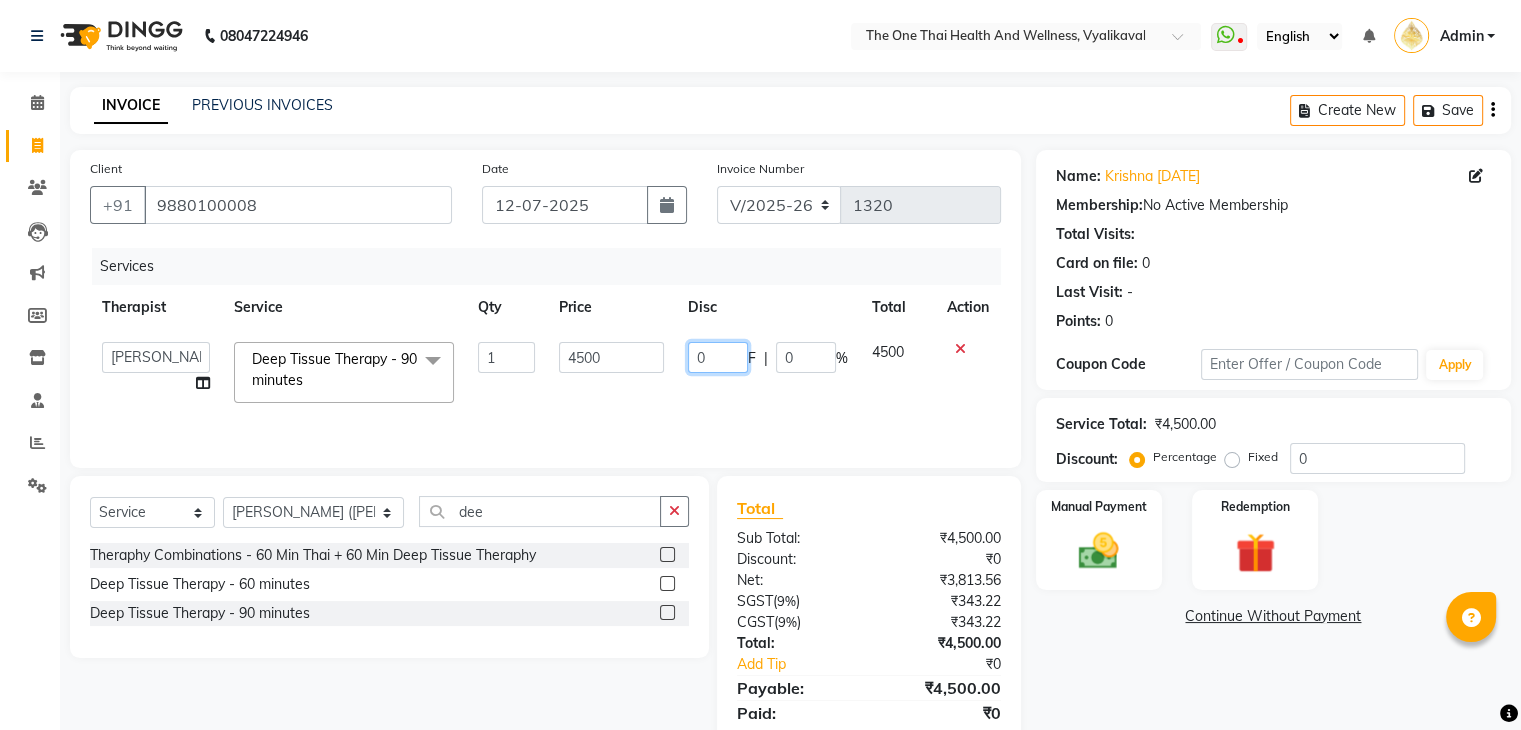 click on "0" 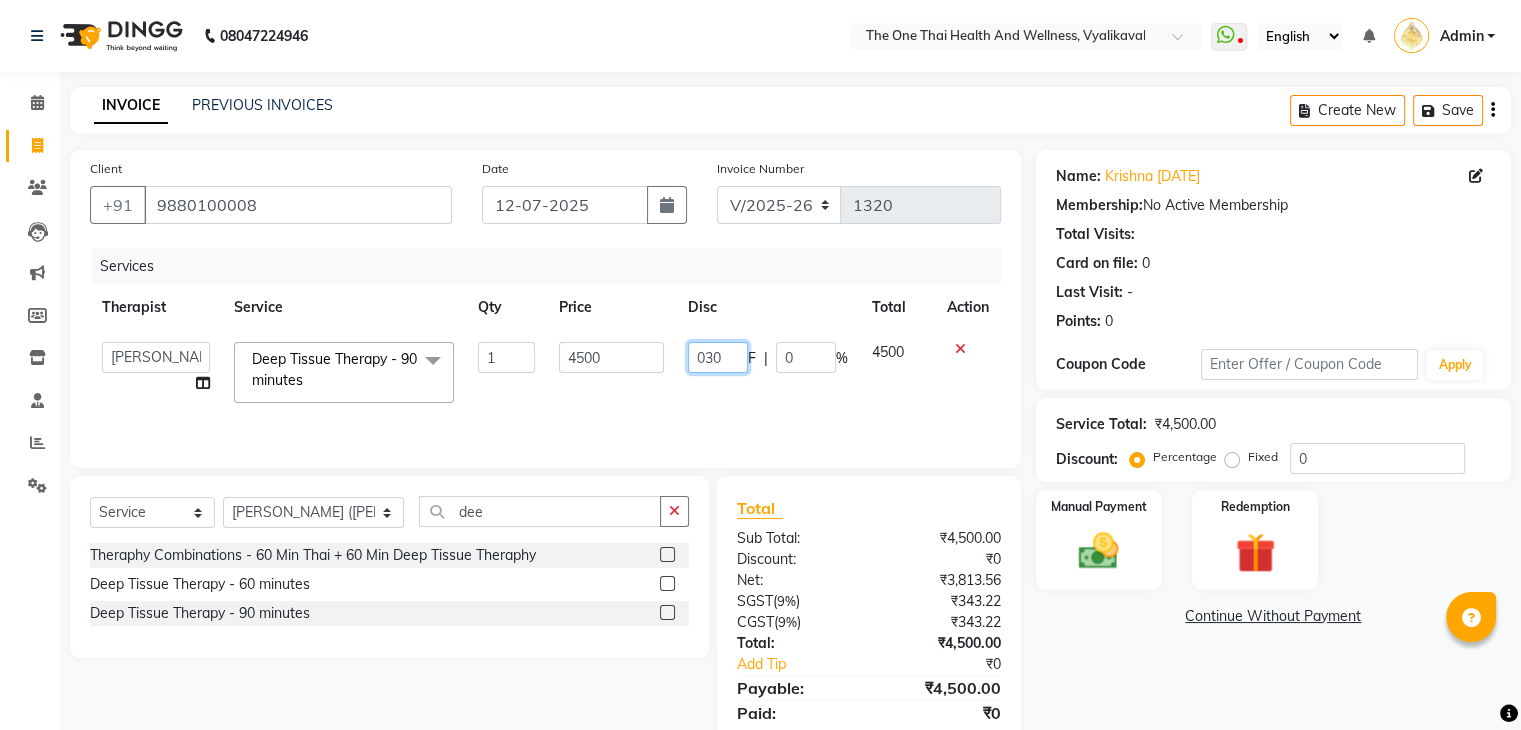 type on "0300" 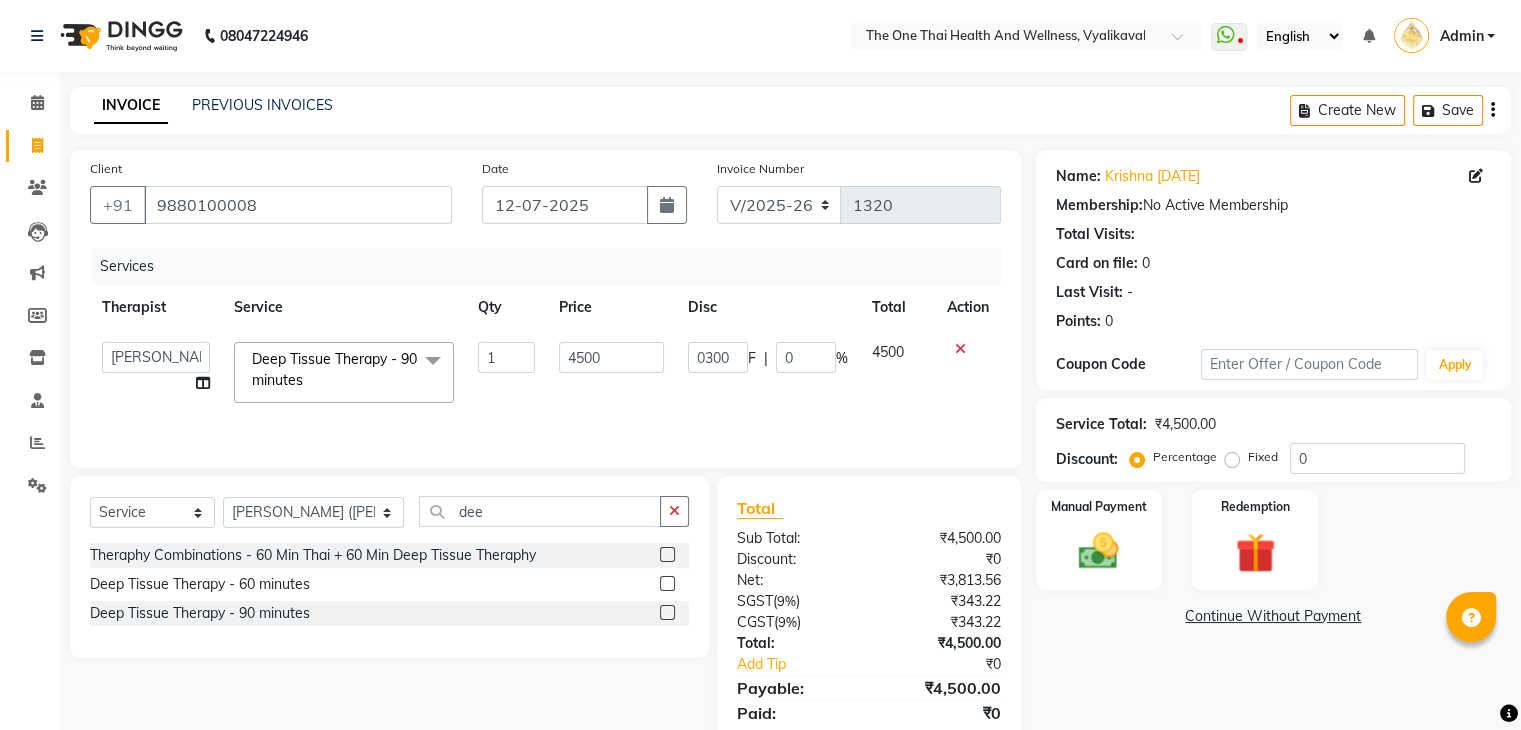 click on "Services Therapist Service Qty Price Disc Total Action  Admin   Alisha 💚🍏thai therapist   Ammy ❤️northeast therapist   Ammy thai 💚therapist   Beauty 💚🍅thai therapist   Ester - NE 🔴🔴🔴   Ester 🟢 -🇹🇭thai    Grace northeast standby   Jeena thai 🟢therapist   Jenny (alisha)🍏🍏 thai therapist   Jenny (nana ) 2nd june🌹northeast    Leena   Lilly 💚thai therapist   Linda🎃💚thai therapist    Liza 🔴north east    Lucky thai 🪀💚therapist    Miya ❤️ northeast    Nana 🍅 northeast    Nana 🍏💚thai therapist    Orange 🧡thai therapist    Pema 🍅north east therapist    receptionist    Rosie ❤️northeast therapist ❤️   Sania (nana) 🍏🍏thai therapist   Sara 💚💚thai therapist   second login    Sofia thai therapist 🍏  Deep Tissue Therapy  - 90 minutes  x Full Body Cellulite Oil Theraphy  - 60 minutes Full Body Cellulite Oil Theraphy  - 90 minutes Full Body Cellulite Oil Theraphy  - 120 Minutes four hand massage 60 minutes STEAM ROOM 1" 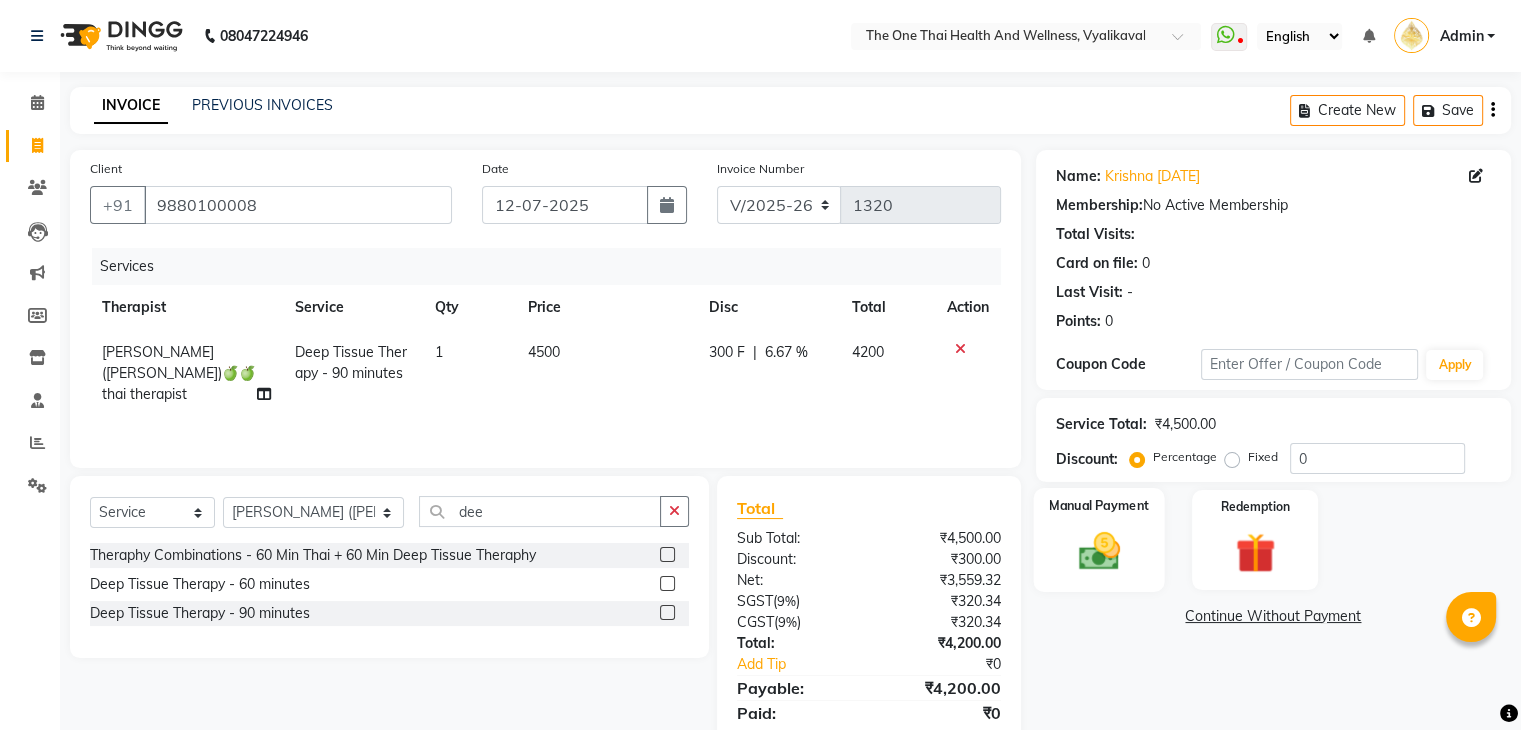 click 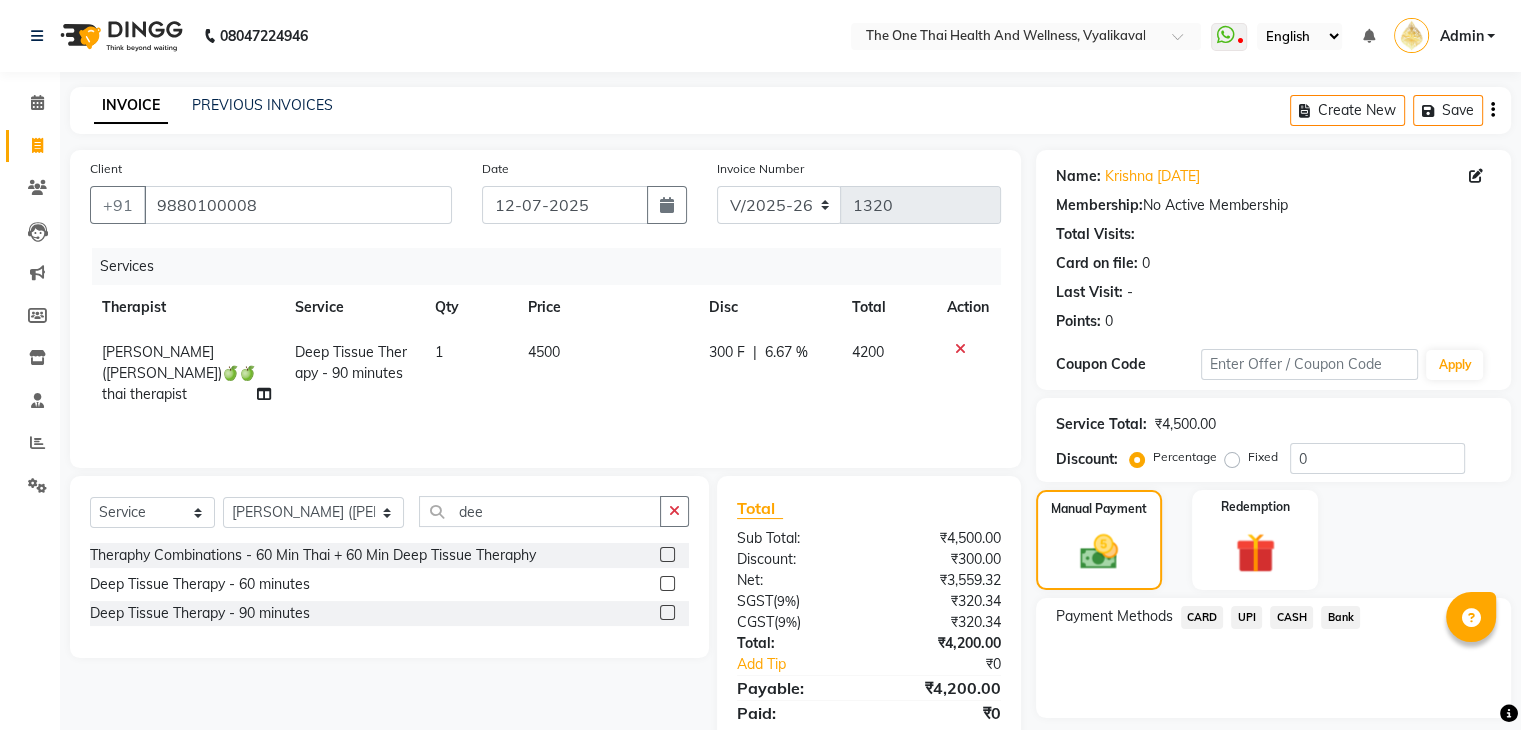 click on "UPI" 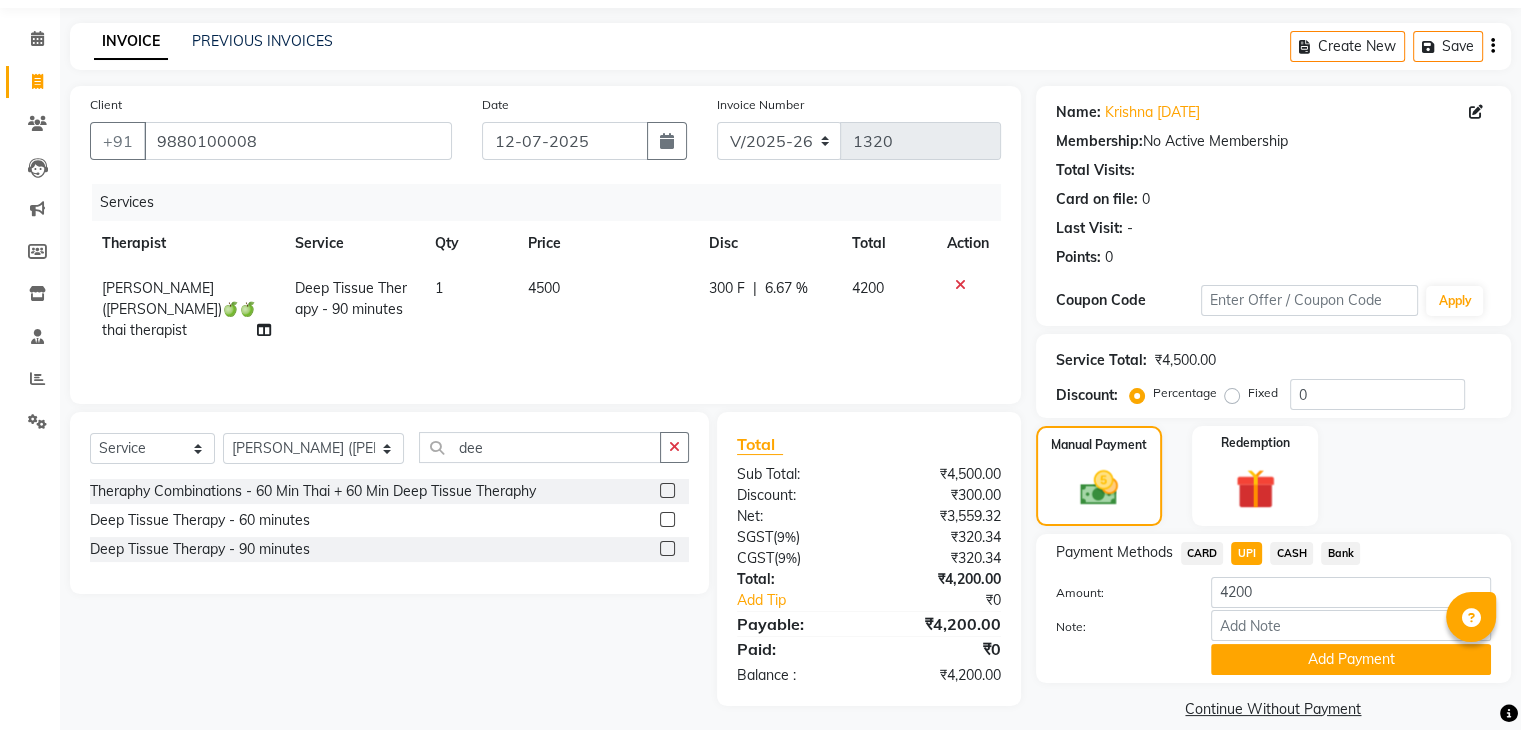 scroll, scrollTop: 66, scrollLeft: 0, axis: vertical 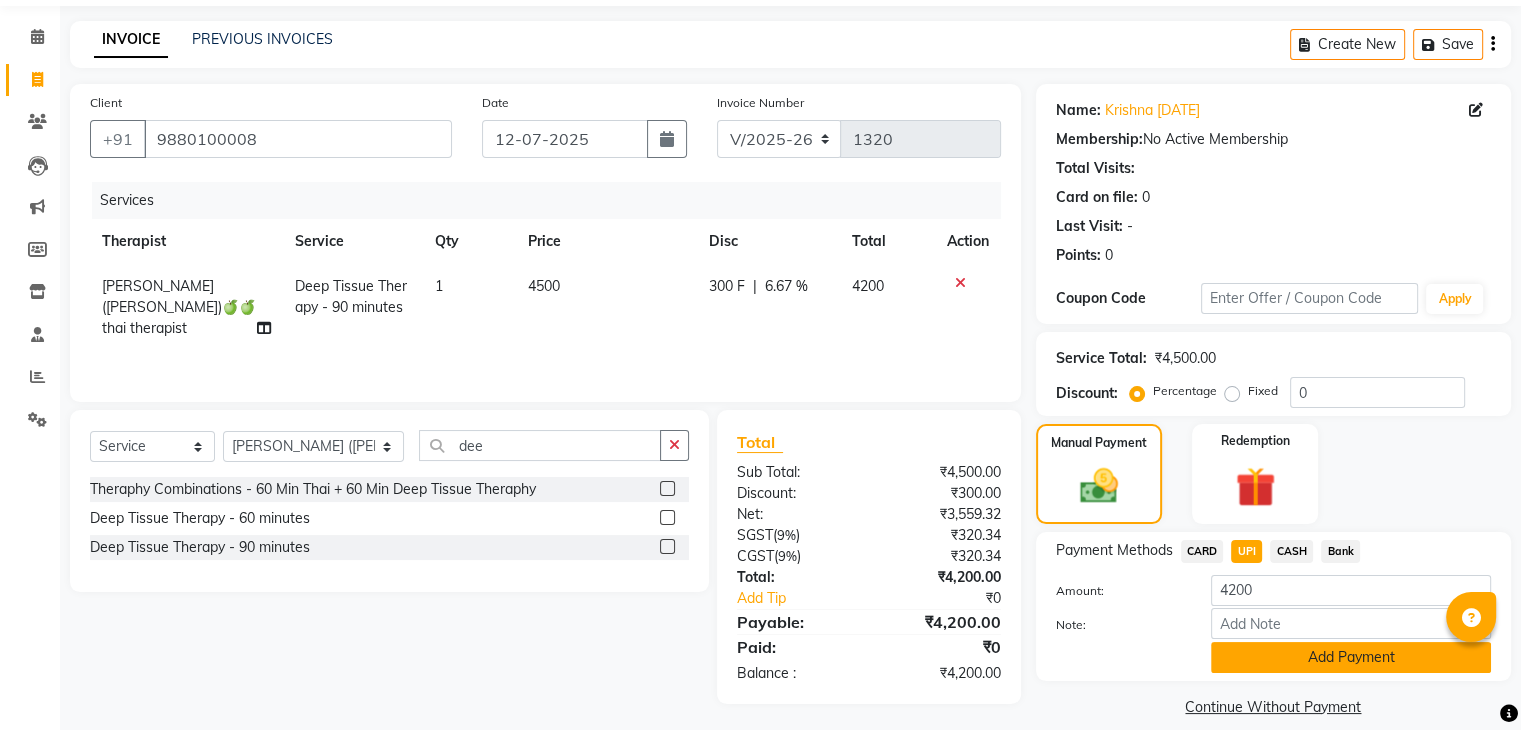 click on "Add Payment" 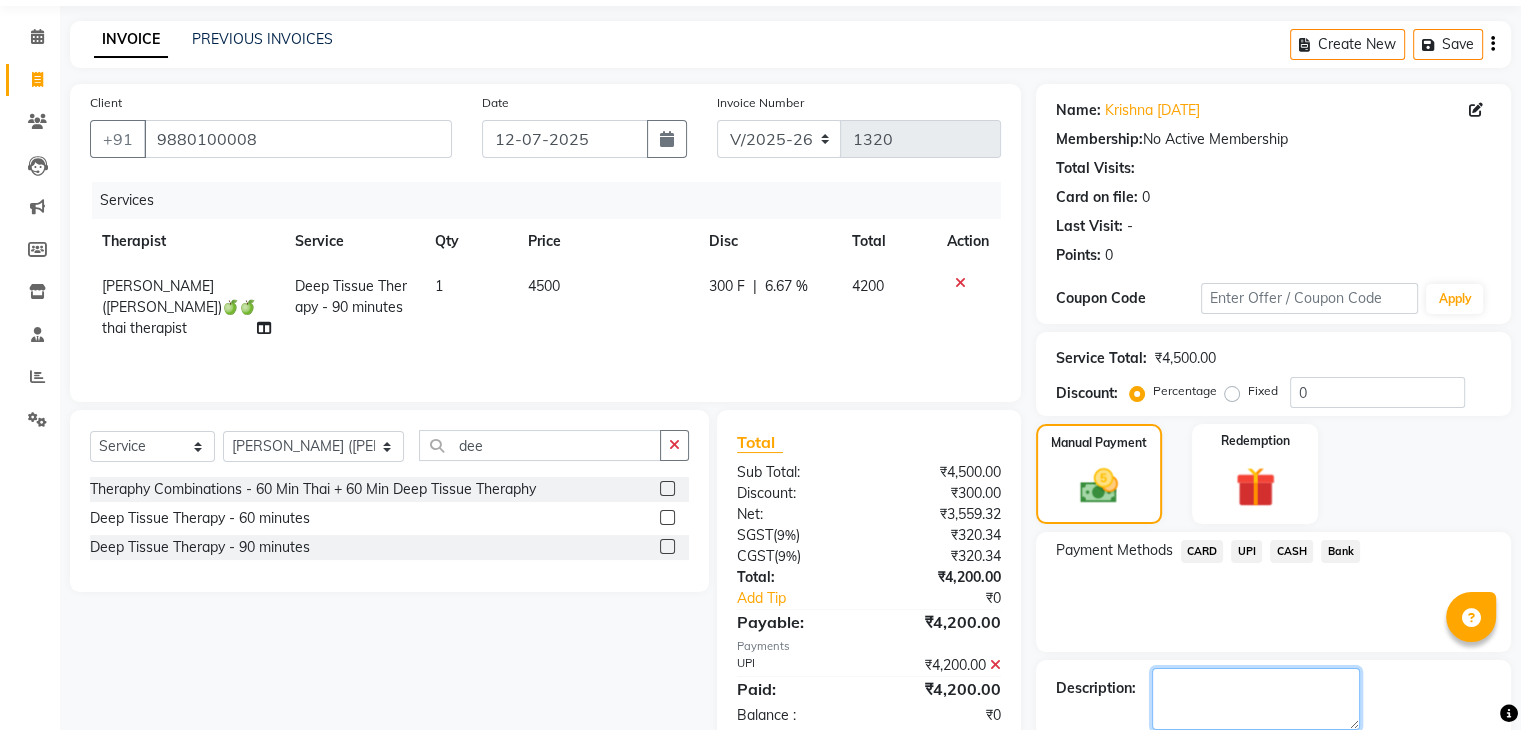 click 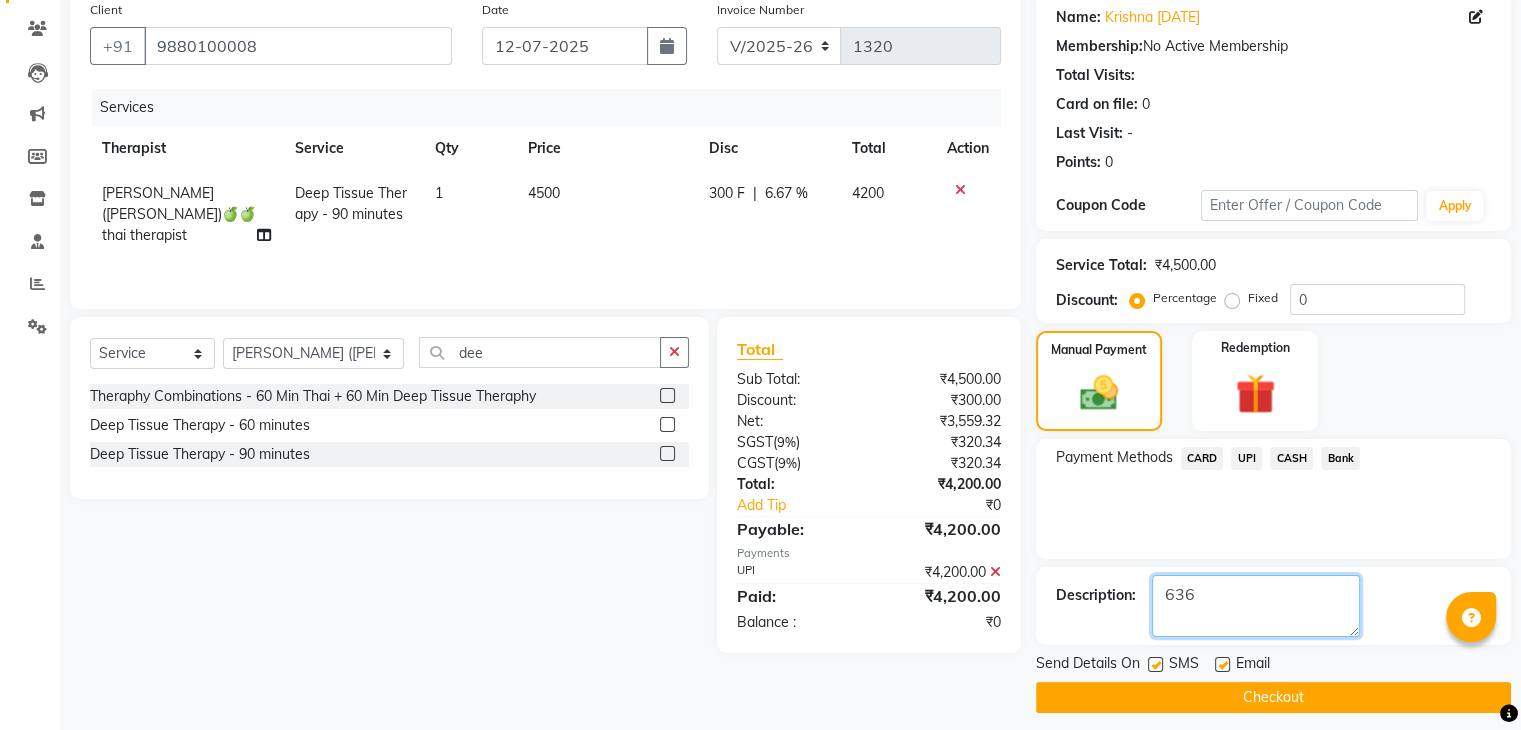 scroll, scrollTop: 164, scrollLeft: 0, axis: vertical 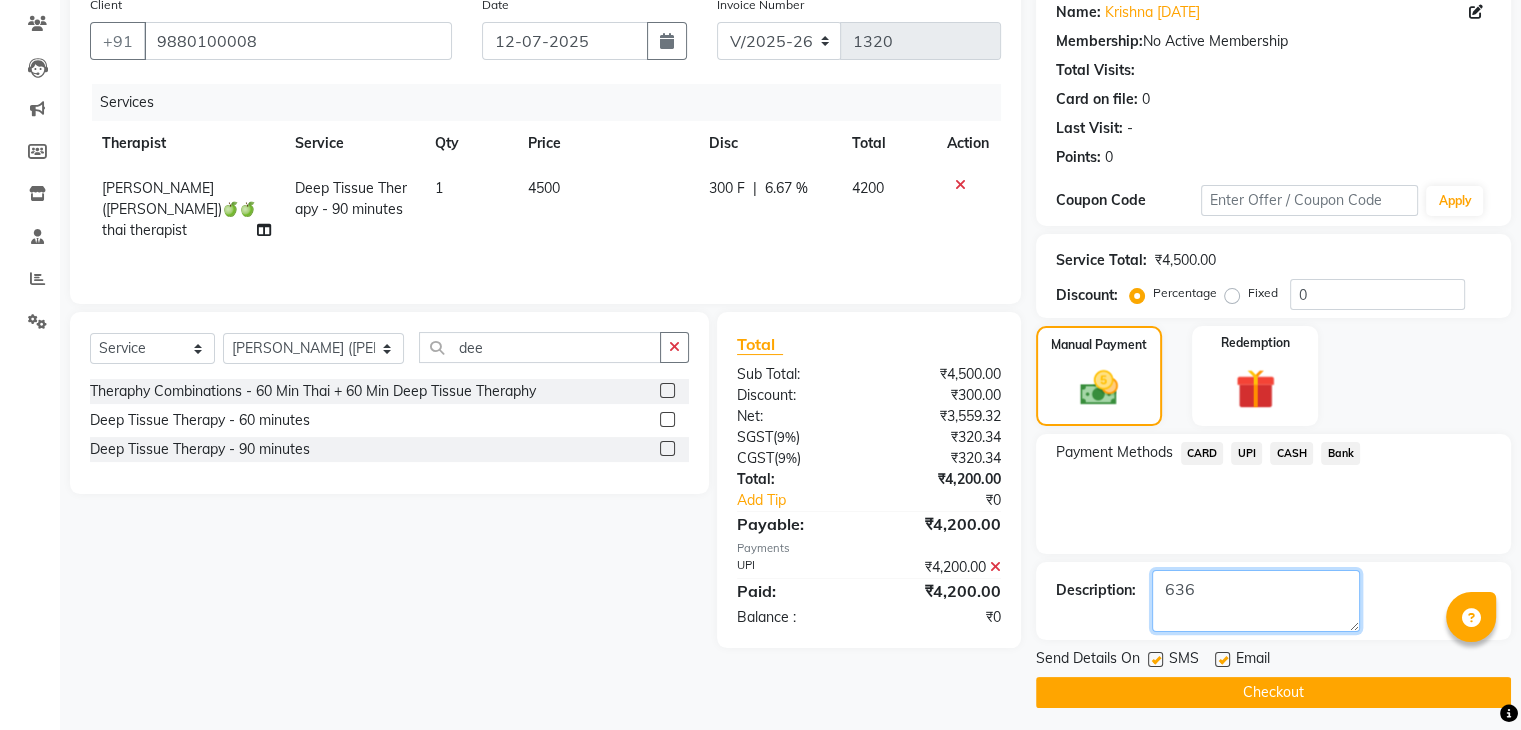 type on "636" 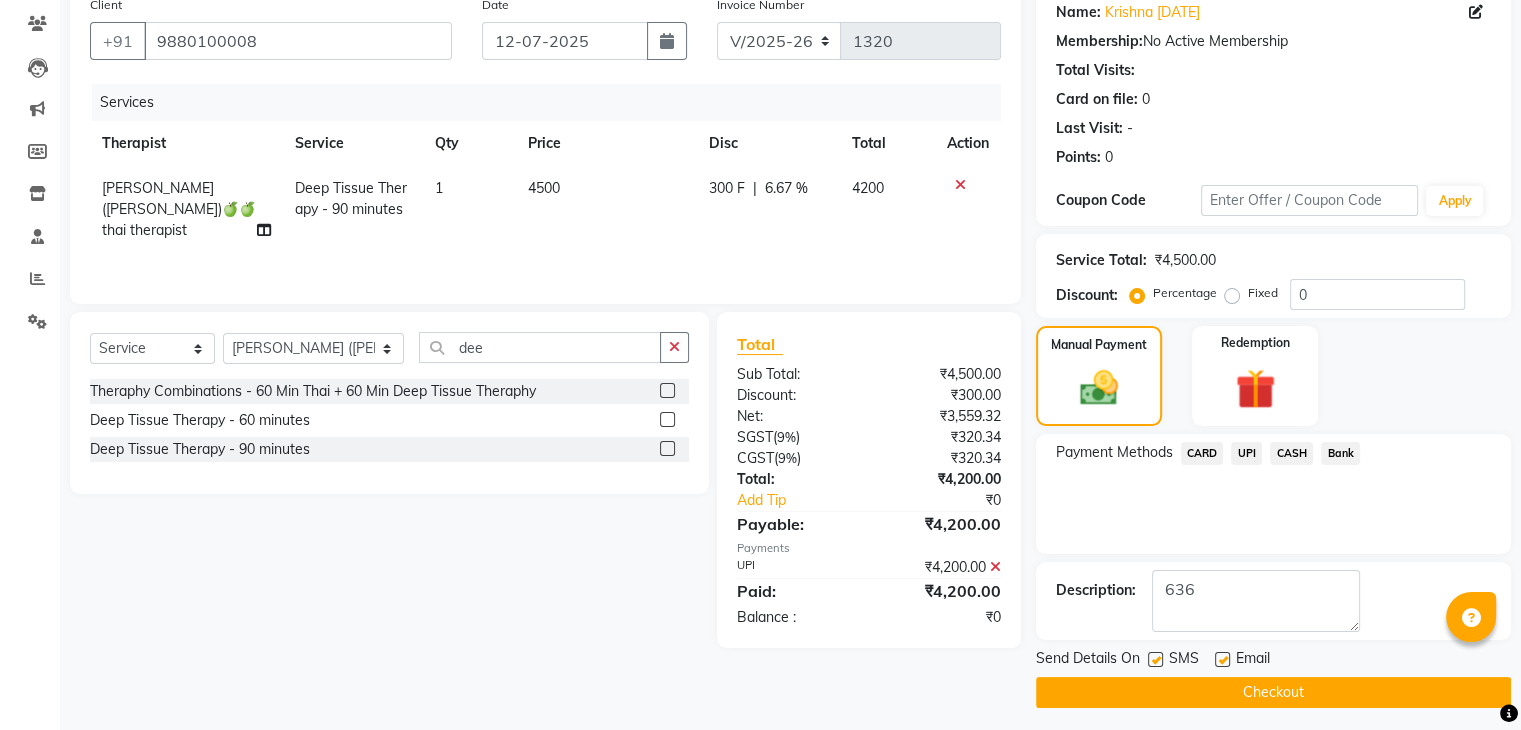 click 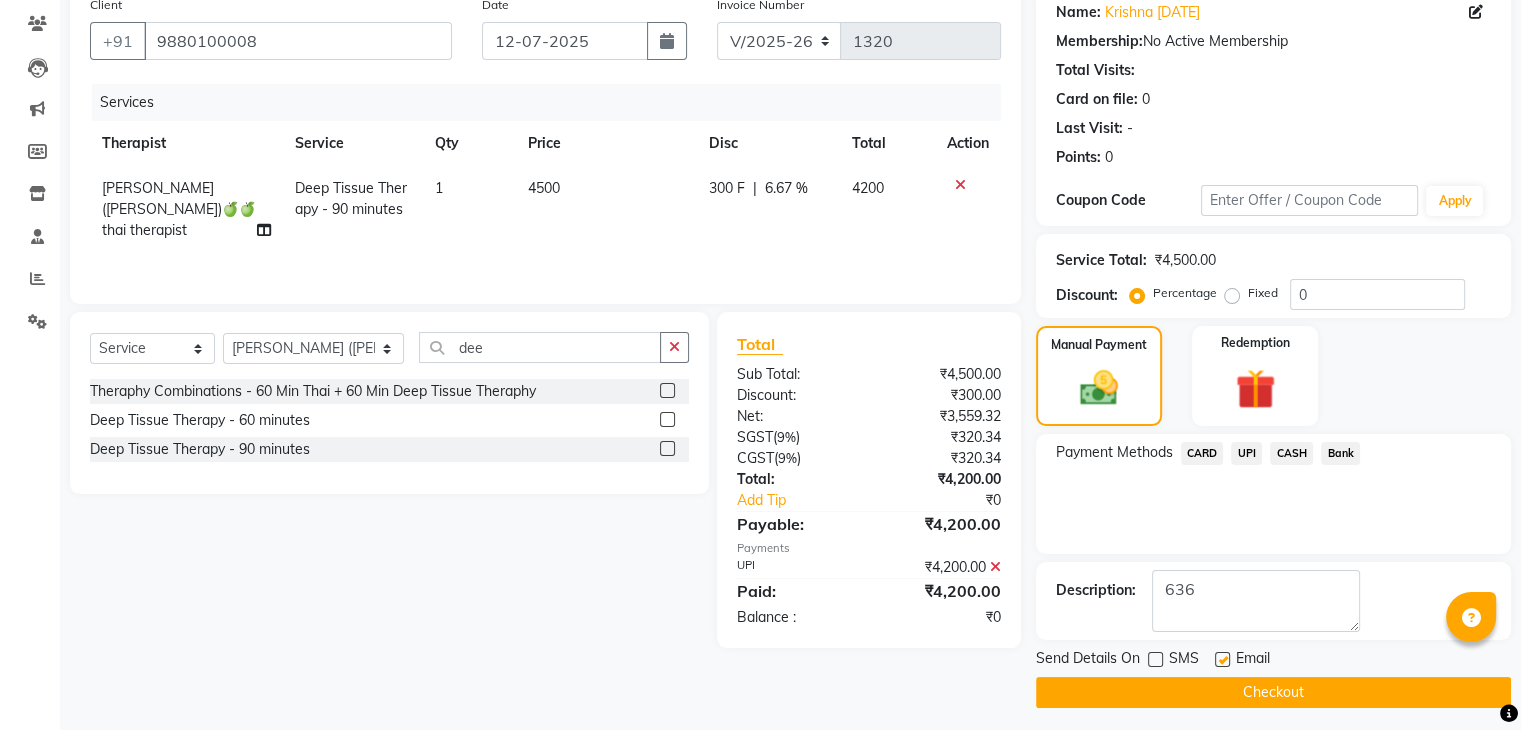 click on "Checkout" 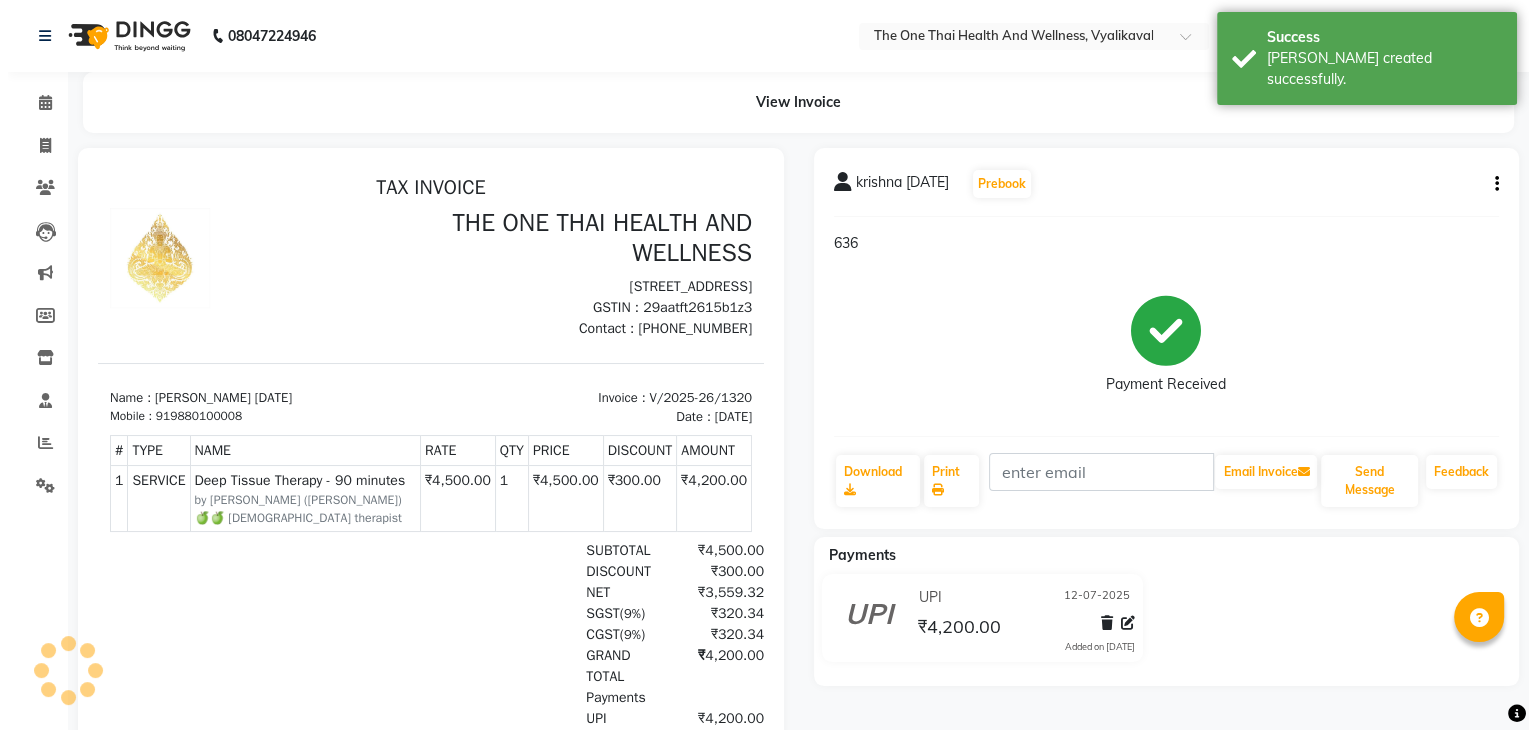 scroll, scrollTop: 0, scrollLeft: 0, axis: both 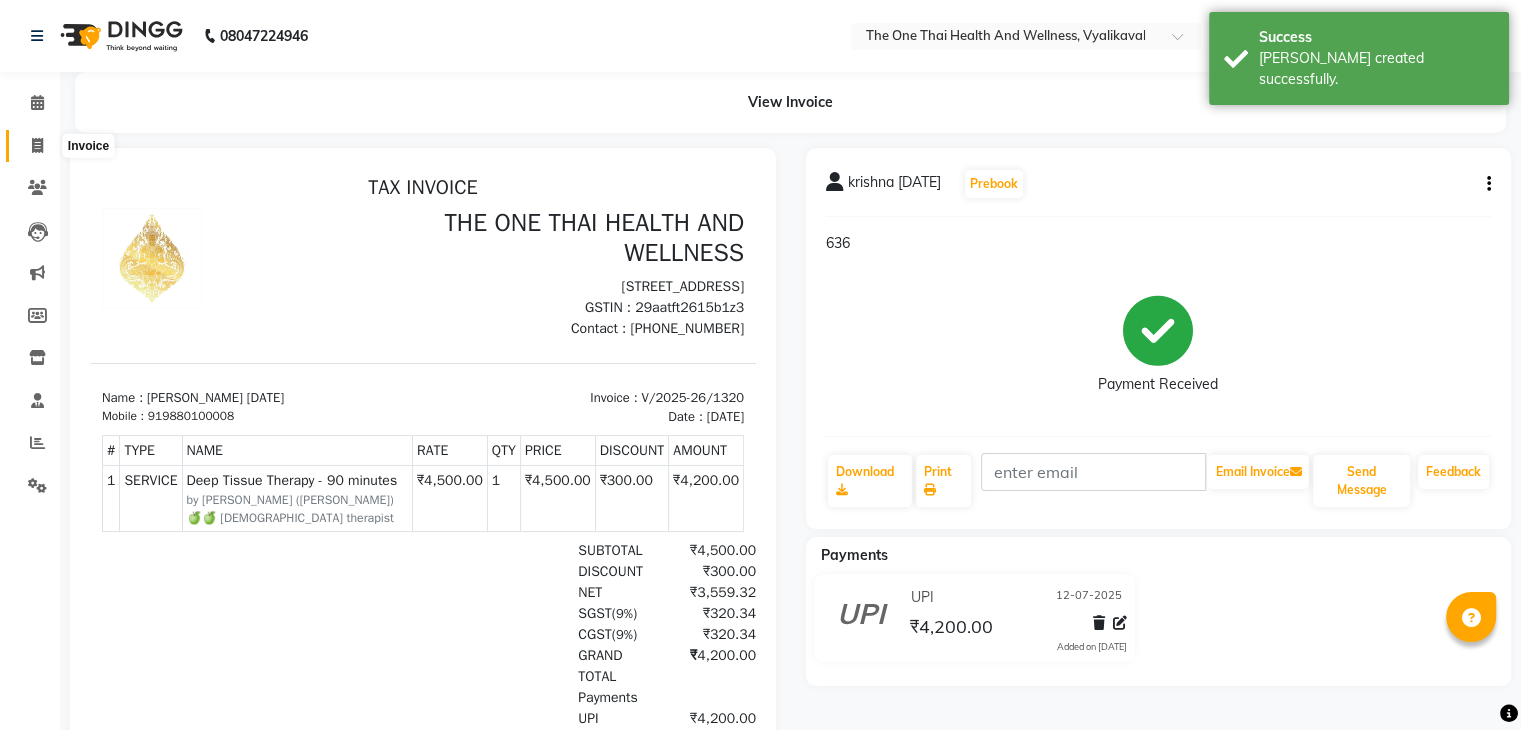 click 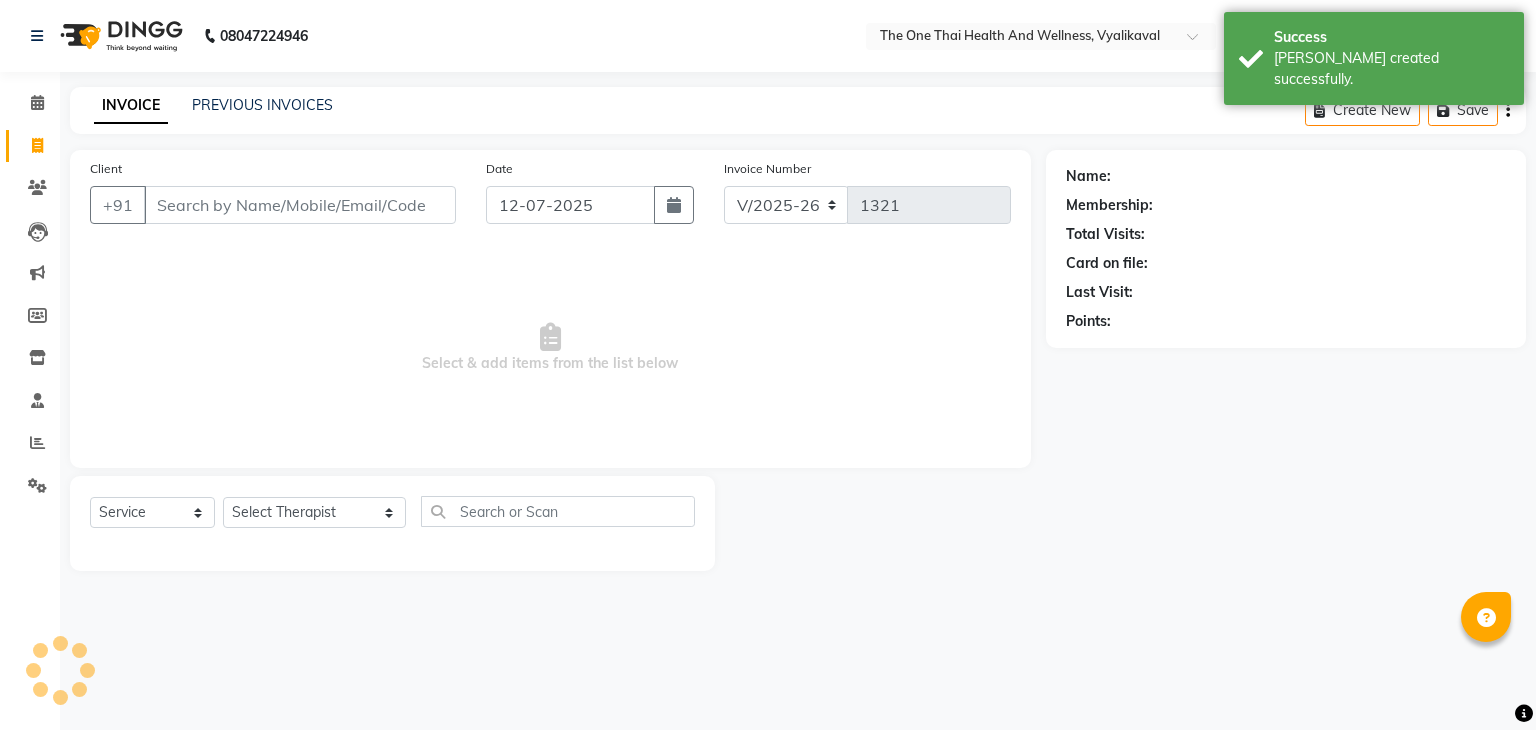 click on "Client" at bounding box center [300, 205] 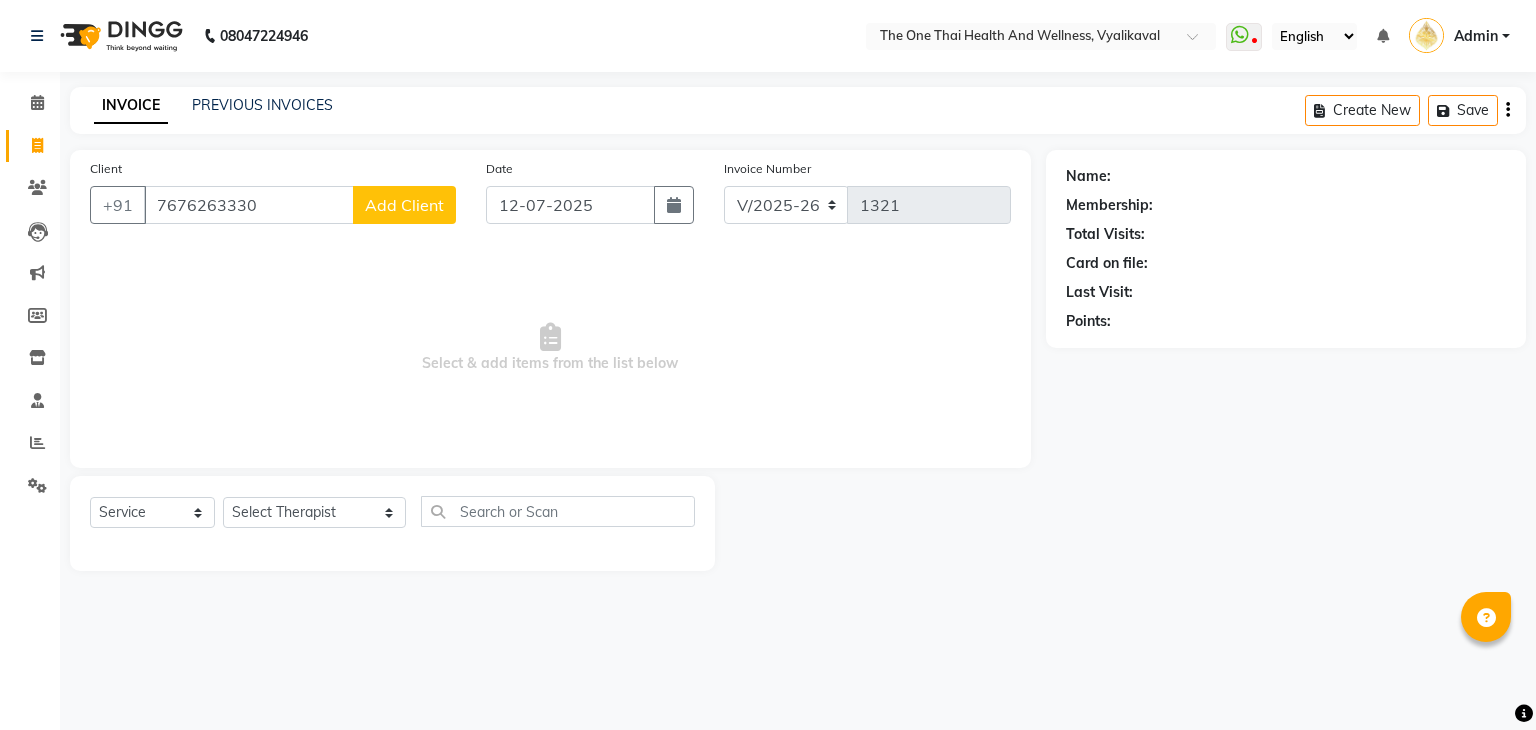 type on "7676263330" 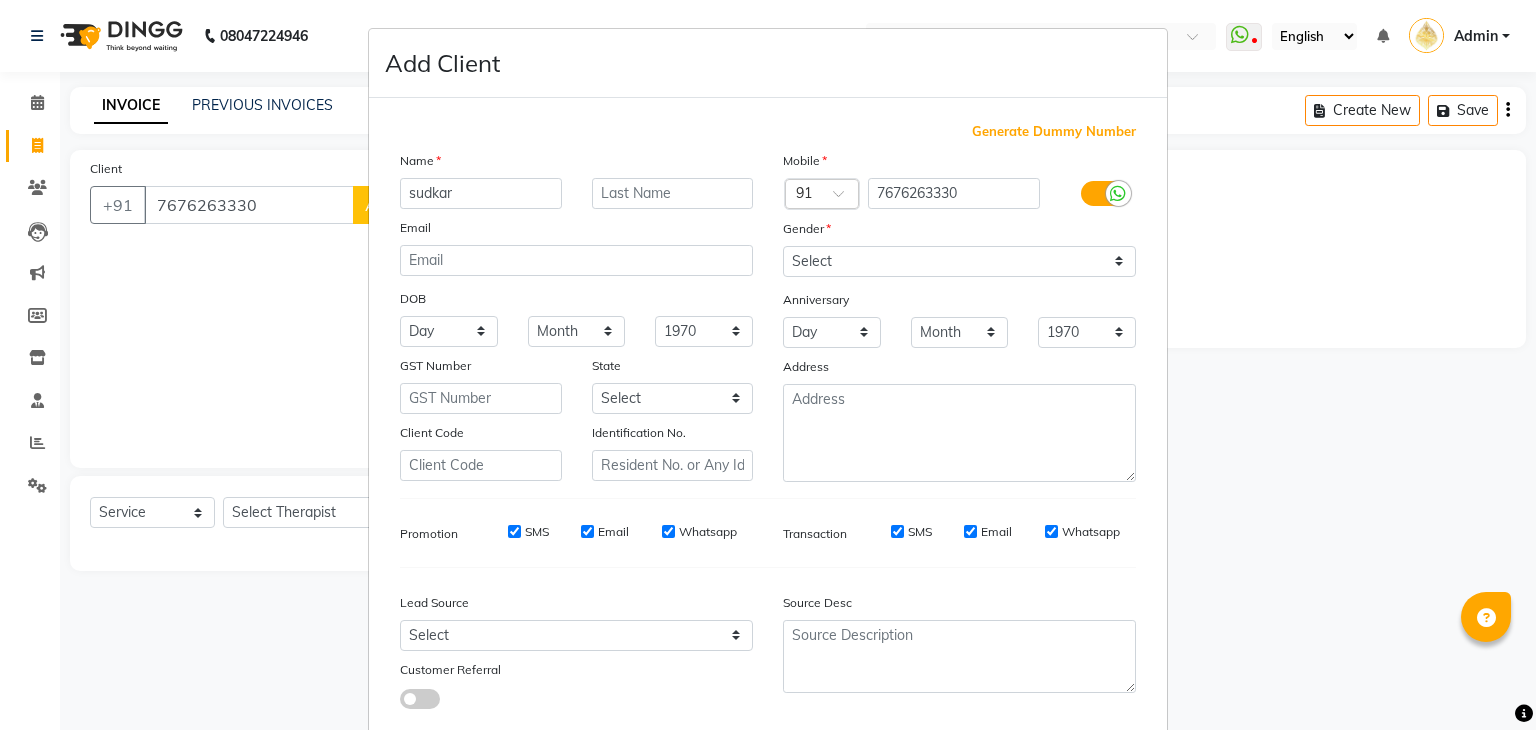 type on "sudkar" 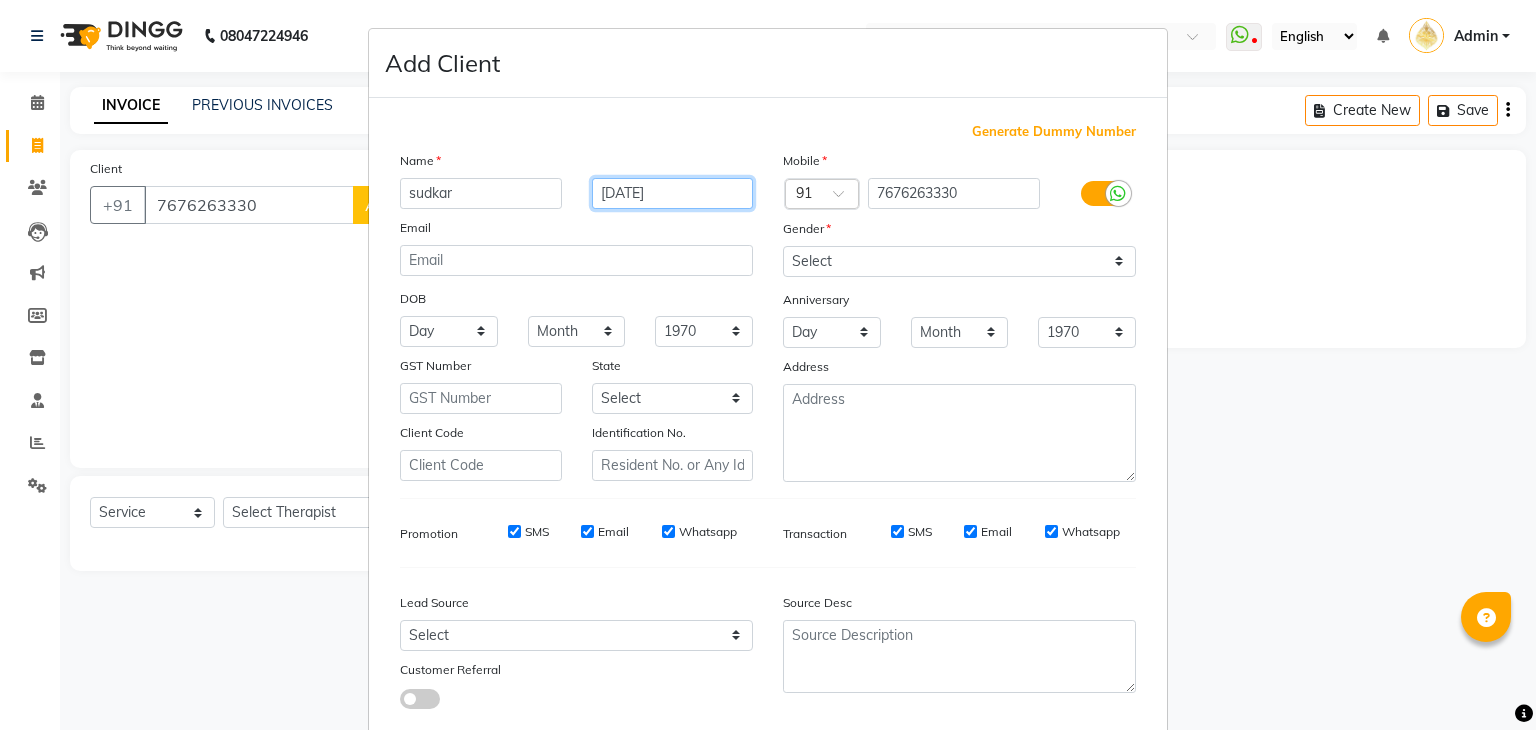type on "[DATE]" 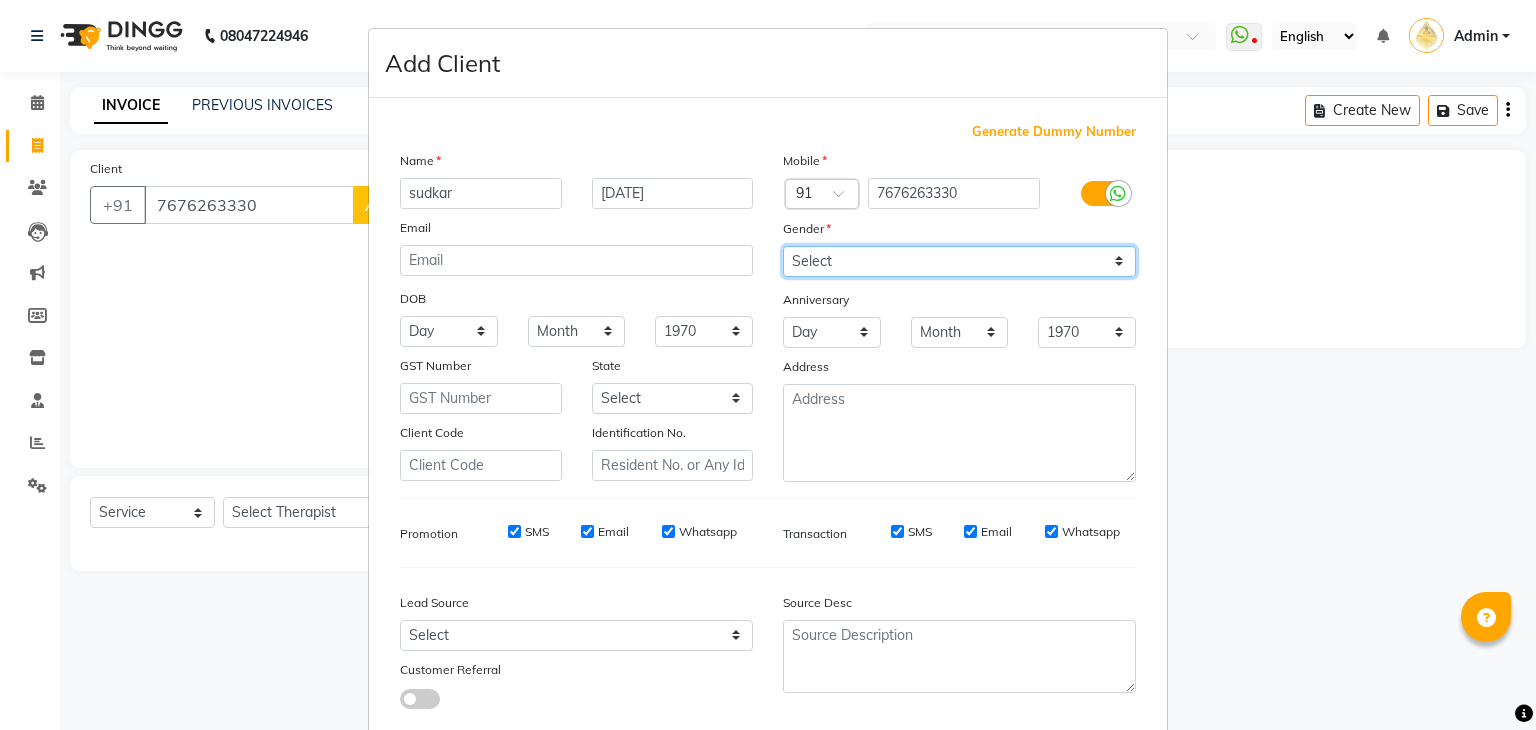 click on "Select Male Female Other Prefer Not To Say" at bounding box center (959, 261) 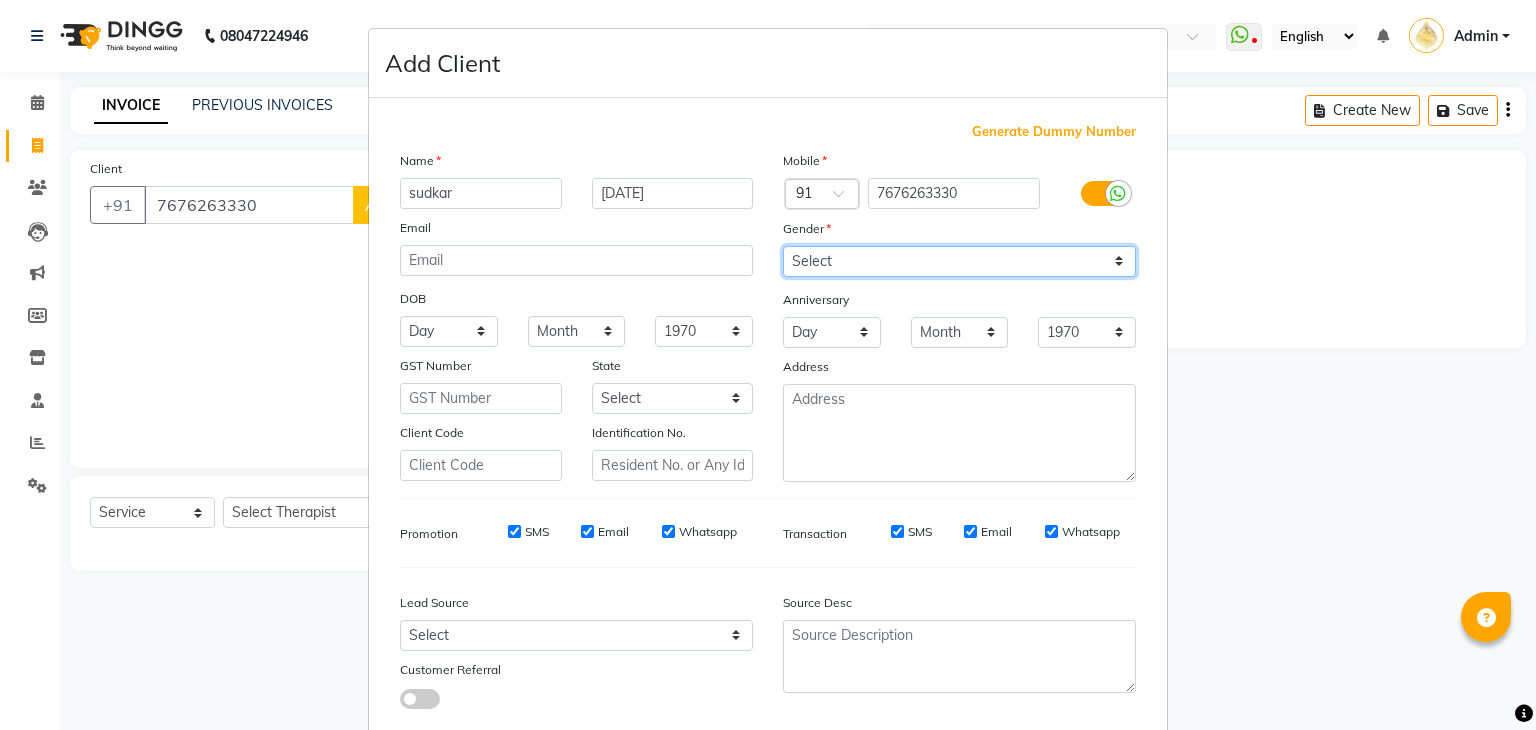 select on "male" 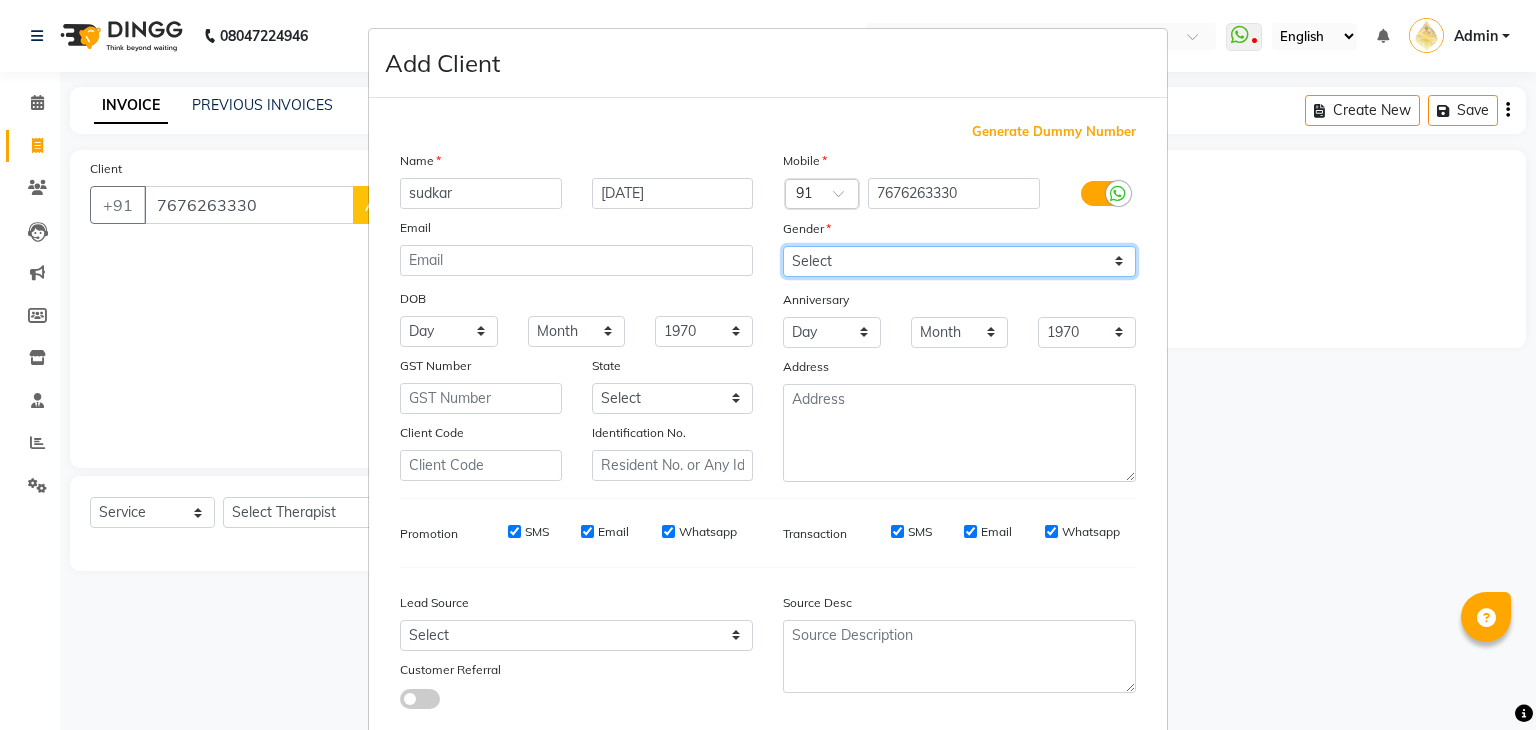 click on "Select Male Female Other Prefer Not To Say" at bounding box center [959, 261] 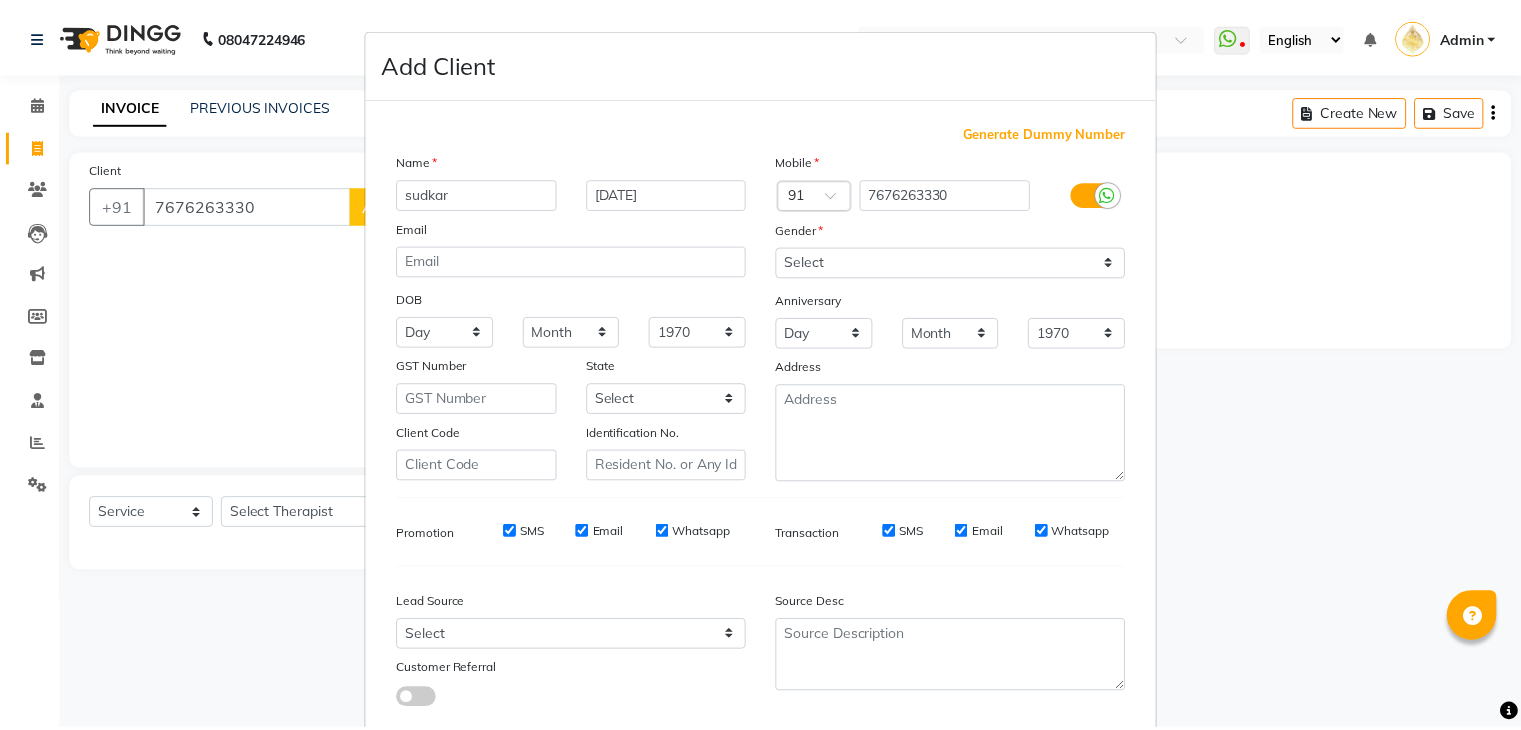 scroll, scrollTop: 127, scrollLeft: 0, axis: vertical 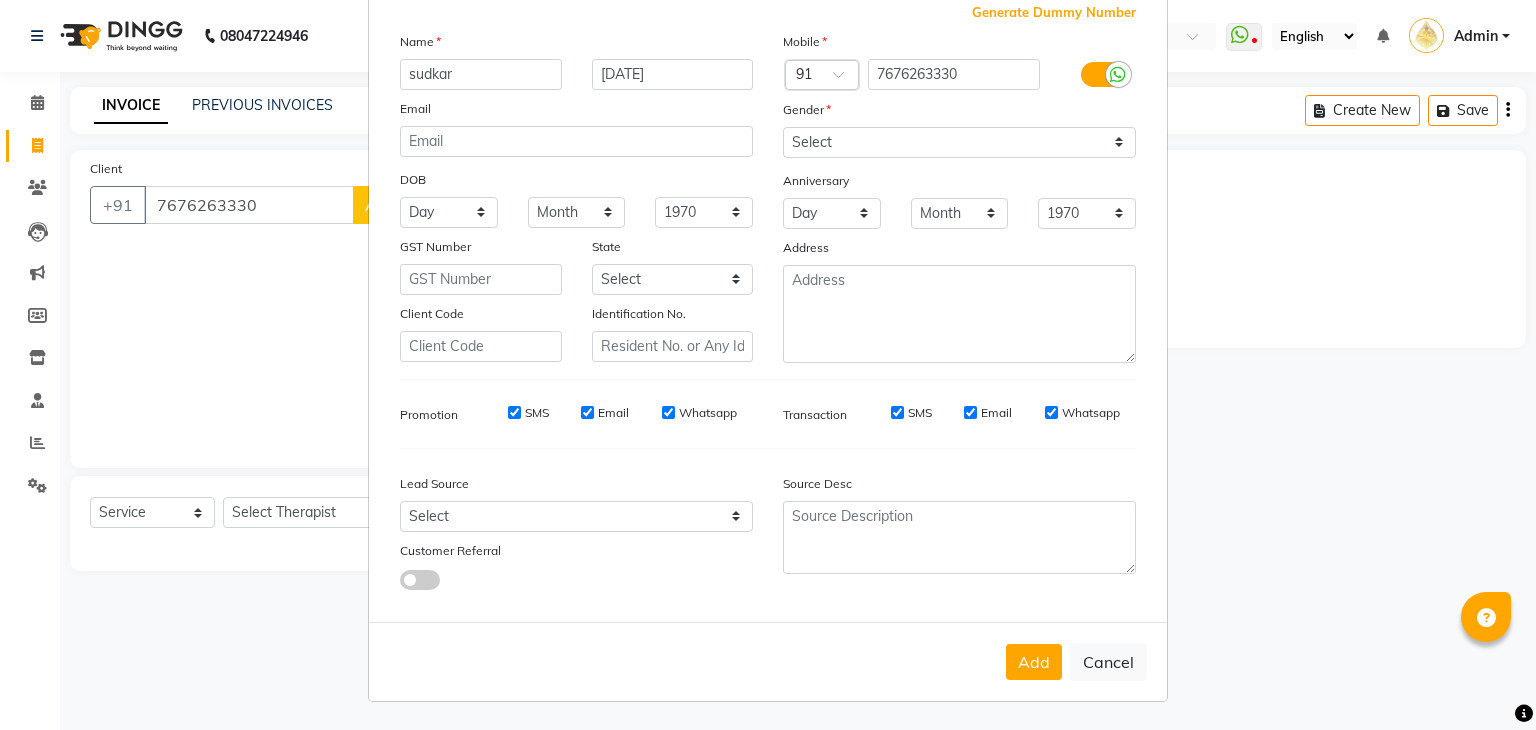 click on "Add" at bounding box center (1034, 662) 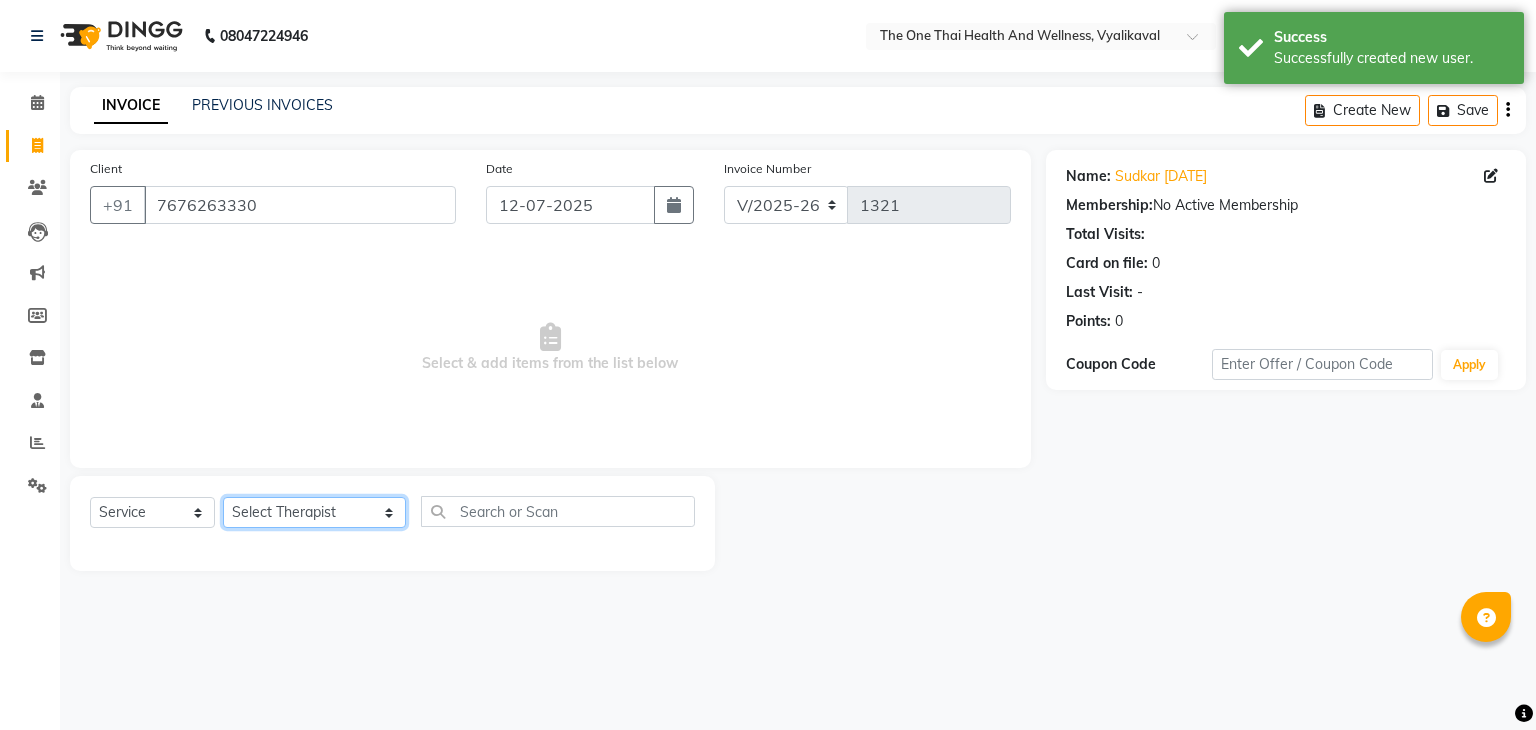 click on "Select Therapist Admin Alisha 💚🍏thai therapist Ammy ❤️northeast therapist Ammy thai 💚therapist Beauty 💚🍅thai therapist Ester - NE 🔴🔴🔴 Ester 🟢 -🇹🇭thai  Grace northeast standby Jeena thai 🟢therapist Jenny (alisha)🍏🍏 thai therapist Jenny (nana ) 2nd june🌹northeast  Leena Lilly 💚thai therapist Linda🎃💚thai therapist  Liza 🔴north east  Lucky thai 🪀💚therapist  Miya ❤️ northeast  Nana 🍅 northeast  Nana 🍏💚thai therapist  Orange 🧡thai therapist  Pema 🍅north east therapist  receptionist  Rosie ❤️northeast therapist ❤️ Sania (nana) 🍏🍏thai therapist Sara 💚💚thai therapist second login  Sofia thai therapist 🍏" 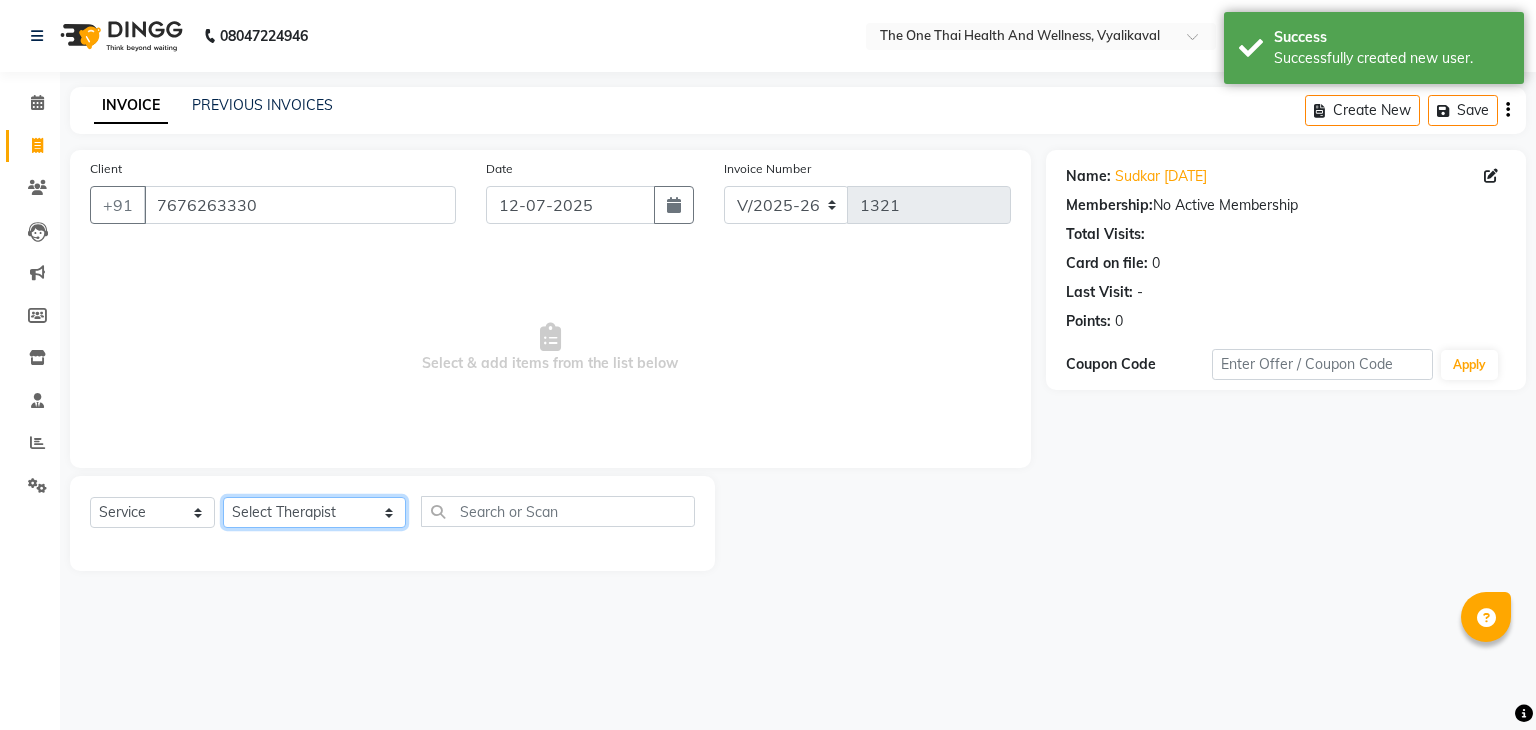 select on "82979" 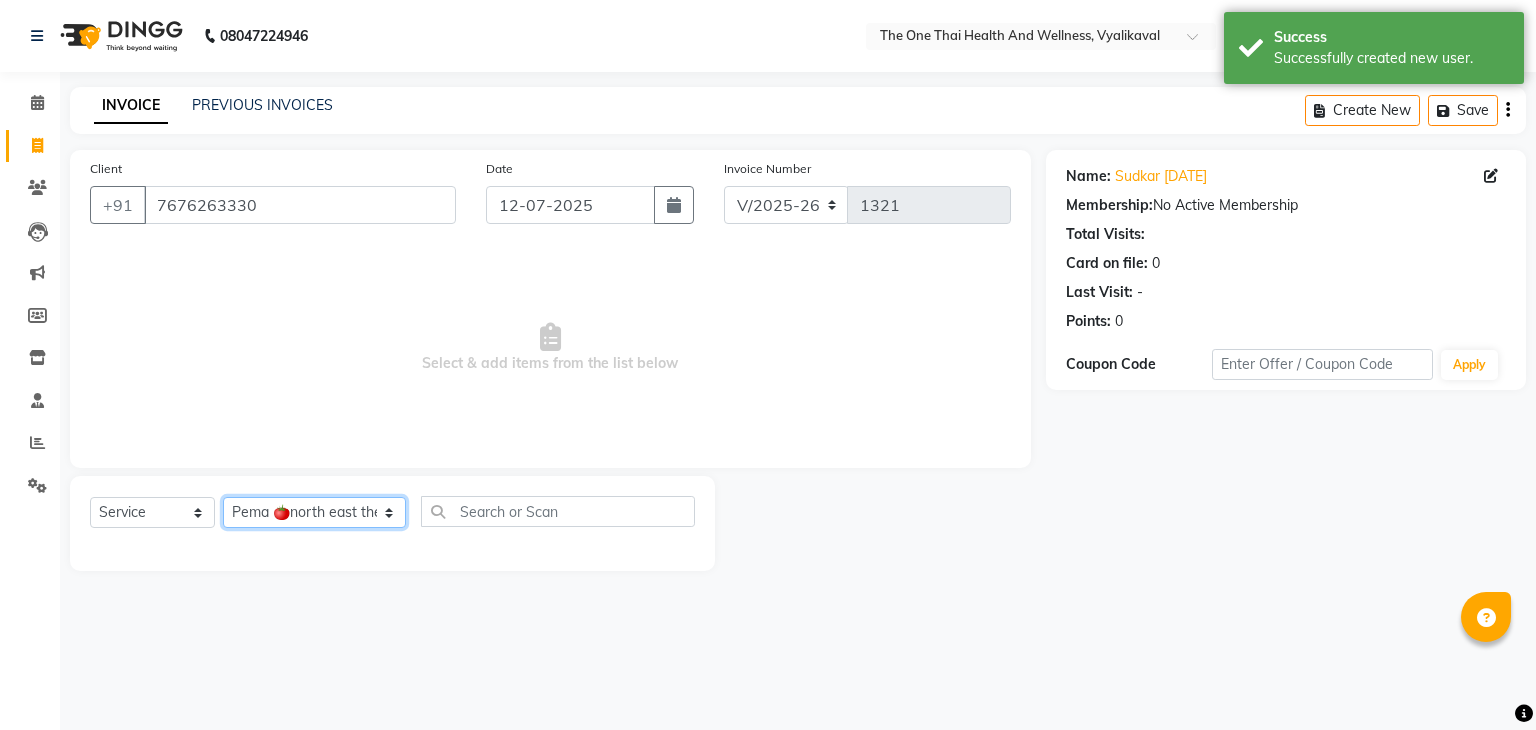 click on "Select Therapist Admin Alisha 💚🍏thai therapist Ammy ❤️northeast therapist Ammy thai 💚therapist Beauty 💚🍅thai therapist Ester - NE 🔴🔴🔴 Ester 🟢 -🇹🇭thai  Grace northeast standby Jeena thai 🟢therapist Jenny (alisha)🍏🍏 thai therapist Jenny (nana ) 2nd june🌹northeast  Leena Lilly 💚thai therapist Linda🎃💚thai therapist  Liza 🔴north east  Lucky thai 🪀💚therapist  Miya ❤️ northeast  Nana 🍅 northeast  Nana 🍏💚thai therapist  Orange 🧡thai therapist  Pema 🍅north east therapist  receptionist  Rosie ❤️northeast therapist ❤️ Sania (nana) 🍏🍏thai therapist Sara 💚💚thai therapist second login  Sofia thai therapist 🍏" 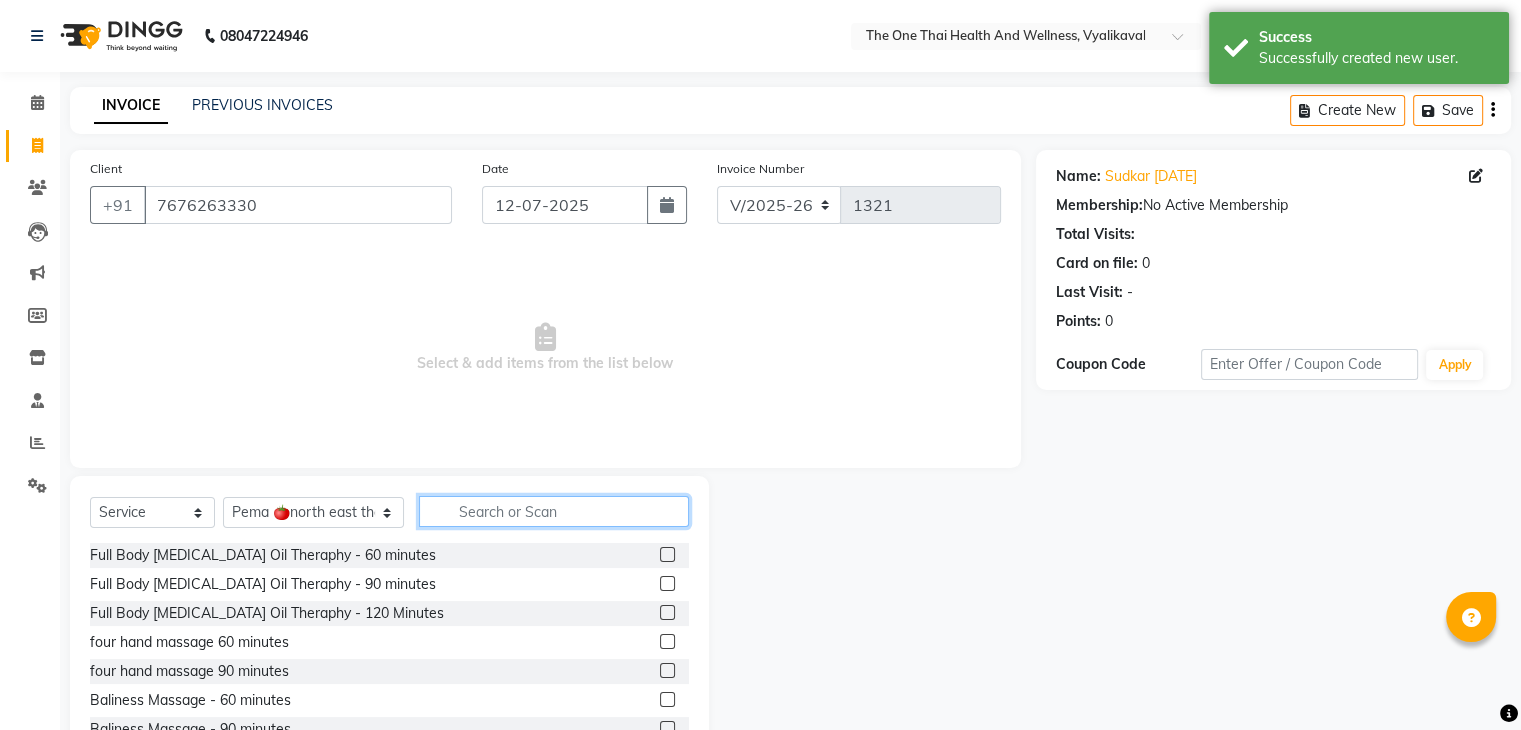 click 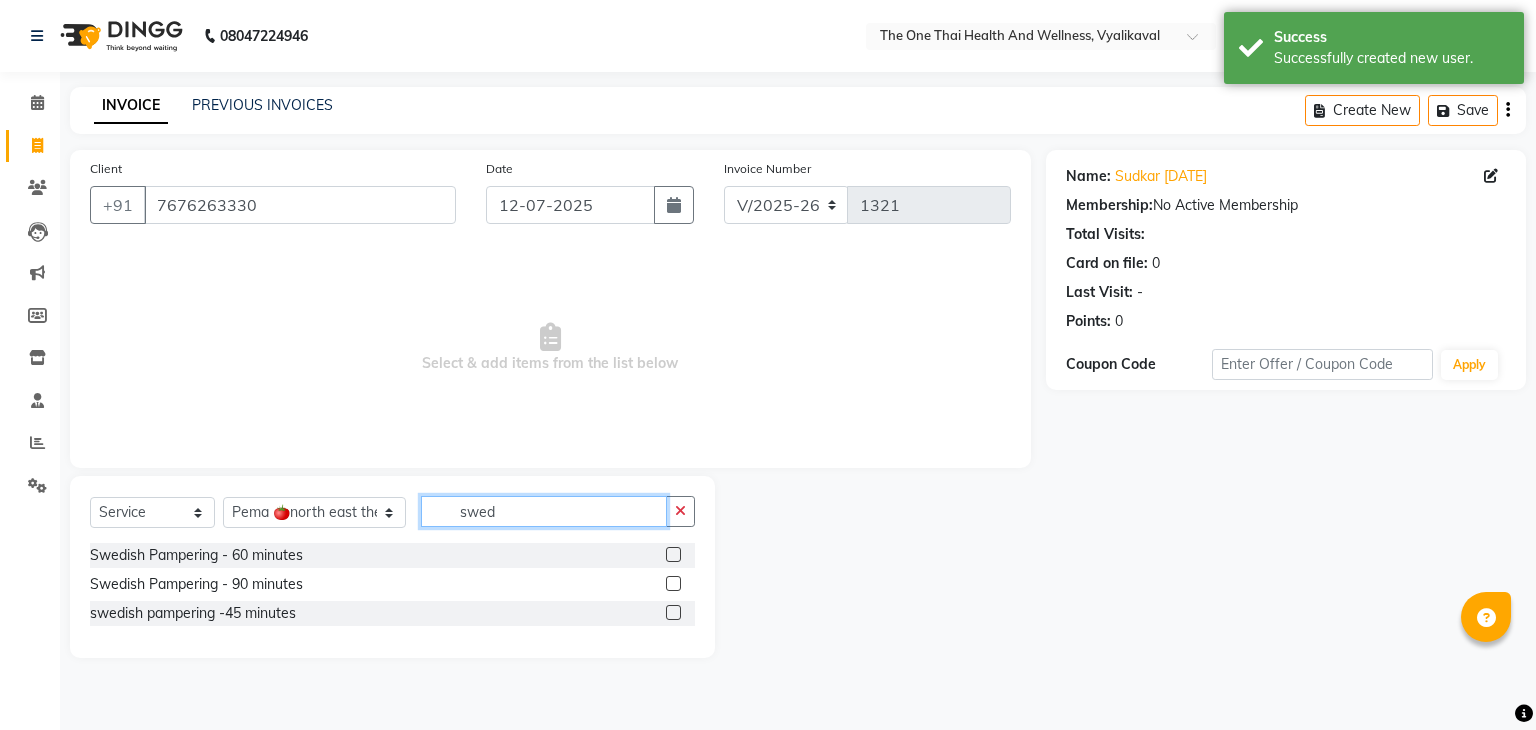 type on "swed" 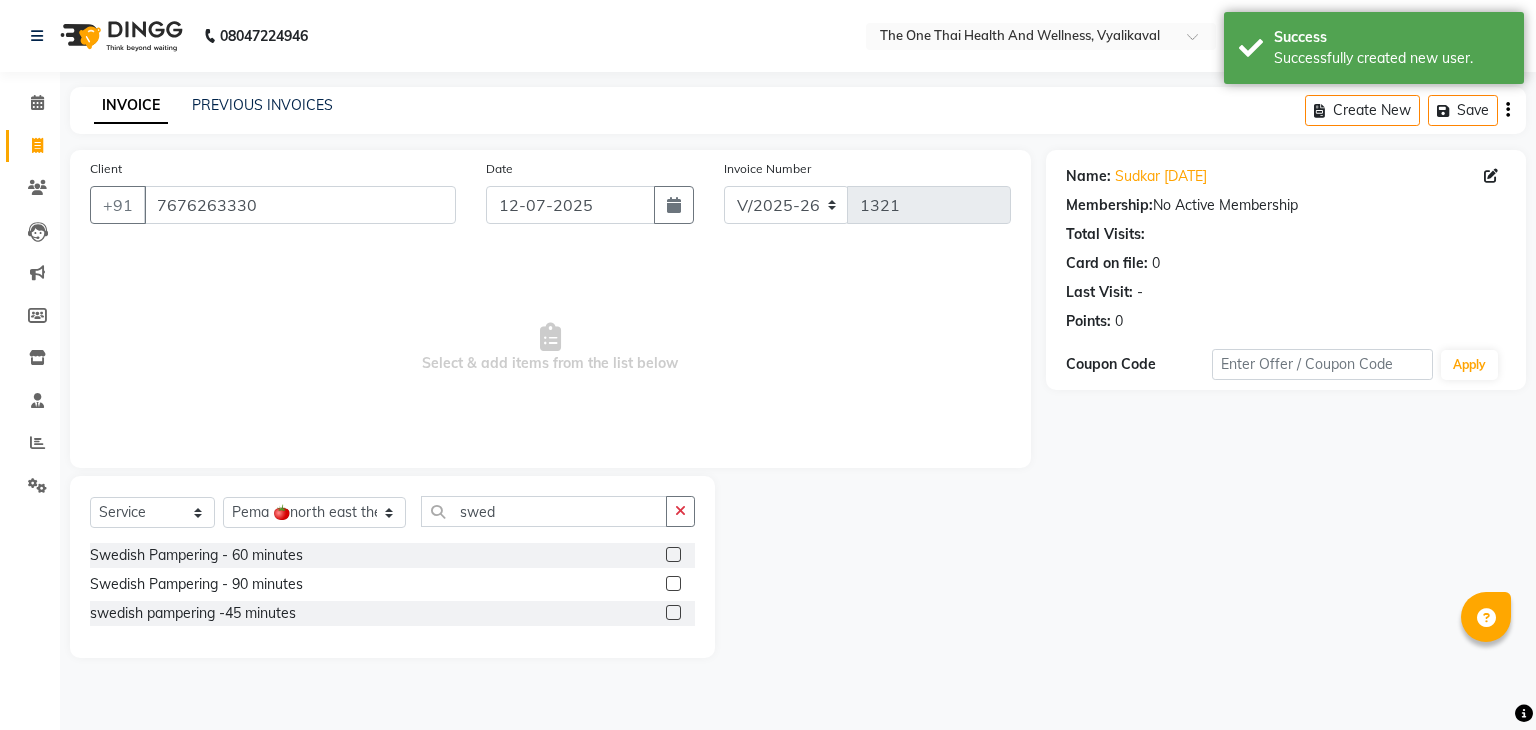 click 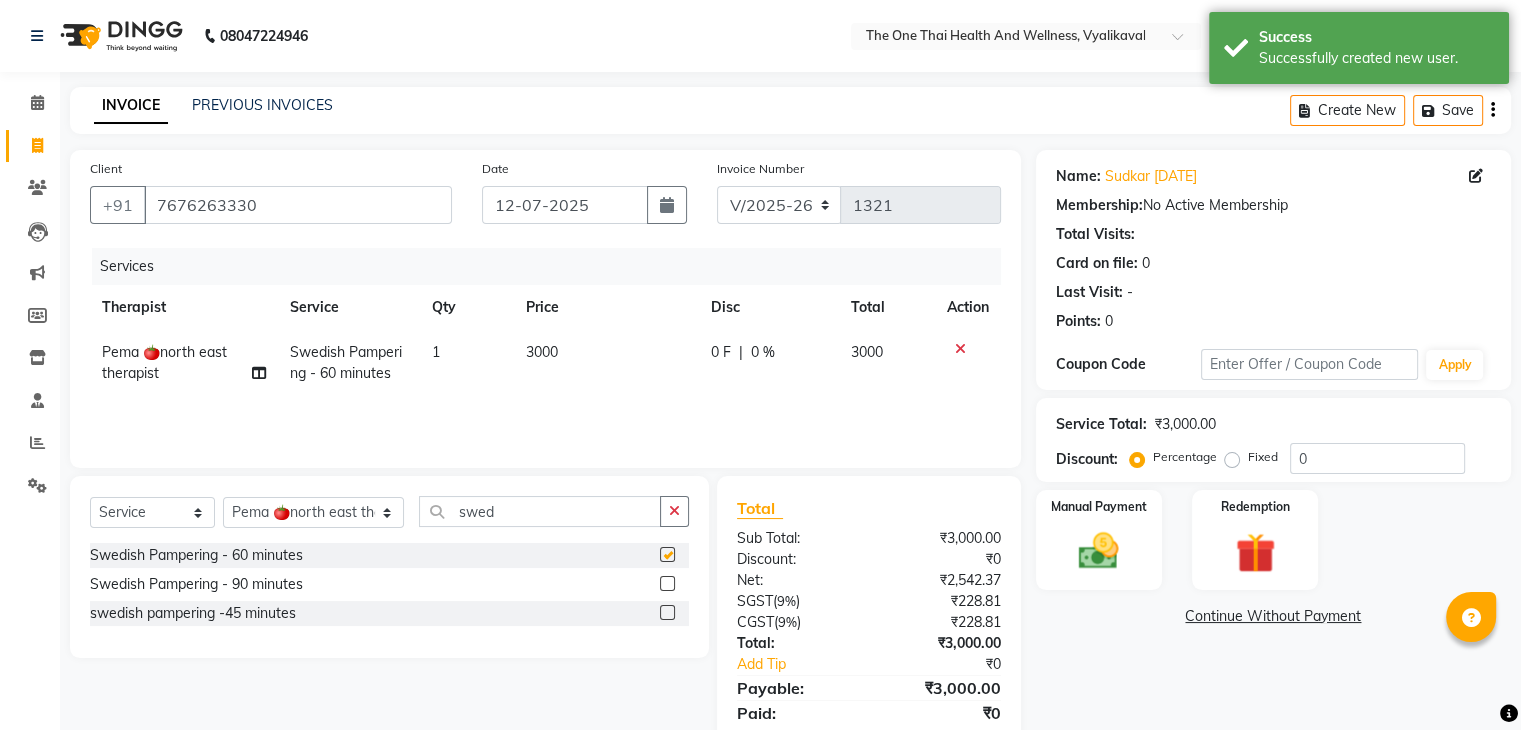 checkbox on "false" 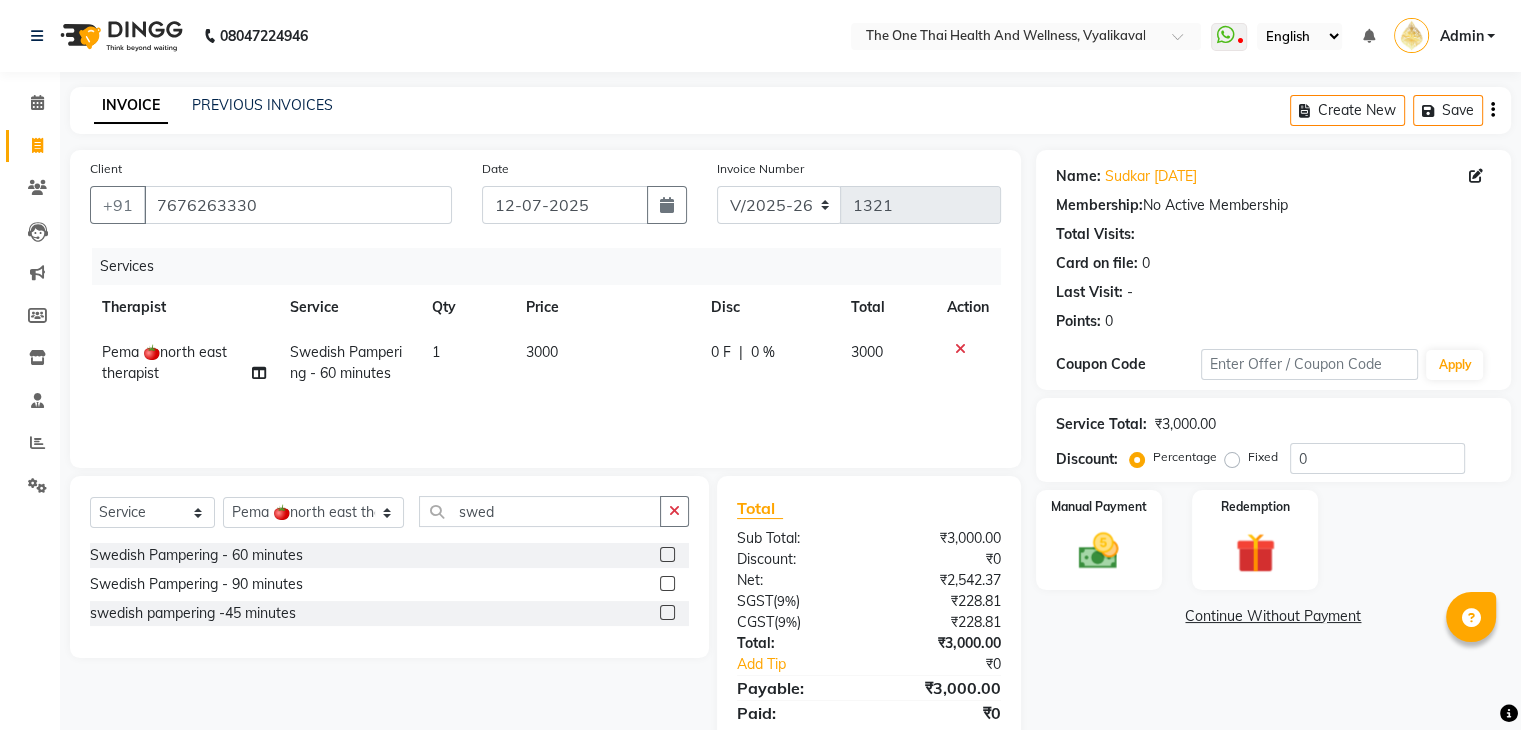 click on "0 %" 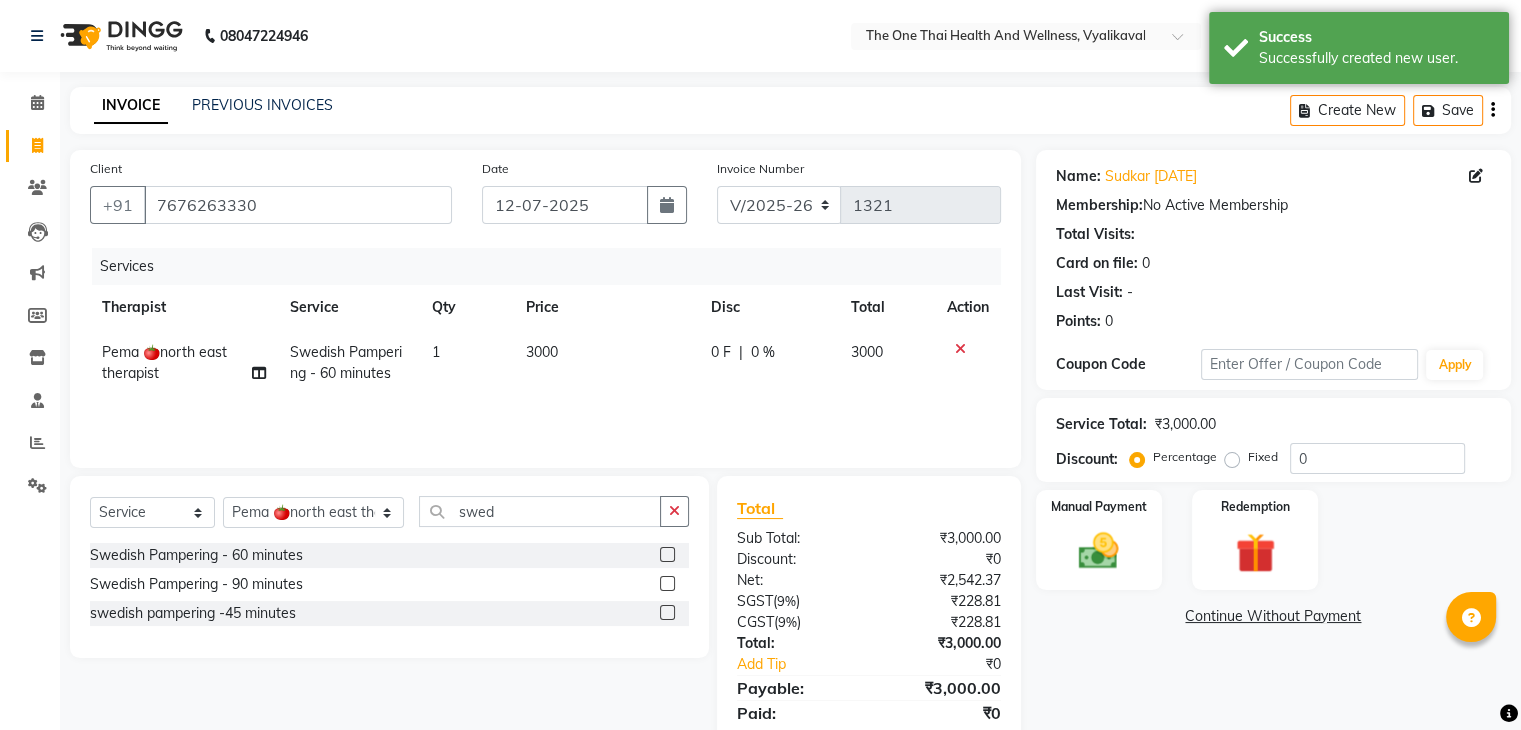 select on "82979" 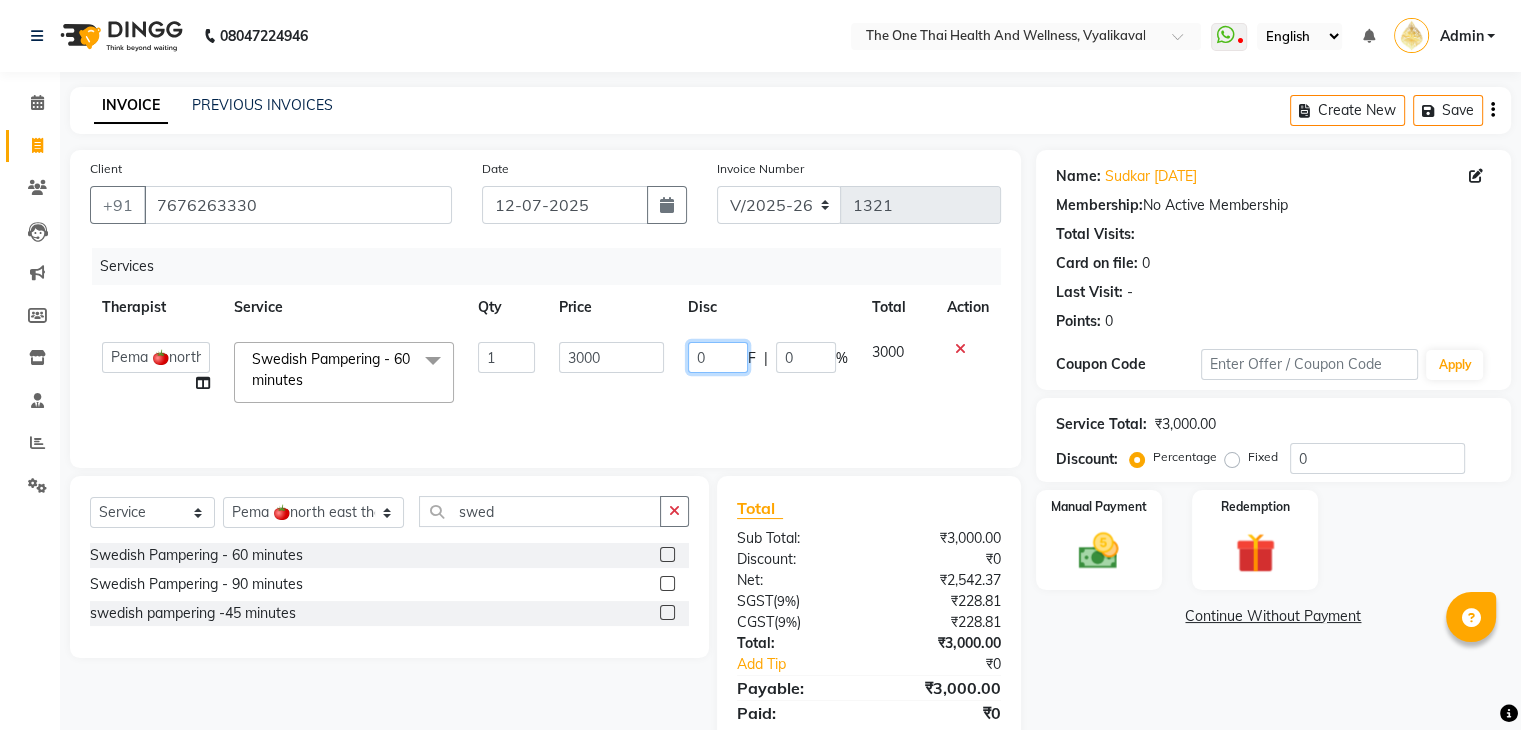 click on "0" 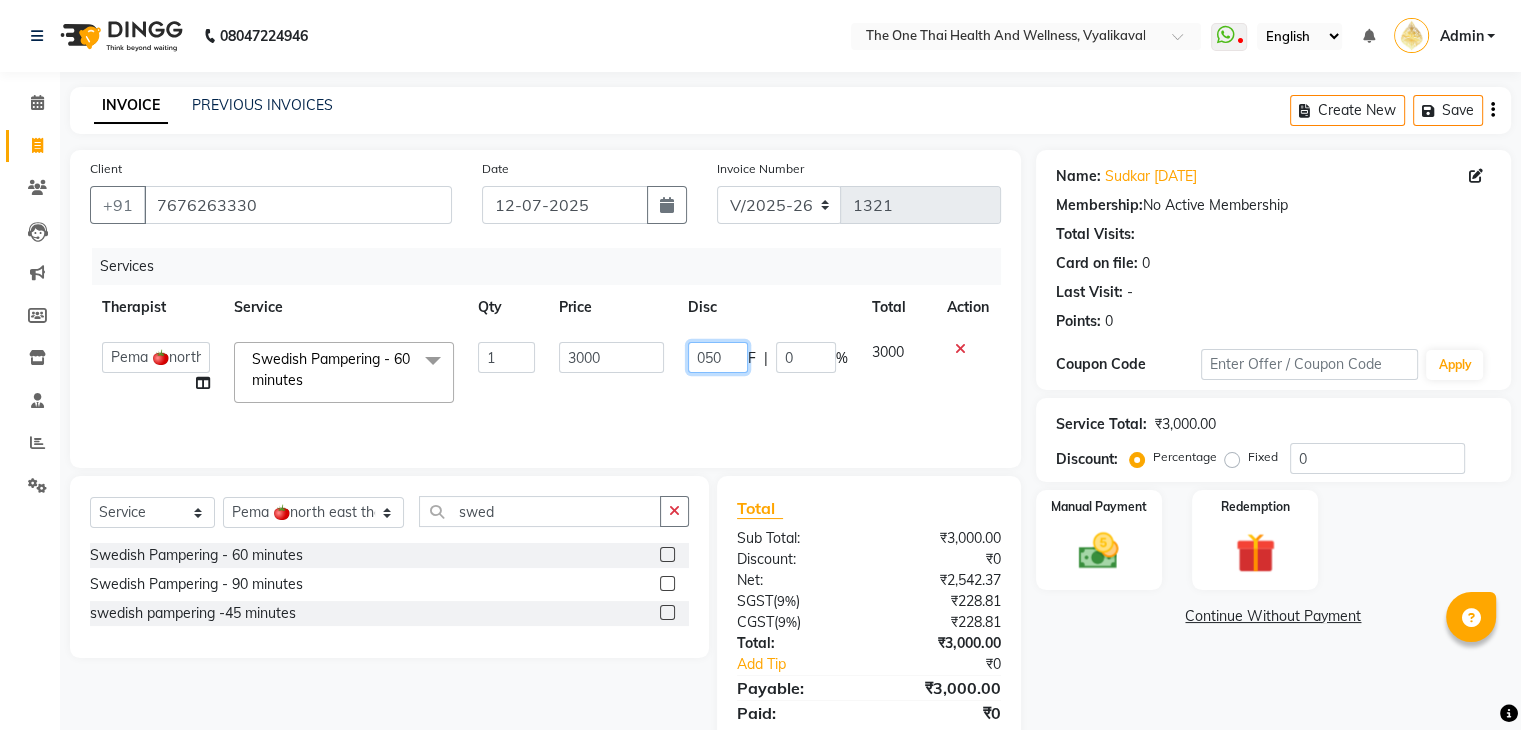 type on "0500" 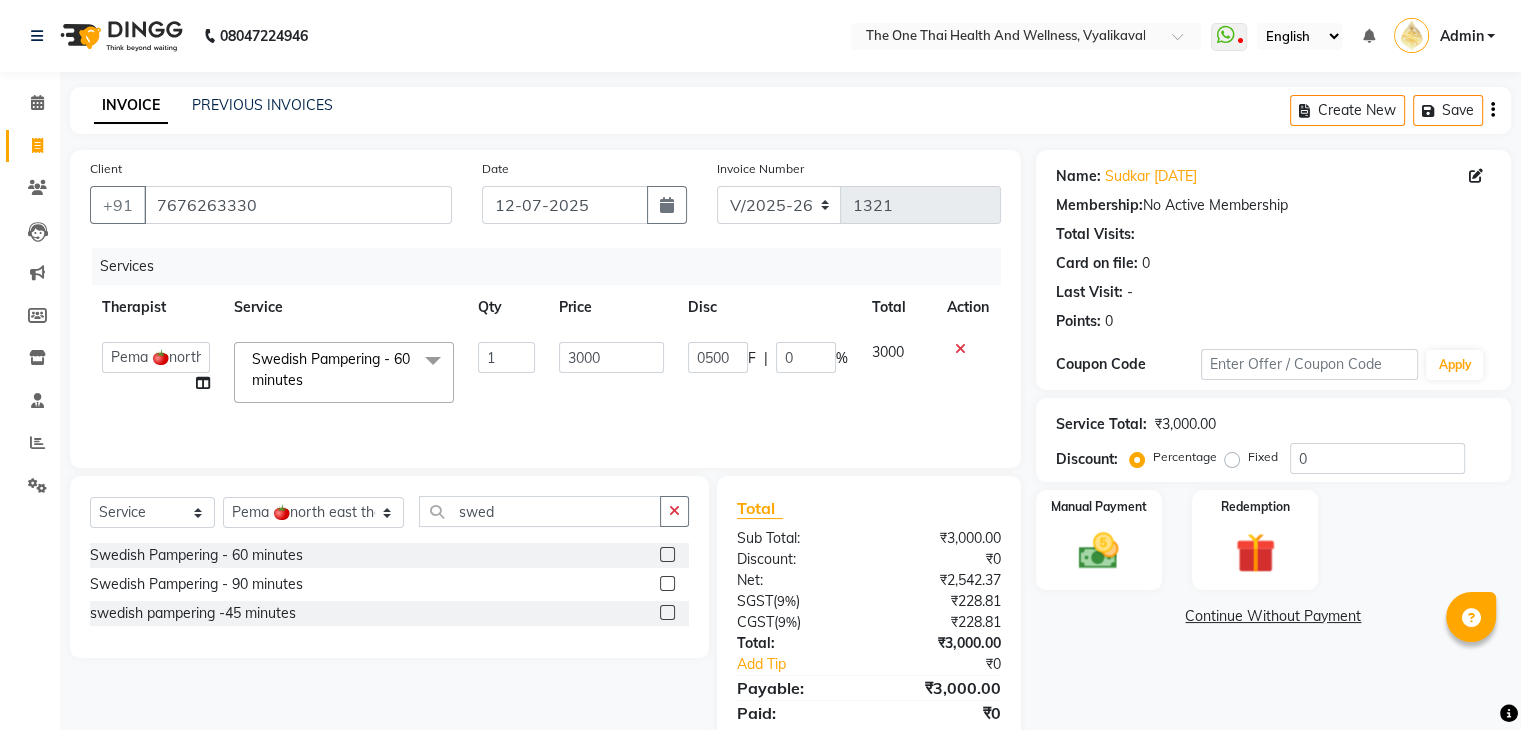 click on "Services Therapist Service Qty Price Disc Total Action  Admin   Alisha 💚🍏thai therapist   Ammy ❤️northeast therapist   Ammy thai 💚therapist   Beauty 💚🍅thai therapist   Ester - NE 🔴🔴🔴   Ester 🟢 -🇹🇭thai    Grace northeast standby   Jeena thai 🟢therapist   Jenny (alisha)🍏🍏 thai therapist   Jenny (nana ) 2nd june🌹northeast    Leena   Lilly 💚thai therapist   Linda🎃💚thai therapist    Liza 🔴north east    Lucky thai 🪀💚therapist    Miya ❤️ northeast    Nana 🍅 northeast    Nana 🍏💚thai therapist    Orange 🧡thai therapist    Pema 🍅north east therapist    receptionist    Rosie ❤️northeast therapist ❤️   Sania (nana) 🍏🍏thai therapist   Sara 💚💚thai therapist   second login    Sofia thai therapist 🍏  Swedish Pampering  - 60 minutes  x Full Body Cellulite Oil Theraphy  - 60 minutes Full Body Cellulite Oil Theraphy  - 90 minutes Full Body Cellulite Oil Theraphy  - 120 Minutes four hand massage 60 minutes Aroma oil 1 F" 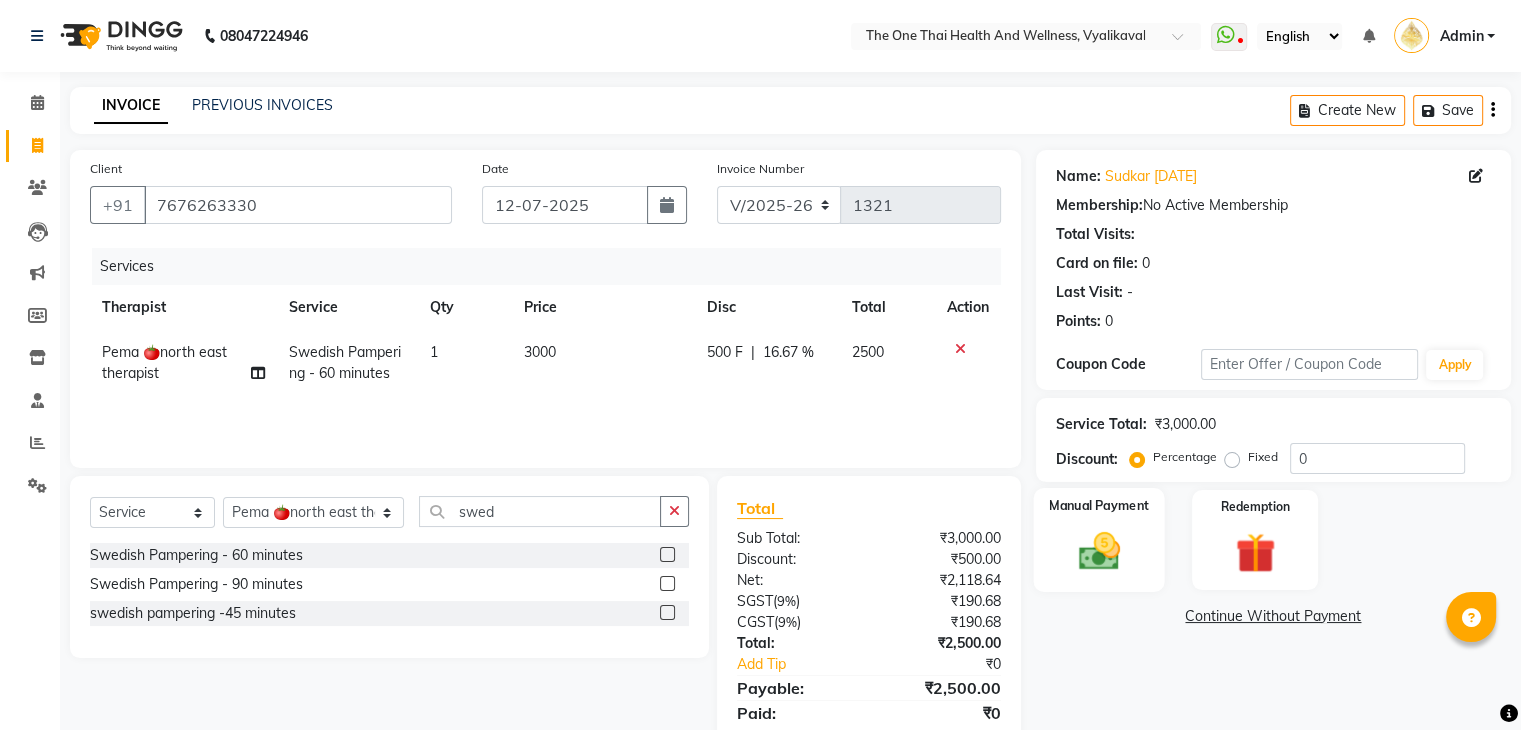 click 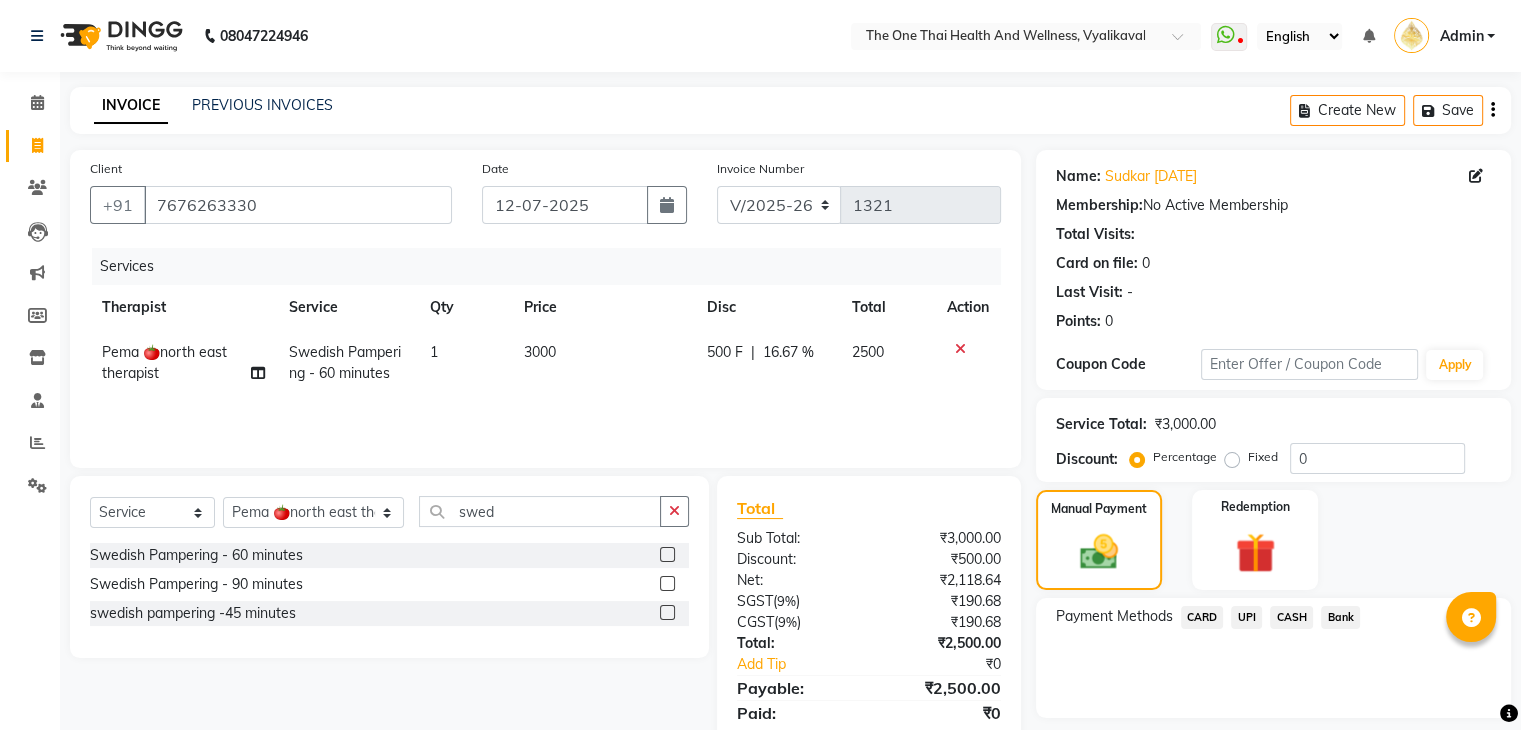 click on "CASH" 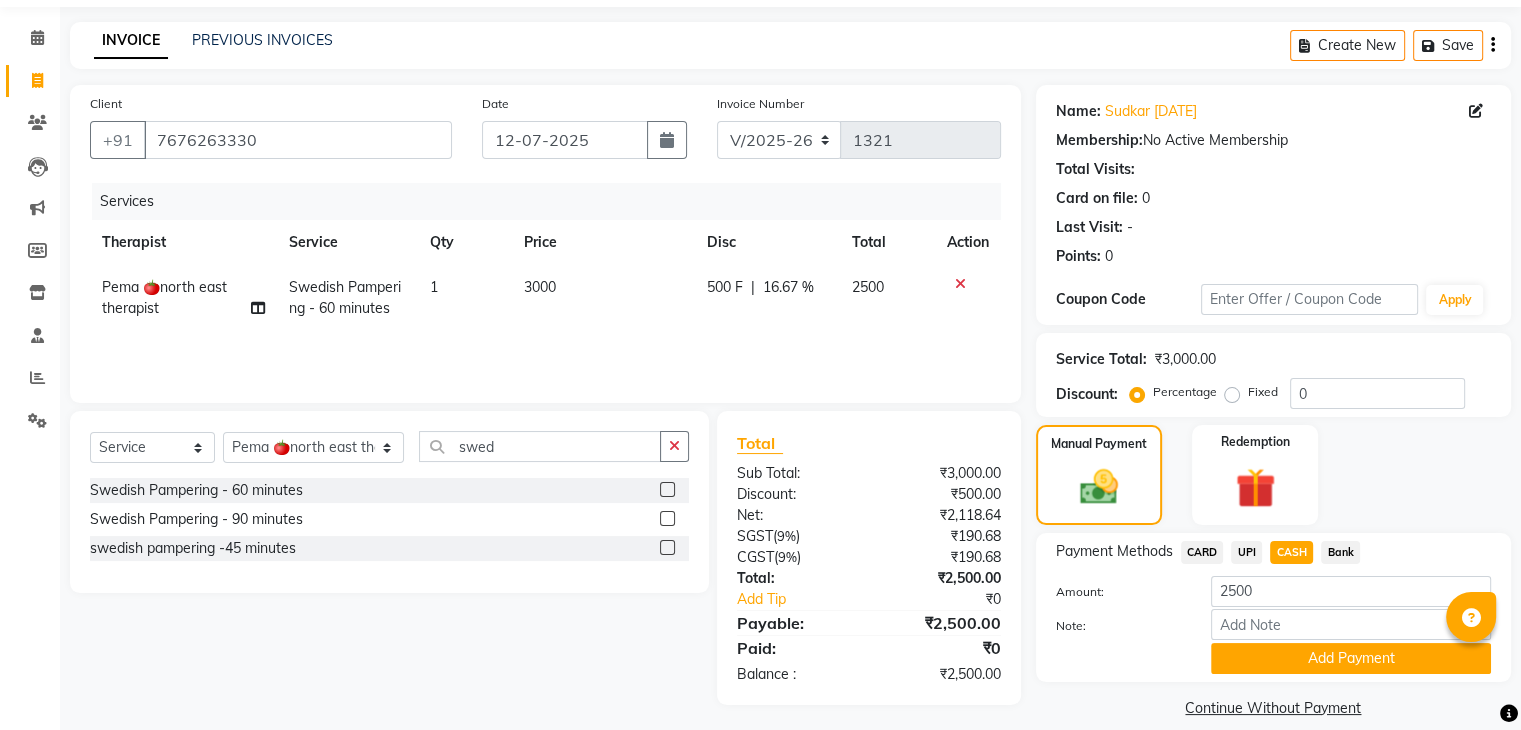 scroll, scrollTop: 72, scrollLeft: 0, axis: vertical 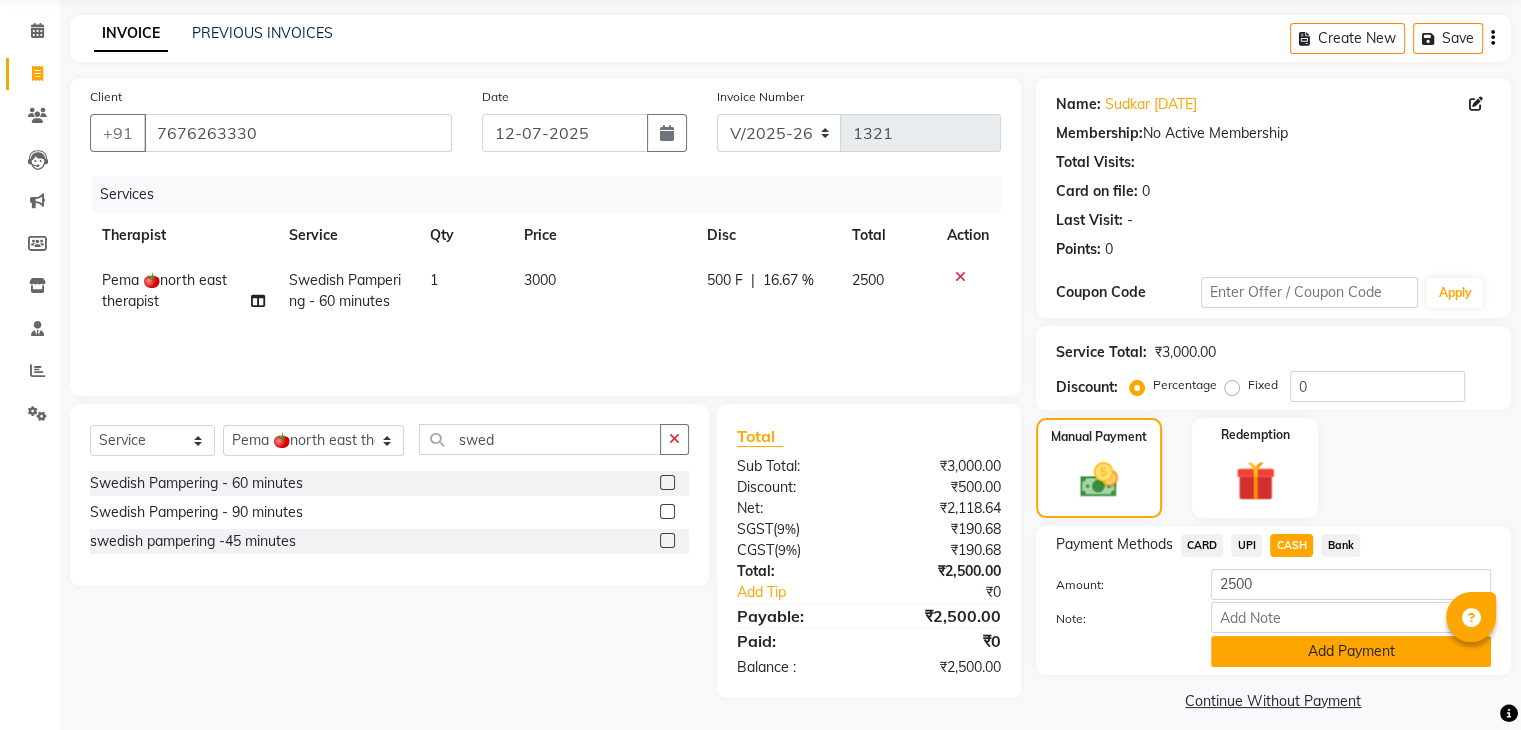 click on "Add Payment" 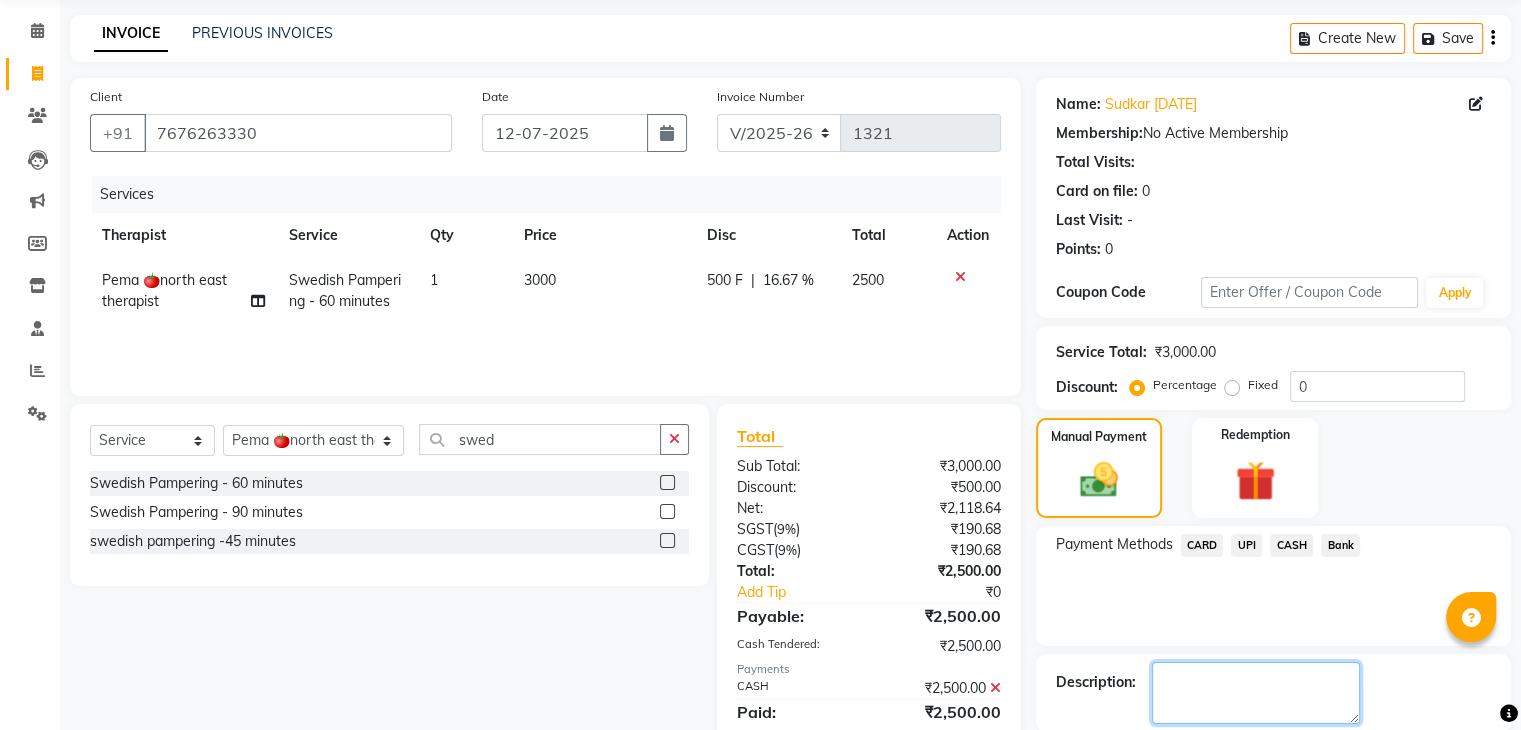 click 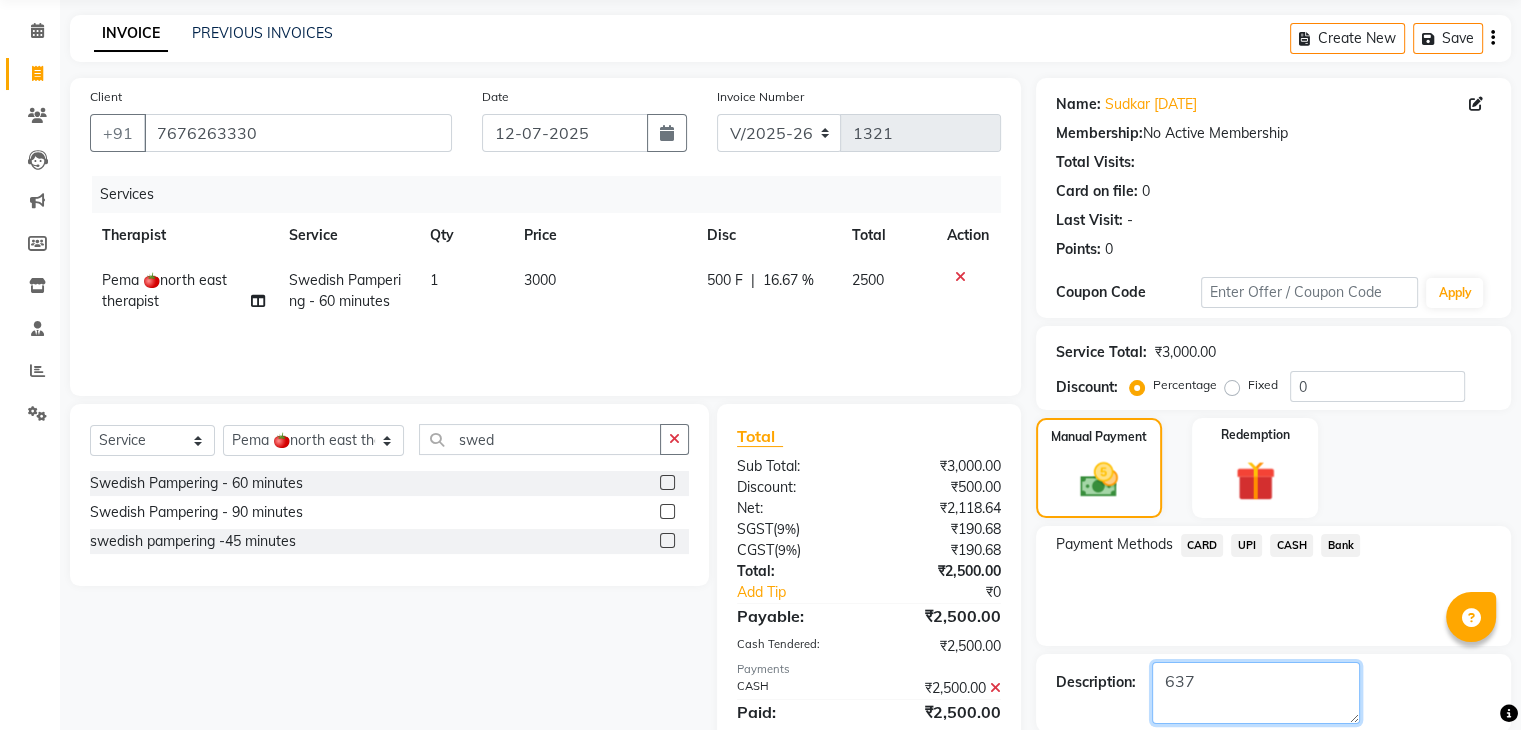 scroll, scrollTop: 171, scrollLeft: 0, axis: vertical 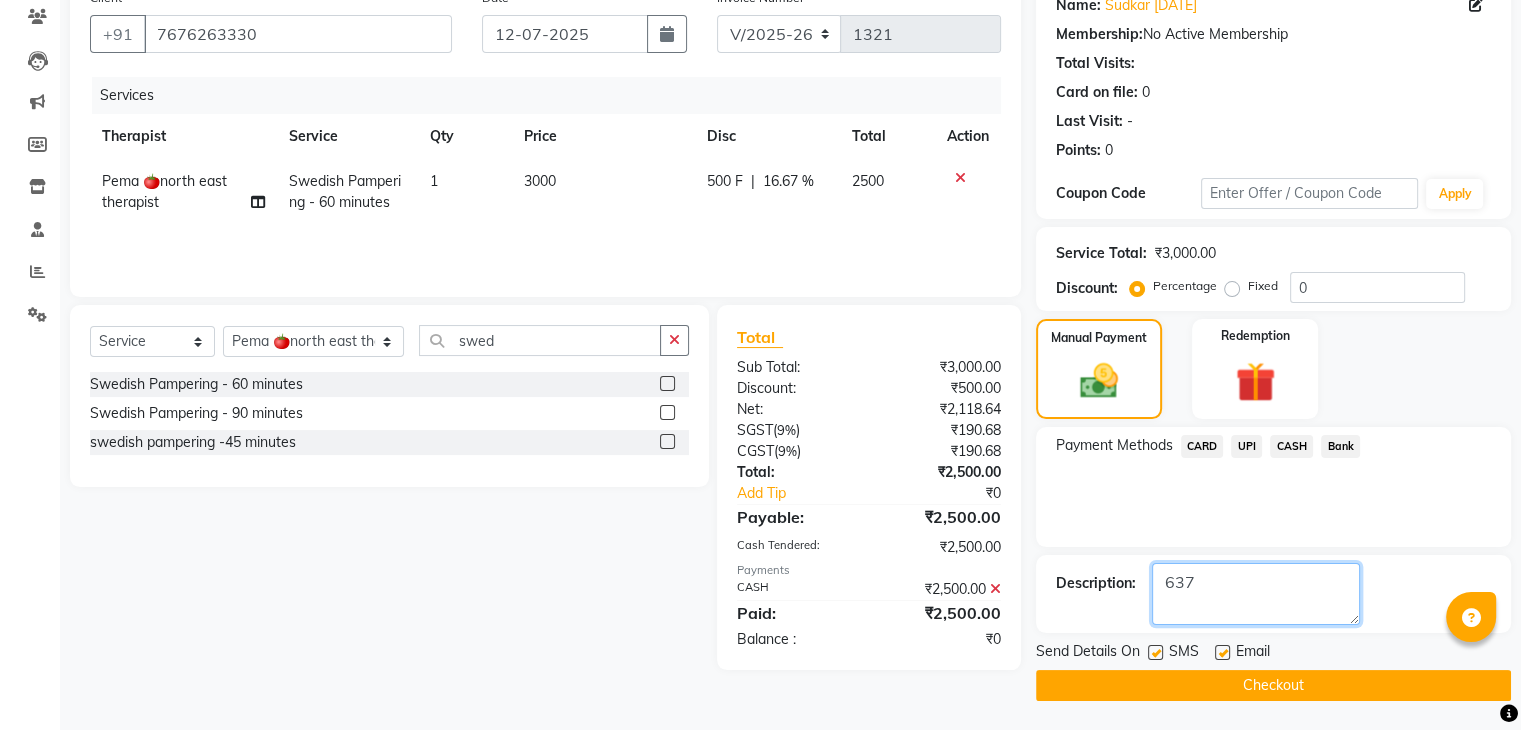 type on "637" 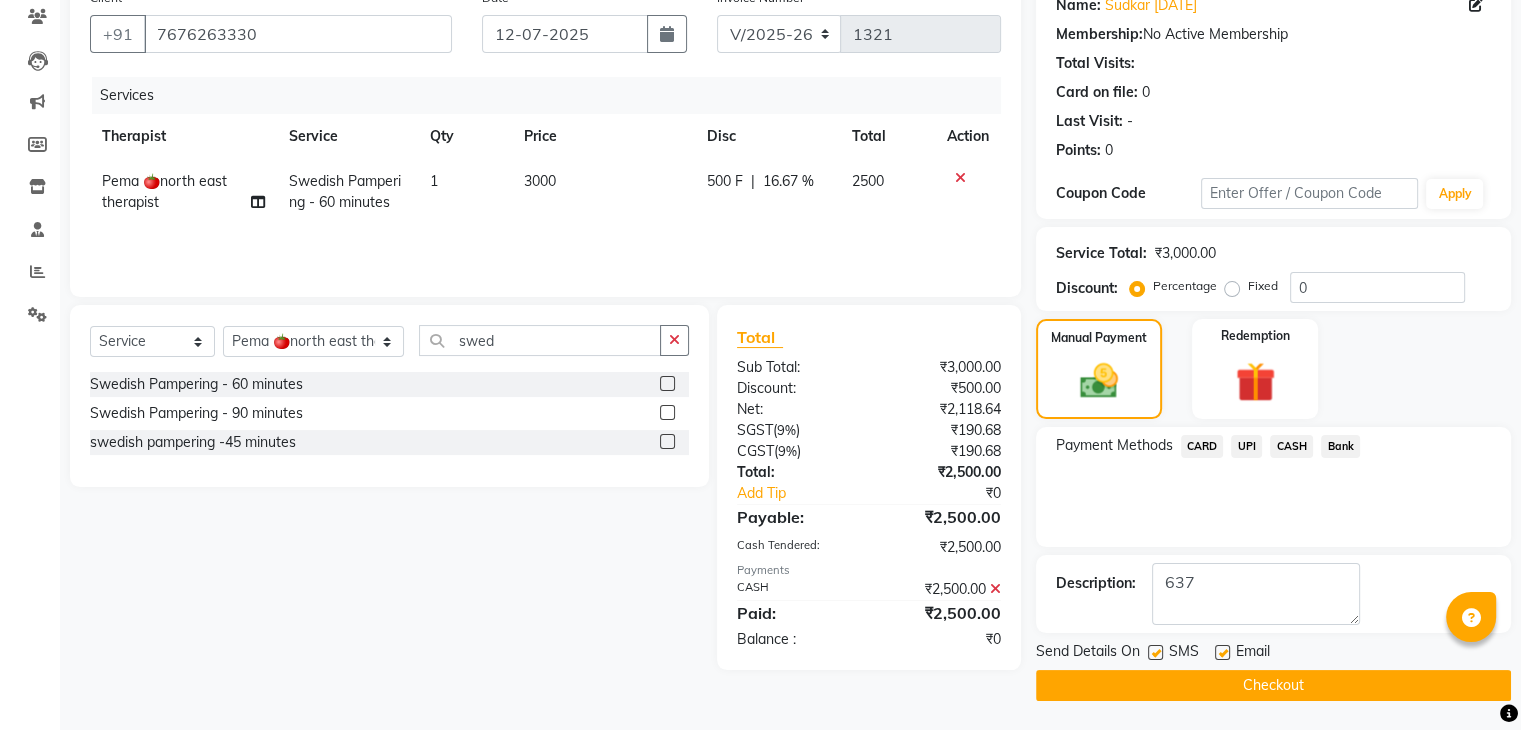 click 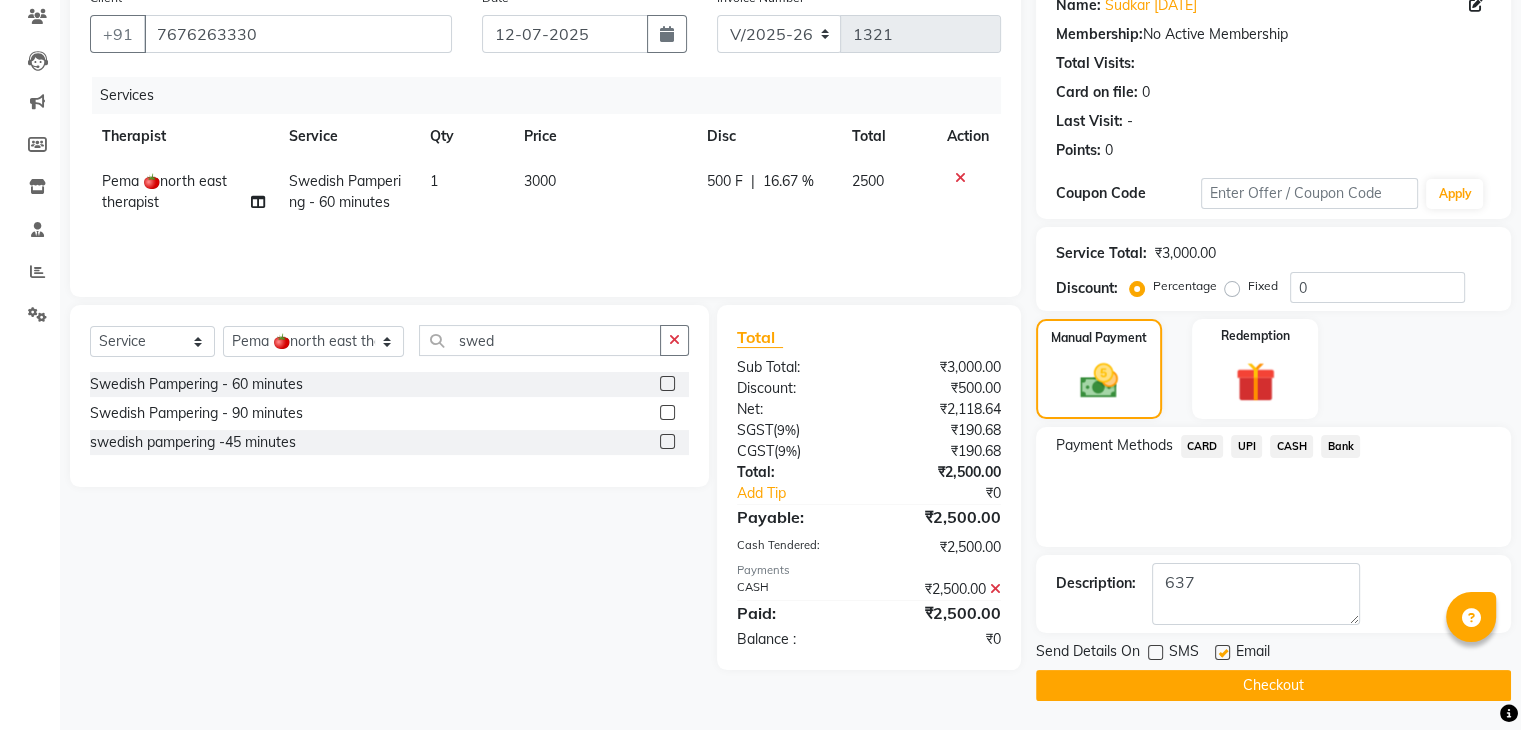 click on "Checkout" 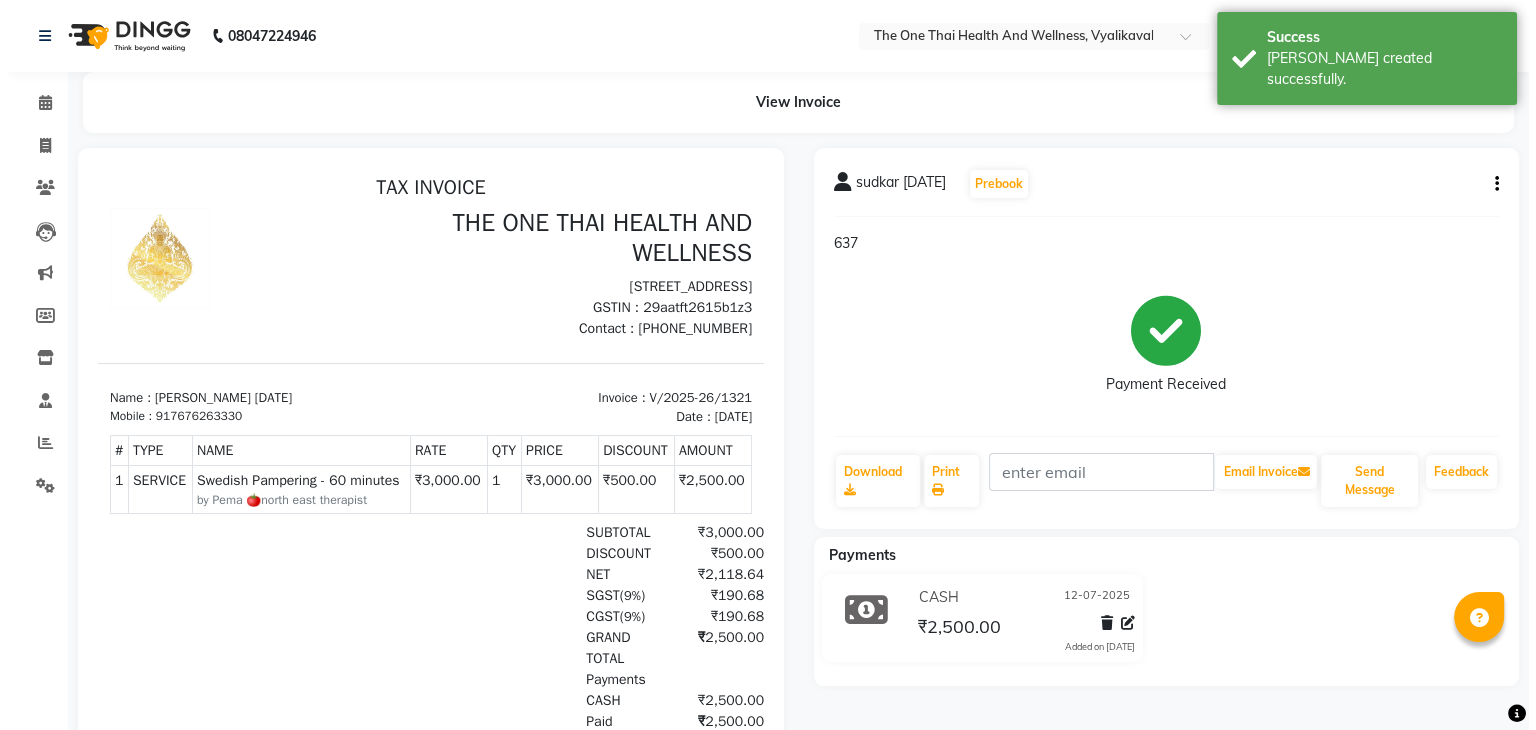 scroll, scrollTop: 0, scrollLeft: 0, axis: both 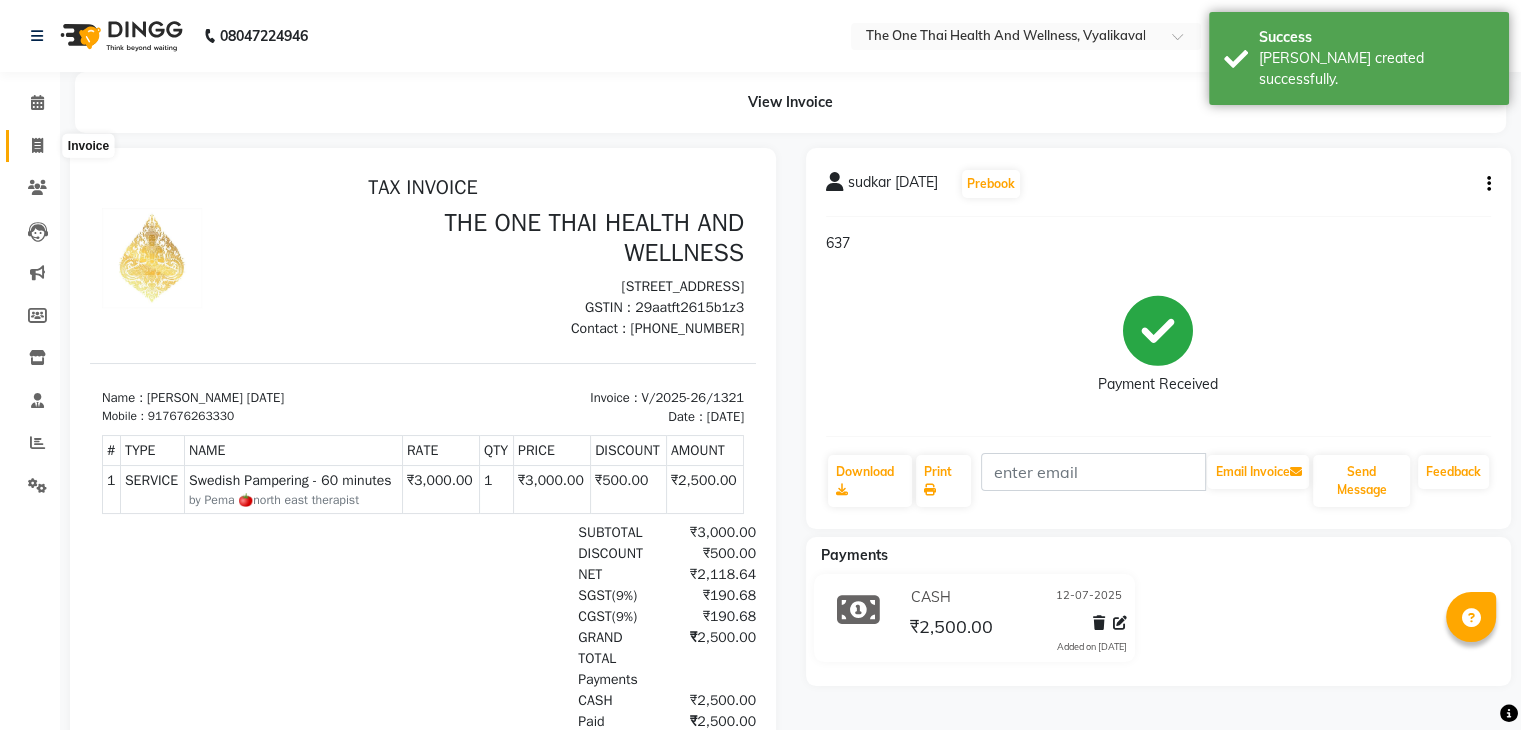 click 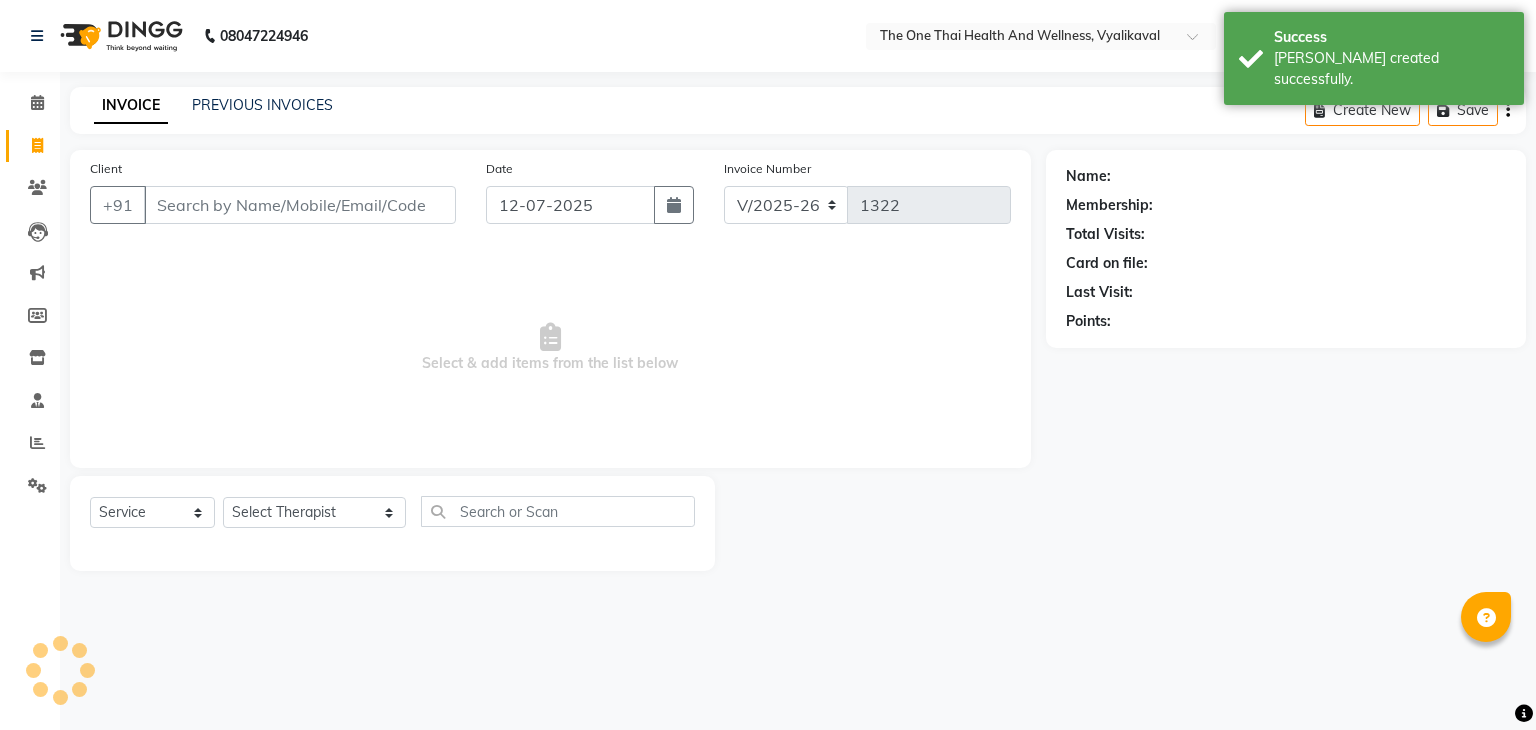 click on "Client" at bounding box center (300, 205) 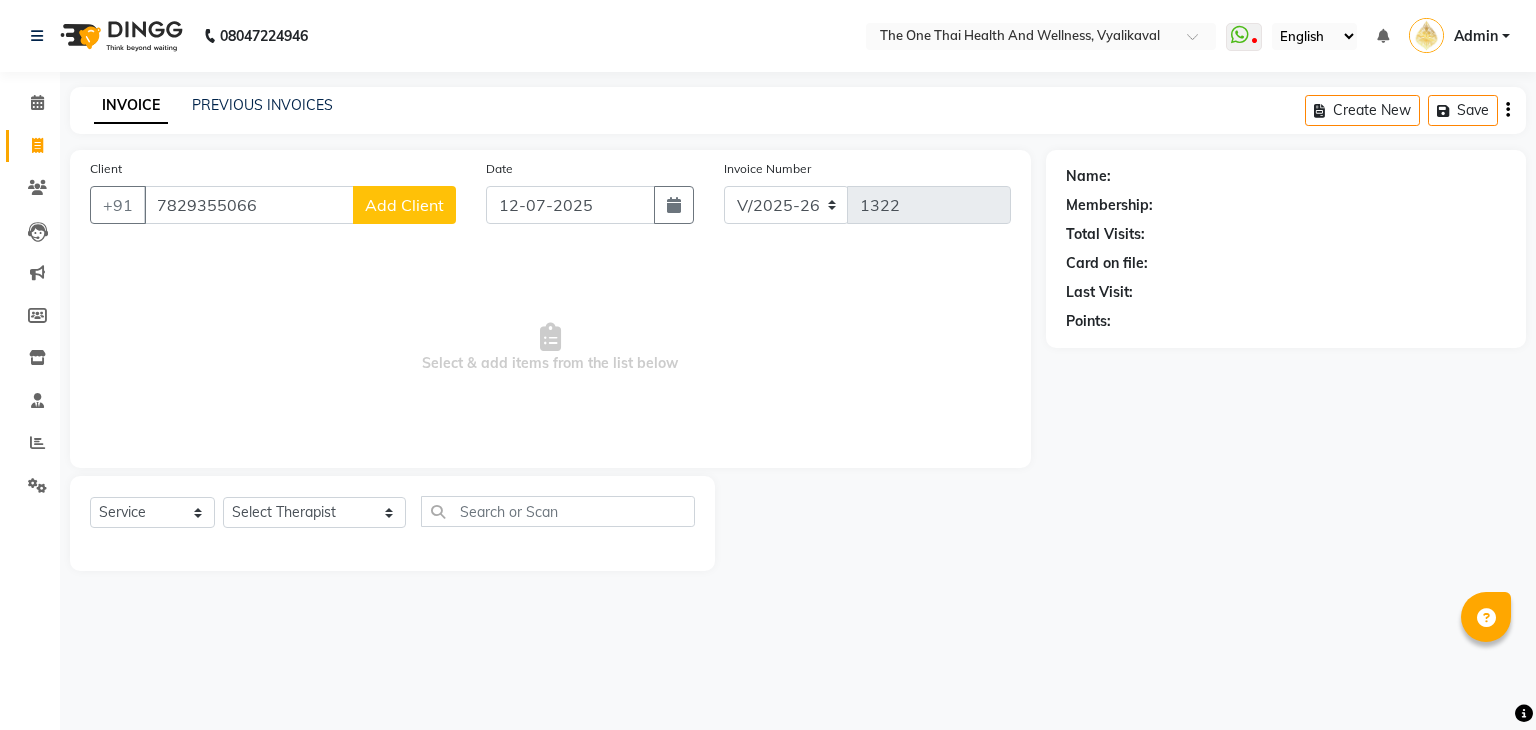 type on "7829355066" 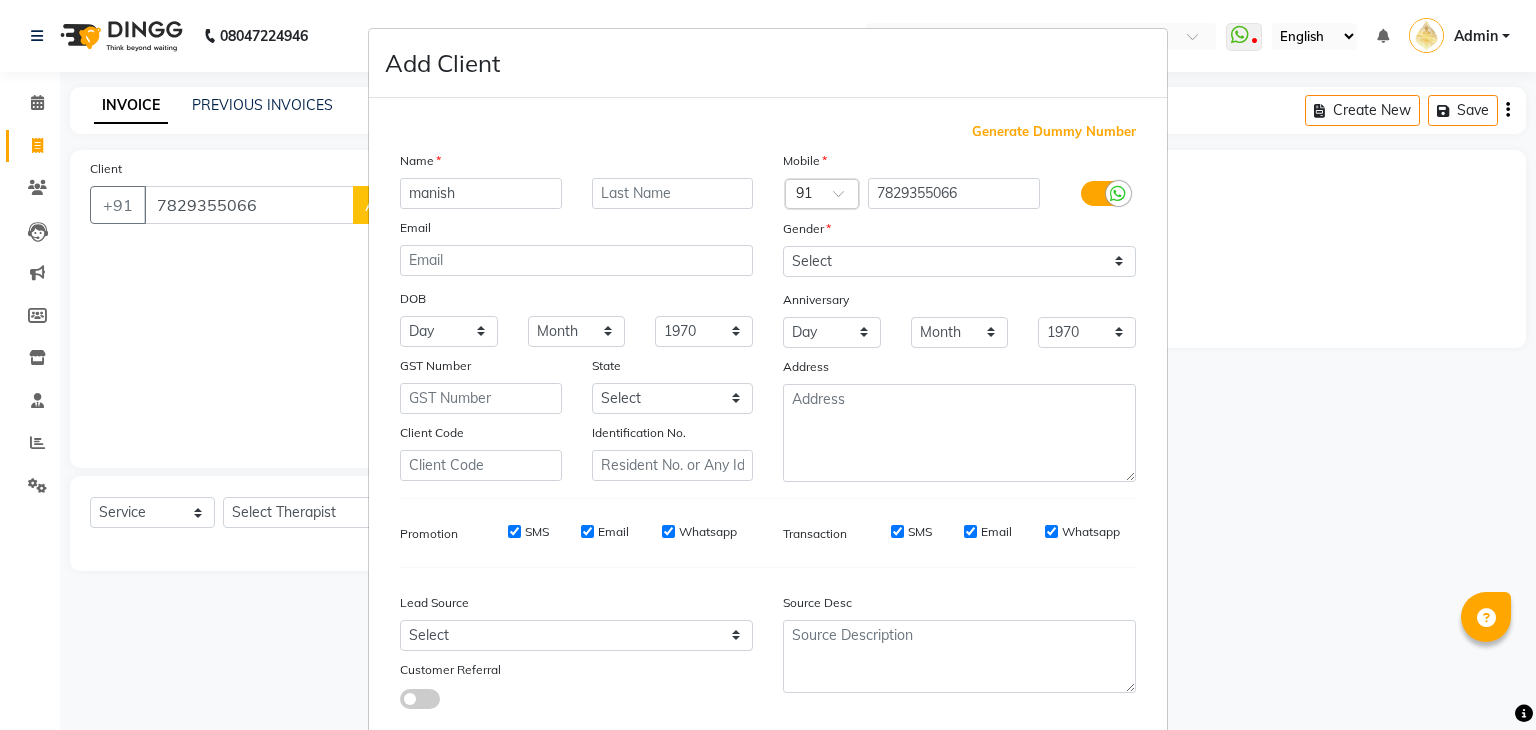 type on "manish" 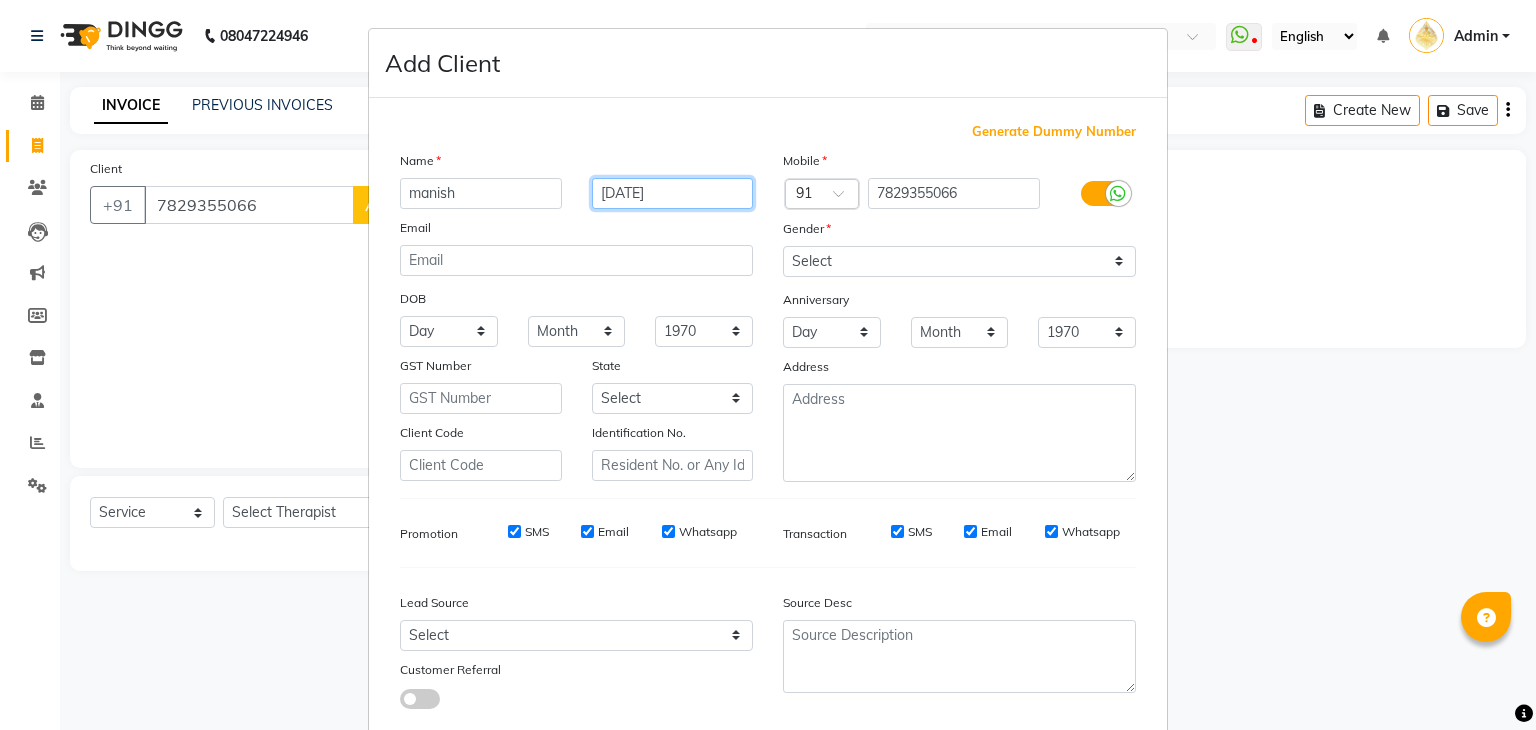 type on "[DATE]" 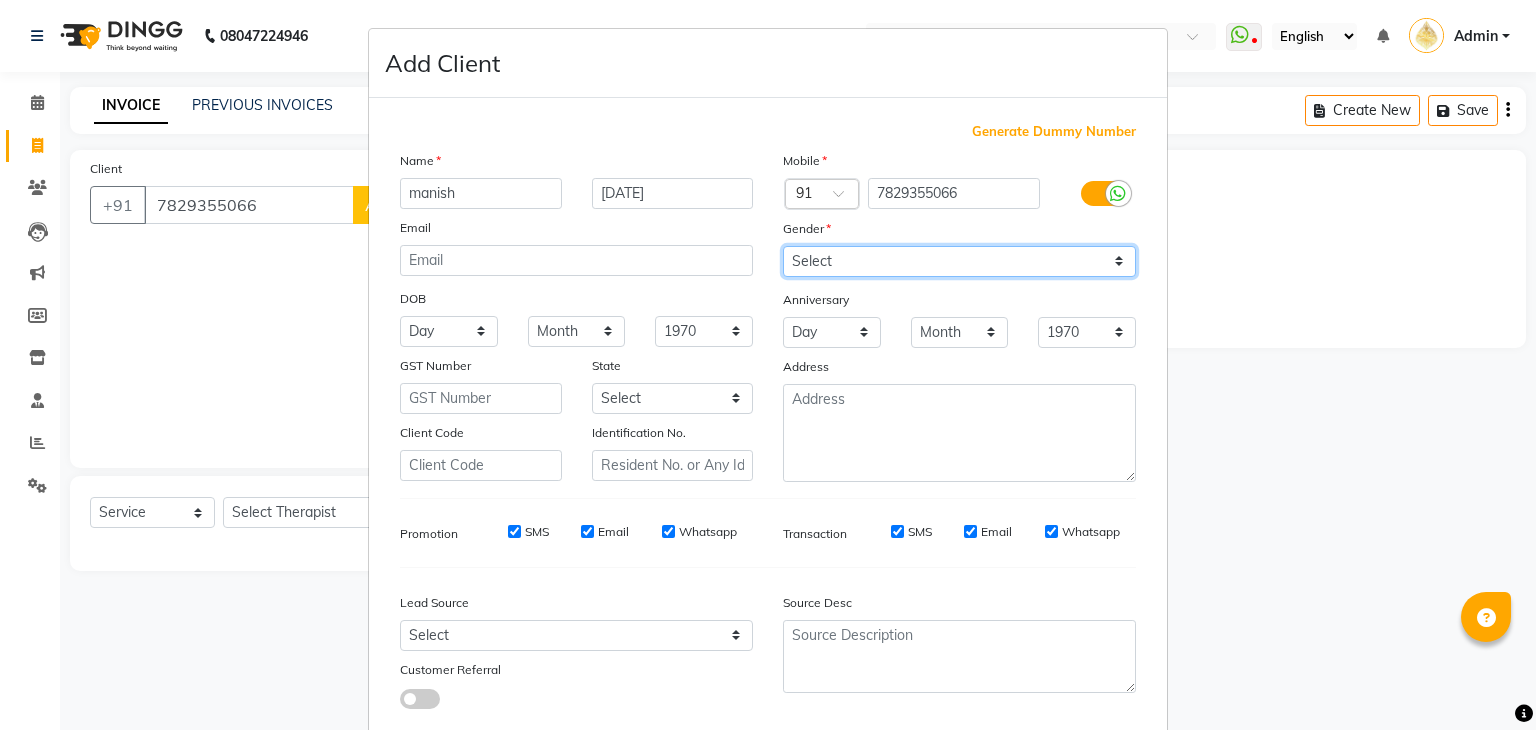 click on "Select Male Female Other Prefer Not To Say" at bounding box center [959, 261] 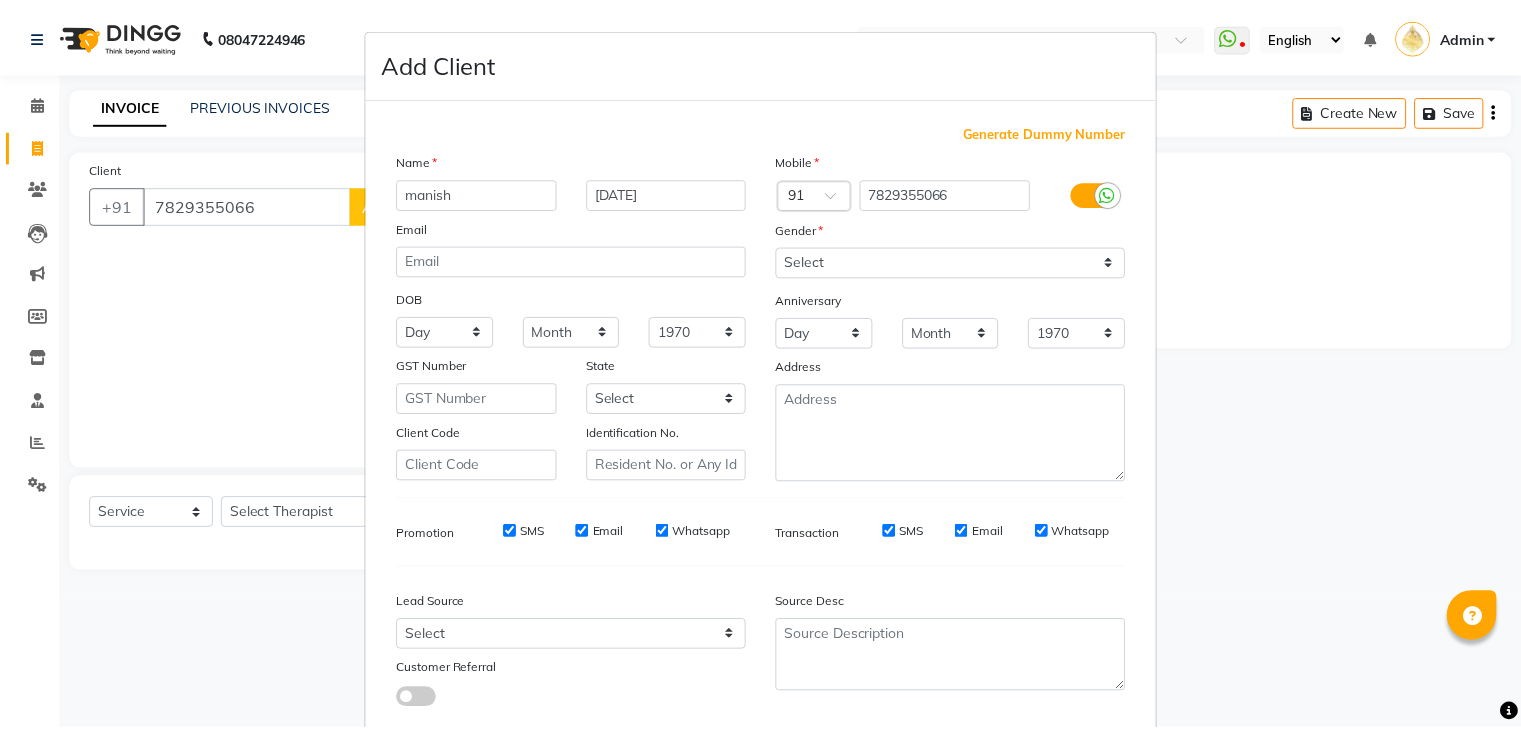 scroll, scrollTop: 120, scrollLeft: 0, axis: vertical 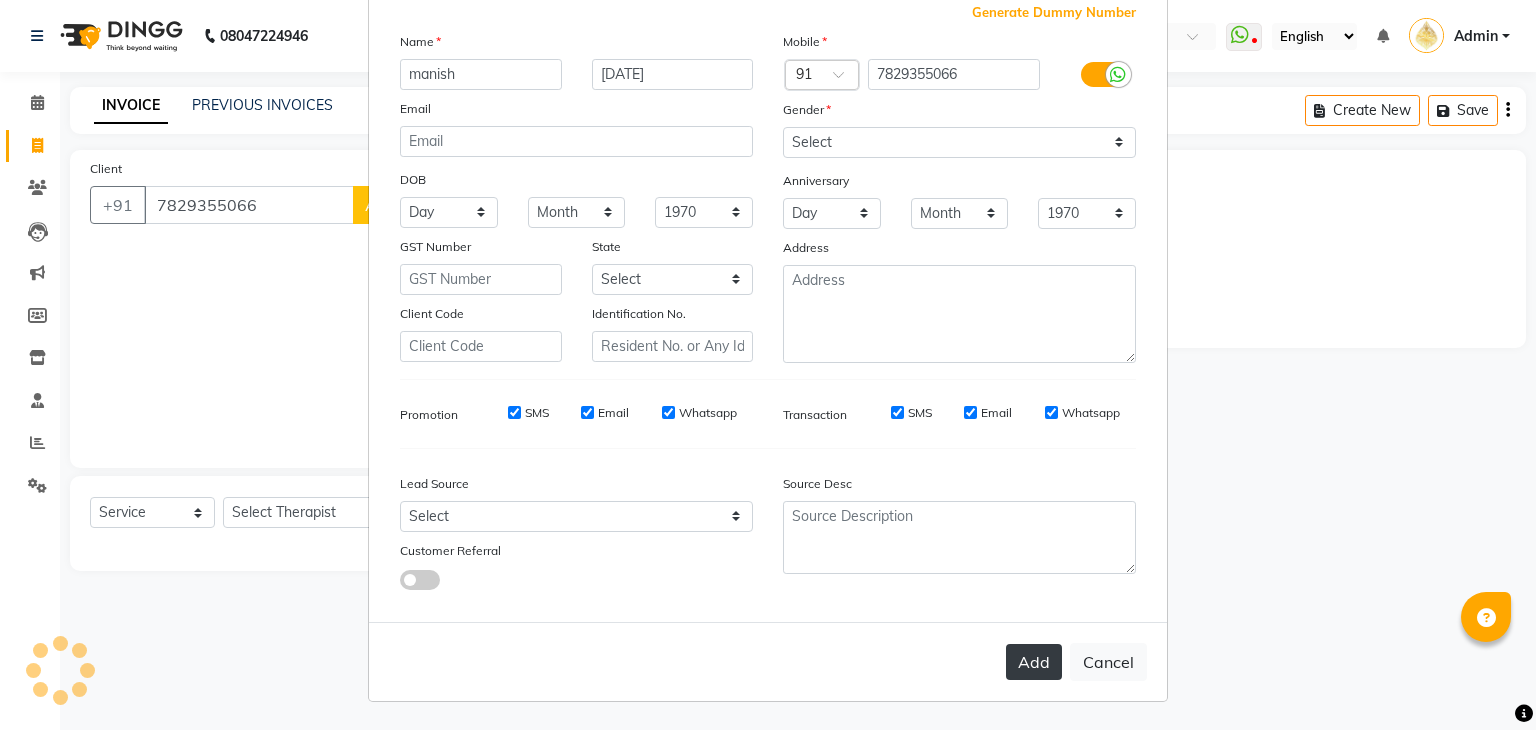 click on "Add" at bounding box center (1034, 662) 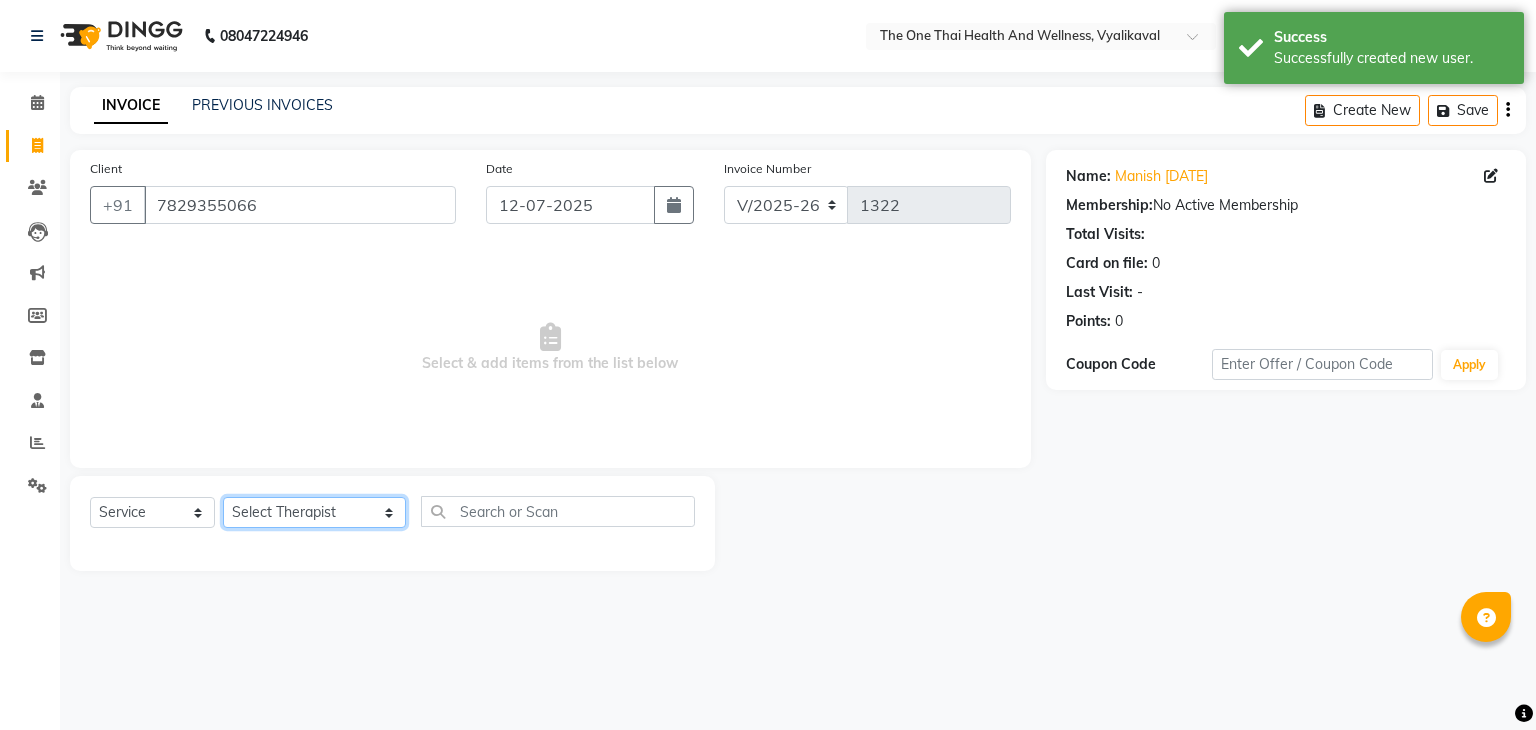 click on "Select Therapist Admin Alisha 💚🍏thai therapist Ammy ❤️northeast therapist Ammy thai 💚therapist Beauty 💚🍅thai therapist Ester - NE 🔴🔴🔴 Ester 🟢 -🇹🇭thai  Grace northeast standby Jeena thai 🟢therapist Jenny (alisha)🍏🍏 thai therapist Jenny (nana ) 2nd june🌹northeast  Leena Lilly 💚thai therapist Linda🎃💚thai therapist  Liza 🔴north east  Lucky thai 🪀💚therapist  Miya ❤️ northeast  Nana 🍅 northeast  Nana 🍏💚thai therapist  Orange 🧡thai therapist  Pema 🍅north east therapist  receptionist  Rosie ❤️northeast therapist ❤️ Sania (nana) 🍏🍏thai therapist Sara 💚💚thai therapist second login  Sofia thai therapist 🍏" 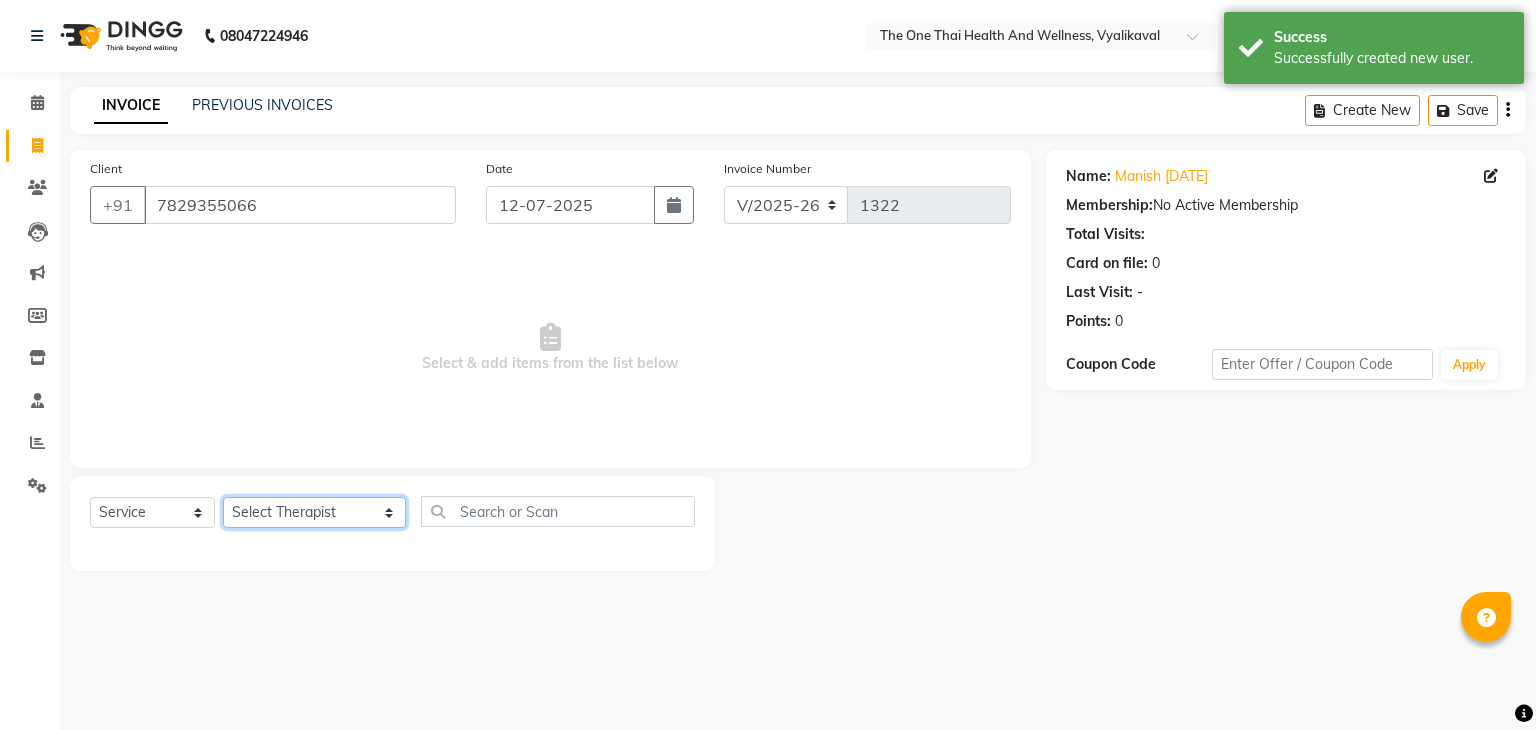 select on "81011" 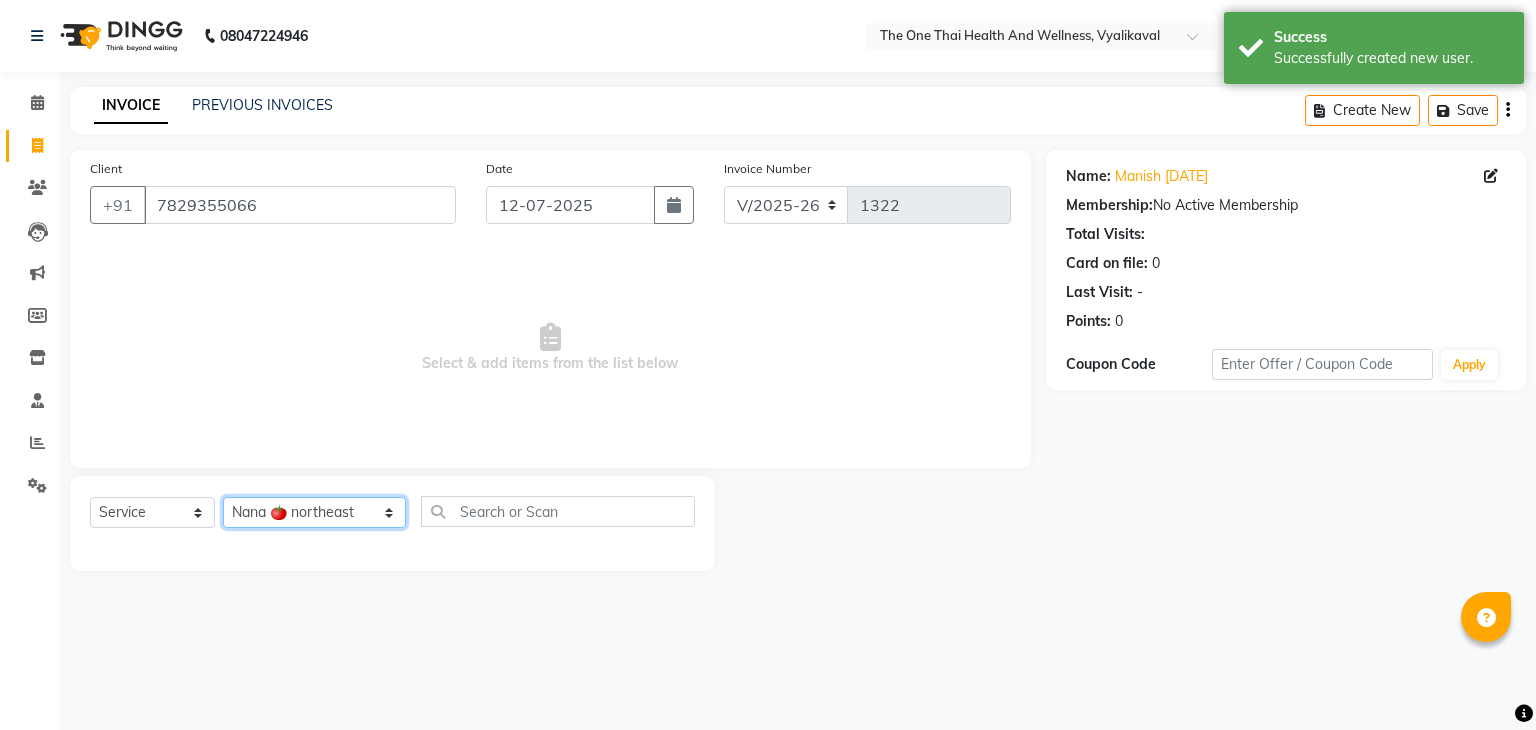 click on "Select Therapist Admin Alisha 💚🍏thai therapist Ammy ❤️northeast therapist Ammy thai 💚therapist Beauty 💚🍅thai therapist Ester - NE 🔴🔴🔴 Ester 🟢 -🇹🇭thai  Grace northeast standby Jeena thai 🟢therapist Jenny (alisha)🍏🍏 thai therapist Jenny (nana ) 2nd june🌹northeast  Leena Lilly 💚thai therapist Linda🎃💚thai therapist  Liza 🔴north east  Lucky thai 🪀💚therapist  Miya ❤️ northeast  Nana 🍅 northeast  Nana 🍏💚thai therapist  Orange 🧡thai therapist  Pema 🍅north east therapist  receptionist  Rosie ❤️northeast therapist ❤️ Sania (nana) 🍏🍏thai therapist Sara 💚💚thai therapist second login  Sofia thai therapist 🍏" 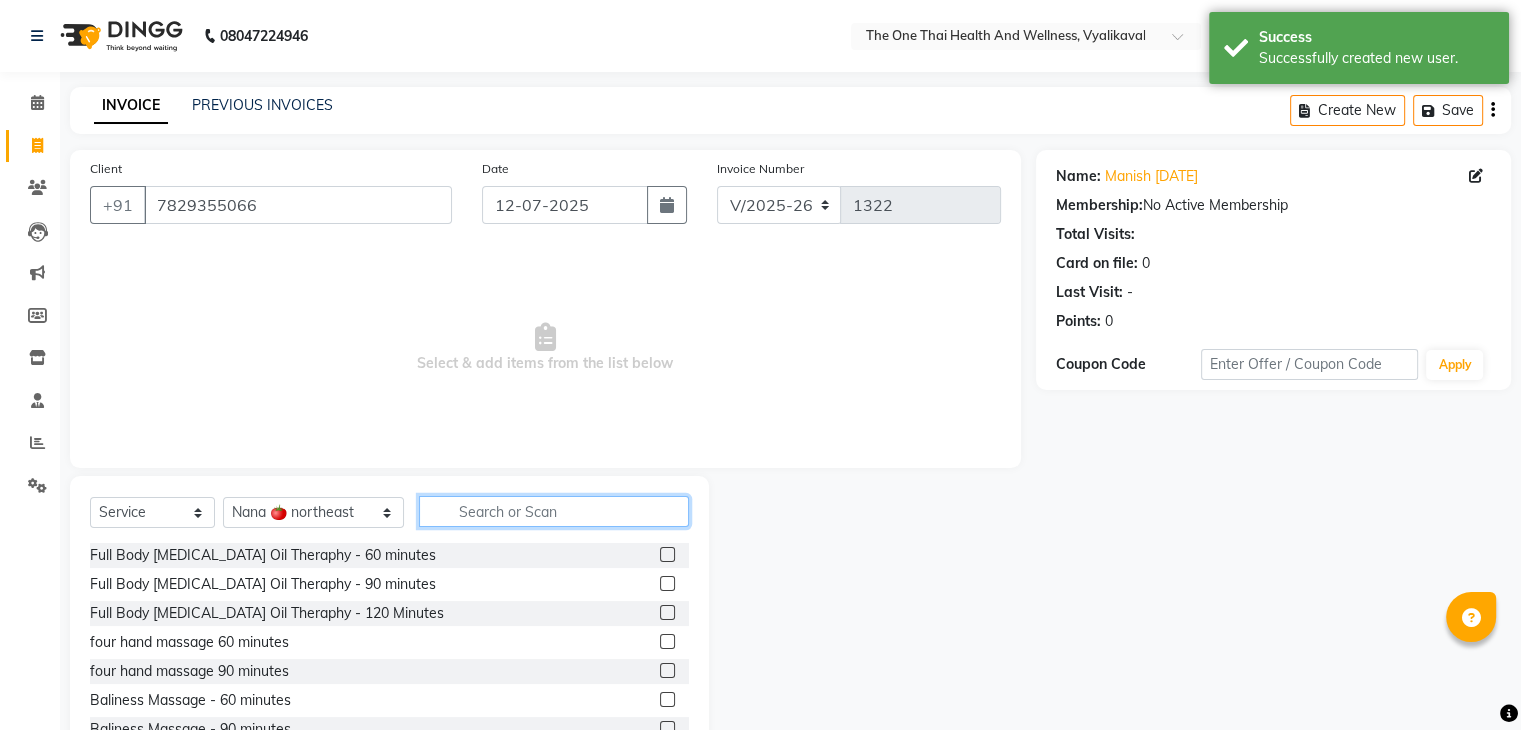 click 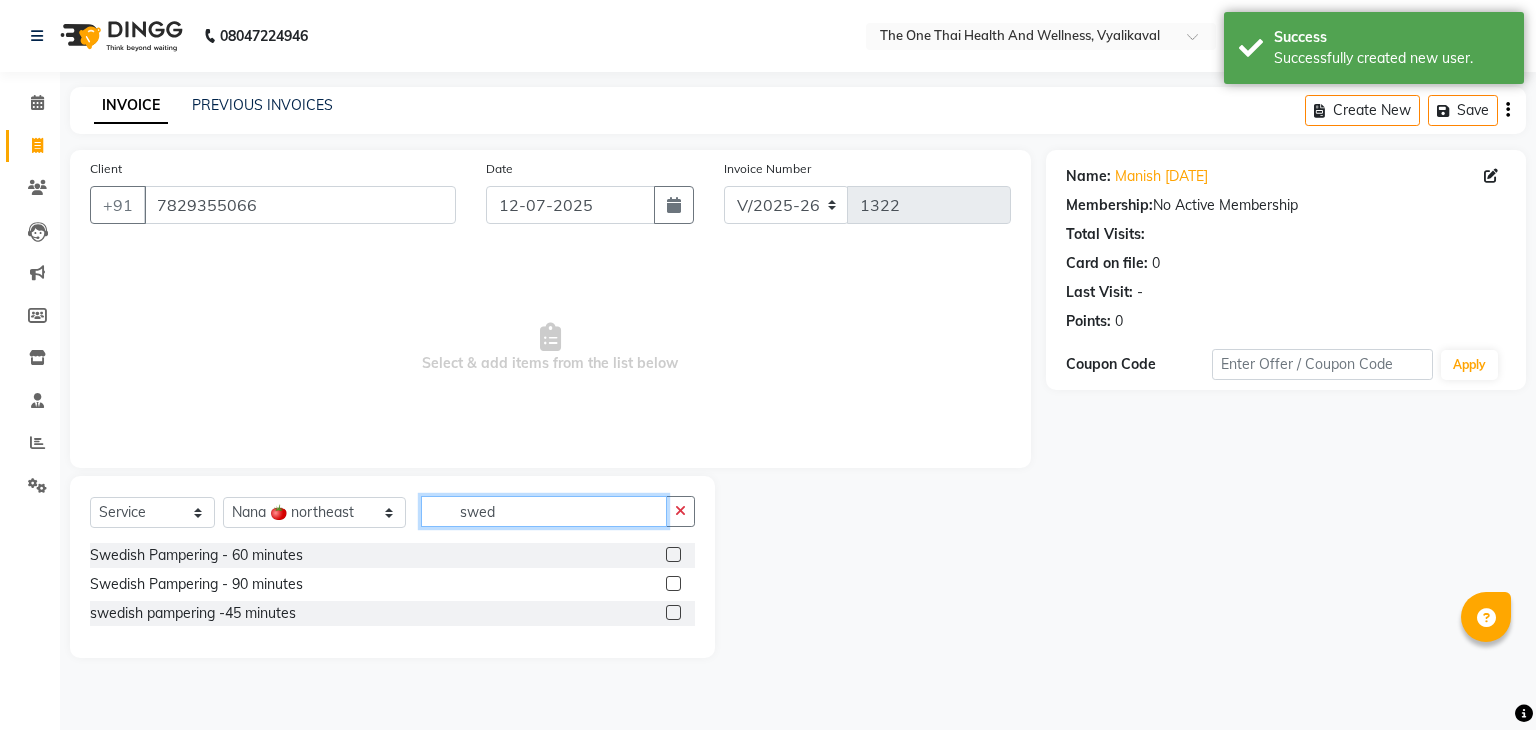 type on "swed" 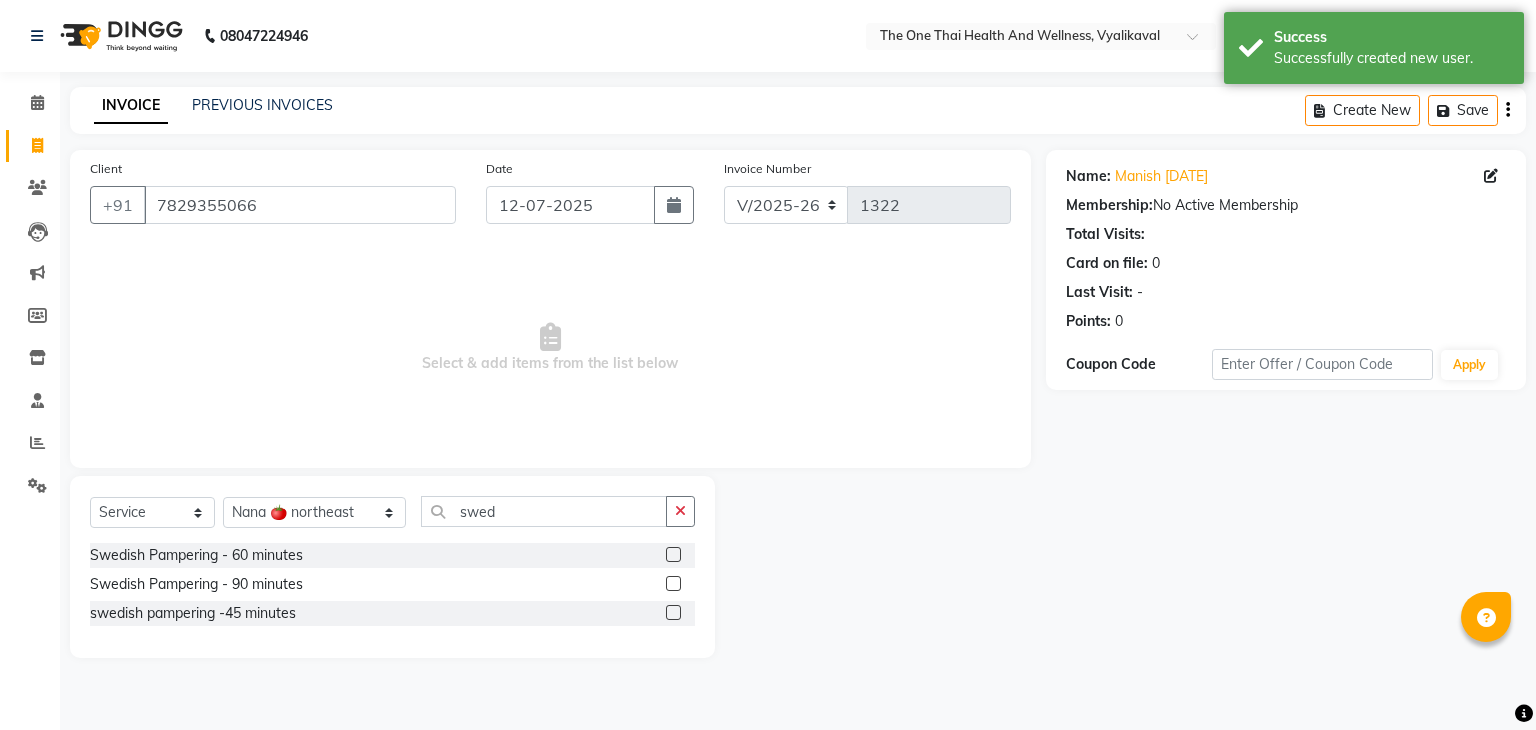 click 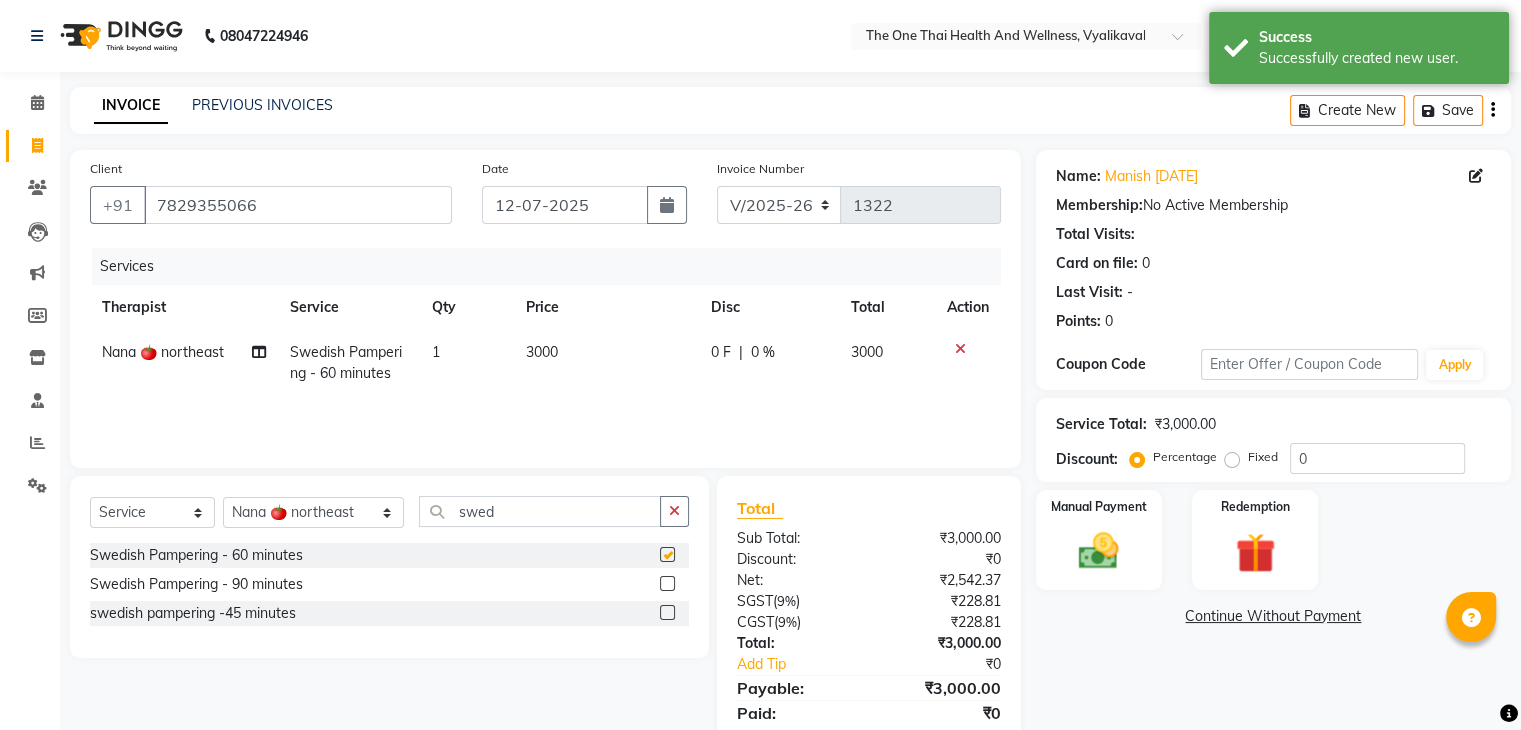 checkbox on "false" 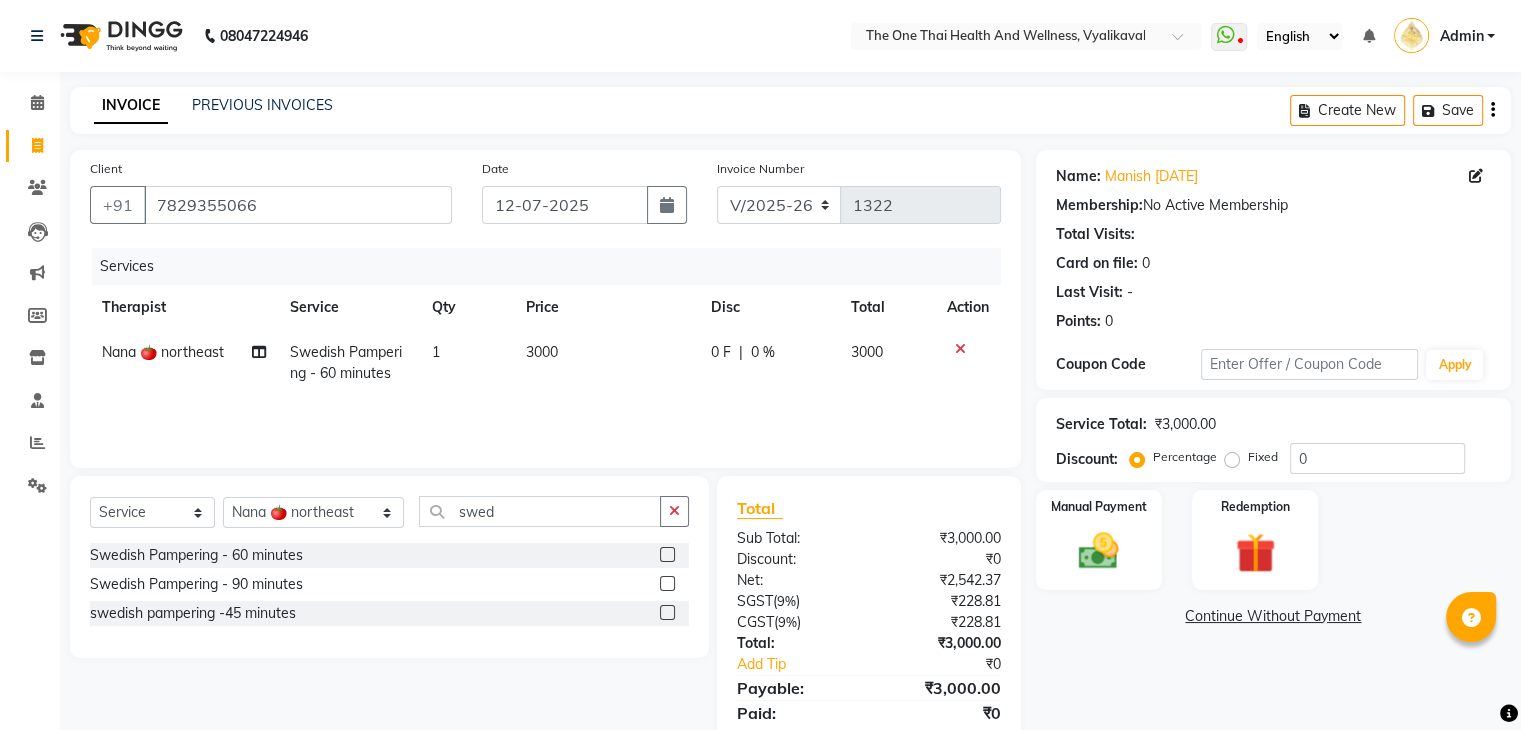 click on "0 F | 0 %" 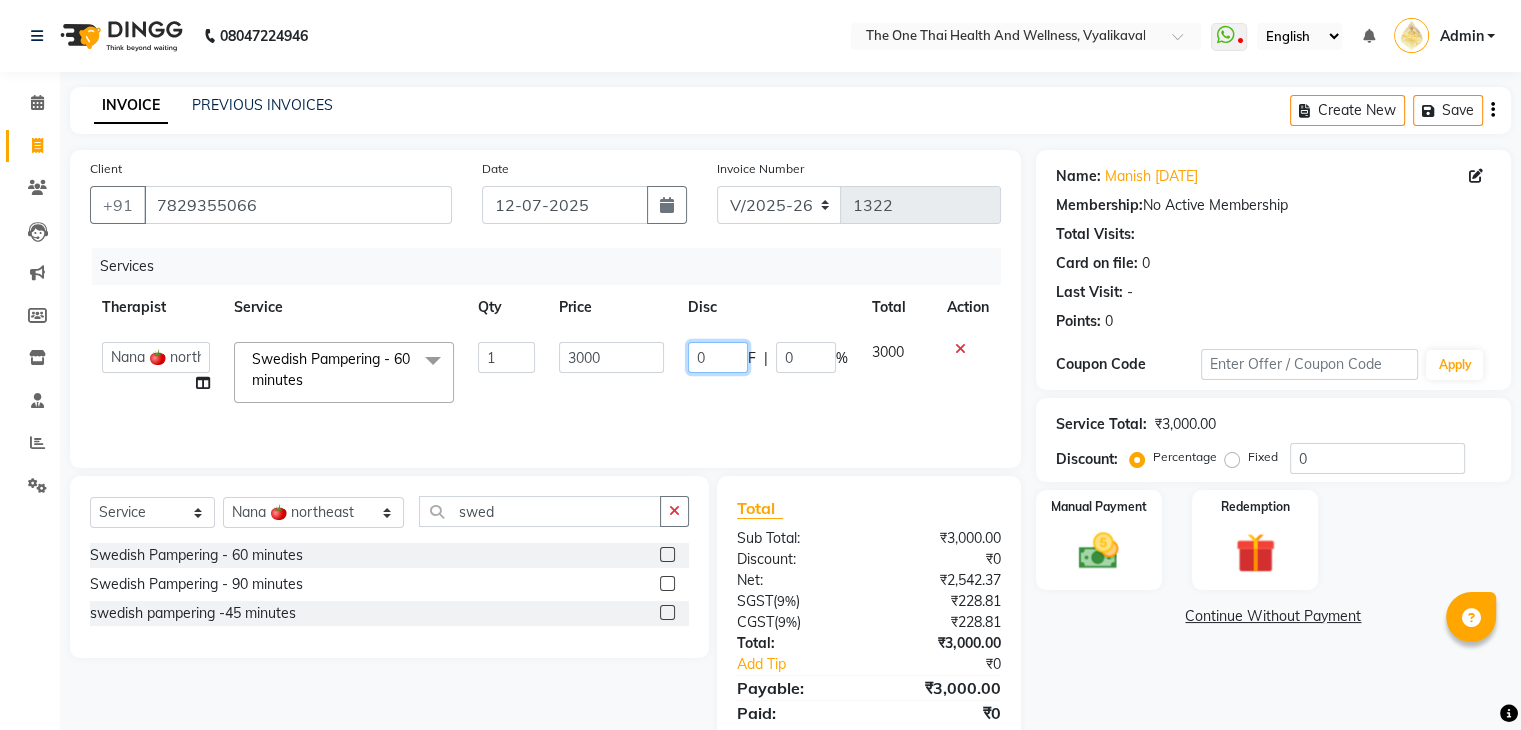 click on "0" 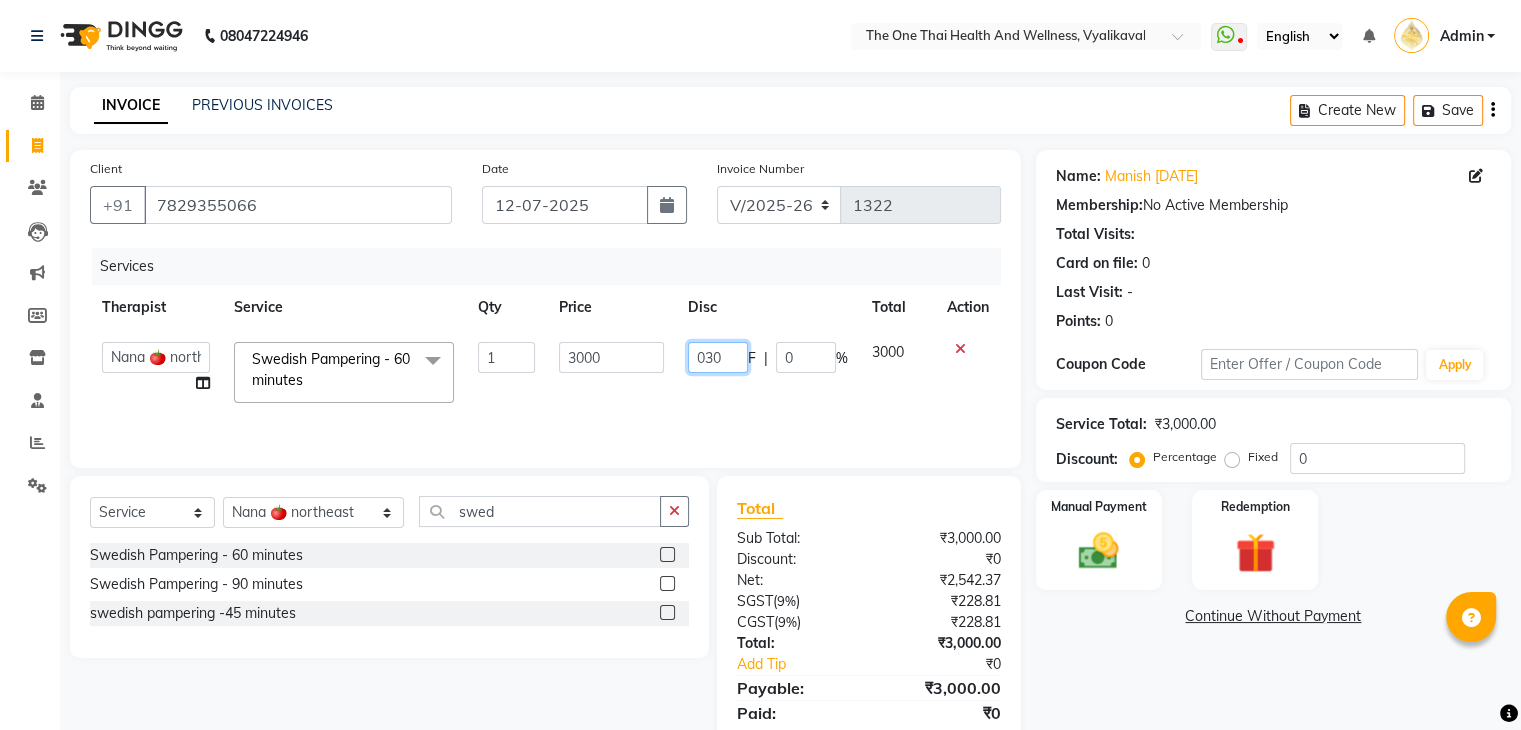 type on "0300" 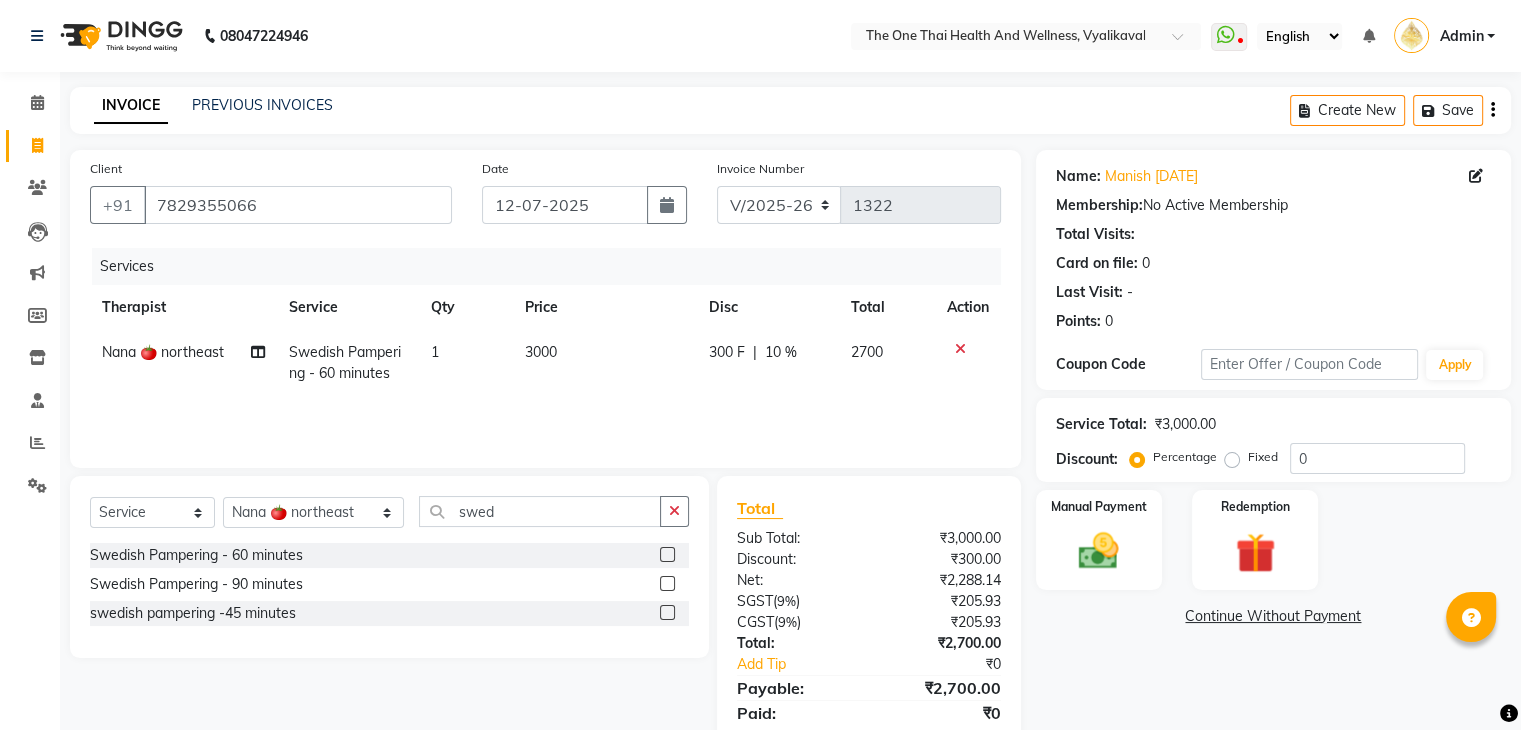 click on "300 F | 10 %" 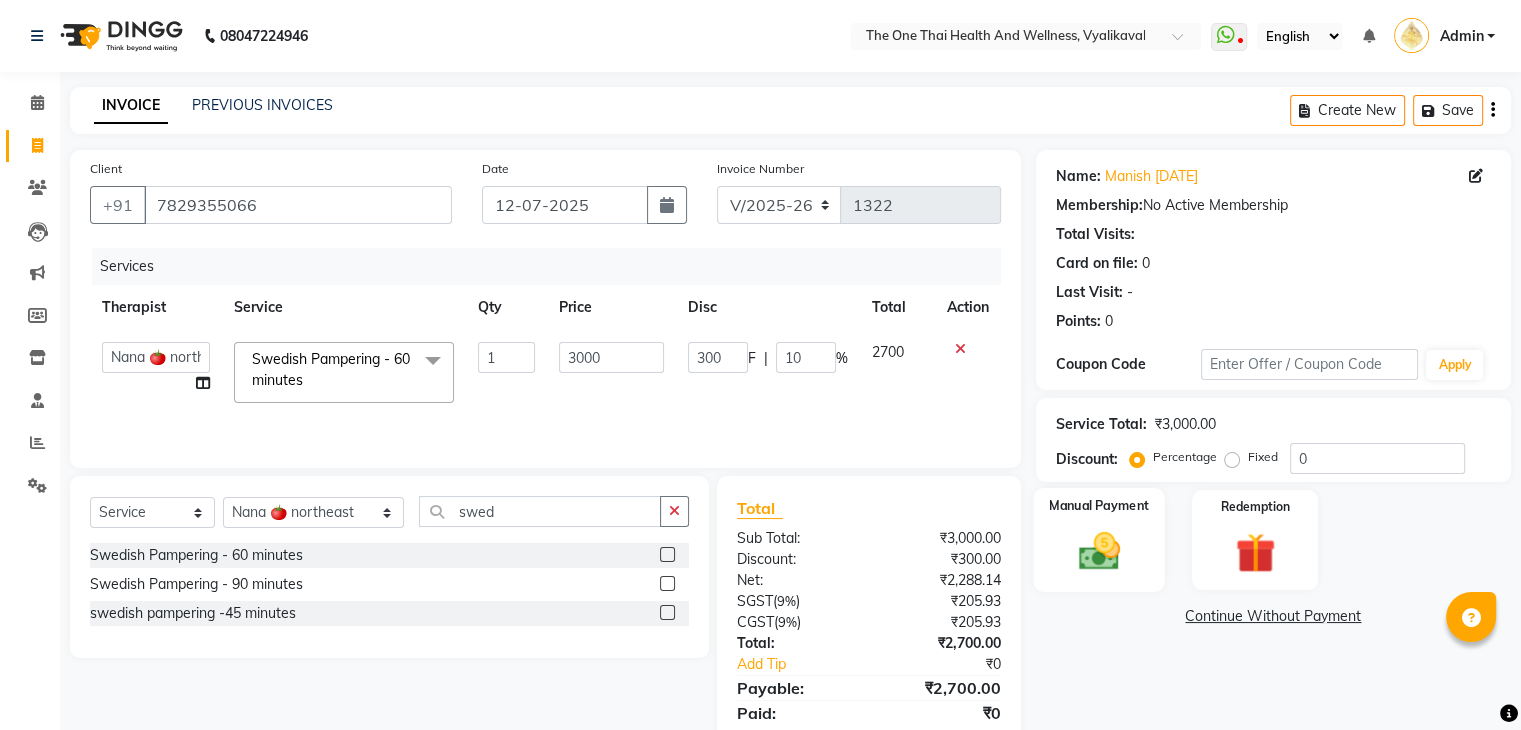 click 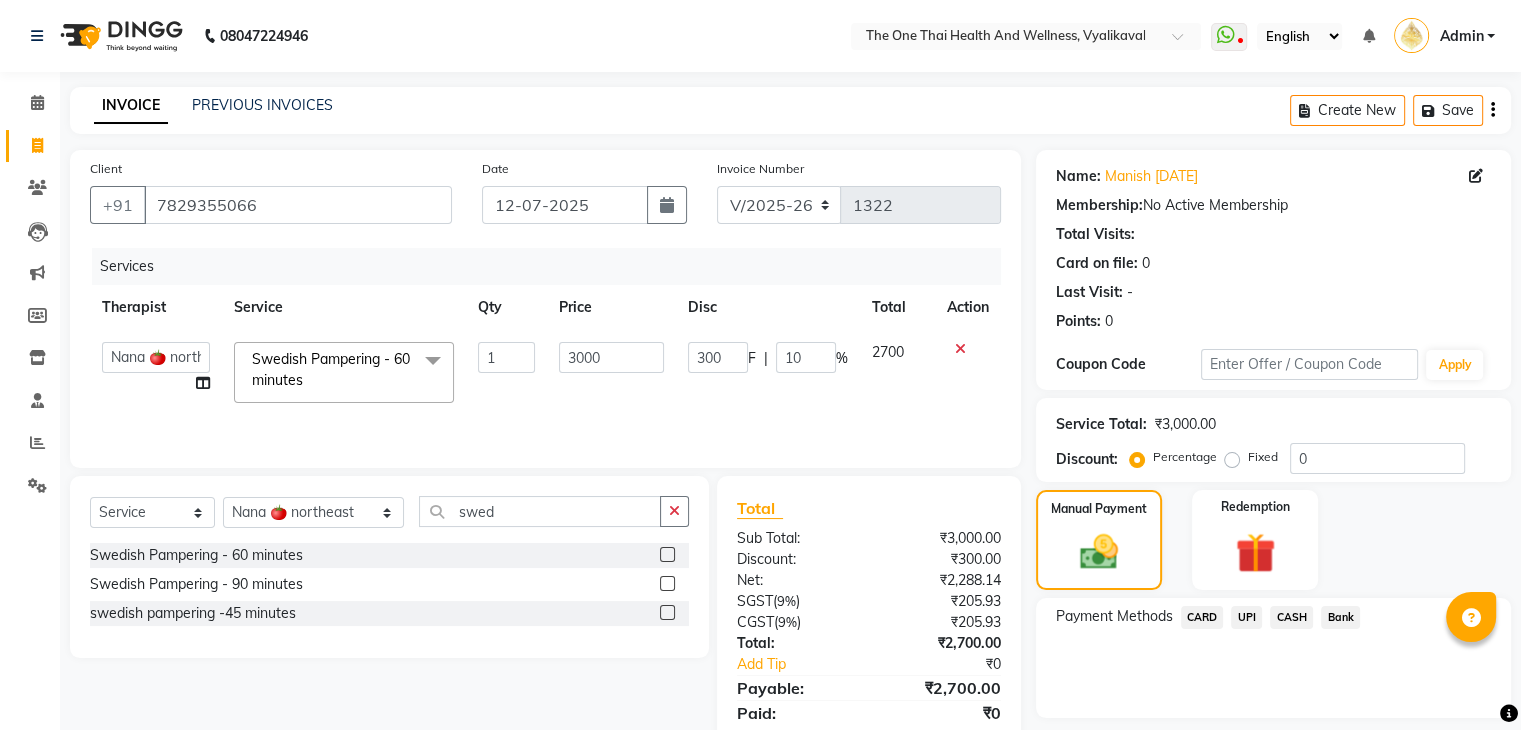 click on "CASH" 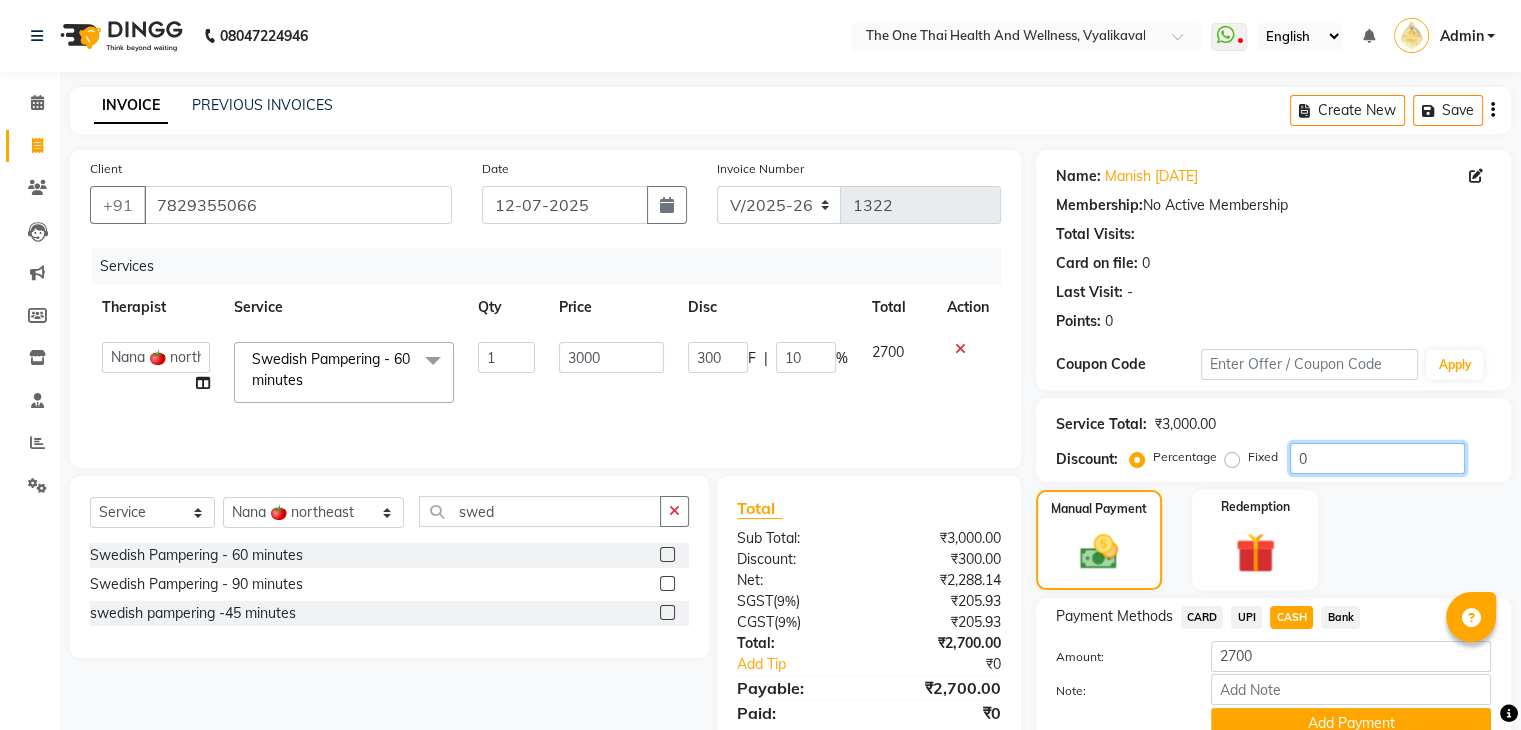 drag, startPoint x: 1518, startPoint y: 476, endPoint x: 1525, endPoint y: 565, distance: 89.27486 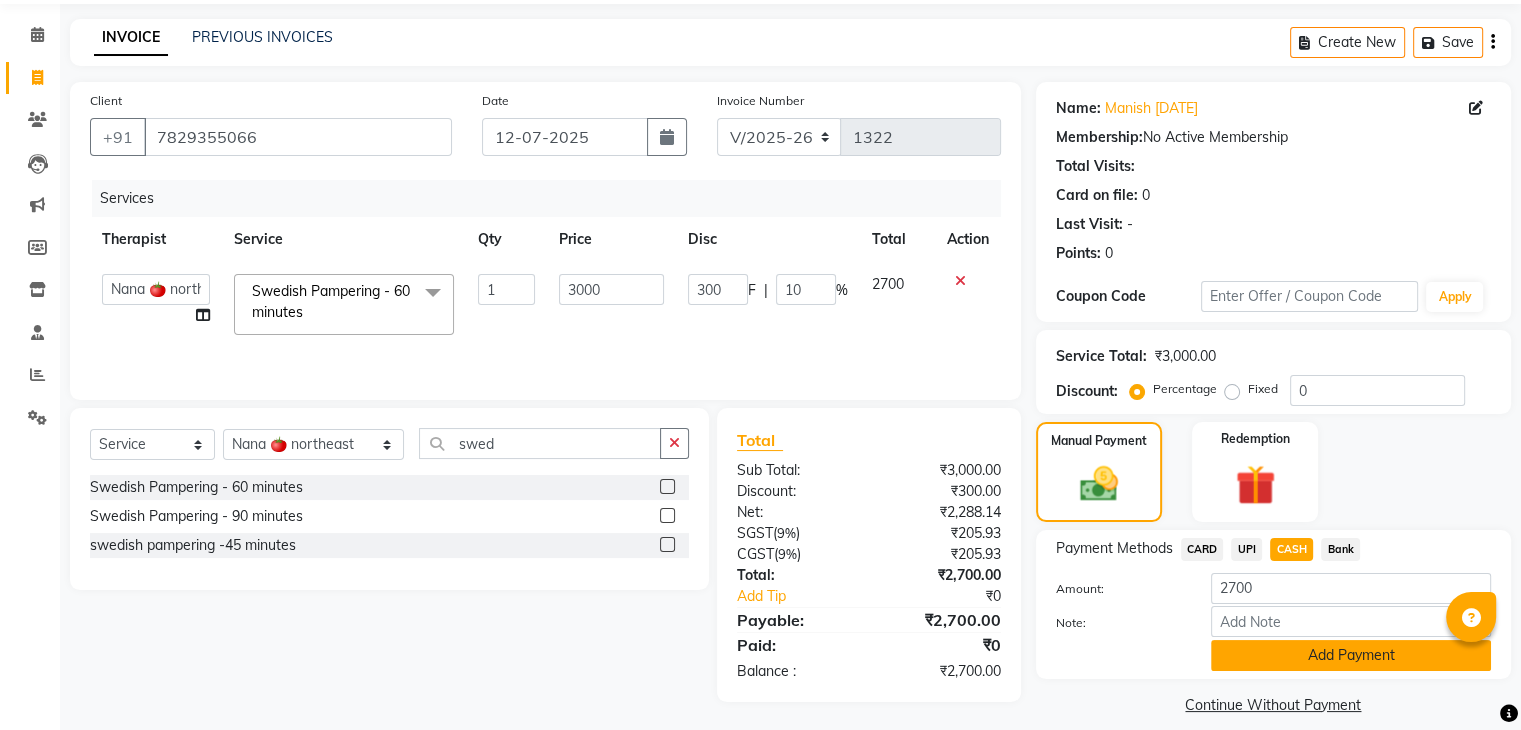 click on "Add Payment" 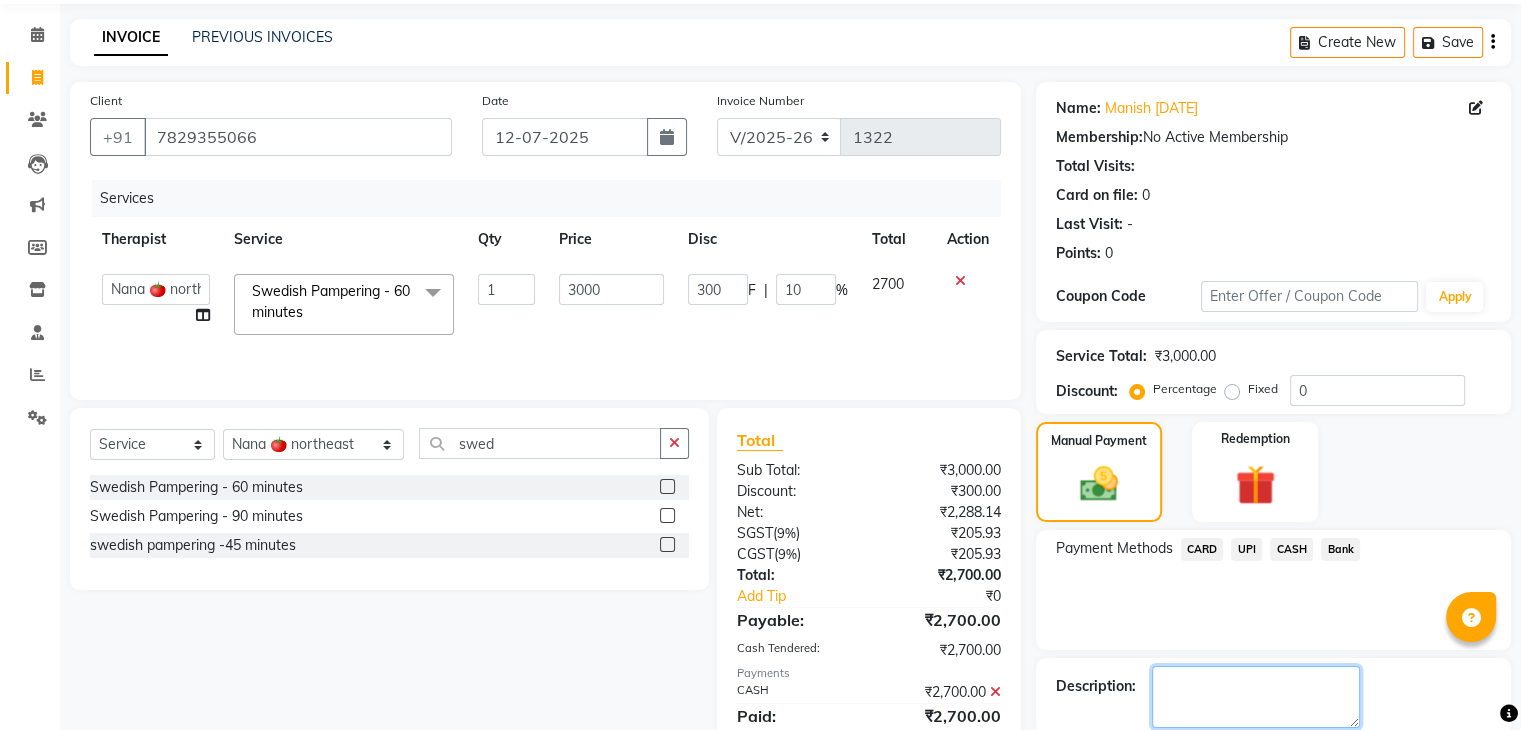 click 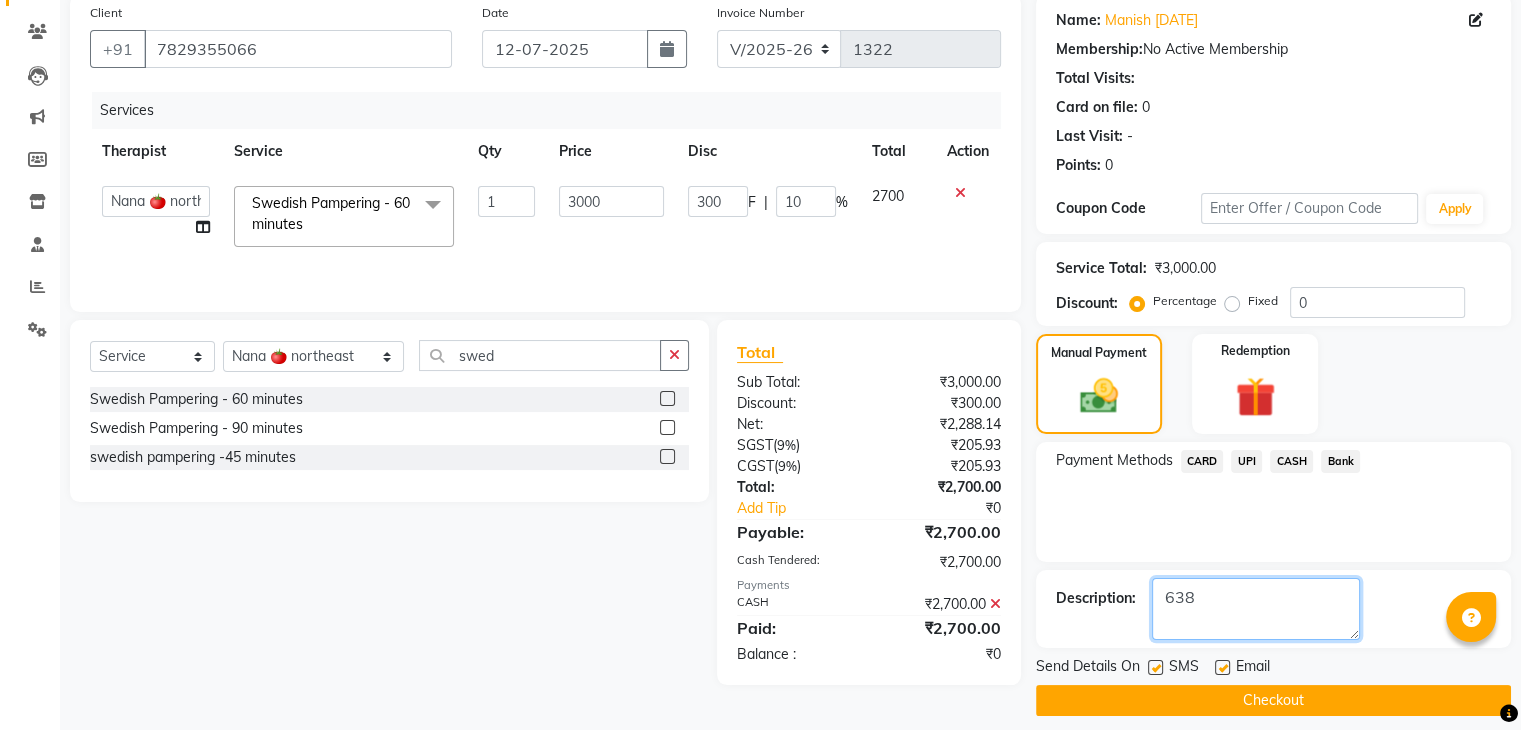 scroll, scrollTop: 161, scrollLeft: 0, axis: vertical 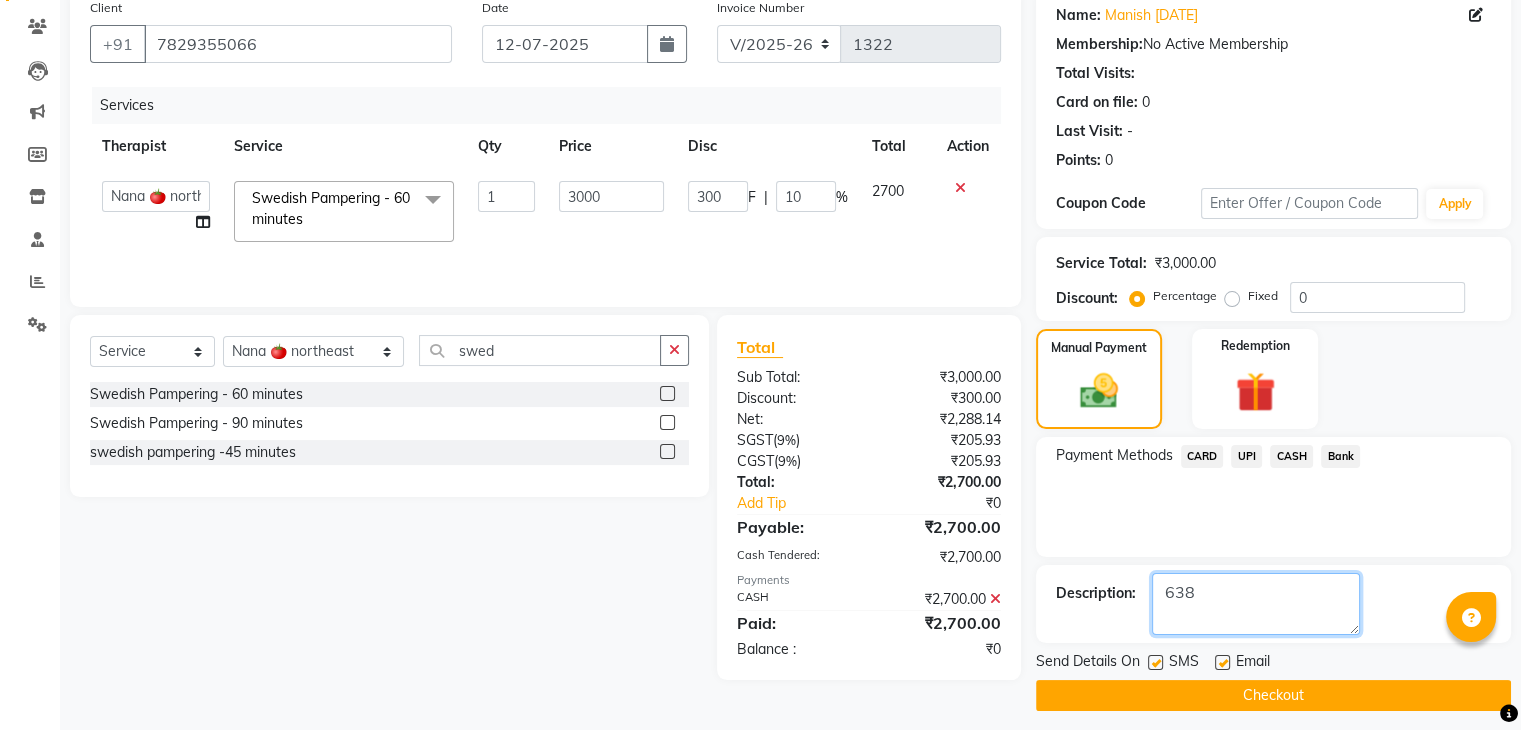 type on "638" 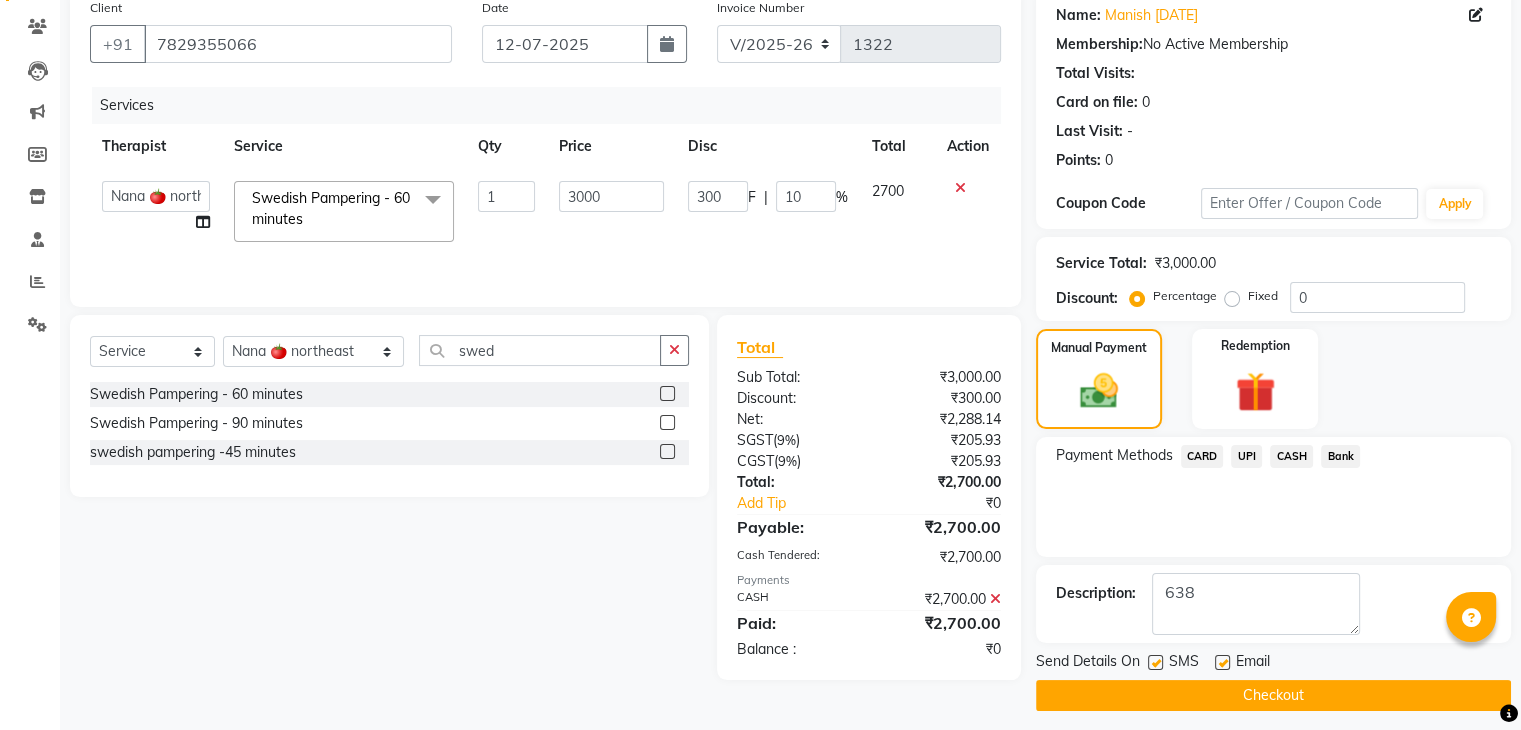 click 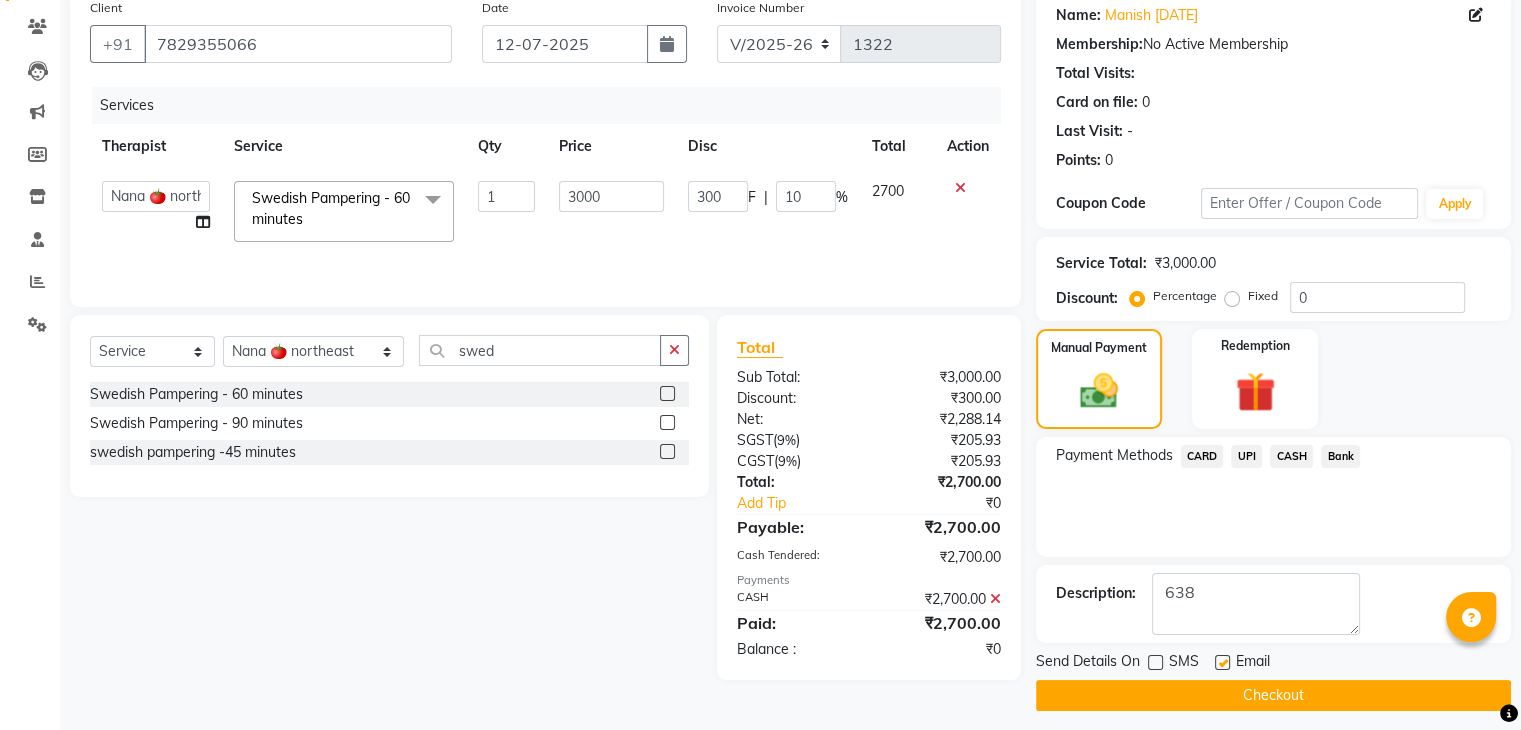 click on "Send Details On SMS Email  Checkout" 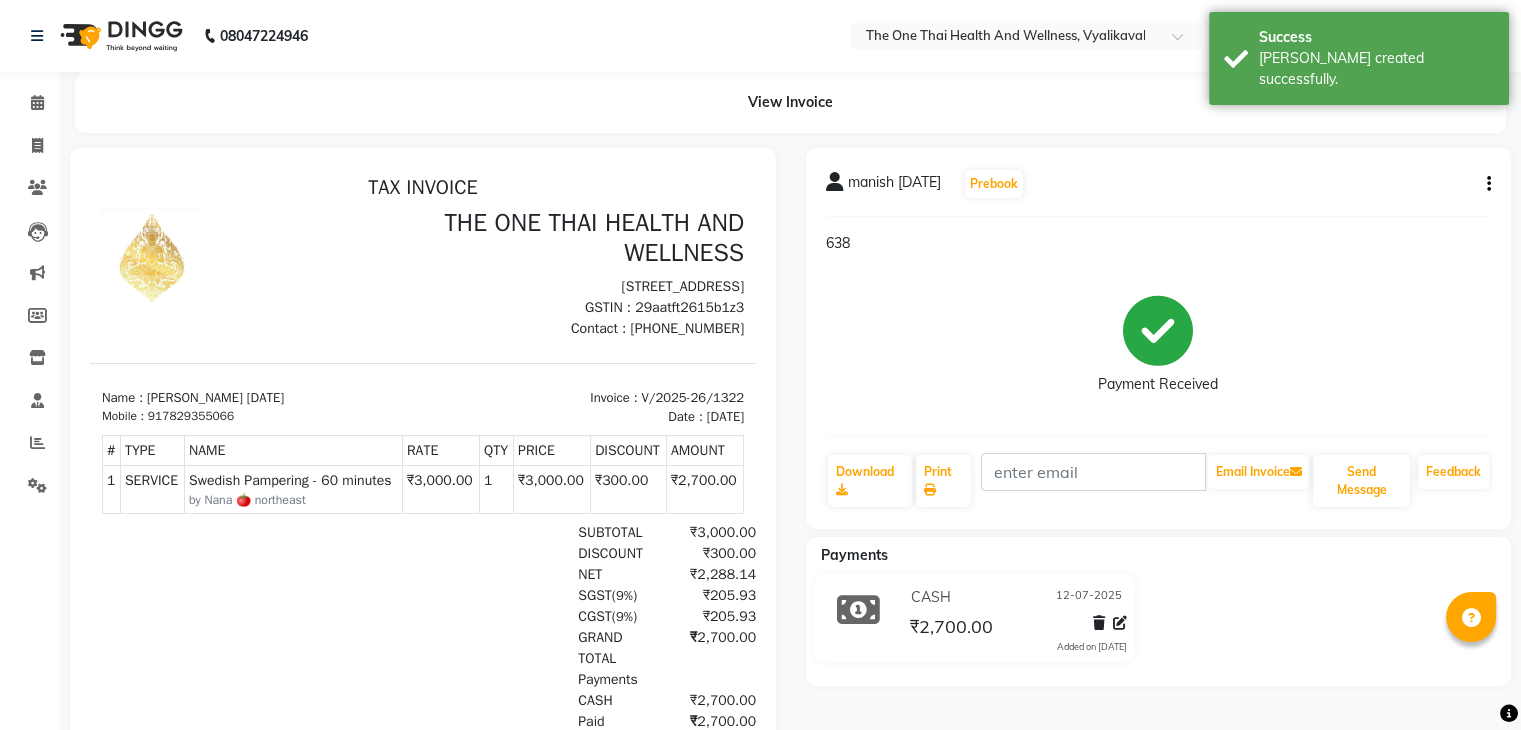 scroll, scrollTop: 0, scrollLeft: 0, axis: both 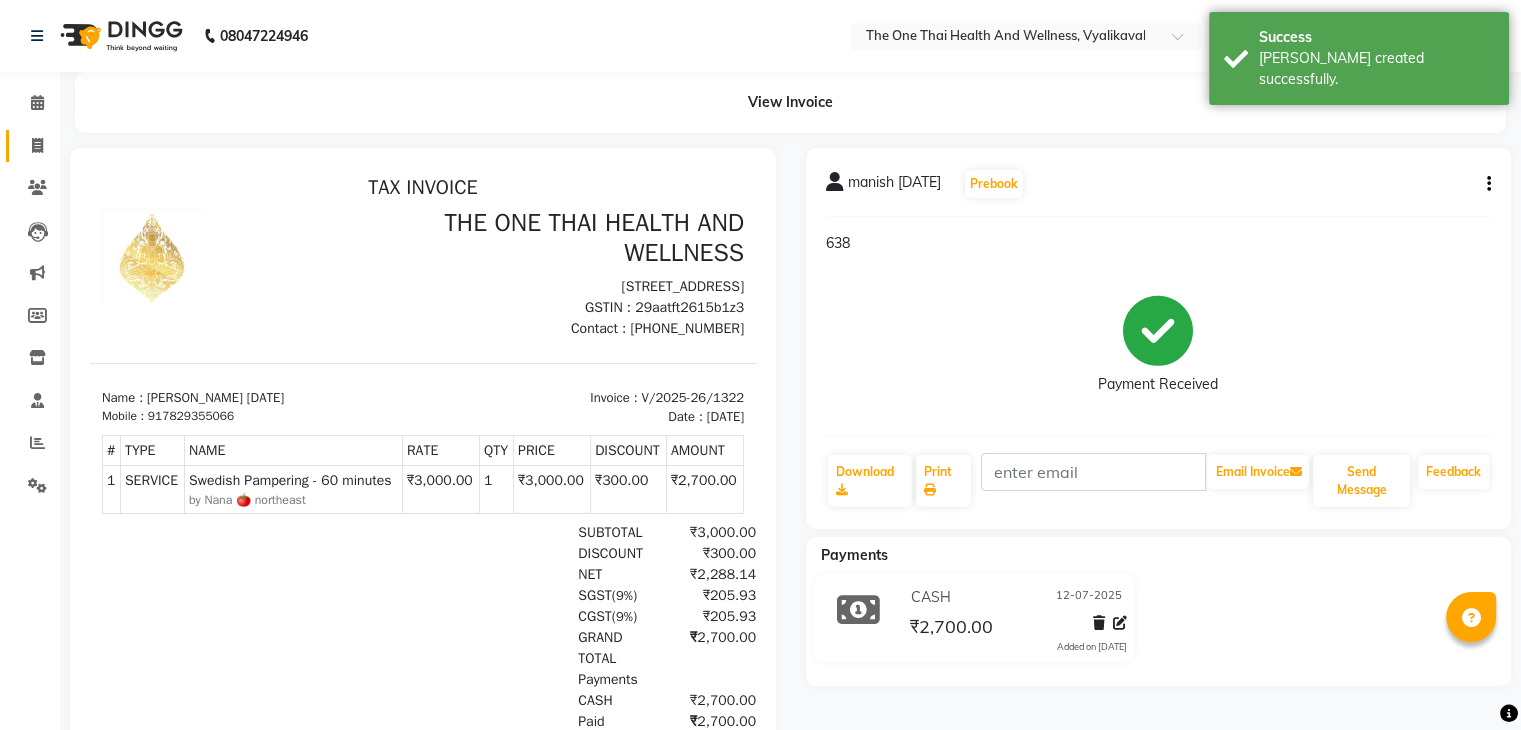 click 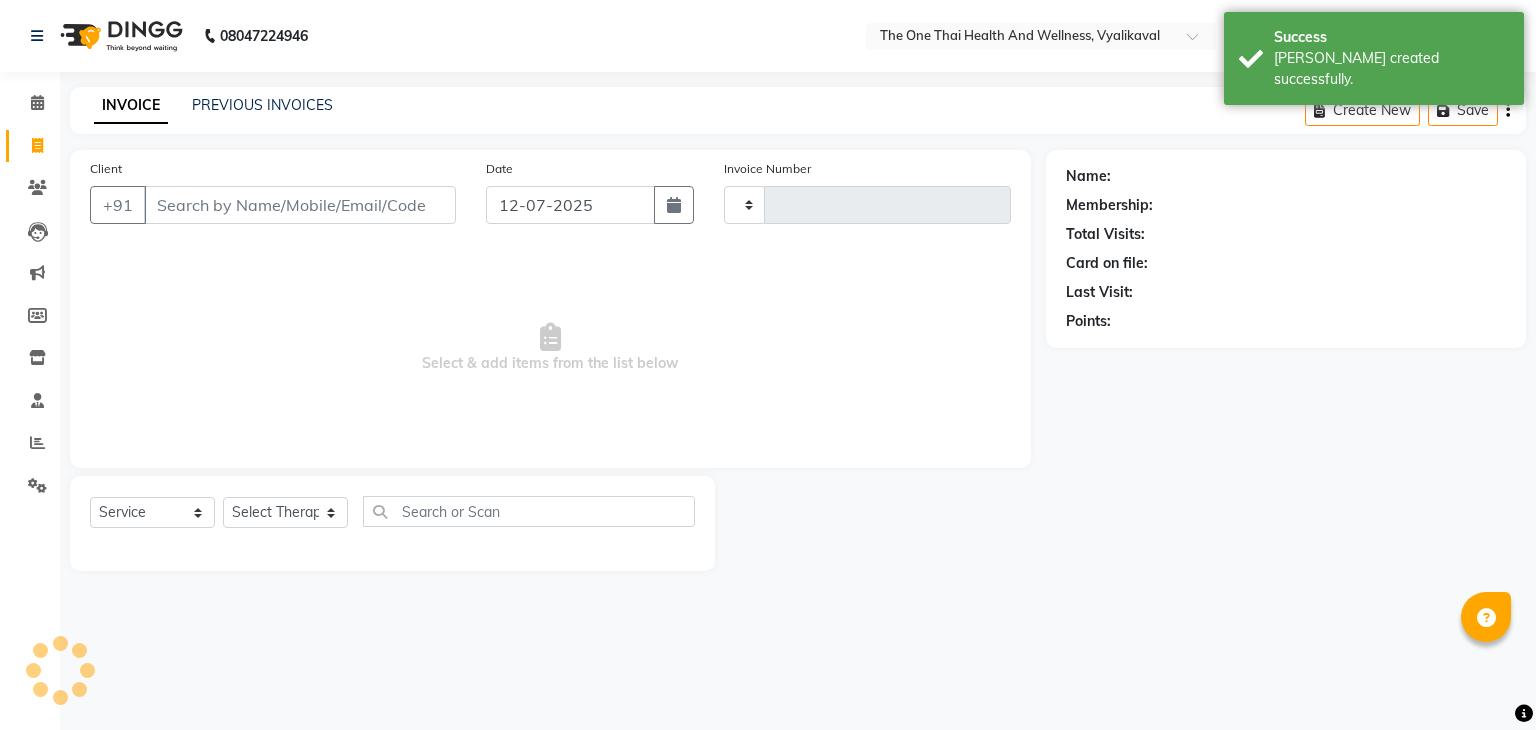 type on "1323" 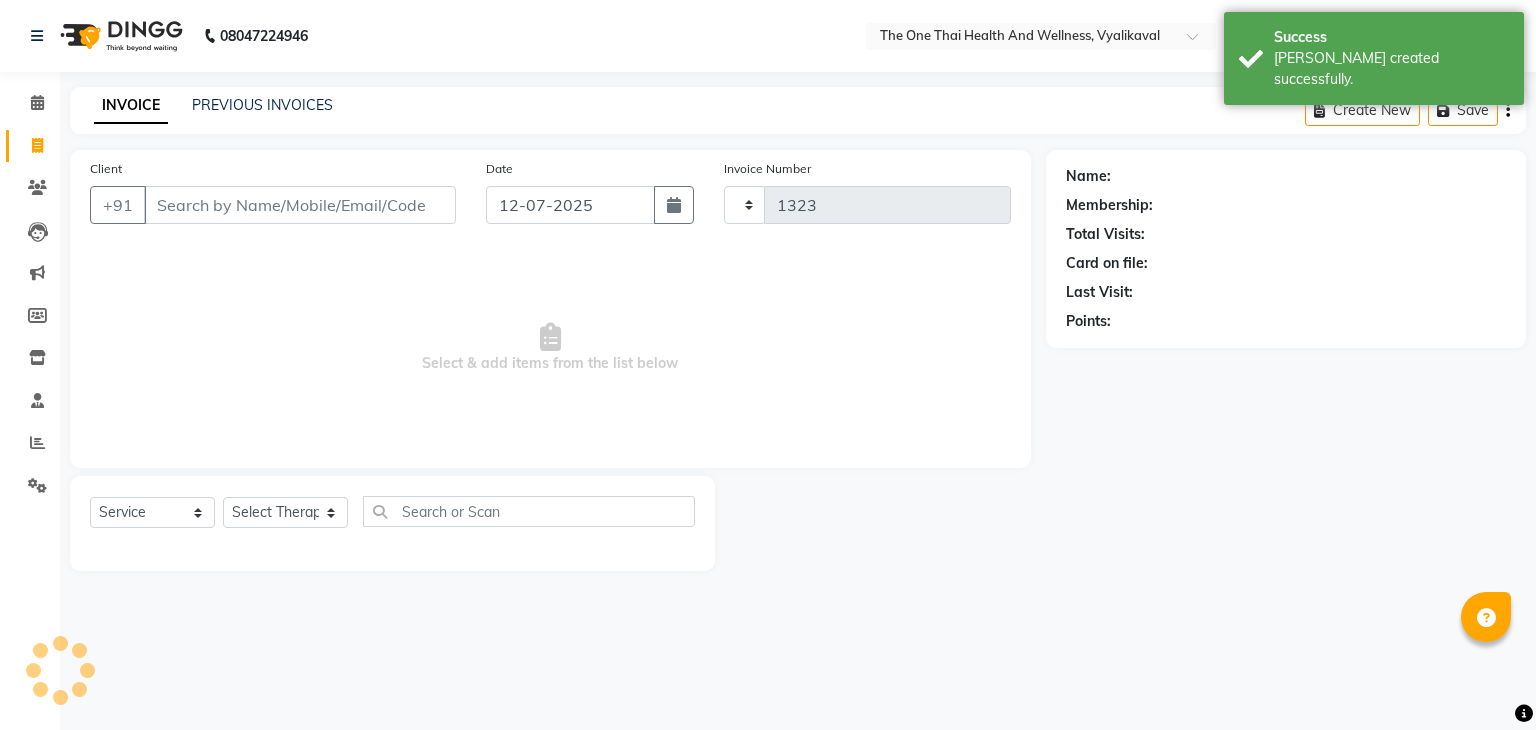 select on "5972" 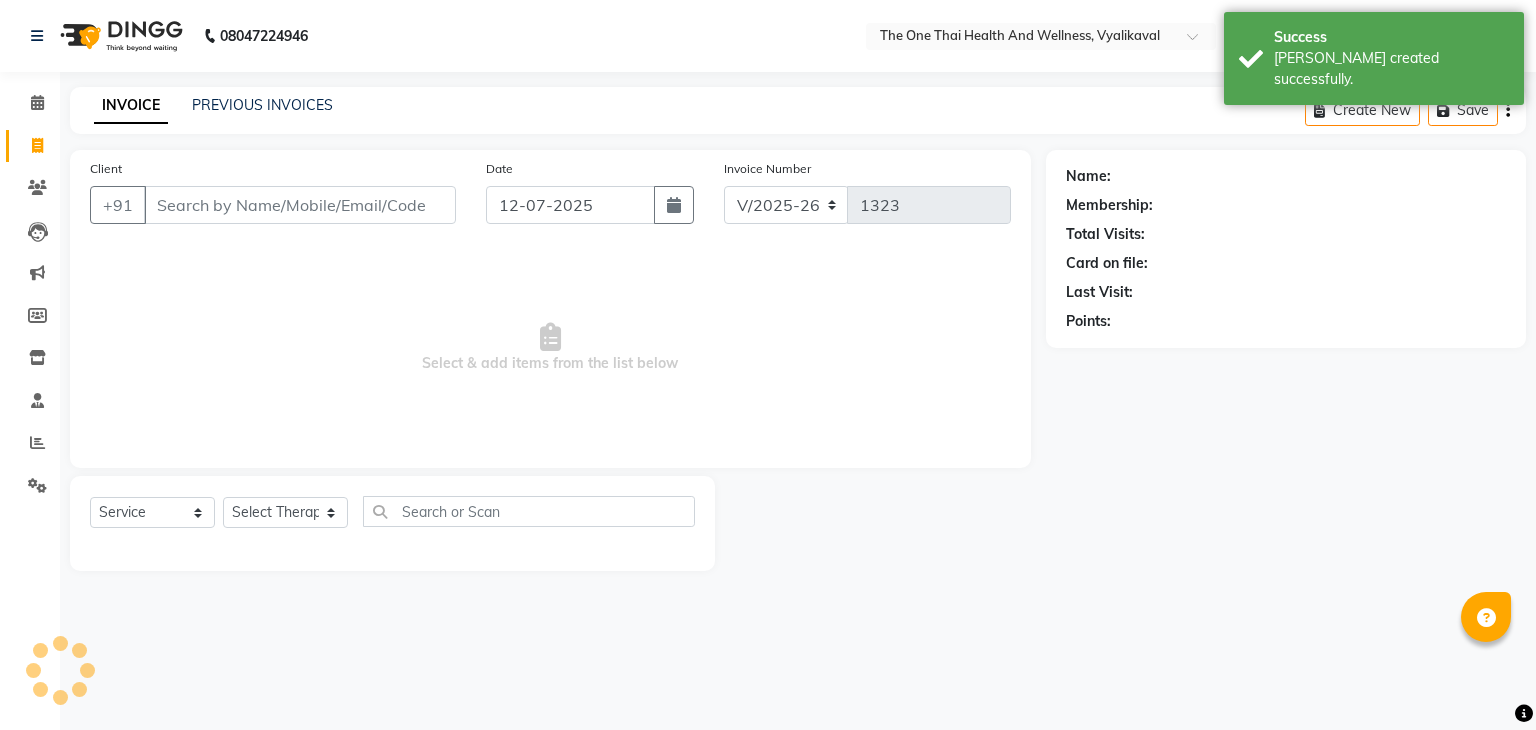 click on "Client" at bounding box center [300, 205] 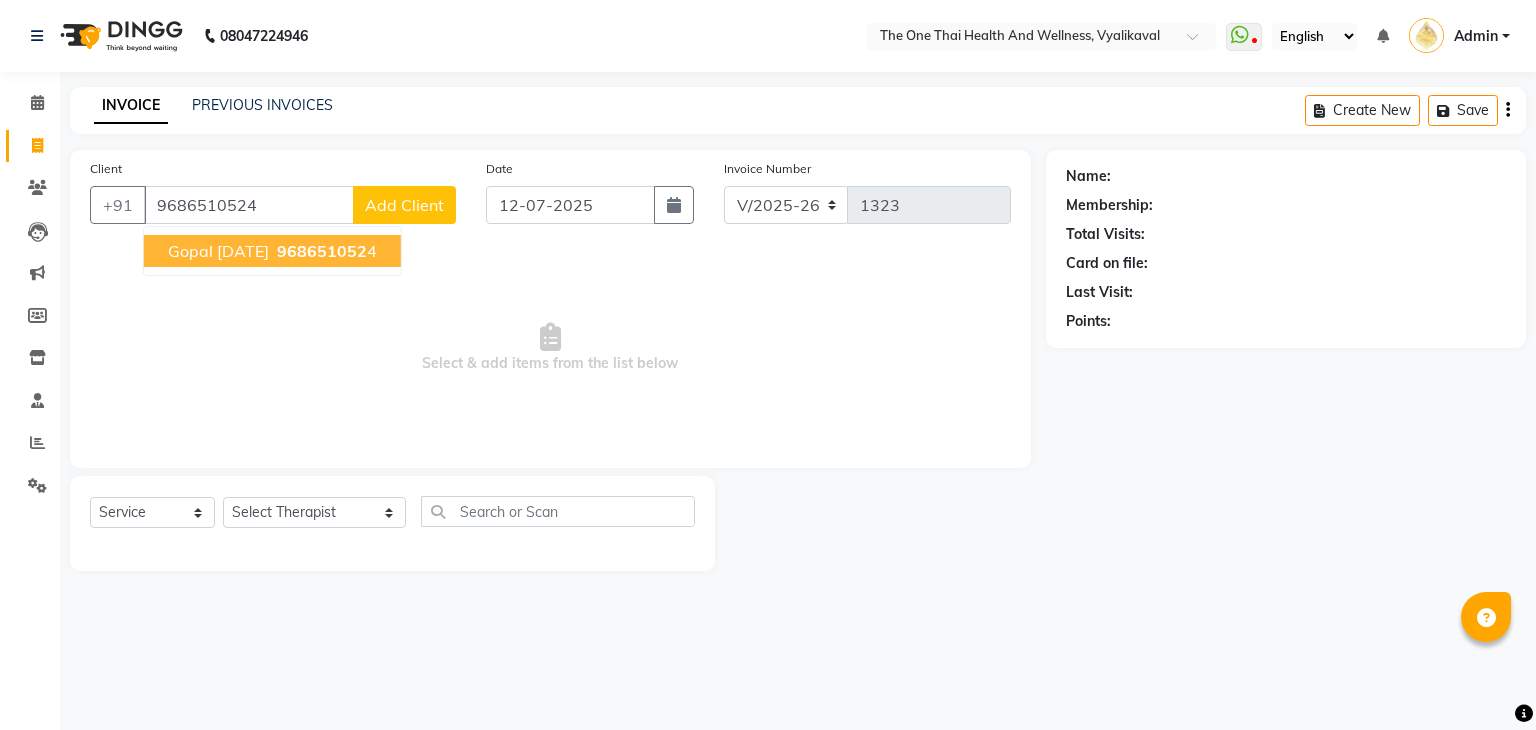 type on "9686510524" 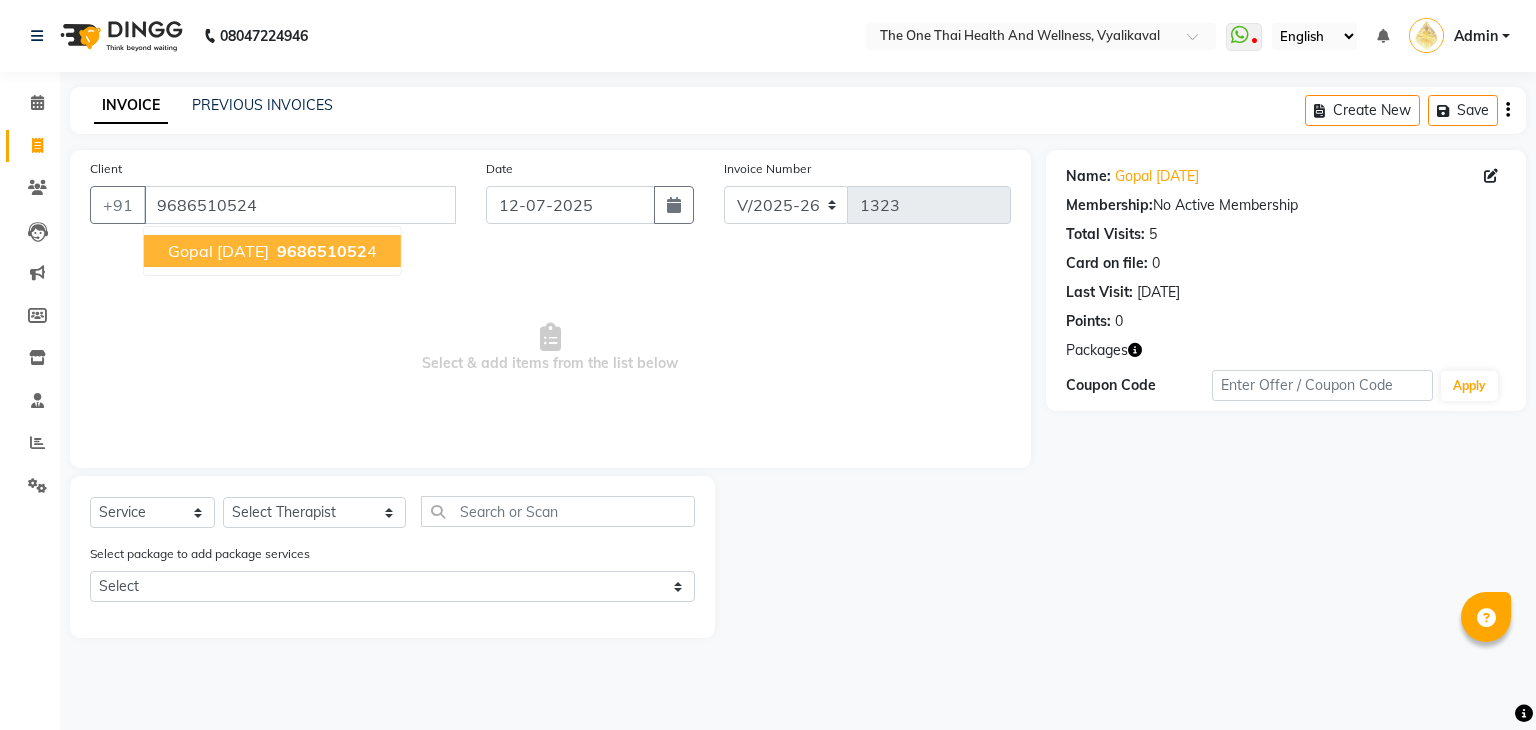 click on "gopal 25 may 25" at bounding box center [218, 251] 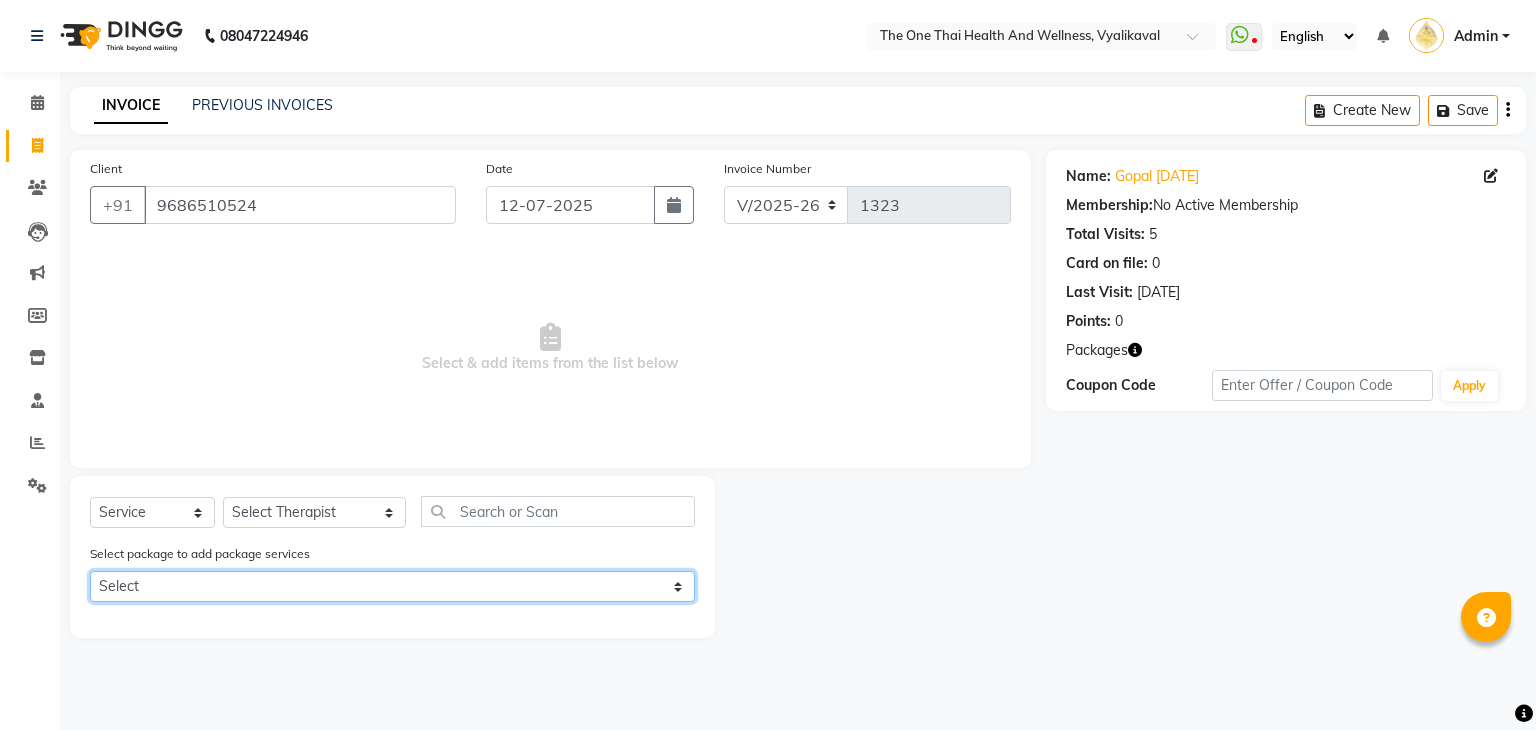 click on "Select 10k package -7 hours ONLY 4 months" 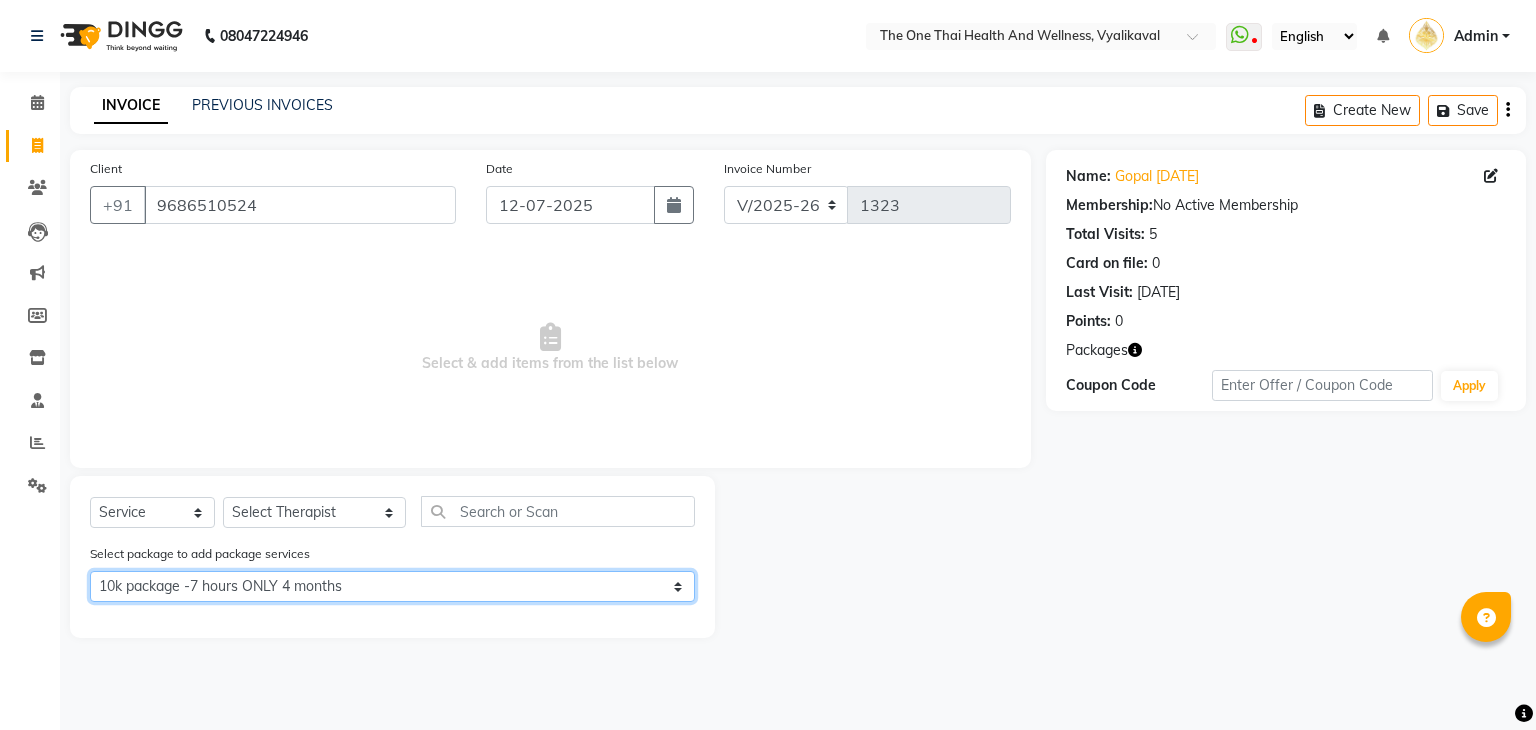 click on "Select 10k package -7 hours ONLY 4 months" 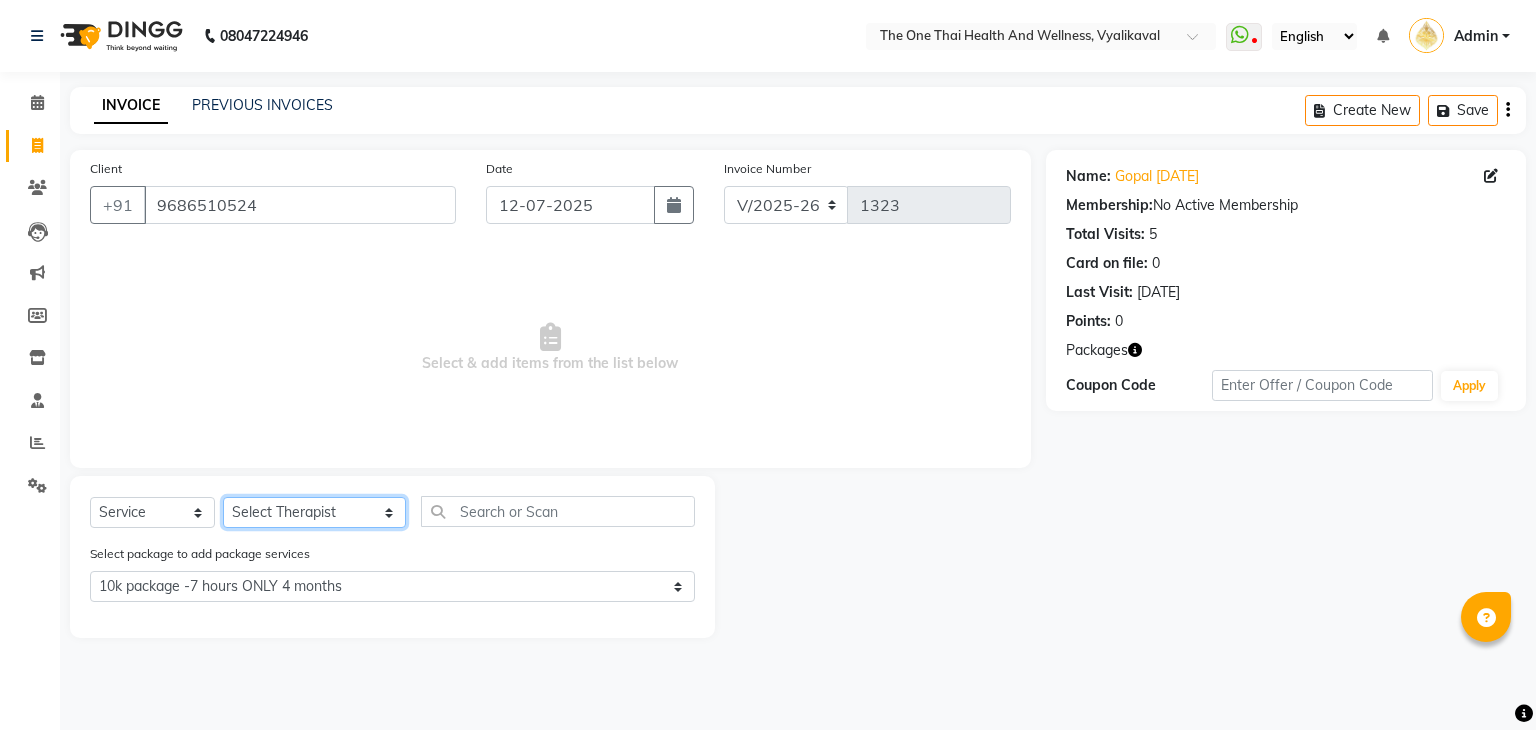 click on "Select Therapist Admin Alisha 💚🍏thai therapist Ammy ❤️northeast therapist Ammy thai 💚therapist Beauty 💚🍅thai therapist Ester - NE 🔴🔴🔴 Ester 🟢 -🇹🇭thai  Grace northeast standby Jeena thai 🟢therapist Jenny (alisha)🍏🍏 thai therapist Jenny (nana ) 2nd june🌹northeast  Leena Lilly 💚thai therapist Linda🎃💚thai therapist  Liza 🔴north east  Lucky thai 🪀💚therapist  Miya ❤️ northeast  Nana 🍅 northeast  Nana 🍏💚thai therapist  Orange 🧡thai therapist  Pema 🍅north east therapist  receptionist  Rosie ❤️northeast therapist ❤️ Sania (nana) 🍏🍏thai therapist Sara 💚💚thai therapist second login  Sofia thai therapist 🍏" 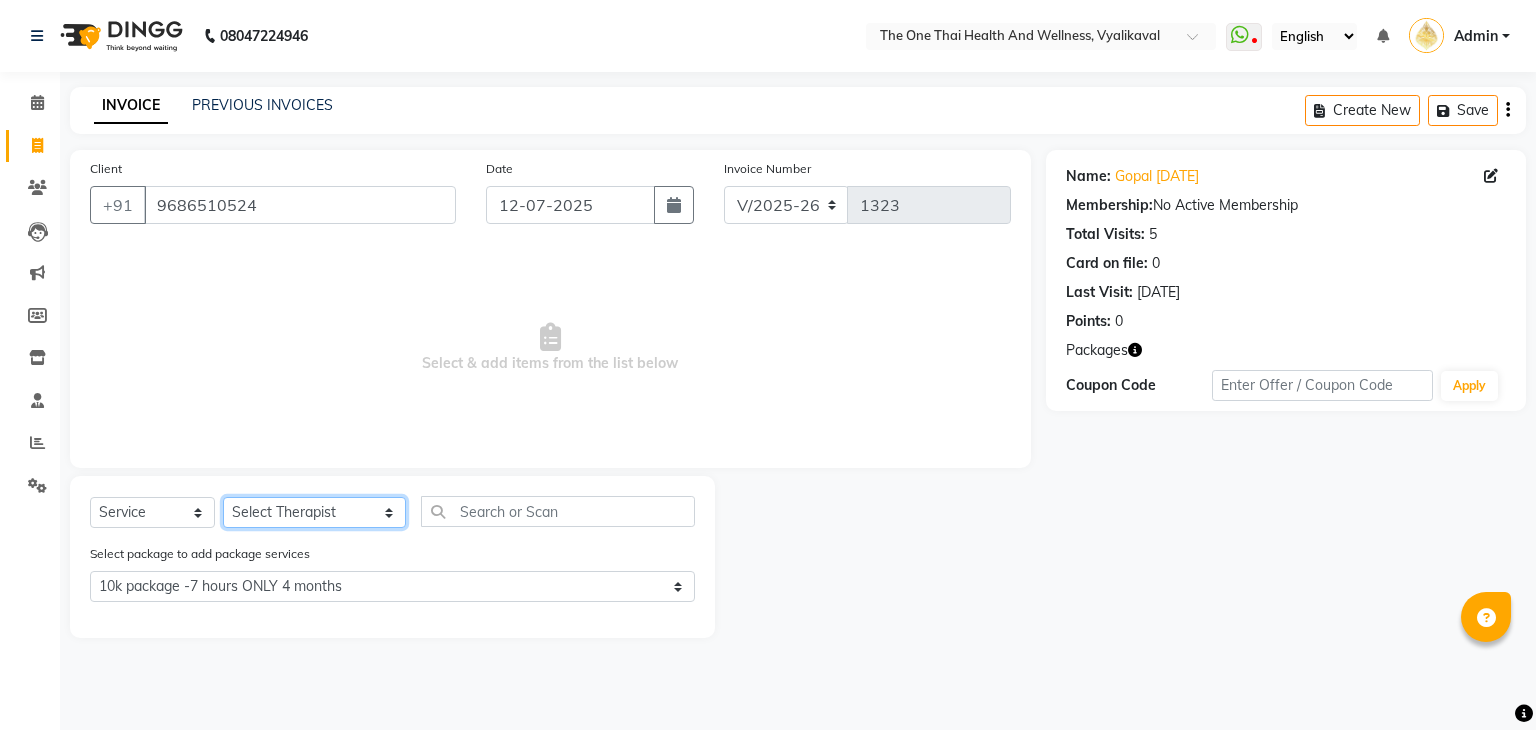 select on "86063" 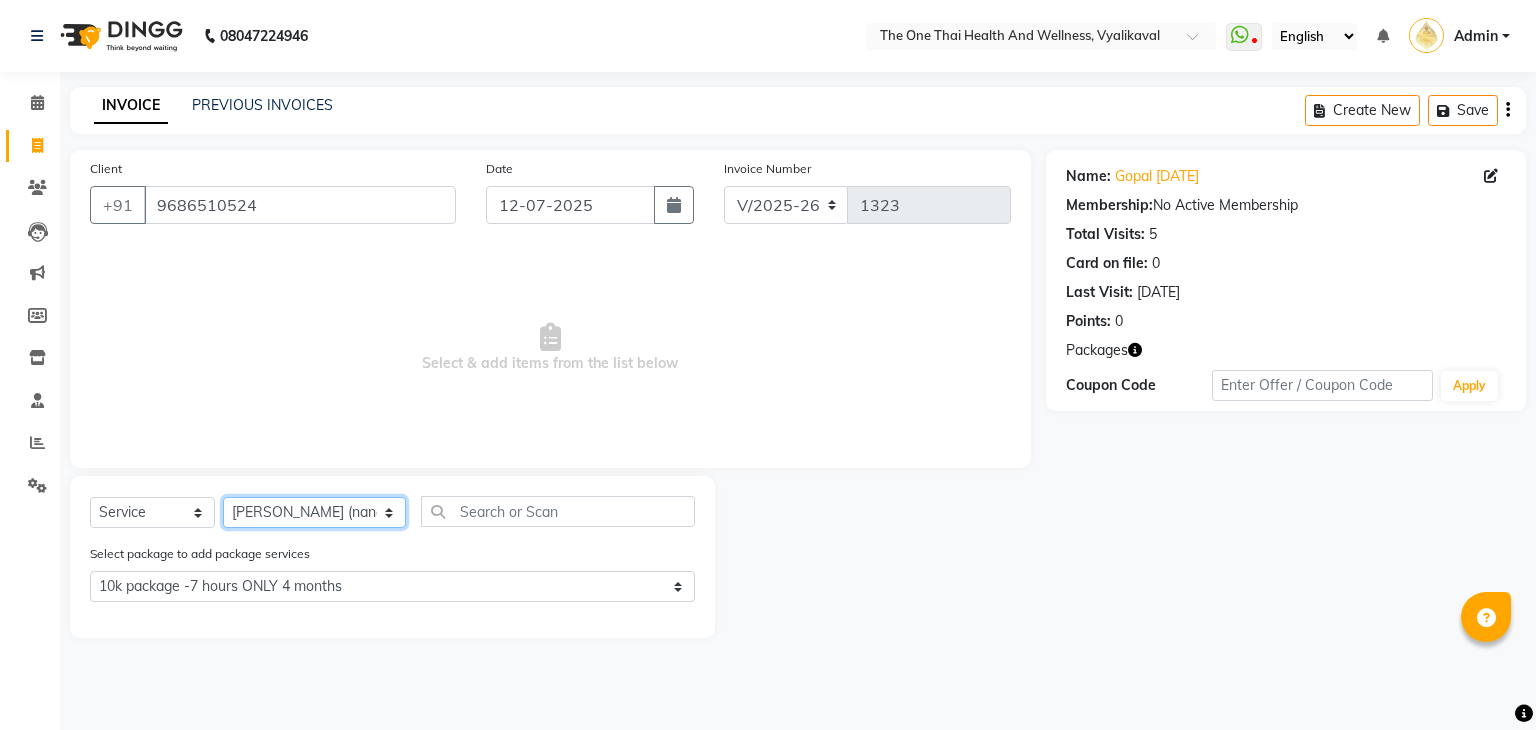 click on "Select Therapist Admin Alisha 💚🍏thai therapist Ammy ❤️northeast therapist Ammy thai 💚therapist Beauty 💚🍅thai therapist Ester - NE 🔴🔴🔴 Ester 🟢 -🇹🇭thai  Grace northeast standby Jeena thai 🟢therapist Jenny (alisha)🍏🍏 thai therapist Jenny (nana ) 2nd june🌹northeast  Leena Lilly 💚thai therapist Linda🎃💚thai therapist  Liza 🔴north east  Lucky thai 🪀💚therapist  Miya ❤️ northeast  Nana 🍅 northeast  Nana 🍏💚thai therapist  Orange 🧡thai therapist  Pema 🍅north east therapist  receptionist  Rosie ❤️northeast therapist ❤️ Sania (nana) 🍏🍏thai therapist Sara 💚💚thai therapist second login  Sofia thai therapist 🍏" 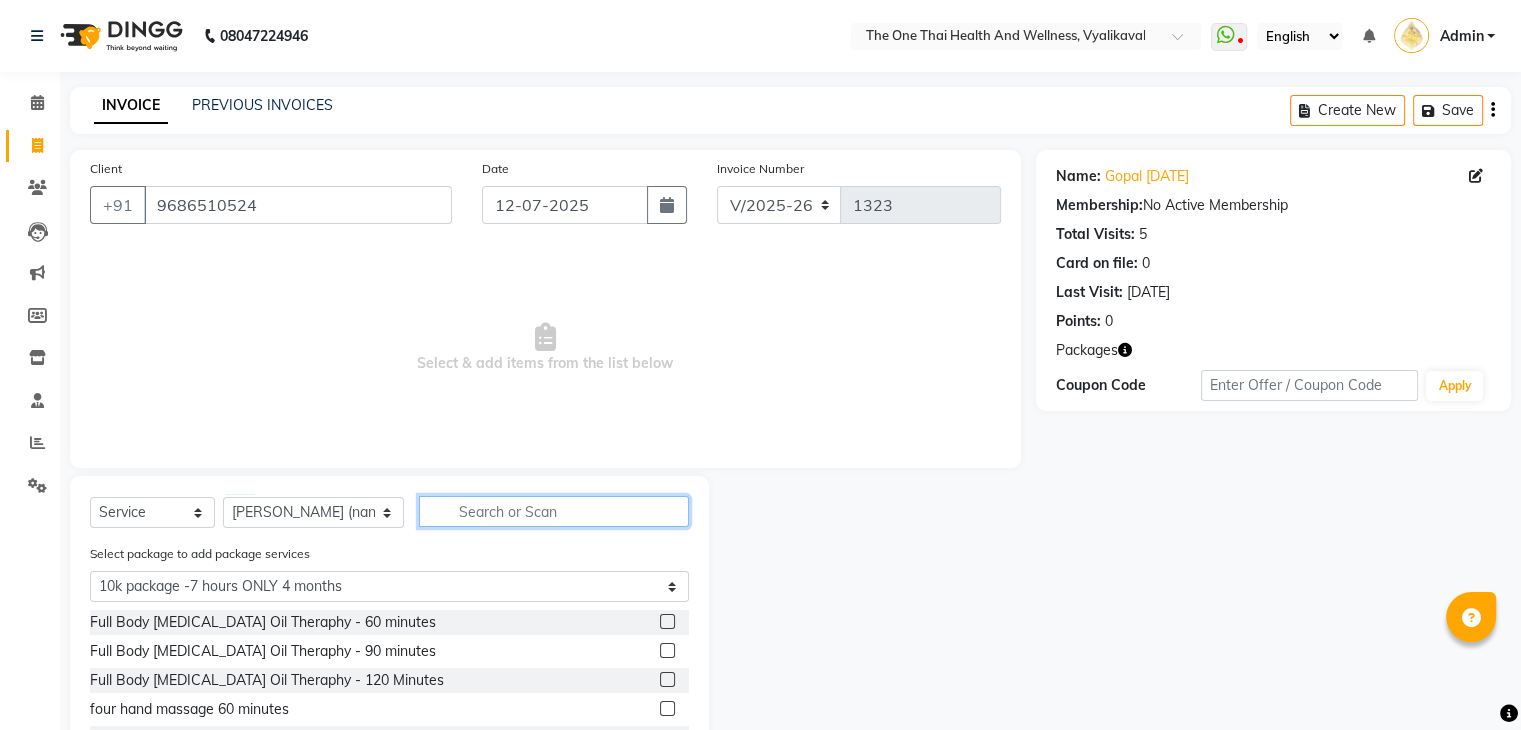 click 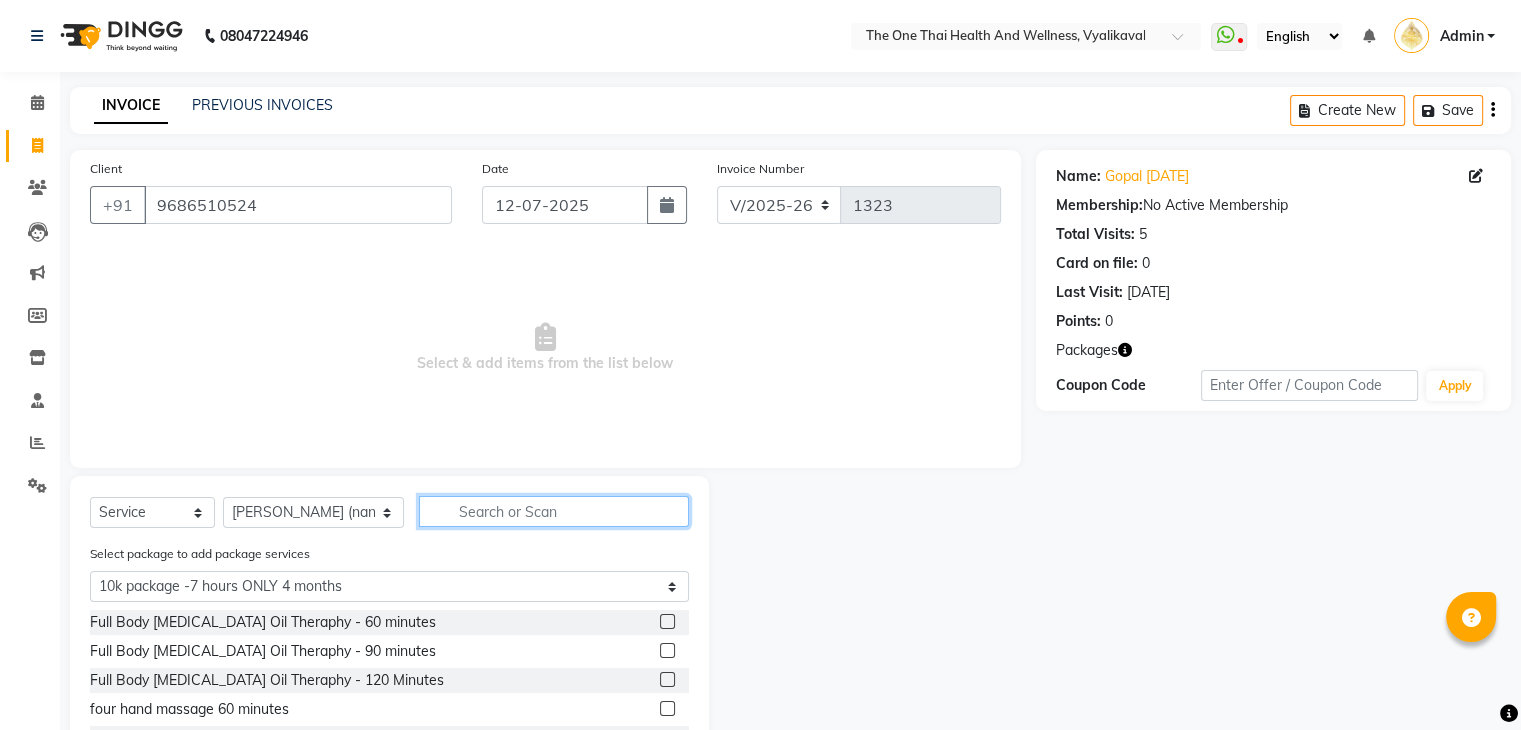 type on "s" 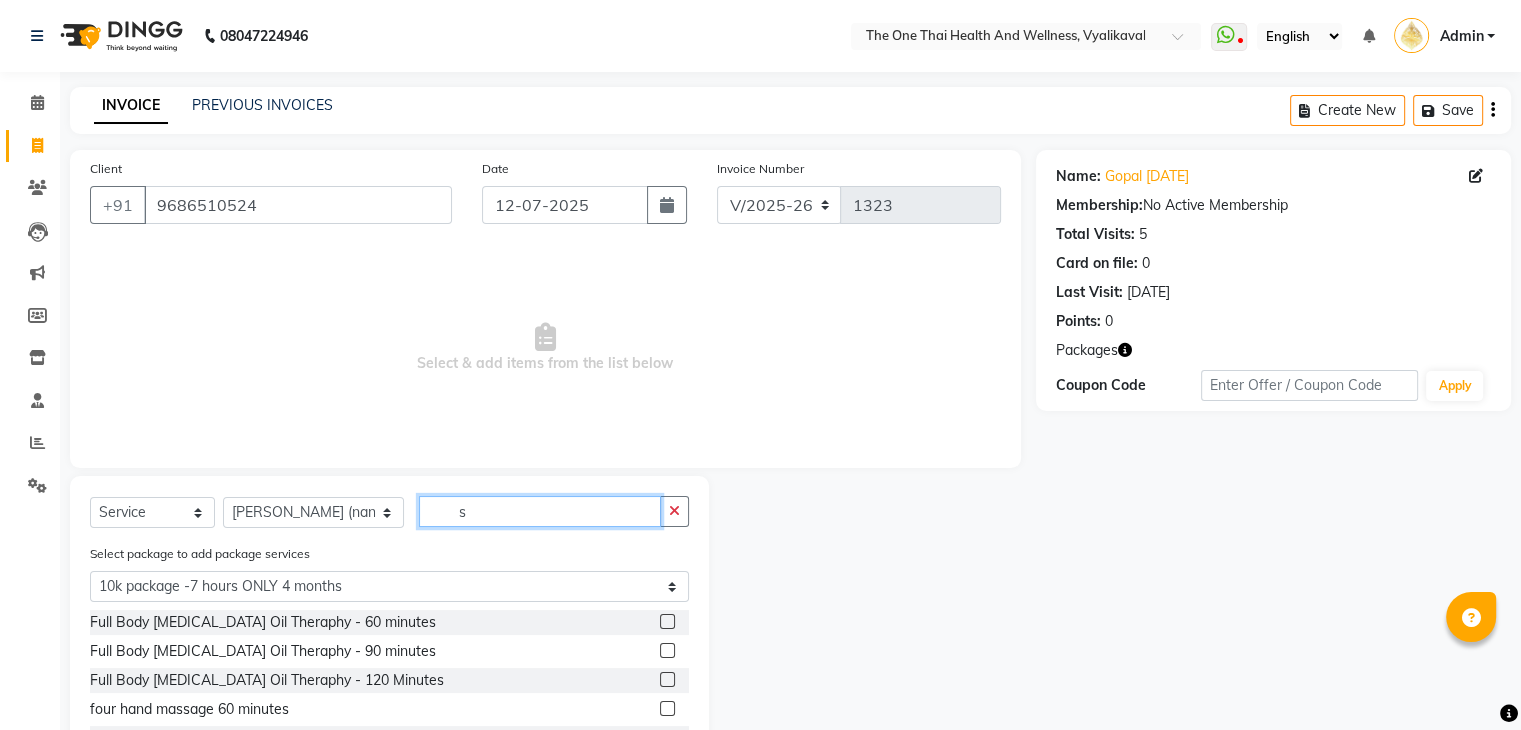 select on "0: undefined" 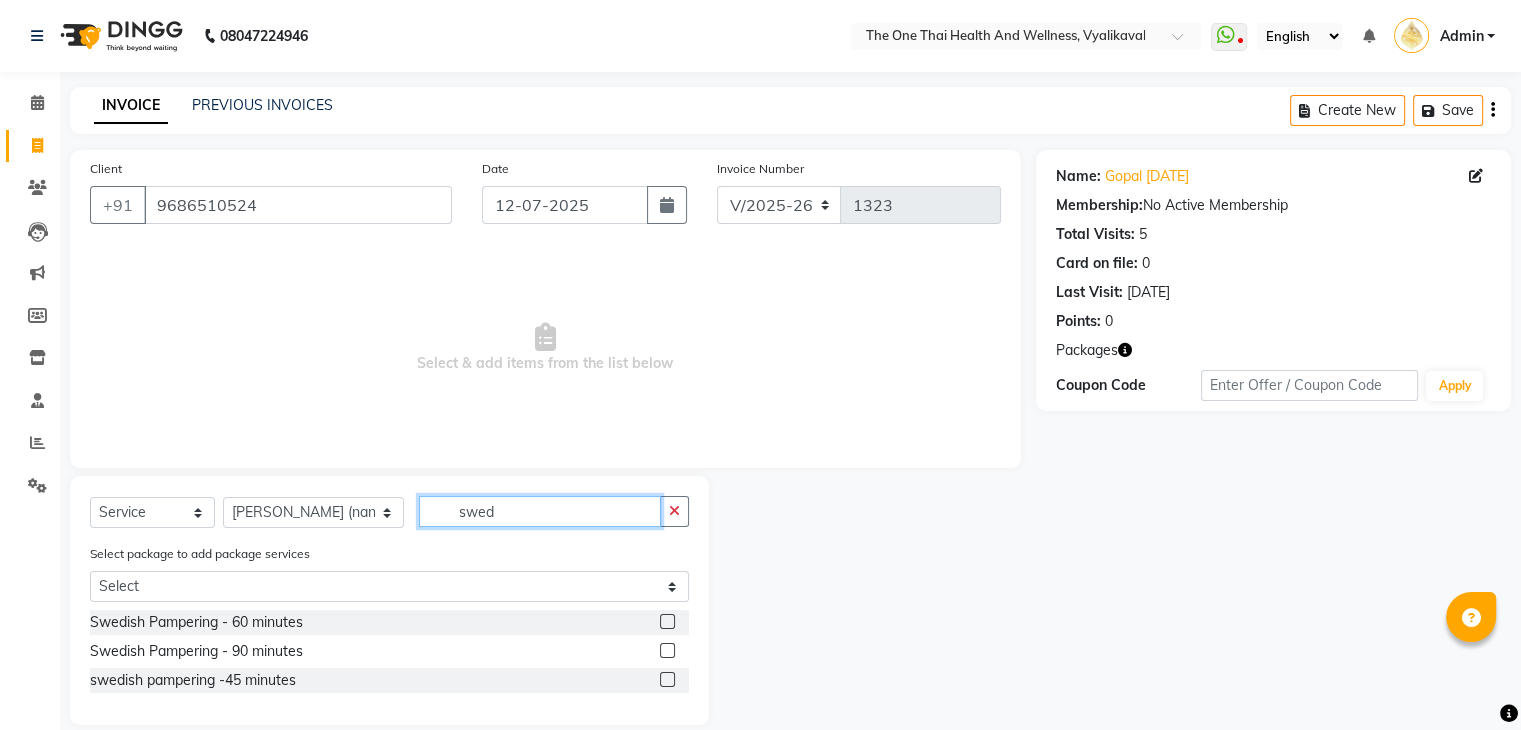 type on "swed" 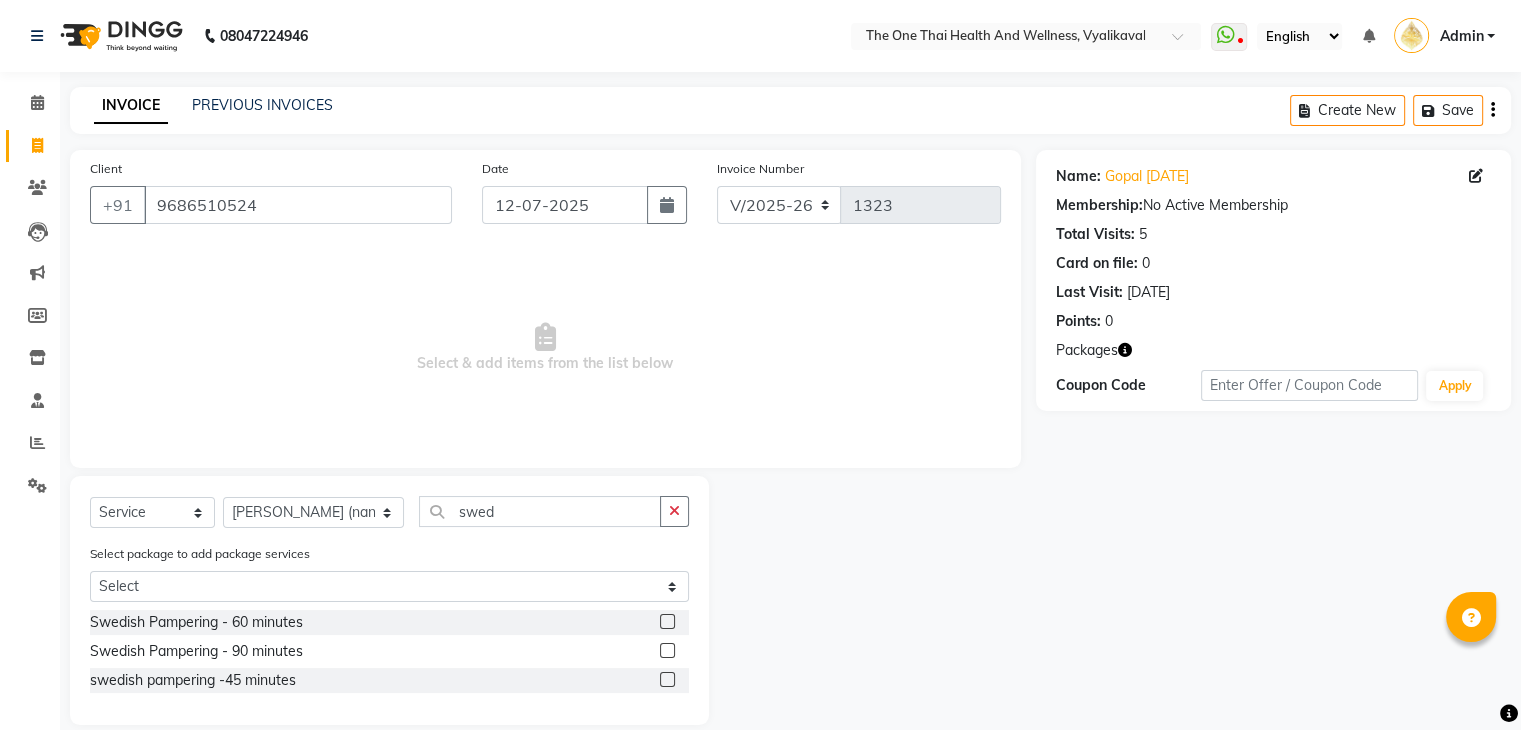 click 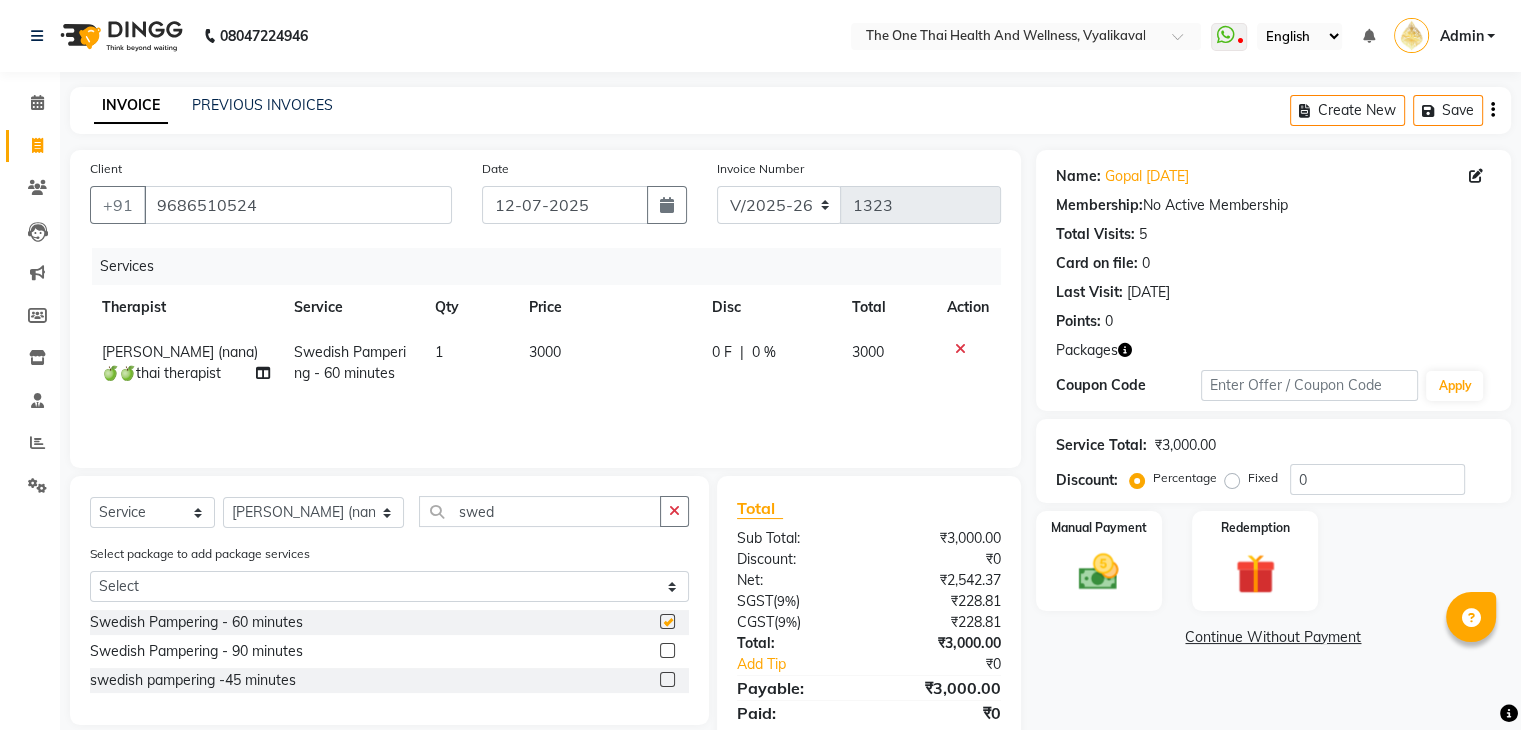 checkbox on "false" 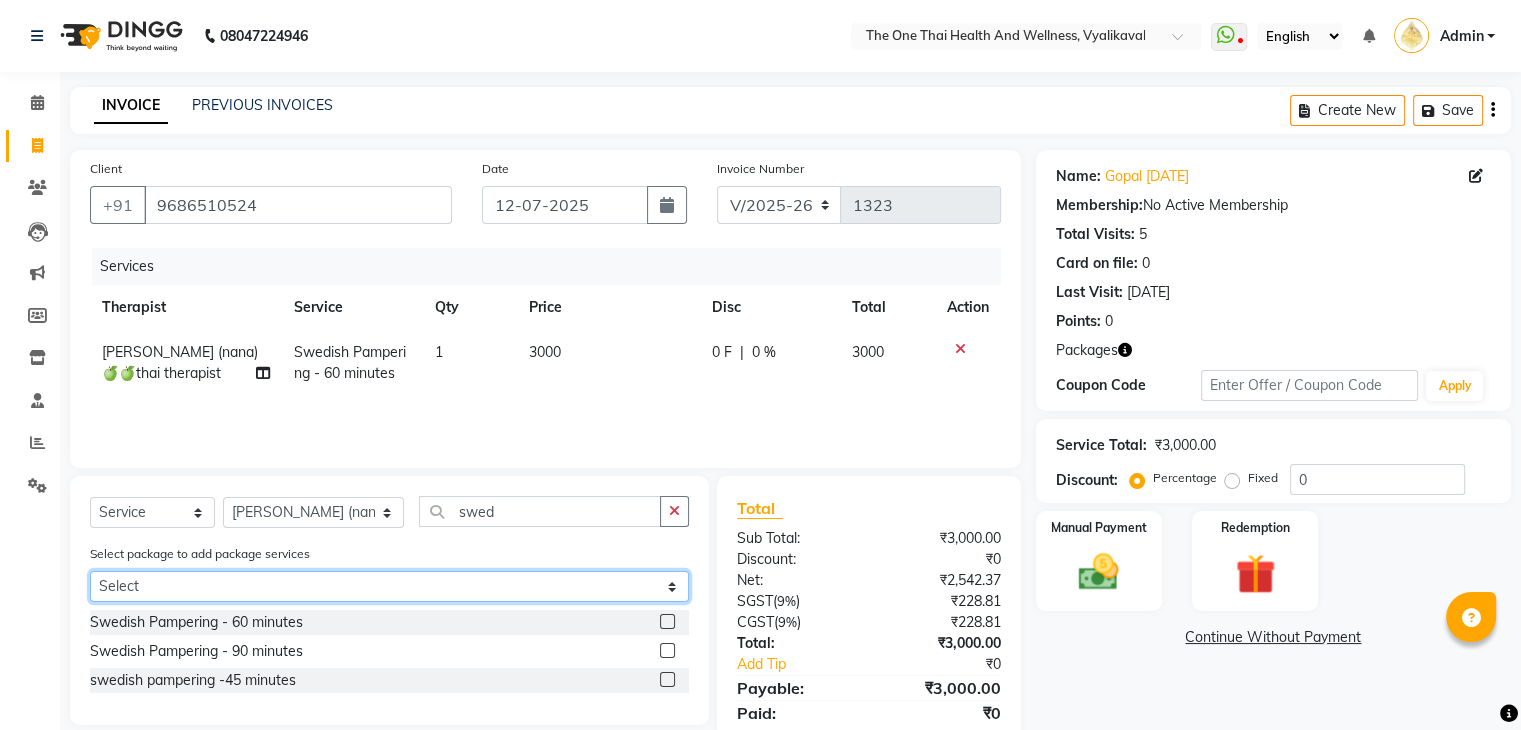 click on "Select 10k package -7 hours ONLY 4 months" 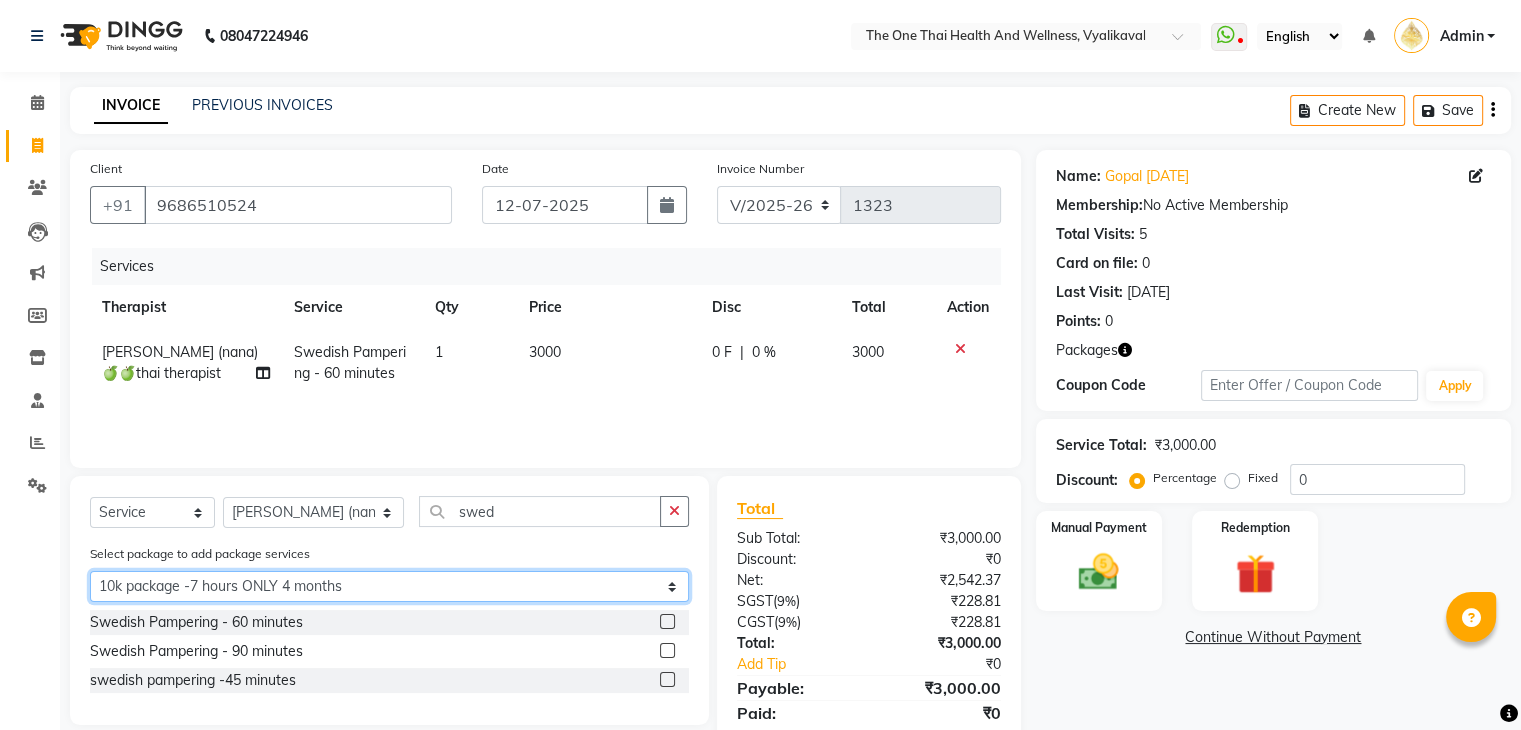 click on "Select 10k package -7 hours ONLY 4 months" 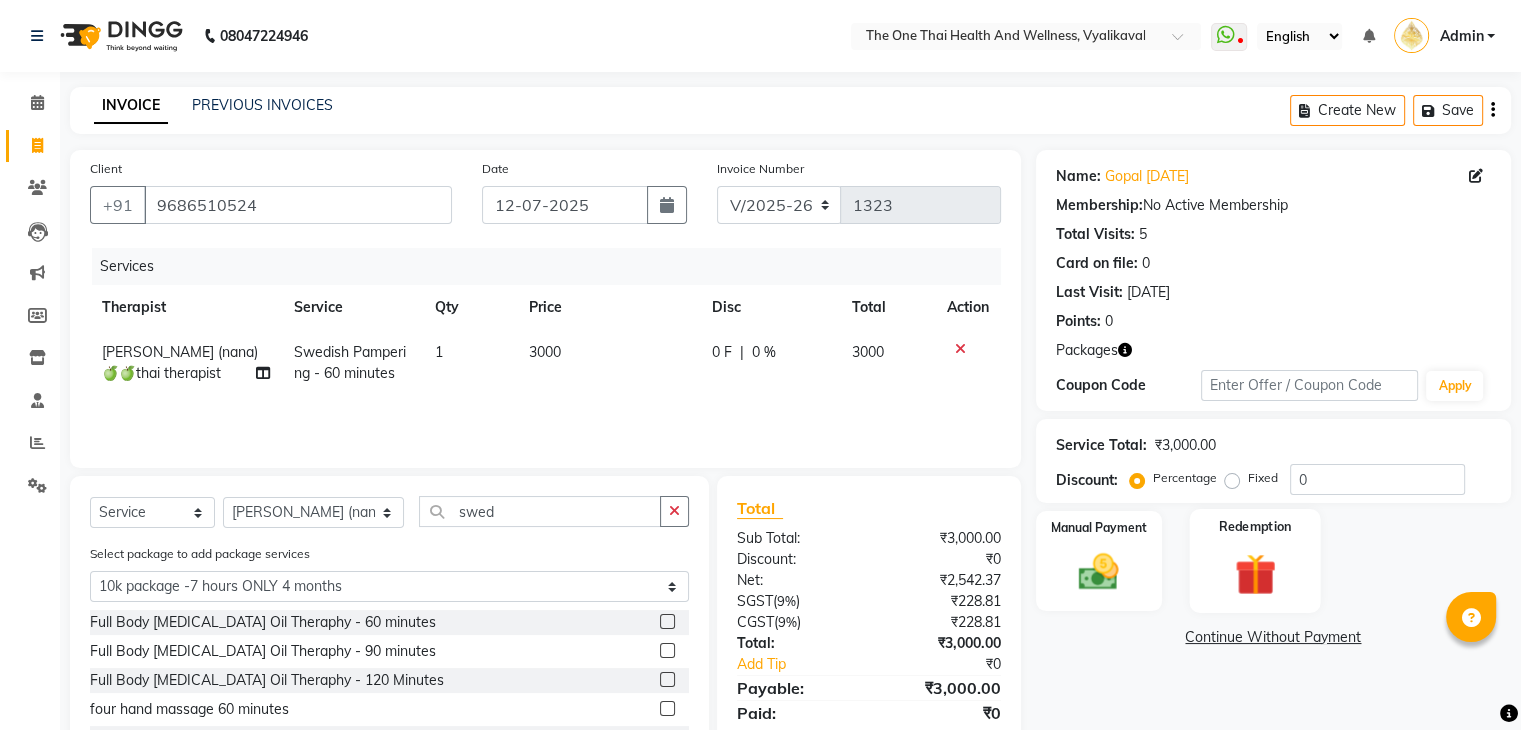 click 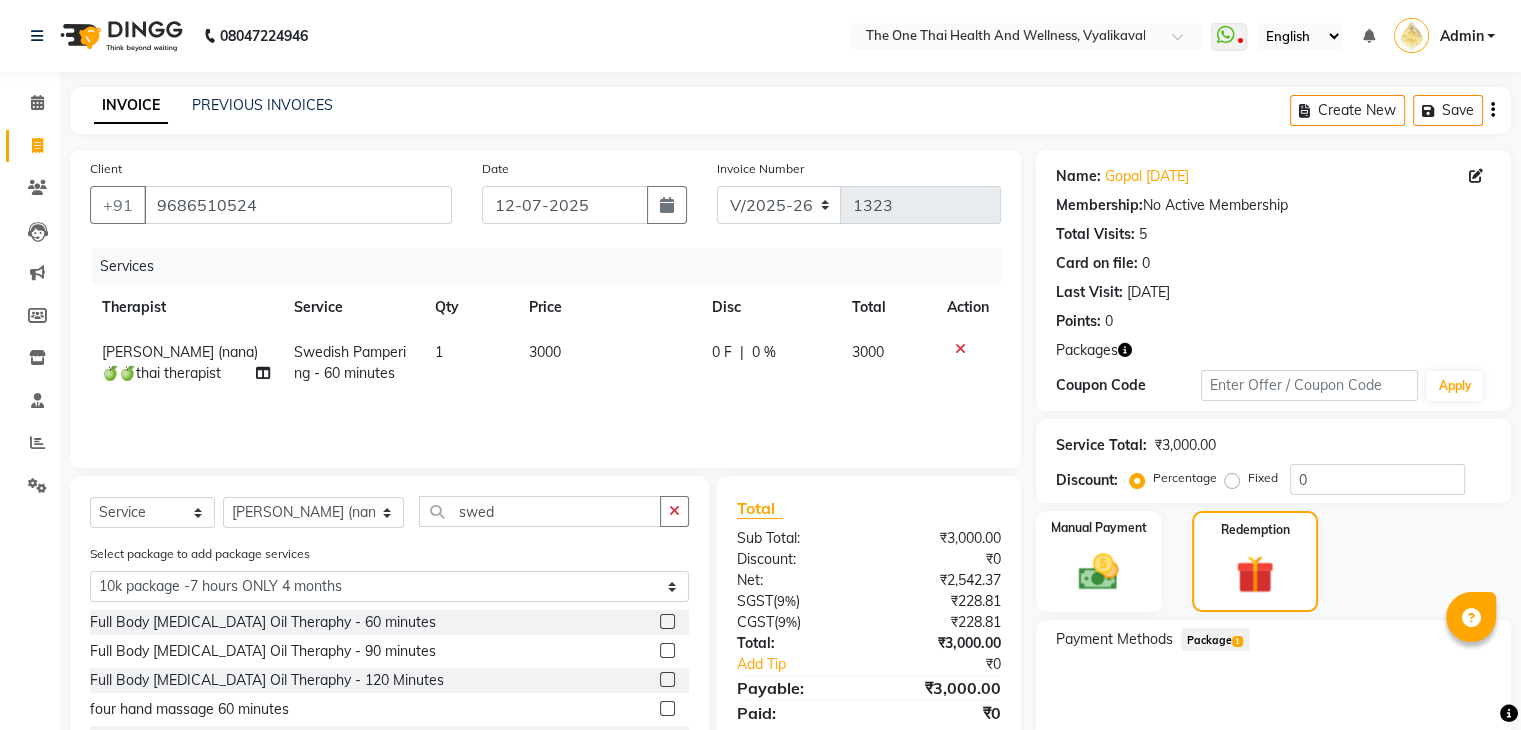 click on "Package  1" 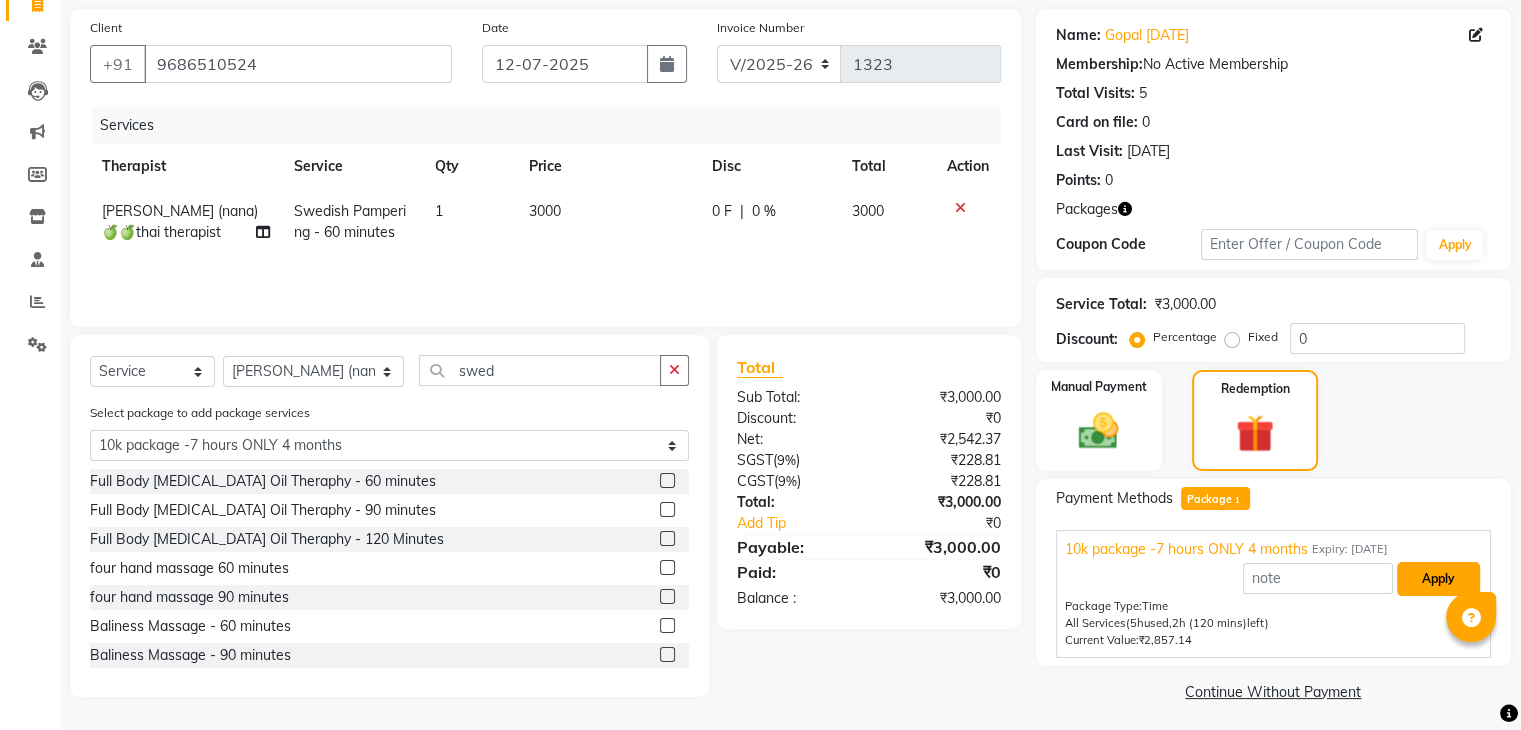 click on "Apply" at bounding box center [1438, 579] 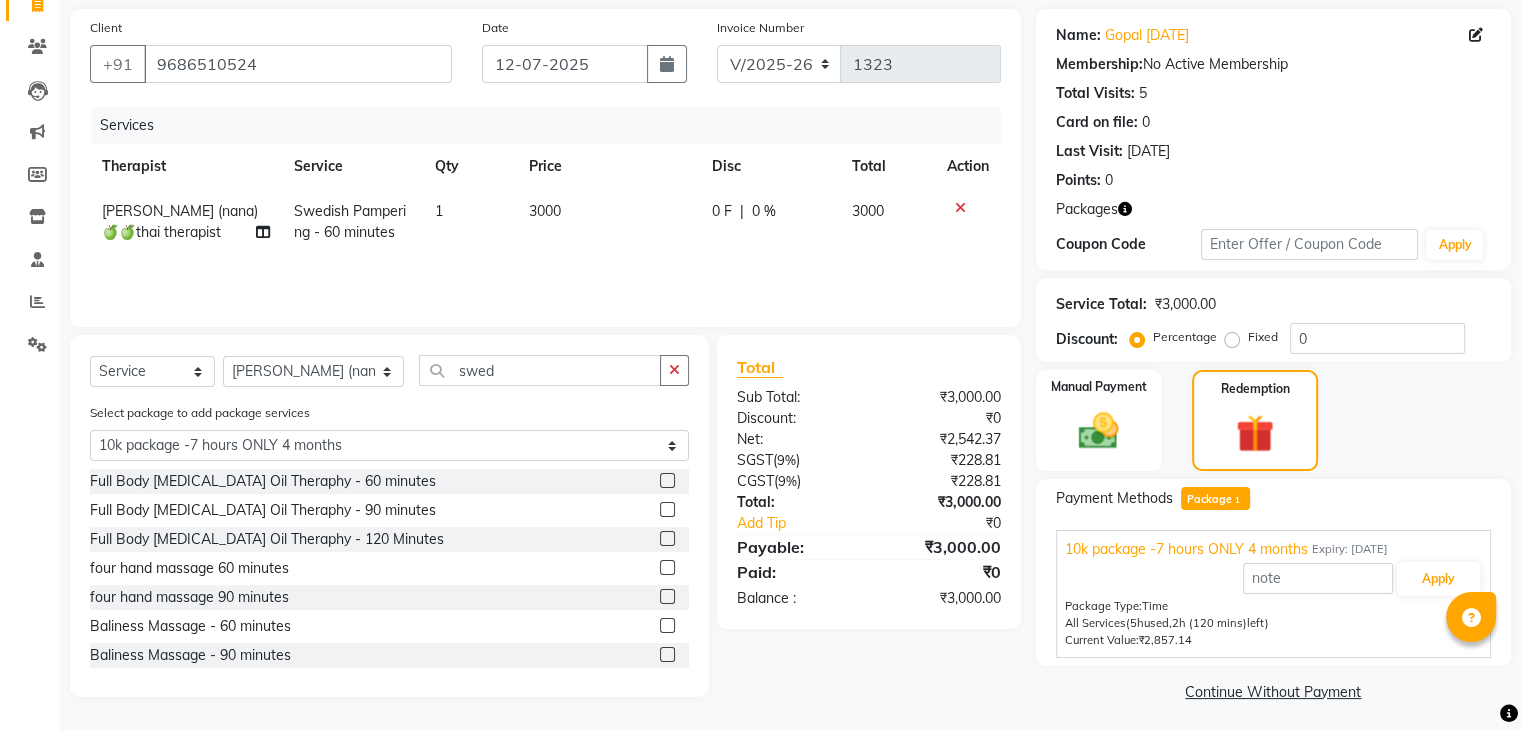 scroll, scrollTop: 140, scrollLeft: 0, axis: vertical 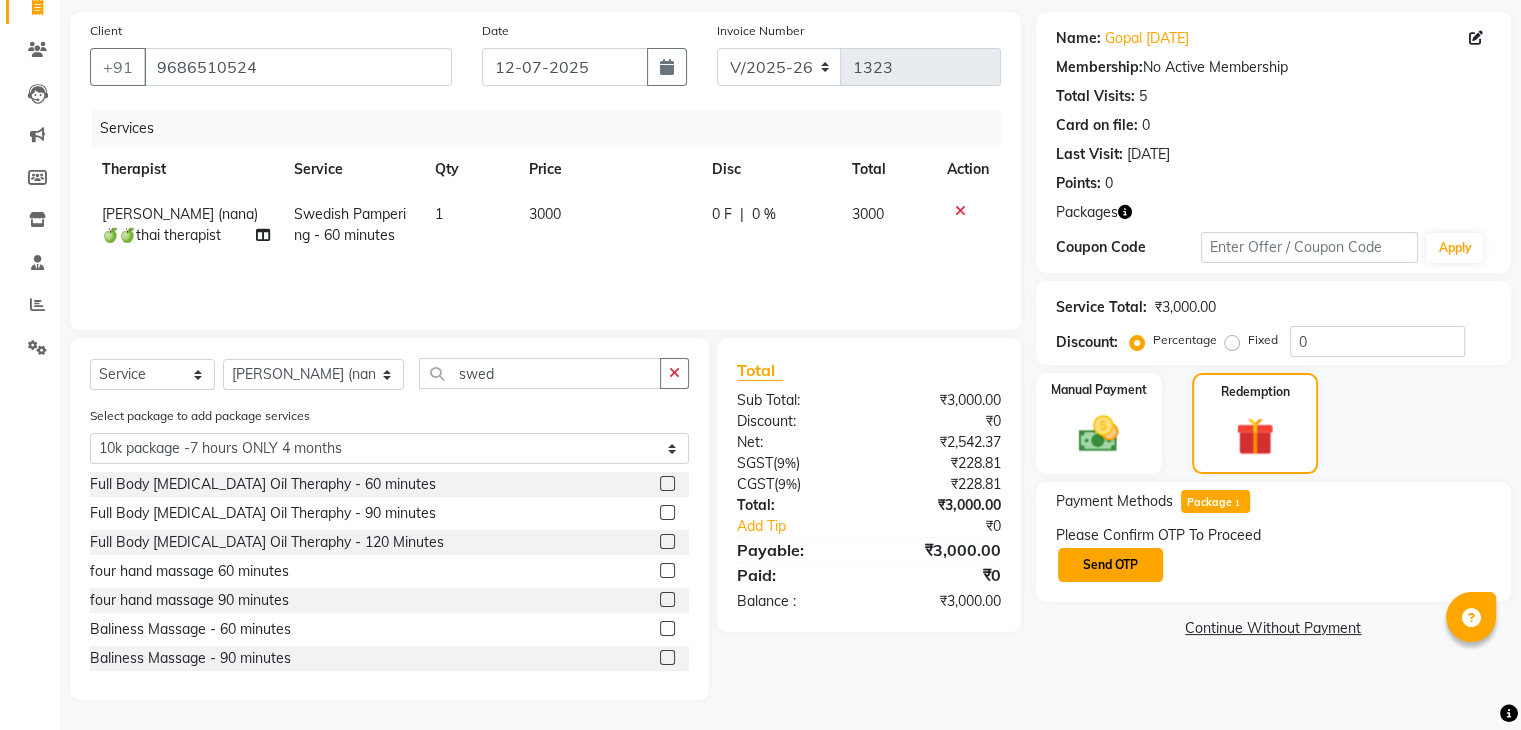 click on "Send OTP" 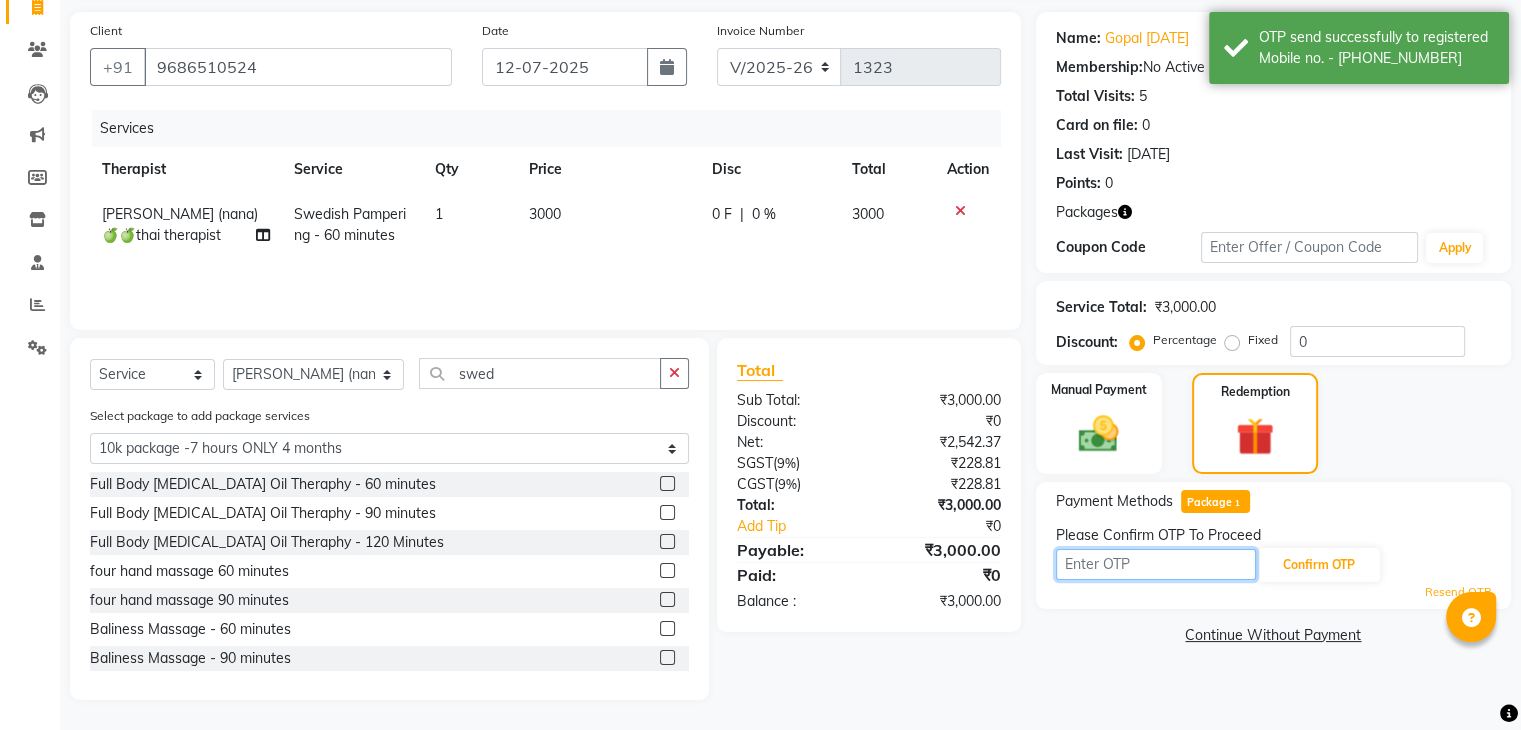 click at bounding box center [1156, 564] 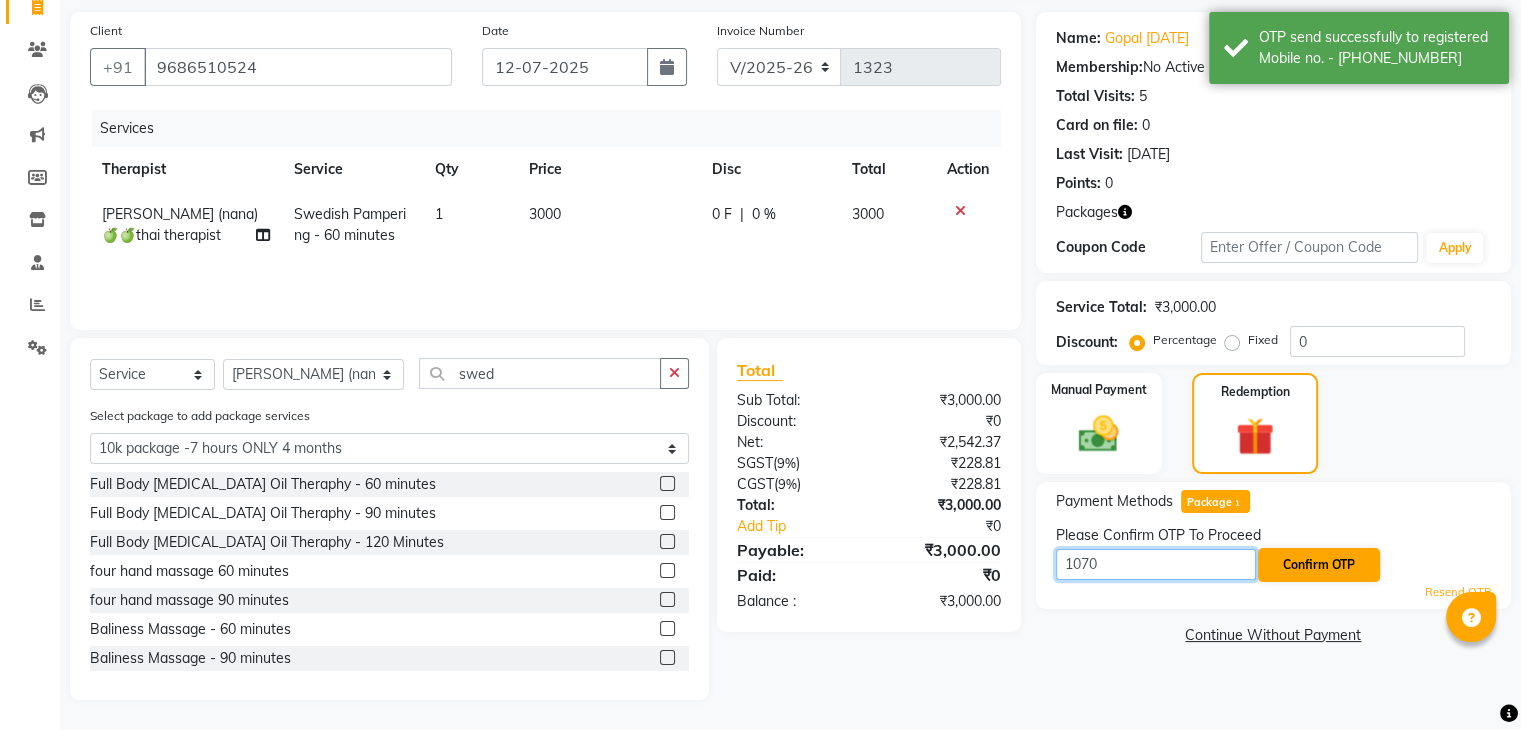 type on "1070" 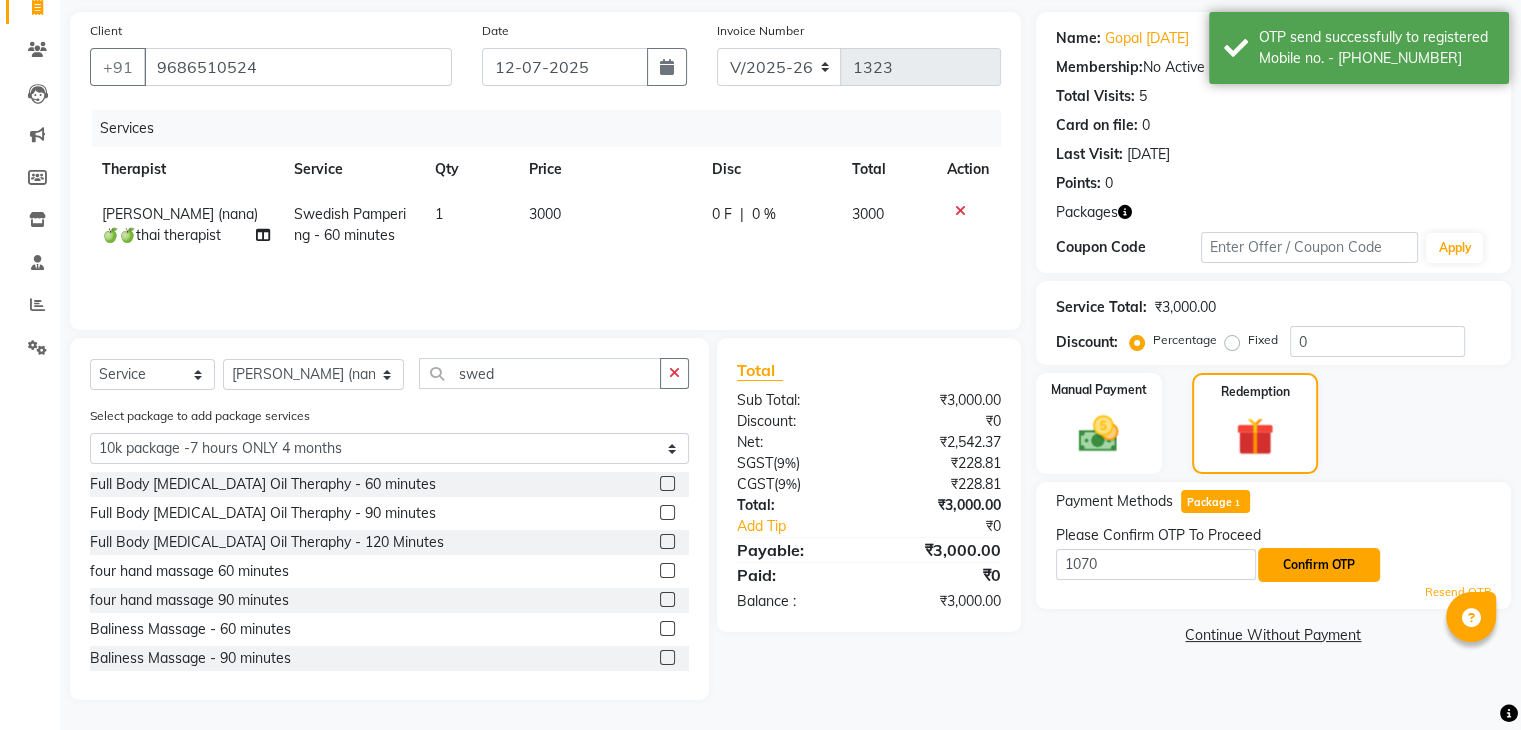 click on "Confirm OTP" 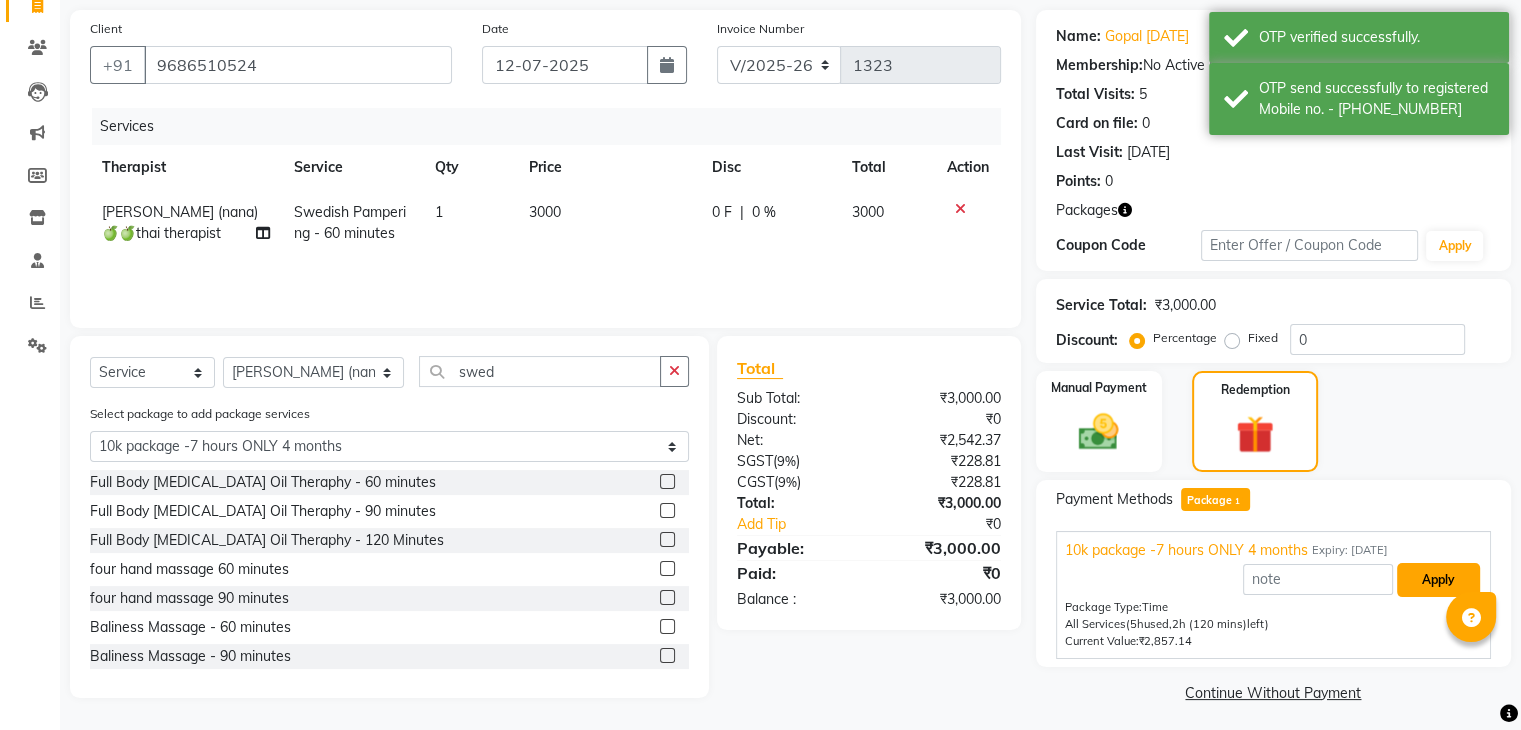 click on "Apply" at bounding box center (1438, 580) 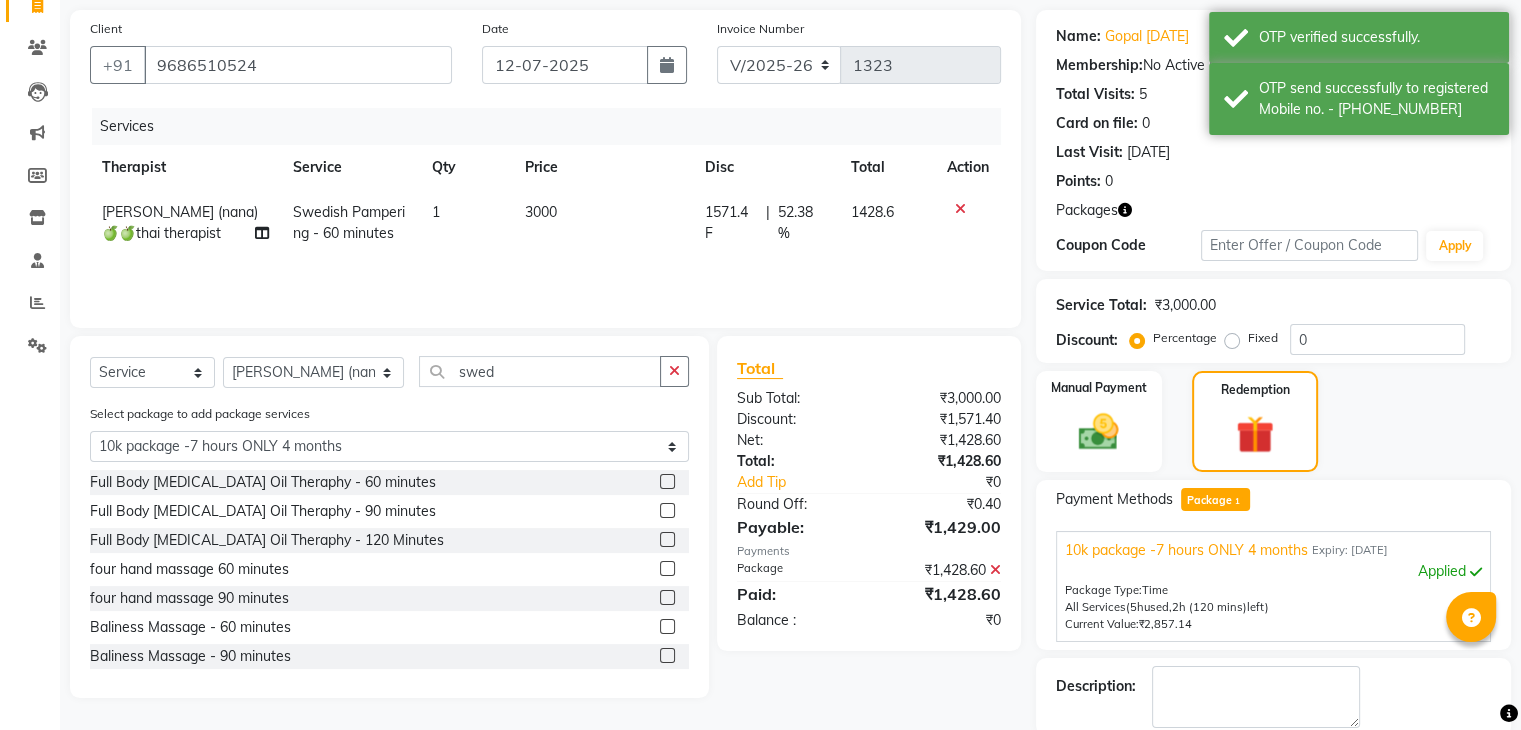 scroll, scrollTop: 243, scrollLeft: 0, axis: vertical 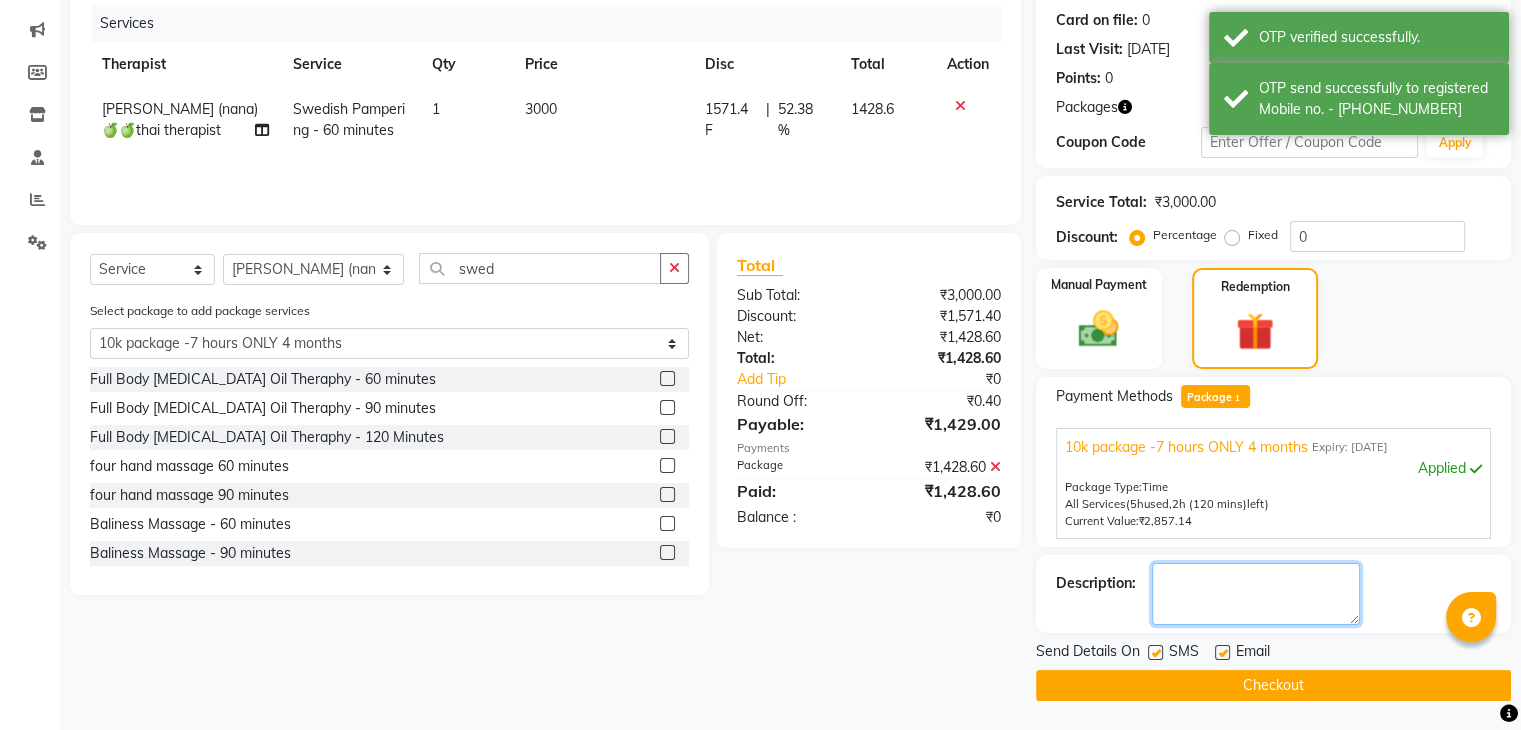 click 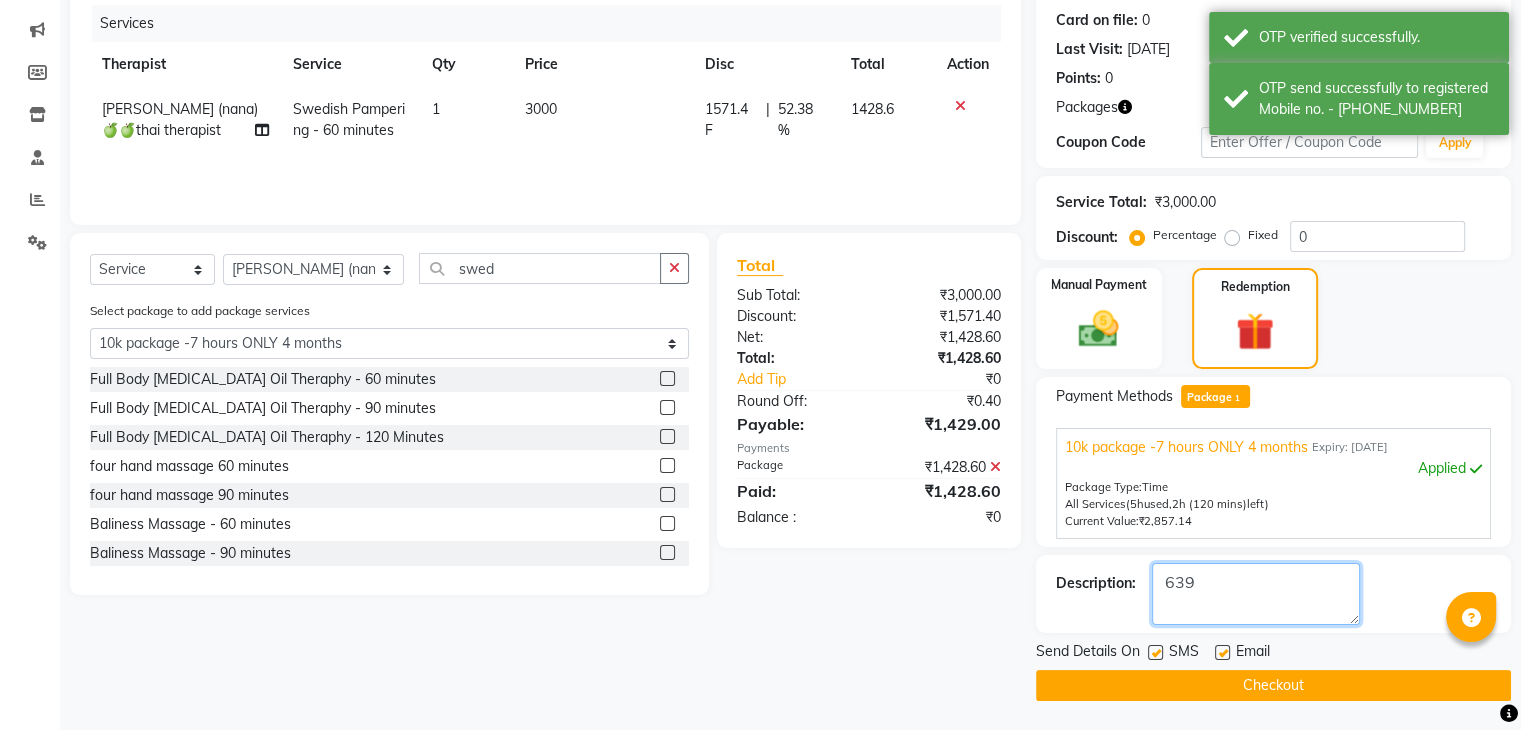 type on "639" 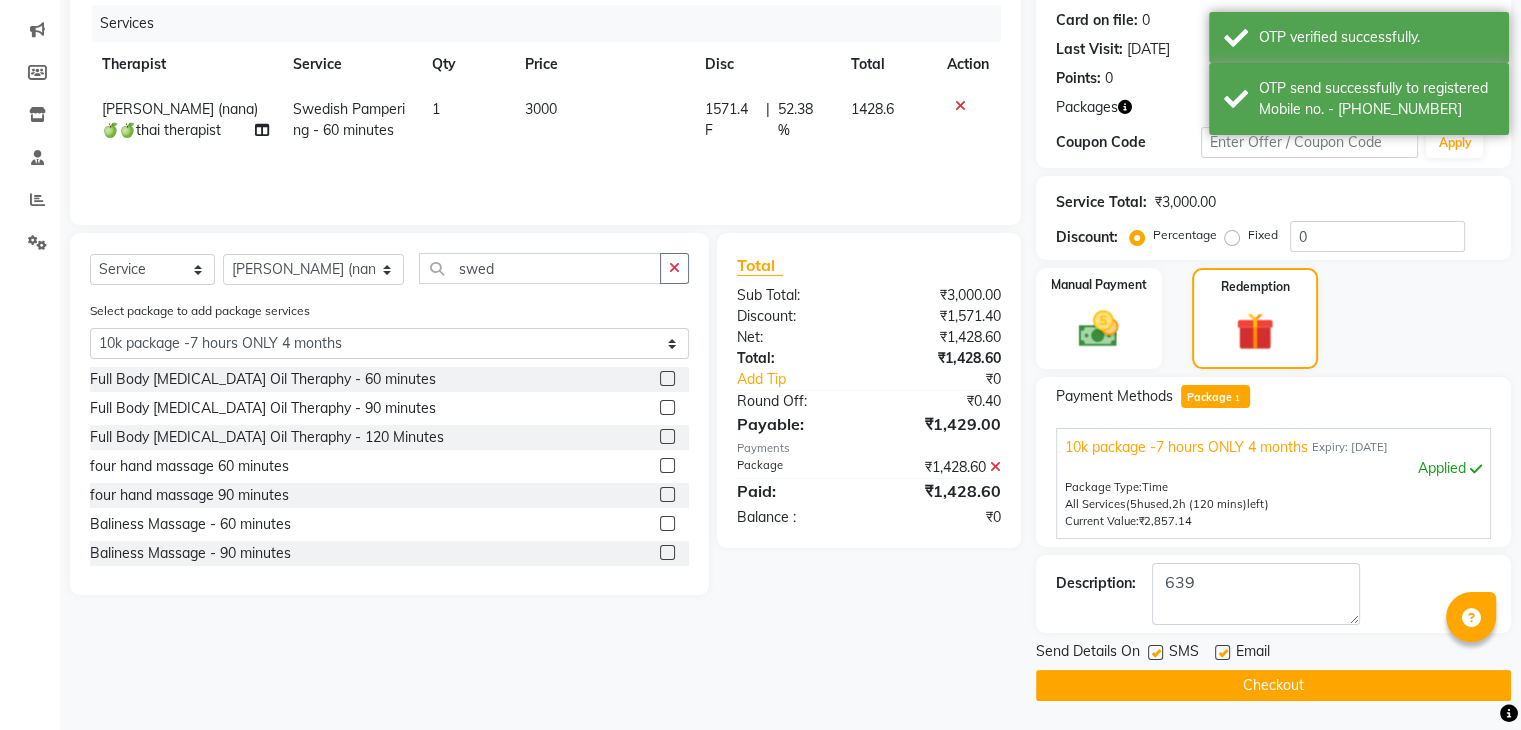 click 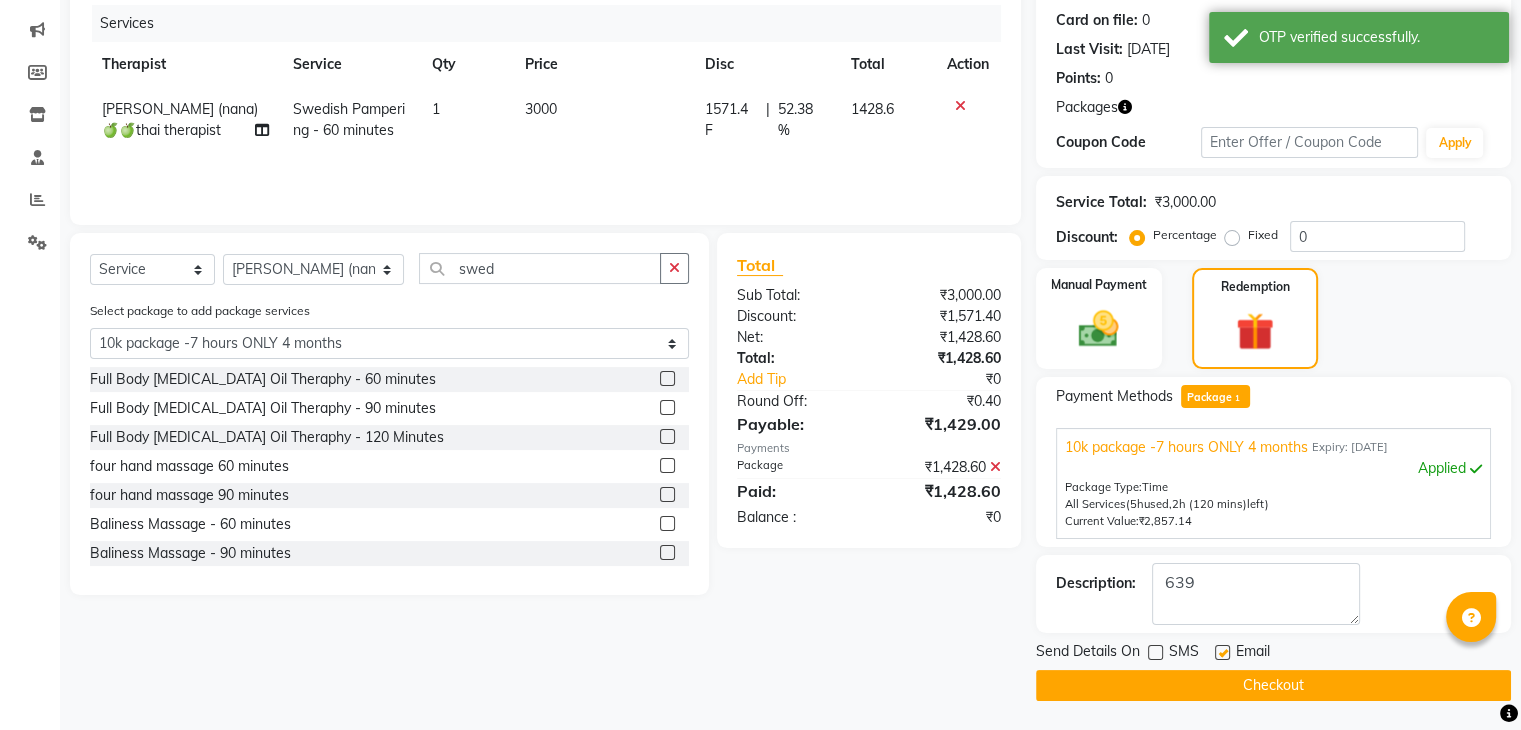click on "Checkout" 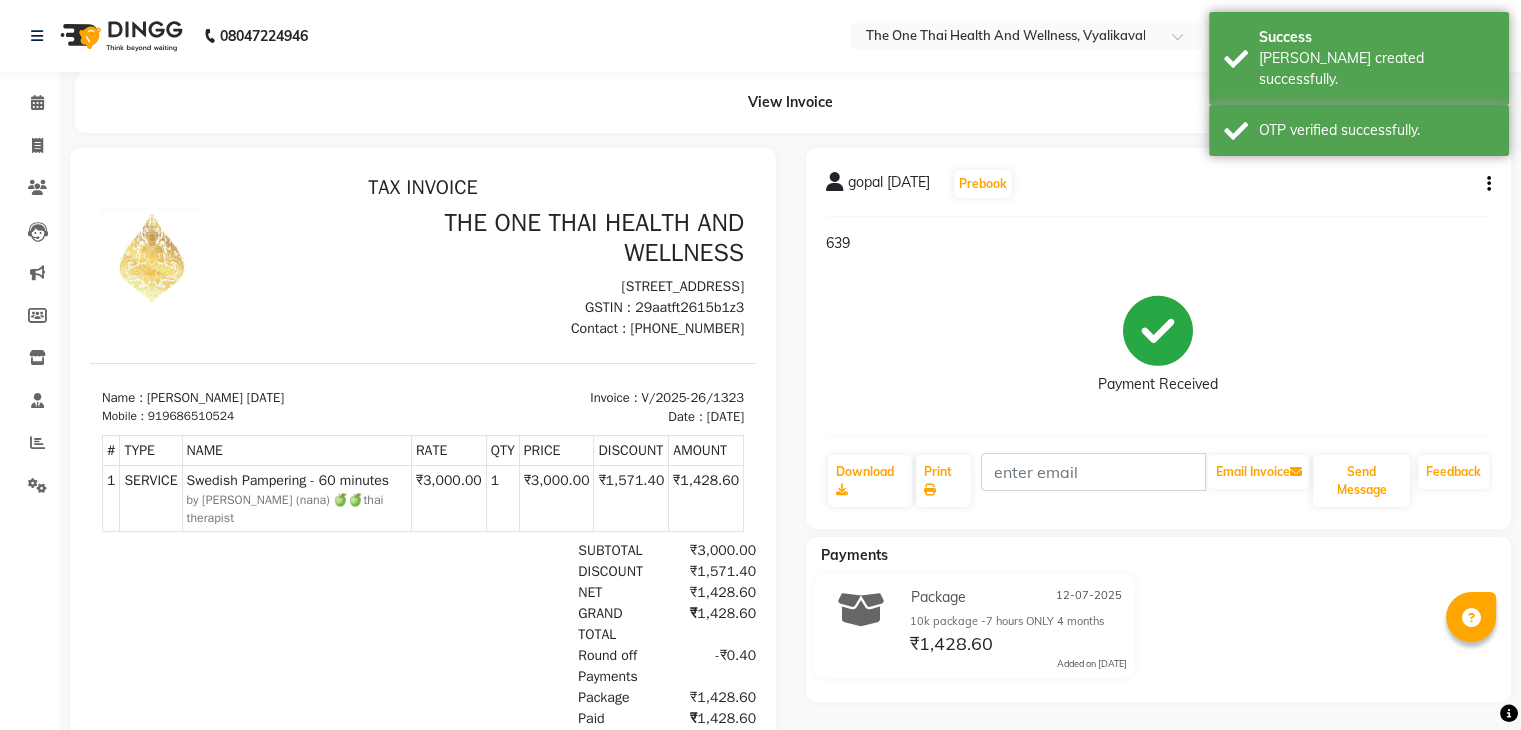 scroll, scrollTop: 0, scrollLeft: 0, axis: both 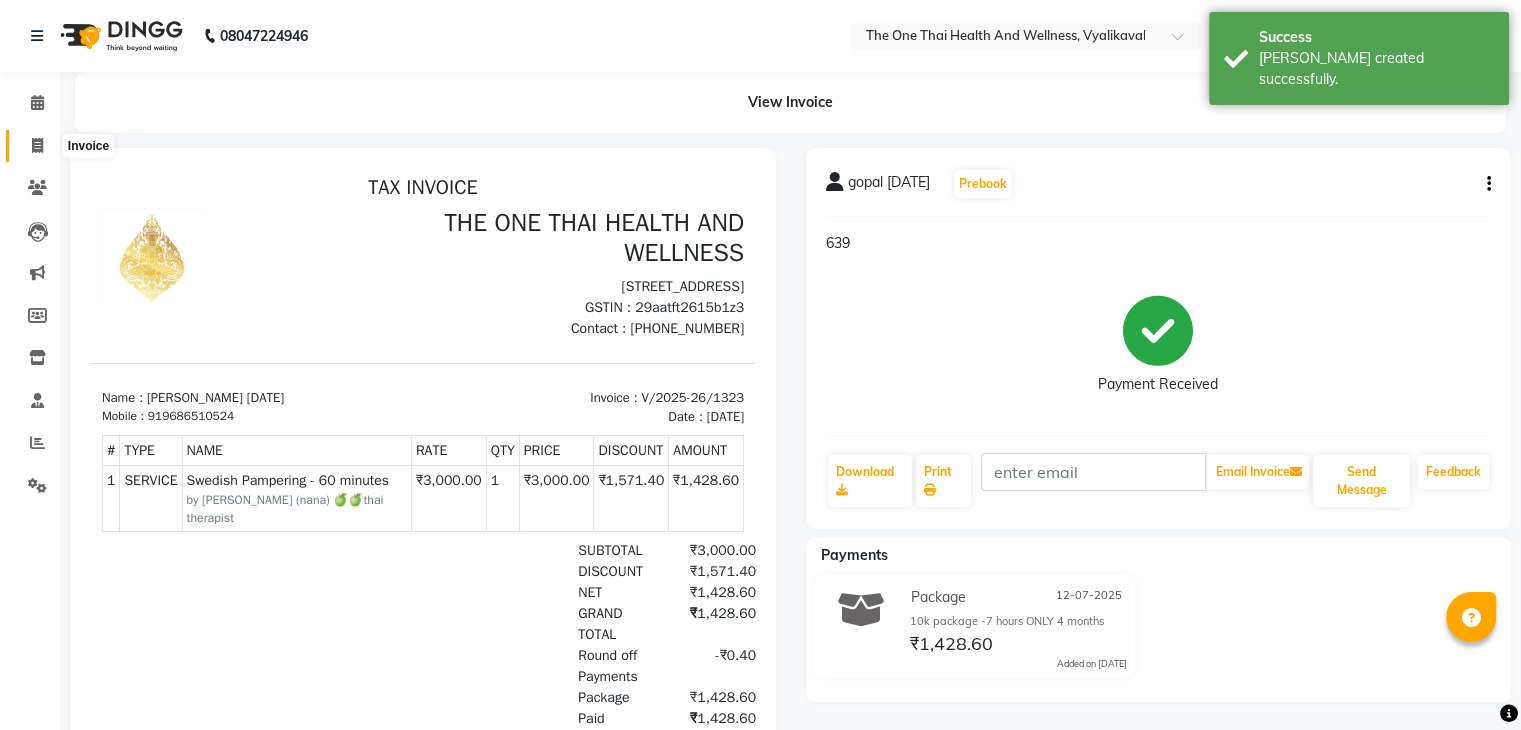 click 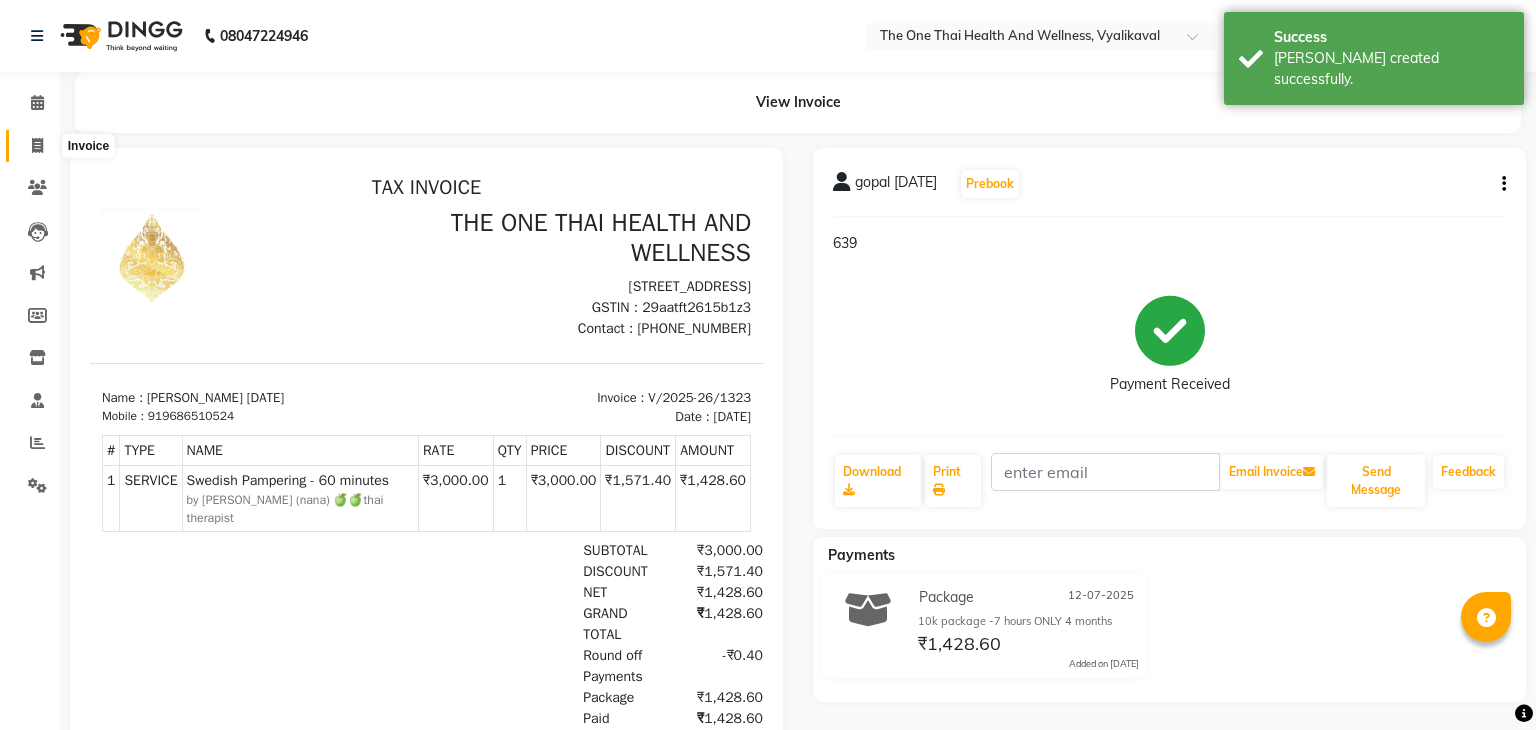 select on "5972" 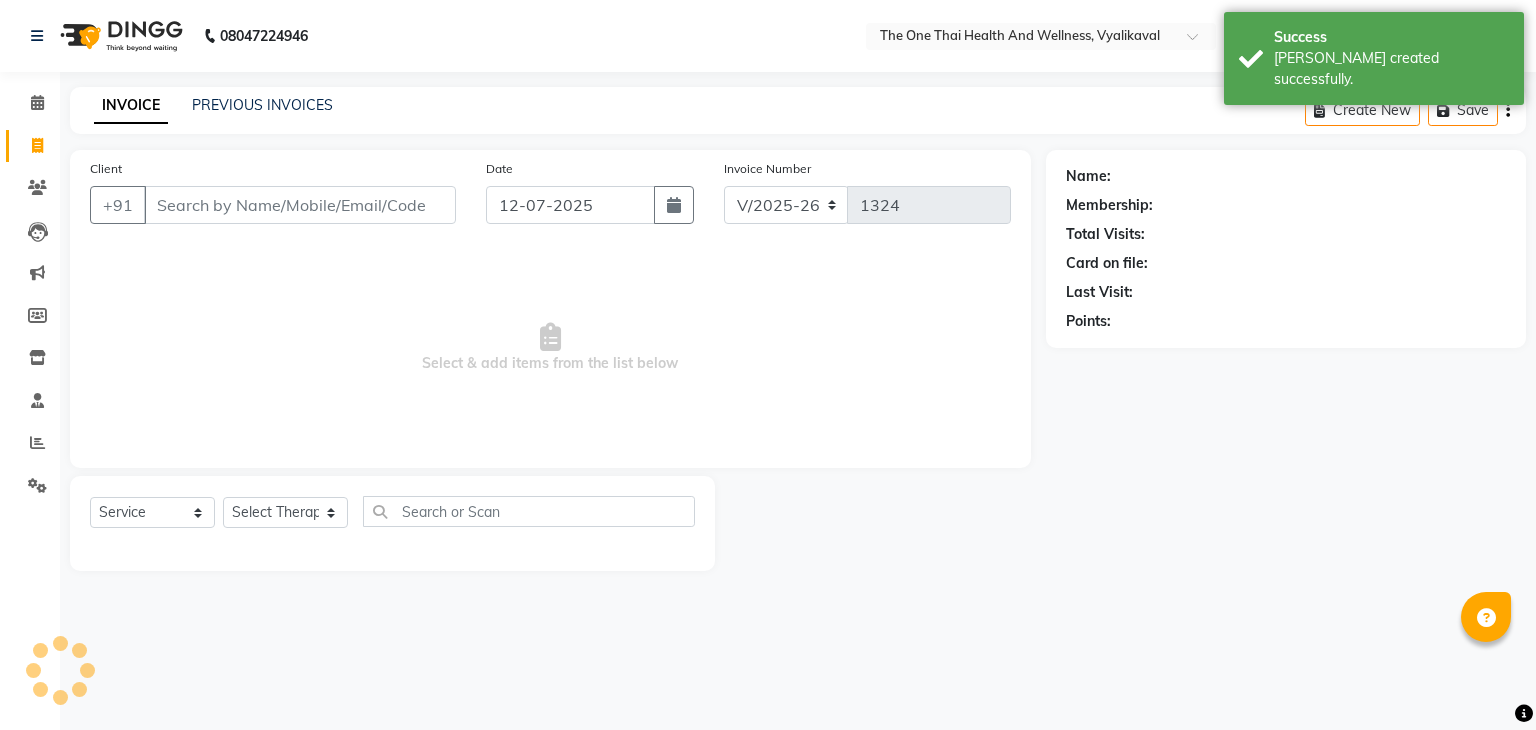 click on "Client" at bounding box center (300, 205) 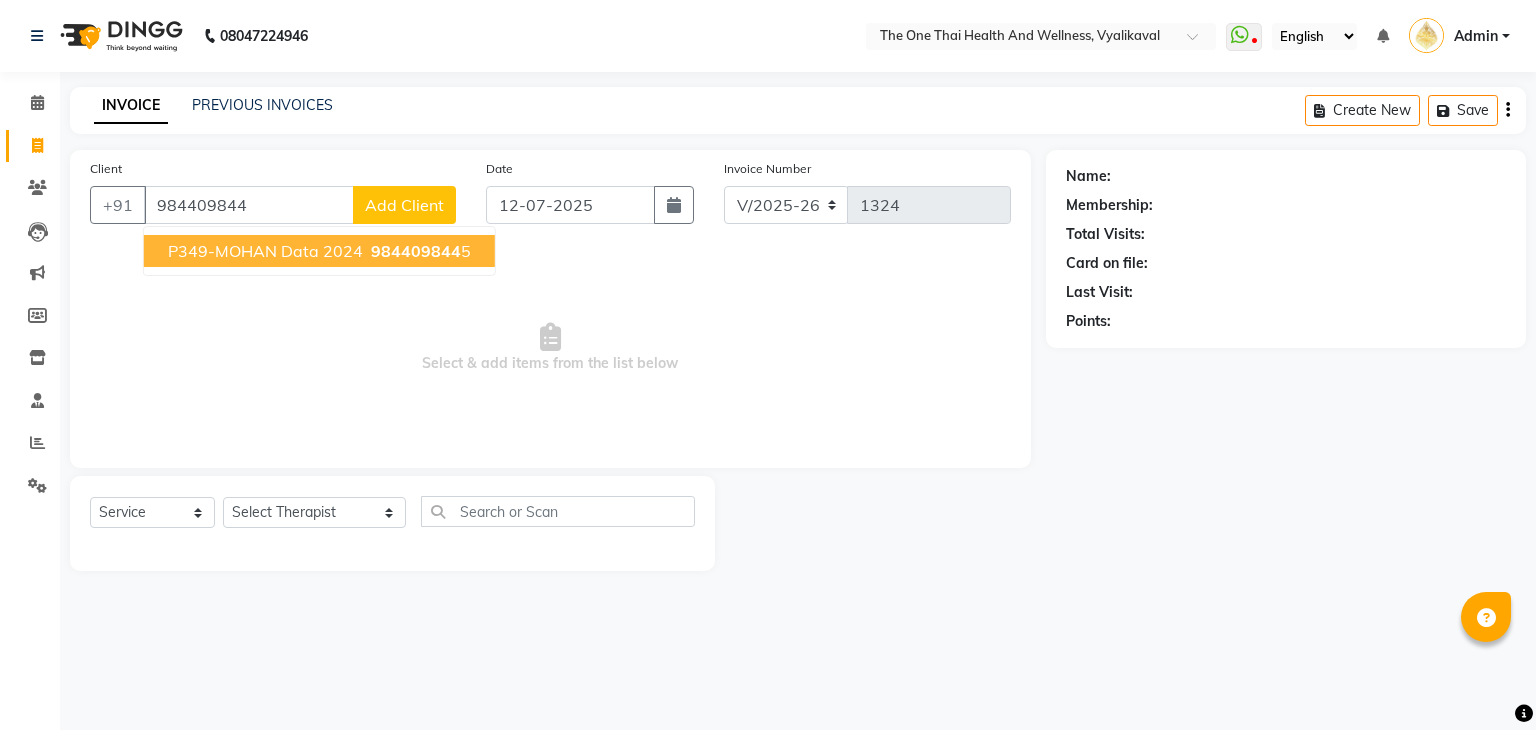 click on "P349-MOHAN data 2024" at bounding box center (265, 251) 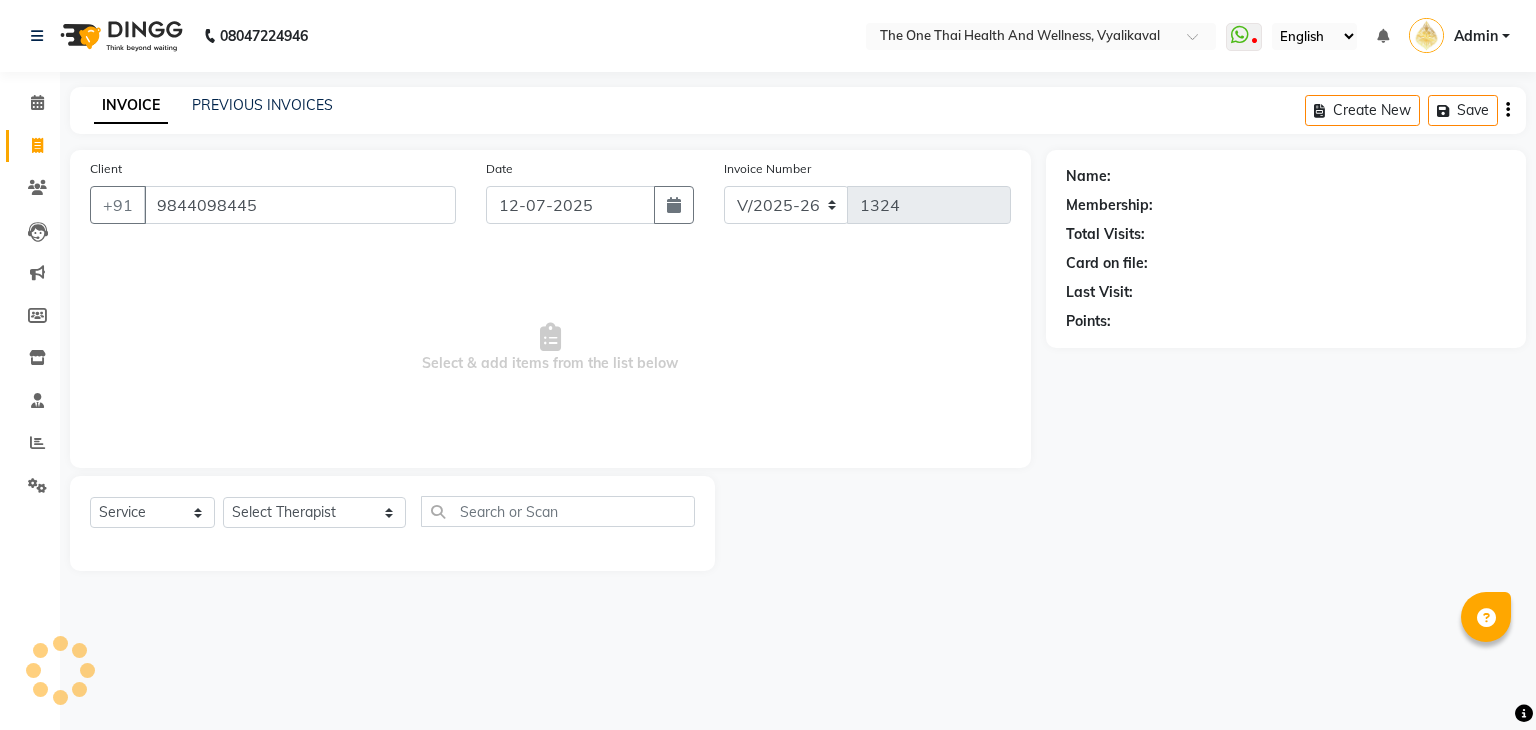 type on "9844098445" 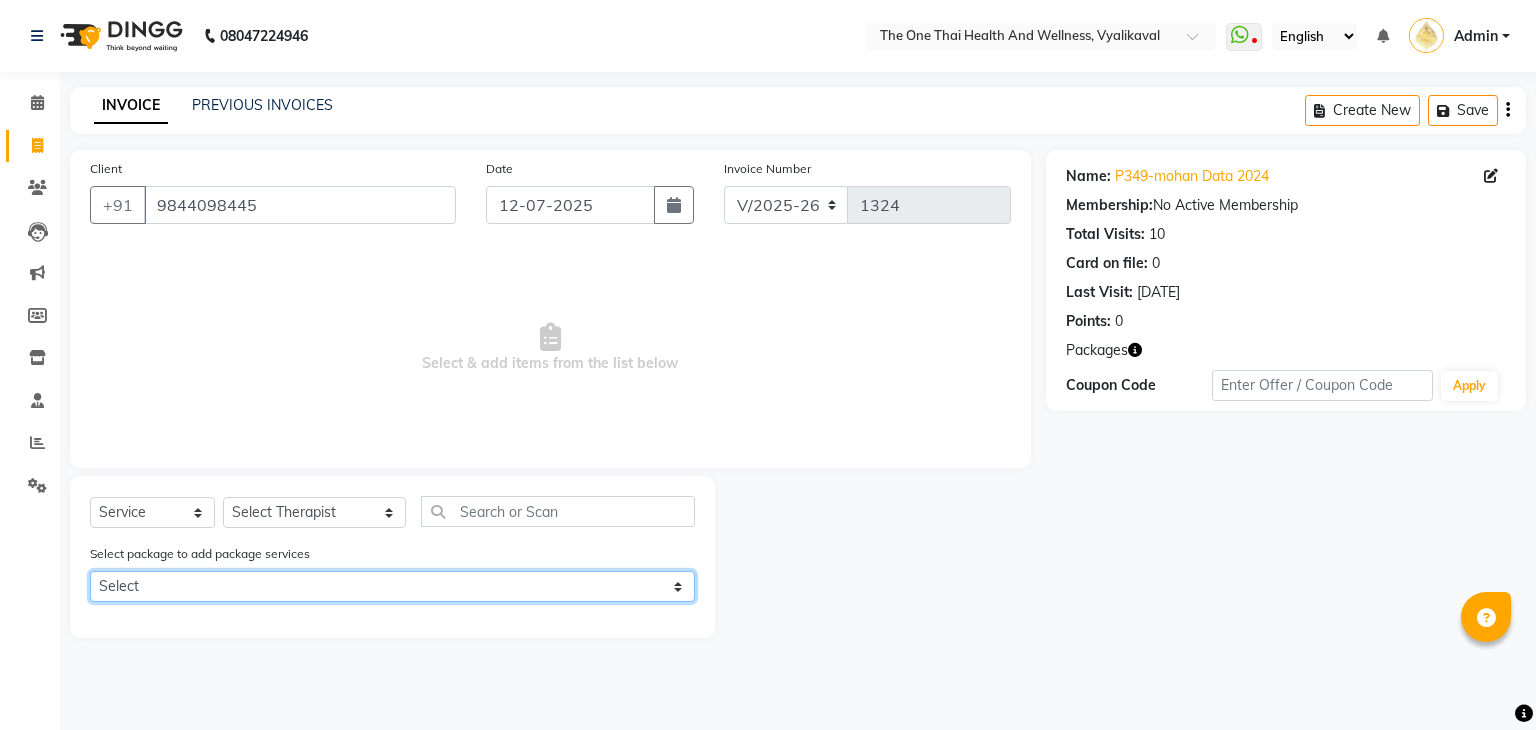 click on "Select 6k package" 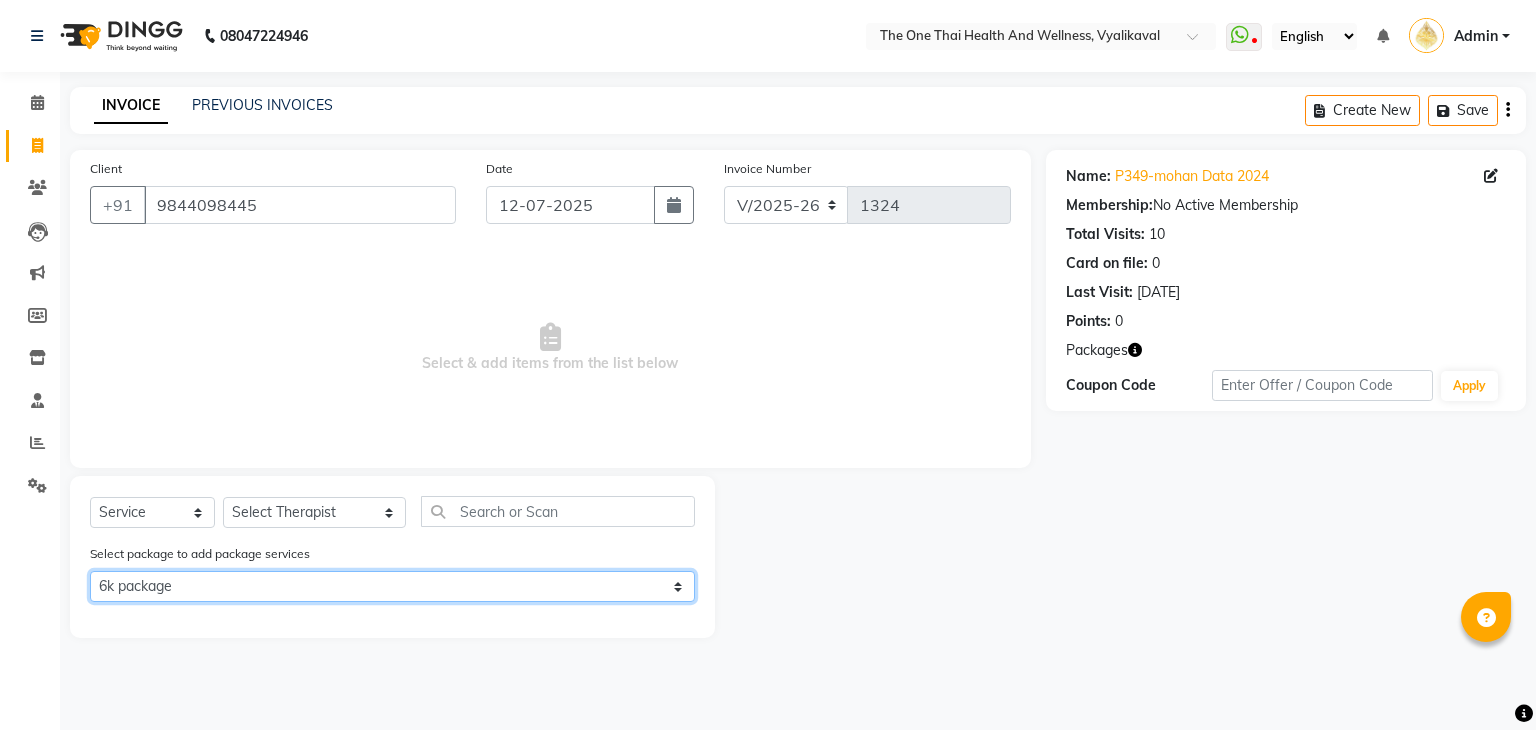 click on "Select 6k package" 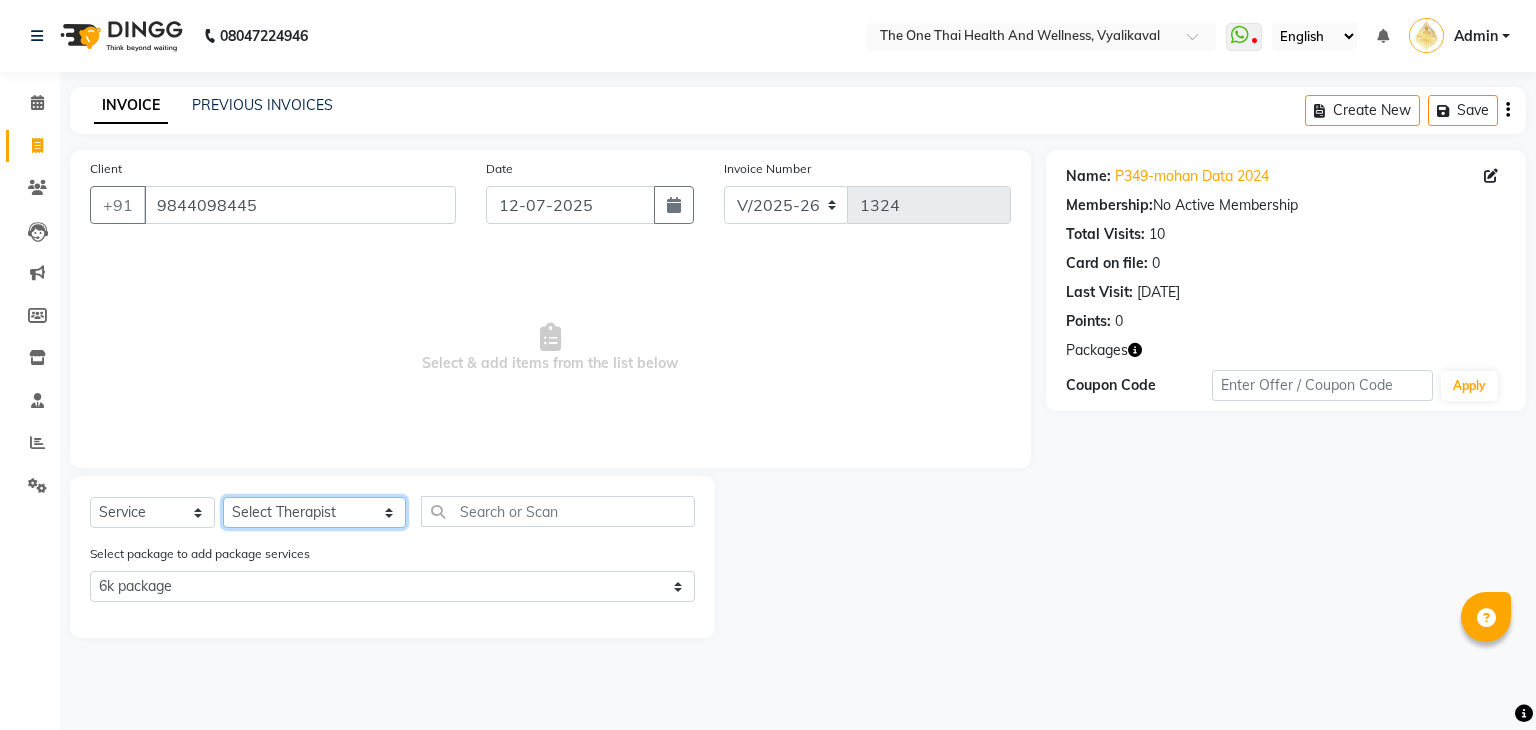 click on "Select Therapist Admin Alisha 💚🍏thai therapist Ammy ❤️northeast therapist Ammy thai 💚therapist Beauty 💚🍅thai therapist Ester - NE 🔴🔴🔴 Ester 🟢 -🇹🇭thai  Grace northeast standby Jeena thai 🟢therapist Jenny (alisha)🍏🍏 thai therapist Jenny (nana ) 2nd june🌹northeast  Leena Lilly 💚thai therapist Linda🎃💚thai therapist  Liza 🔴north east  Lucky thai 🪀💚therapist  Miya ❤️ northeast  Nana 🍅 northeast  Nana 🍏💚thai therapist  Orange 🧡thai therapist  Pema 🍅north east therapist  receptionist  Rosie ❤️northeast therapist ❤️ Sania (nana) 🍏🍏thai therapist Sara 💚💚thai therapist second login  Sofia thai therapist 🍏" 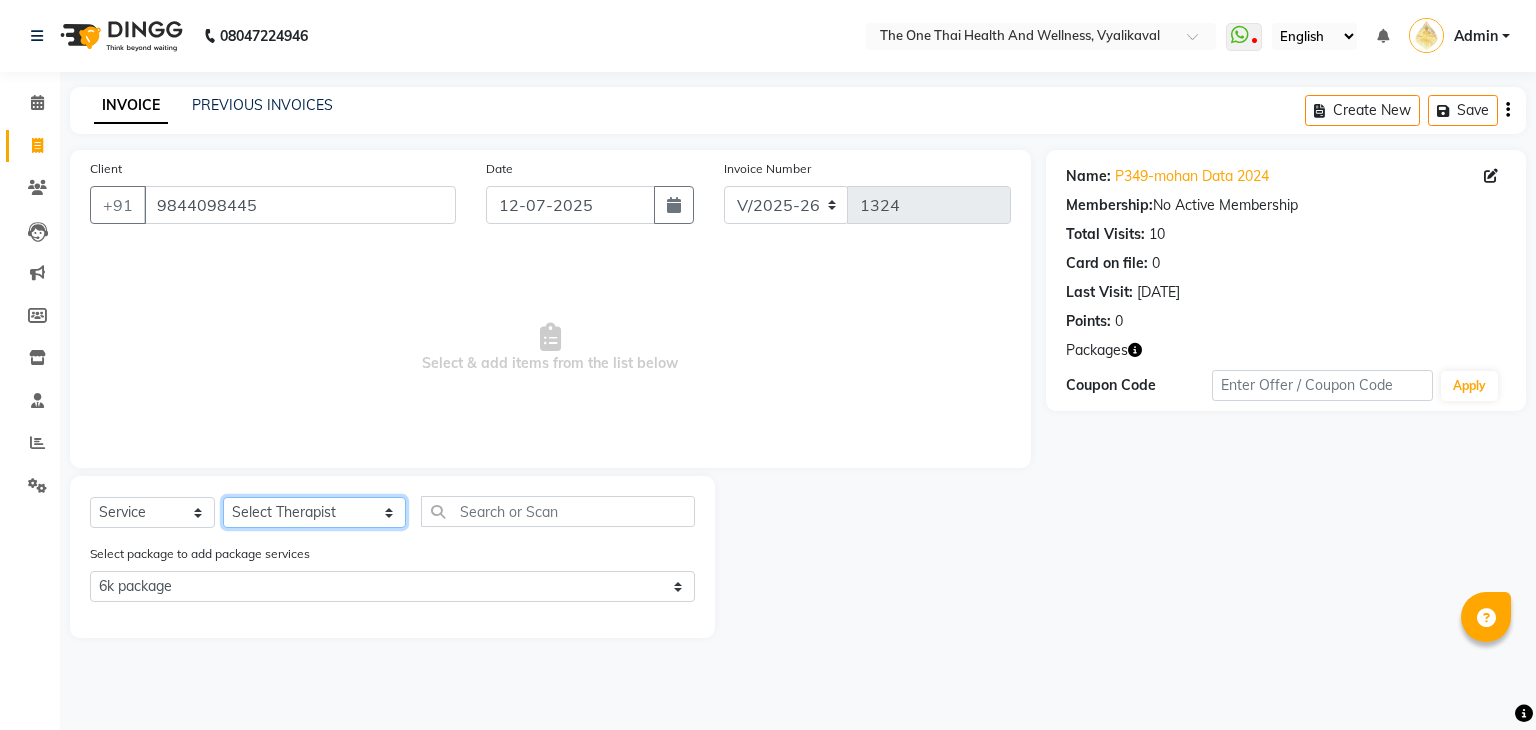 select on "74481" 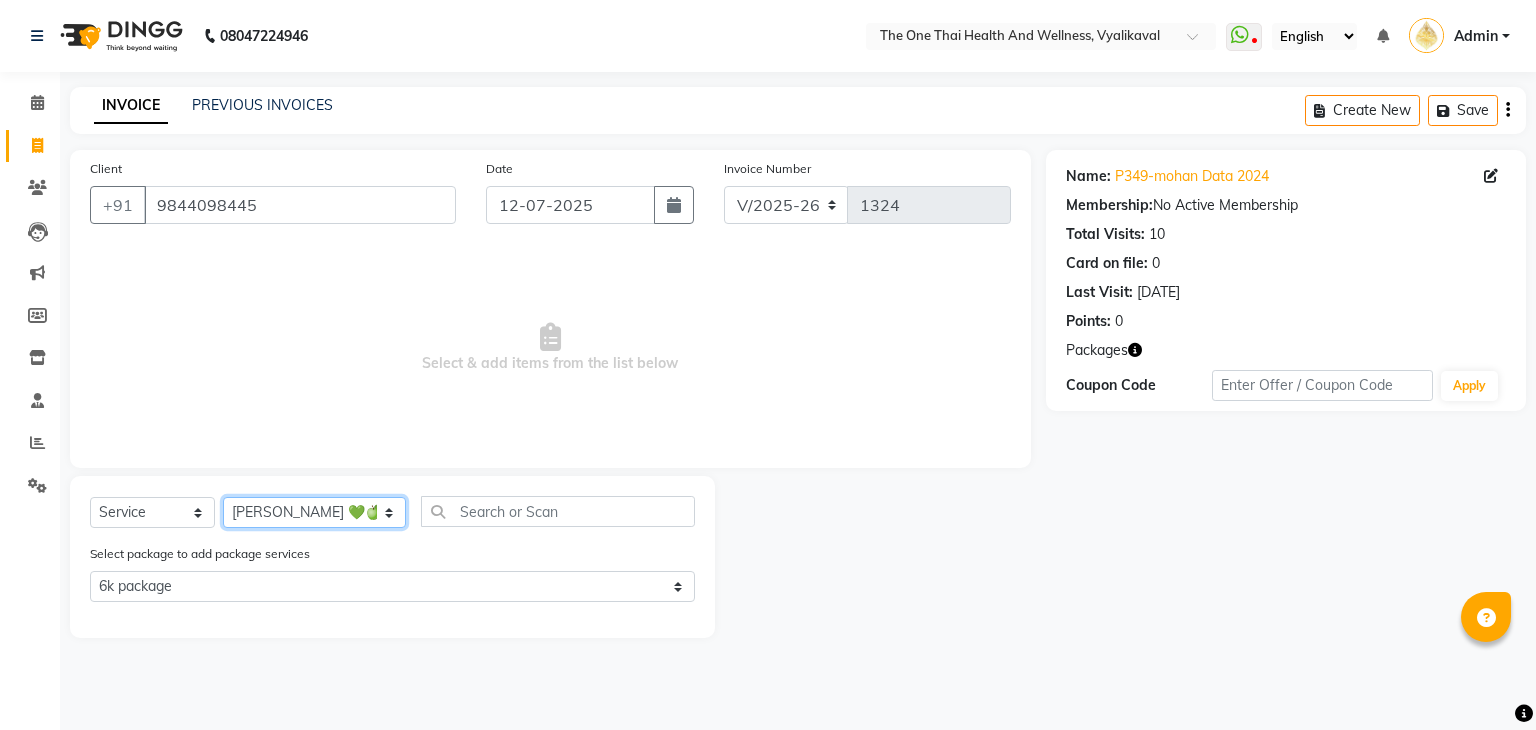 click on "Select Therapist Admin Alisha 💚🍏thai therapist Ammy ❤️northeast therapist Ammy thai 💚therapist Beauty 💚🍅thai therapist Ester - NE 🔴🔴🔴 Ester 🟢 -🇹🇭thai  Grace northeast standby Jeena thai 🟢therapist Jenny (alisha)🍏🍏 thai therapist Jenny (nana ) 2nd june🌹northeast  Leena Lilly 💚thai therapist Linda🎃💚thai therapist  Liza 🔴north east  Lucky thai 🪀💚therapist  Miya ❤️ northeast  Nana 🍅 northeast  Nana 🍏💚thai therapist  Orange 🧡thai therapist  Pema 🍅north east therapist  receptionist  Rosie ❤️northeast therapist ❤️ Sania (nana) 🍏🍏thai therapist Sara 💚💚thai therapist second login  Sofia thai therapist 🍏" 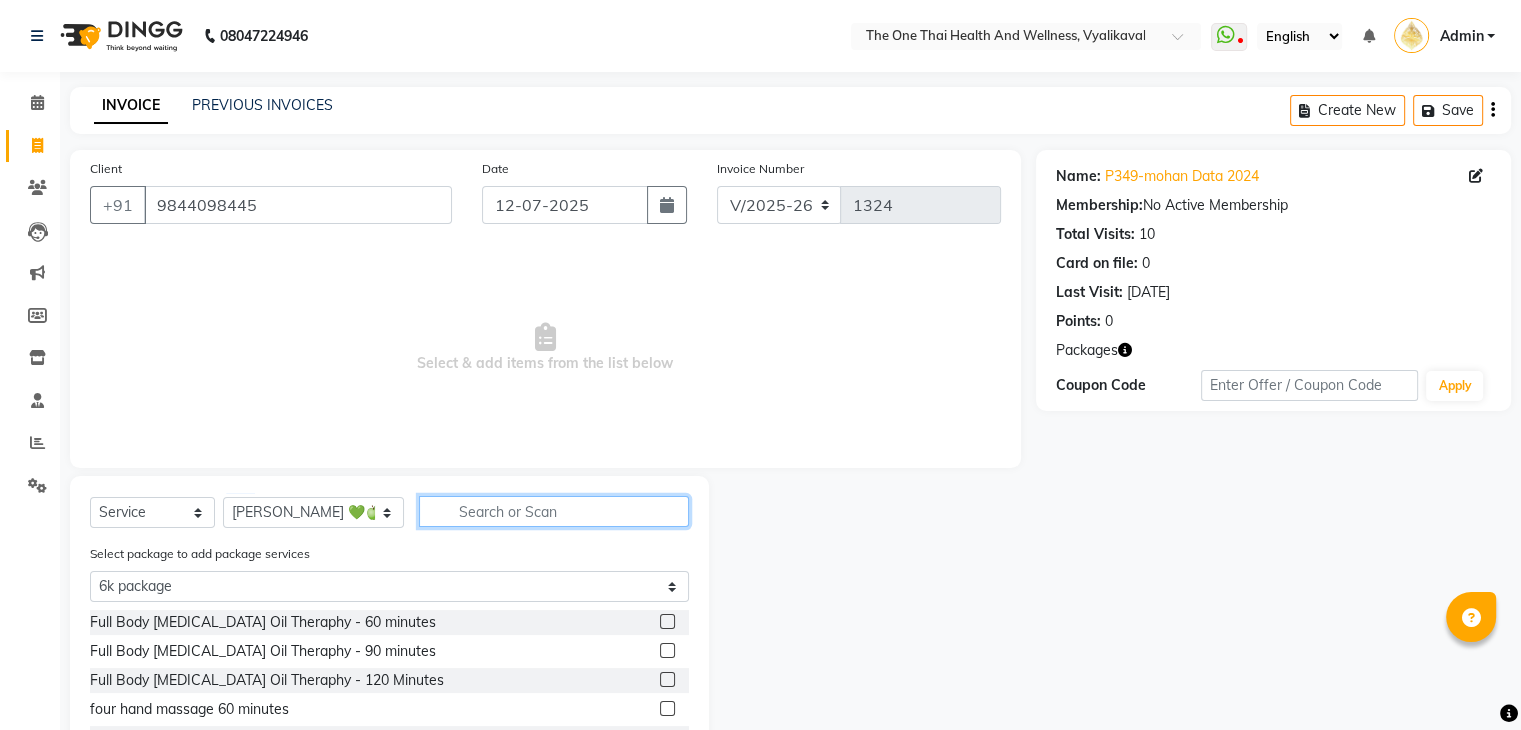 click 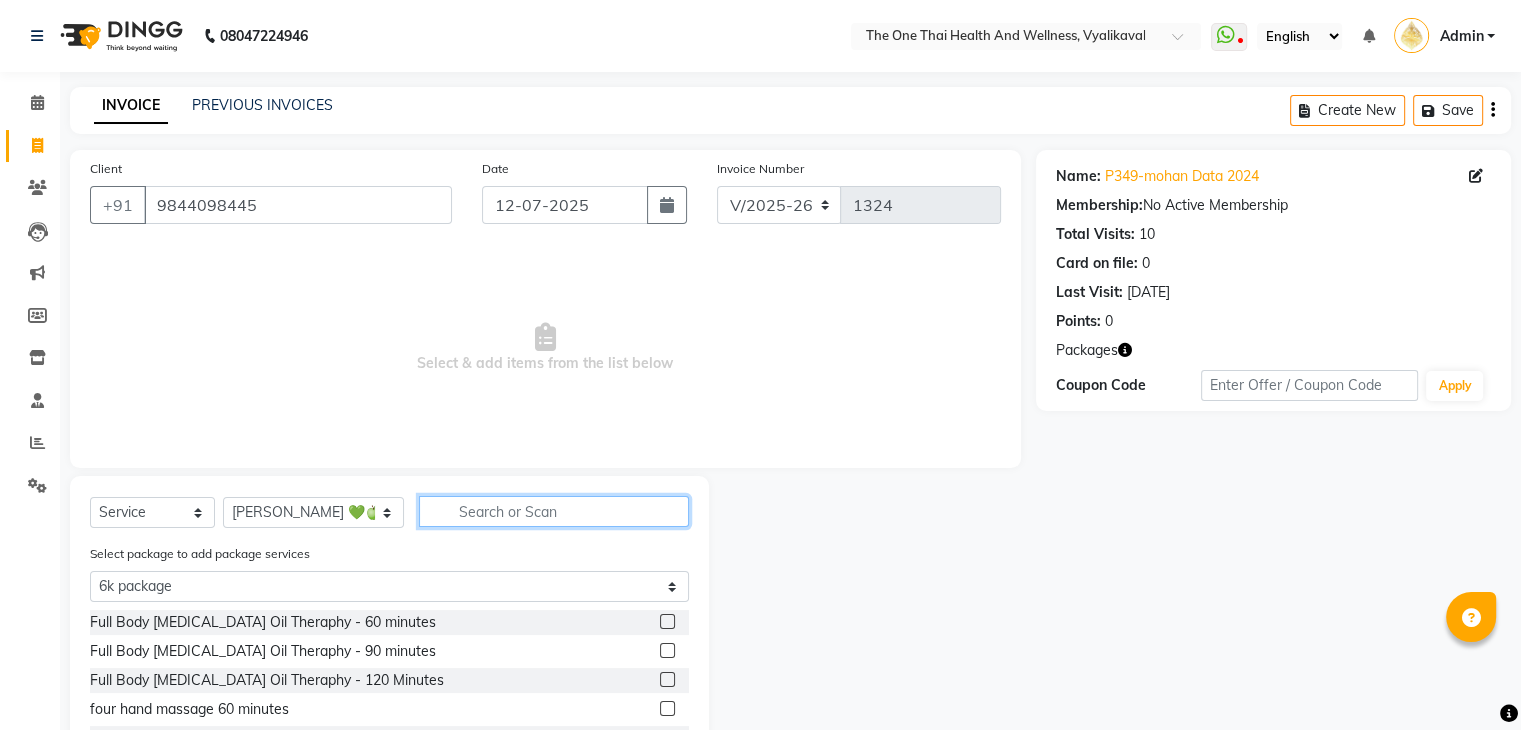 type on "d" 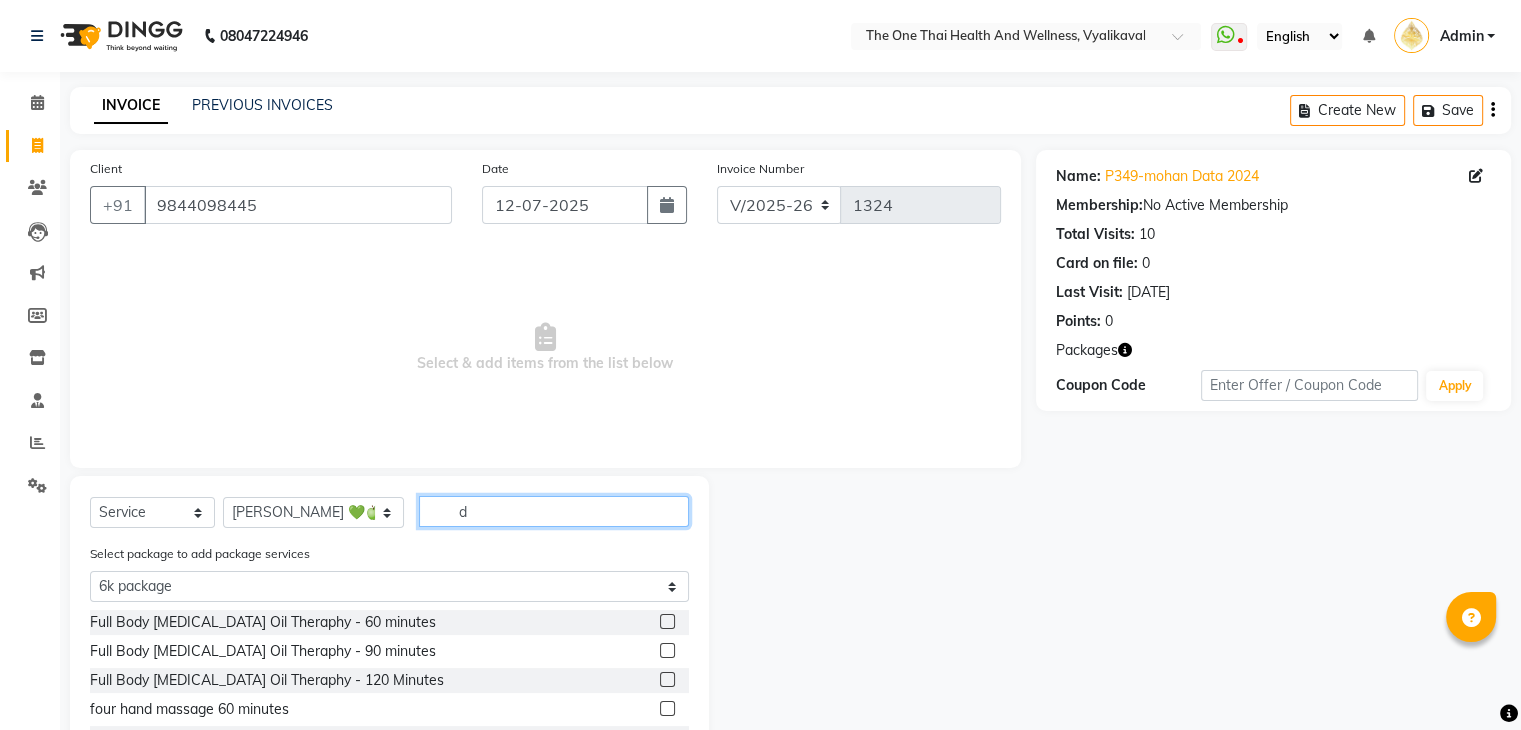 select on "0: undefined" 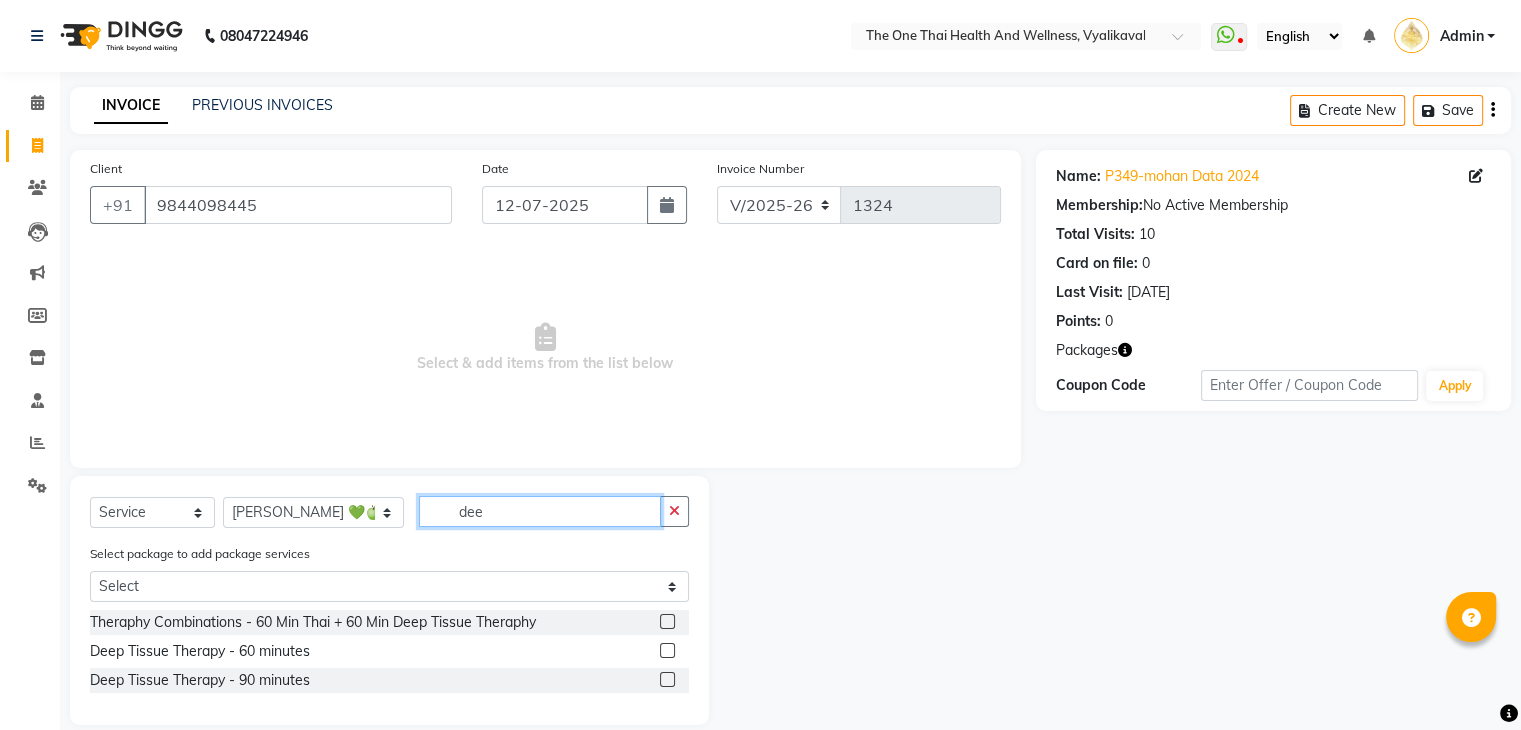 type on "dee" 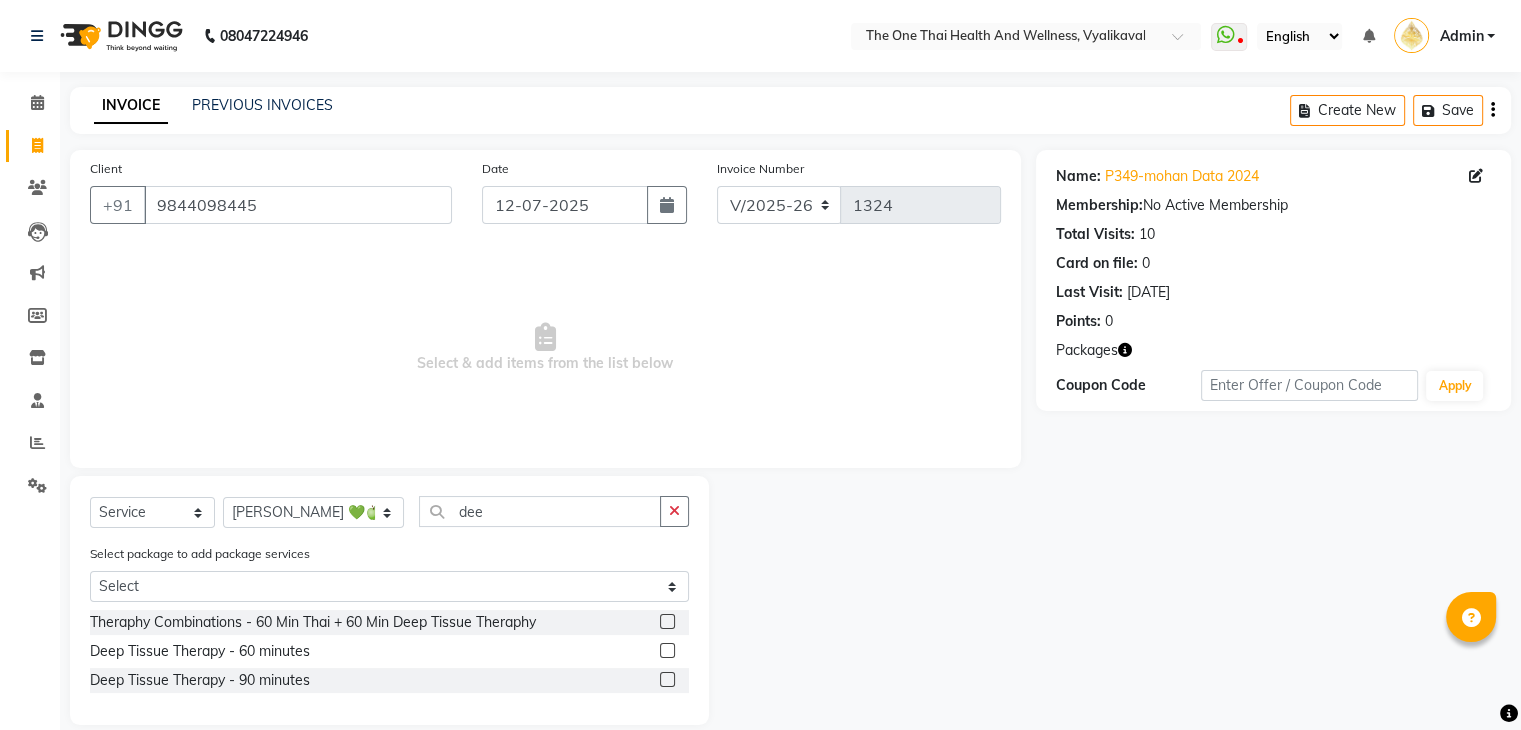 click 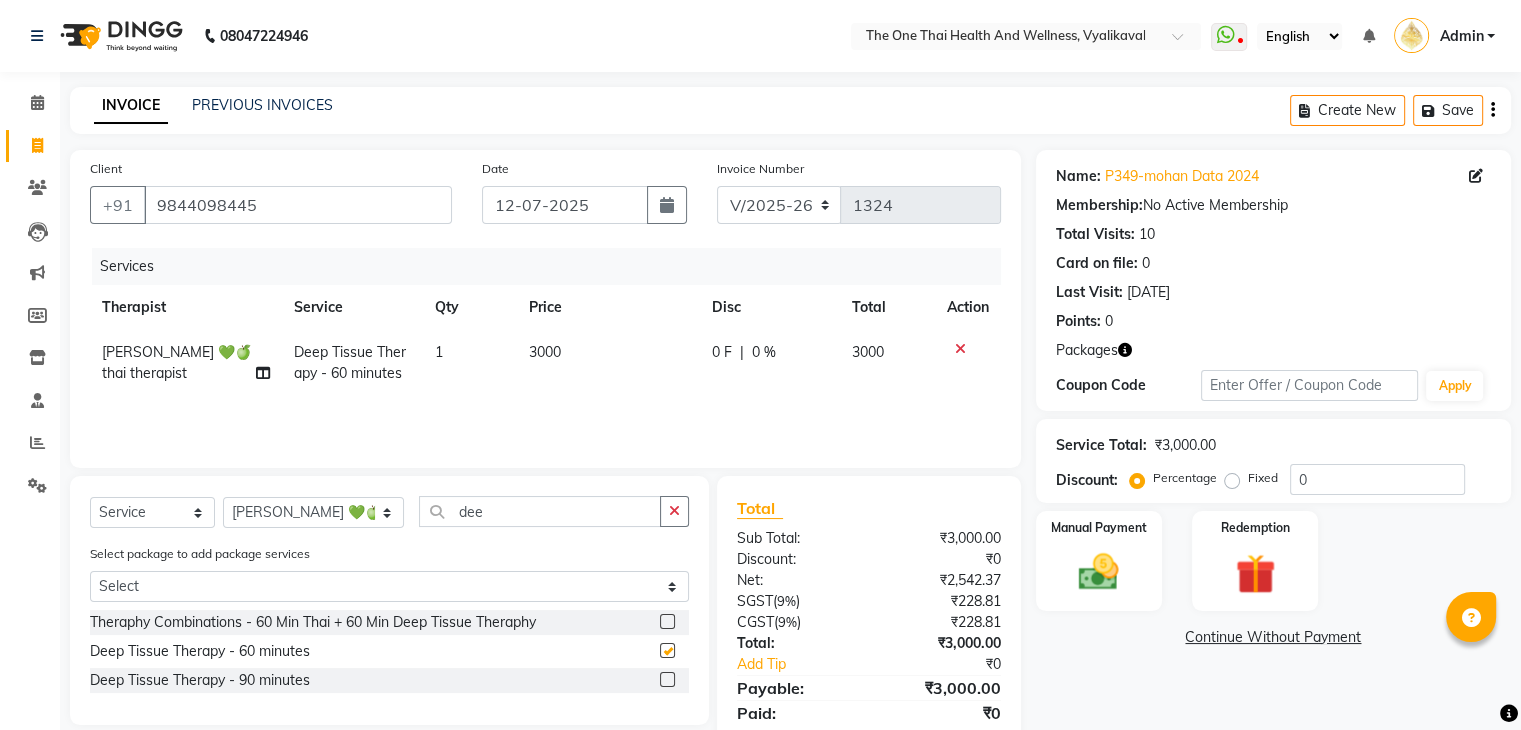 checkbox on "false" 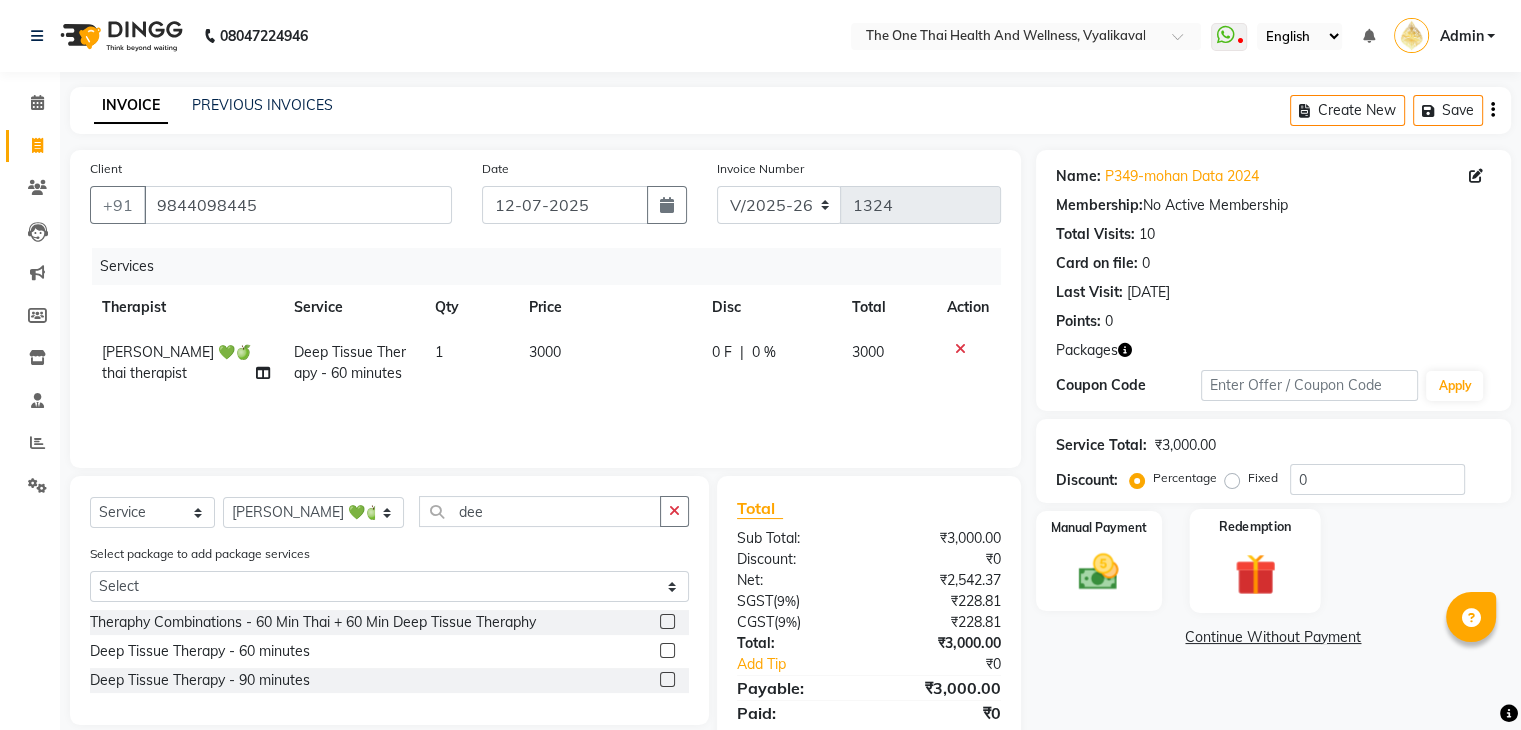 click on "Redemption" 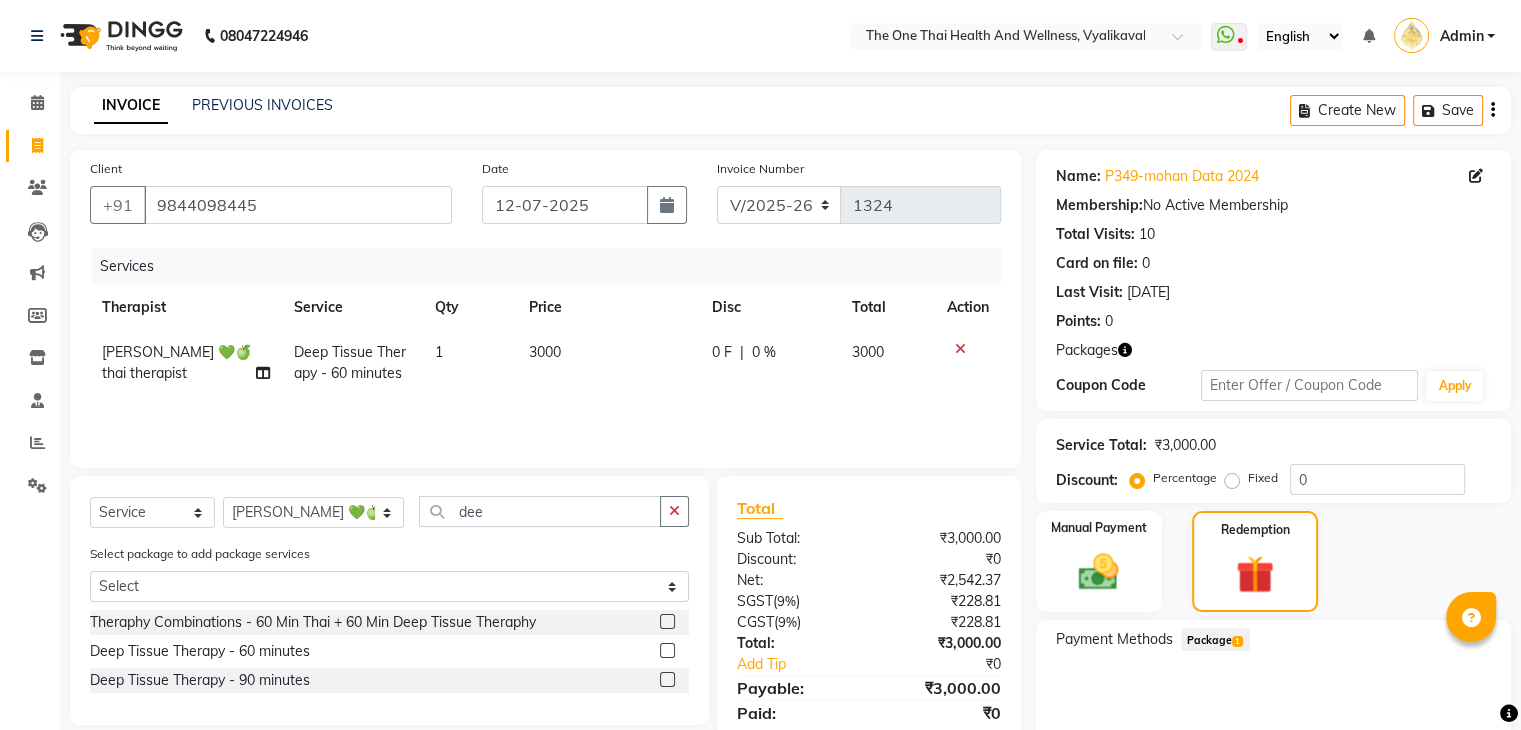 click on "Package  1" 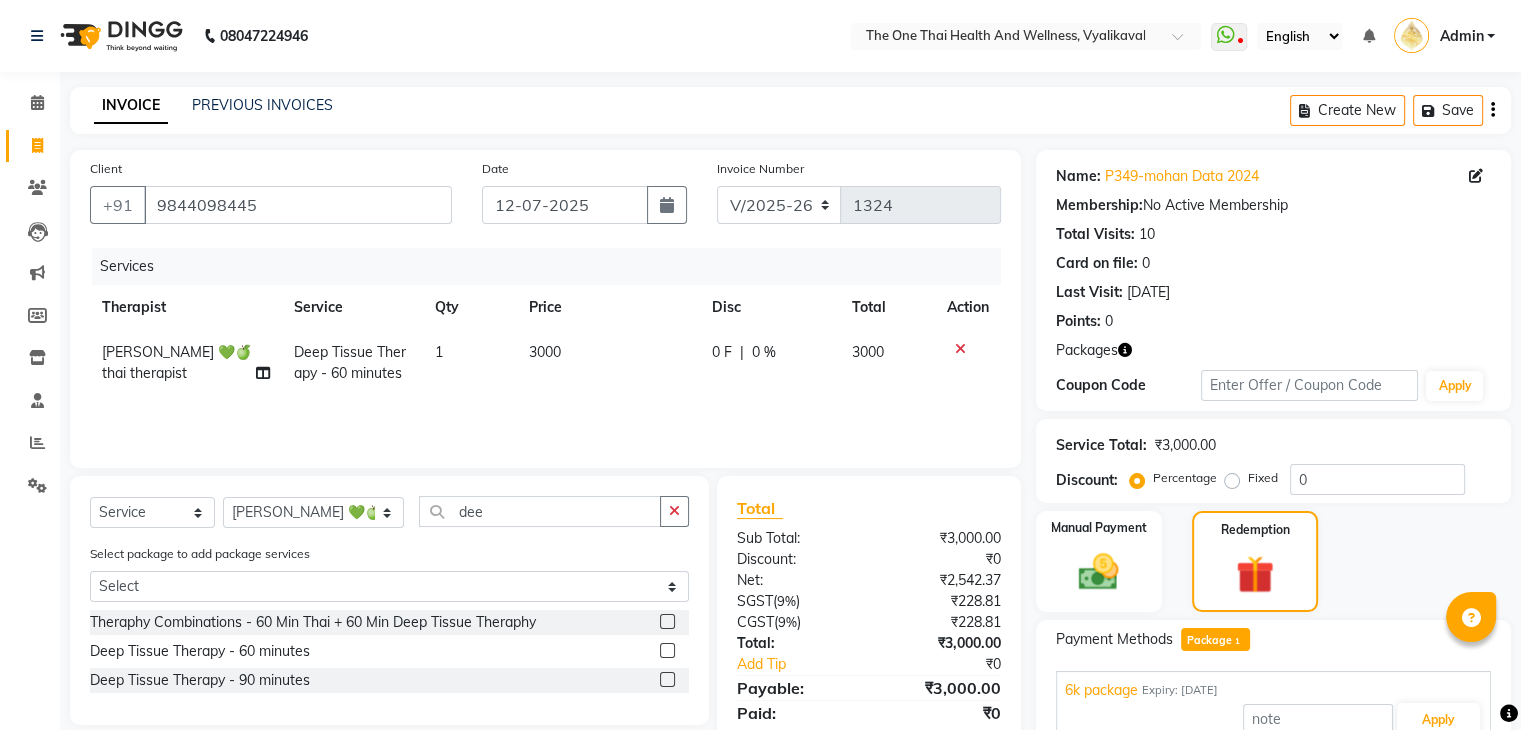 click on "Manual Payment Redemption" 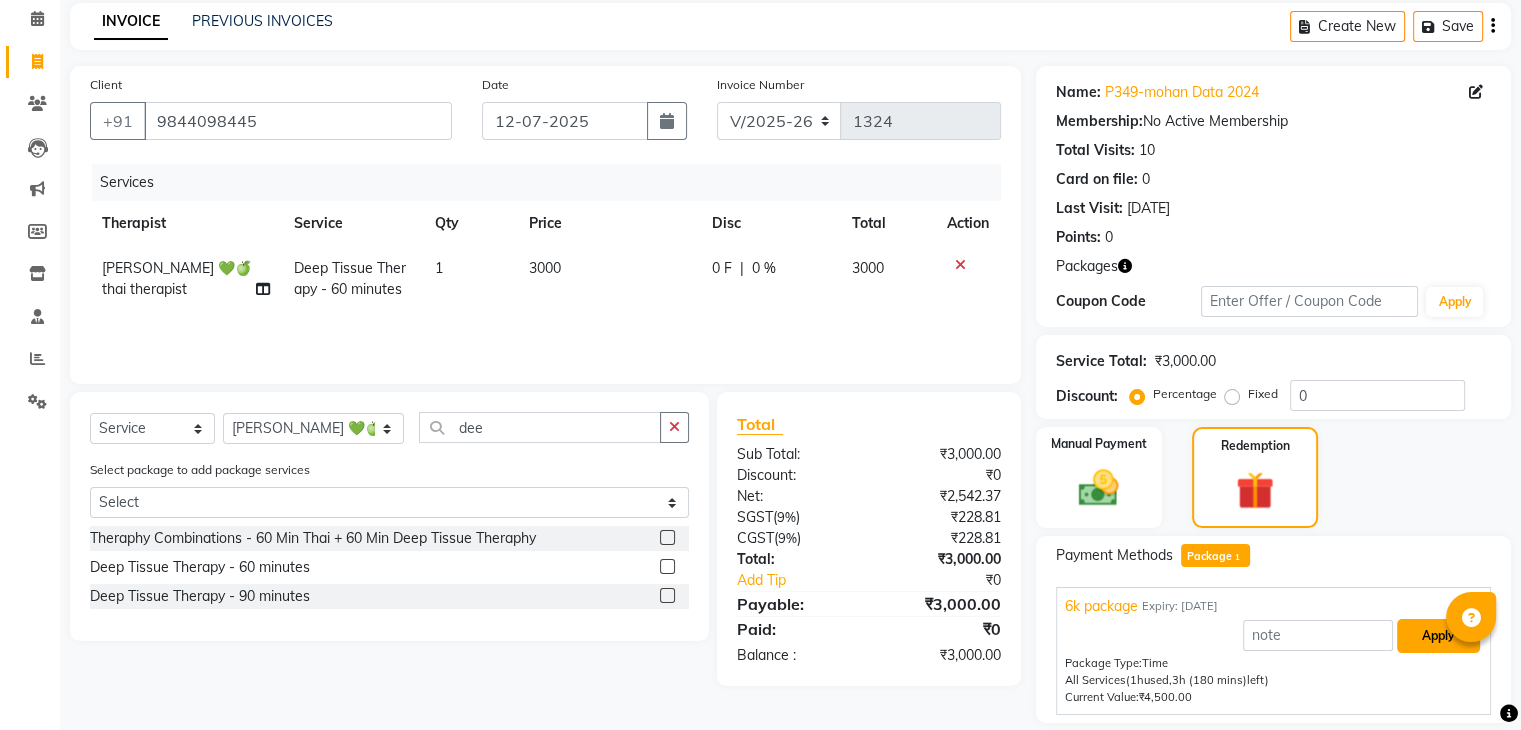 click on "Apply" at bounding box center (1438, 636) 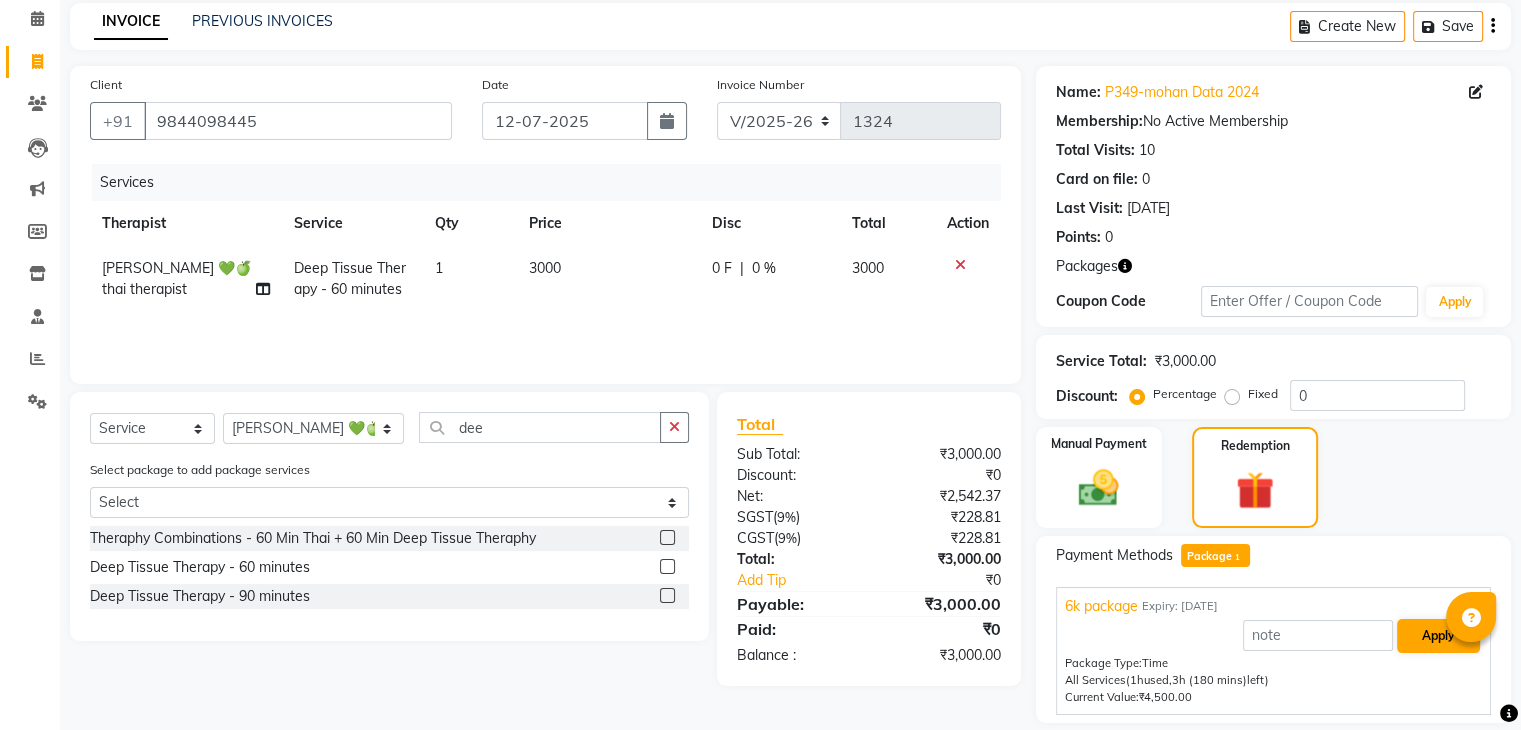 scroll, scrollTop: 80, scrollLeft: 0, axis: vertical 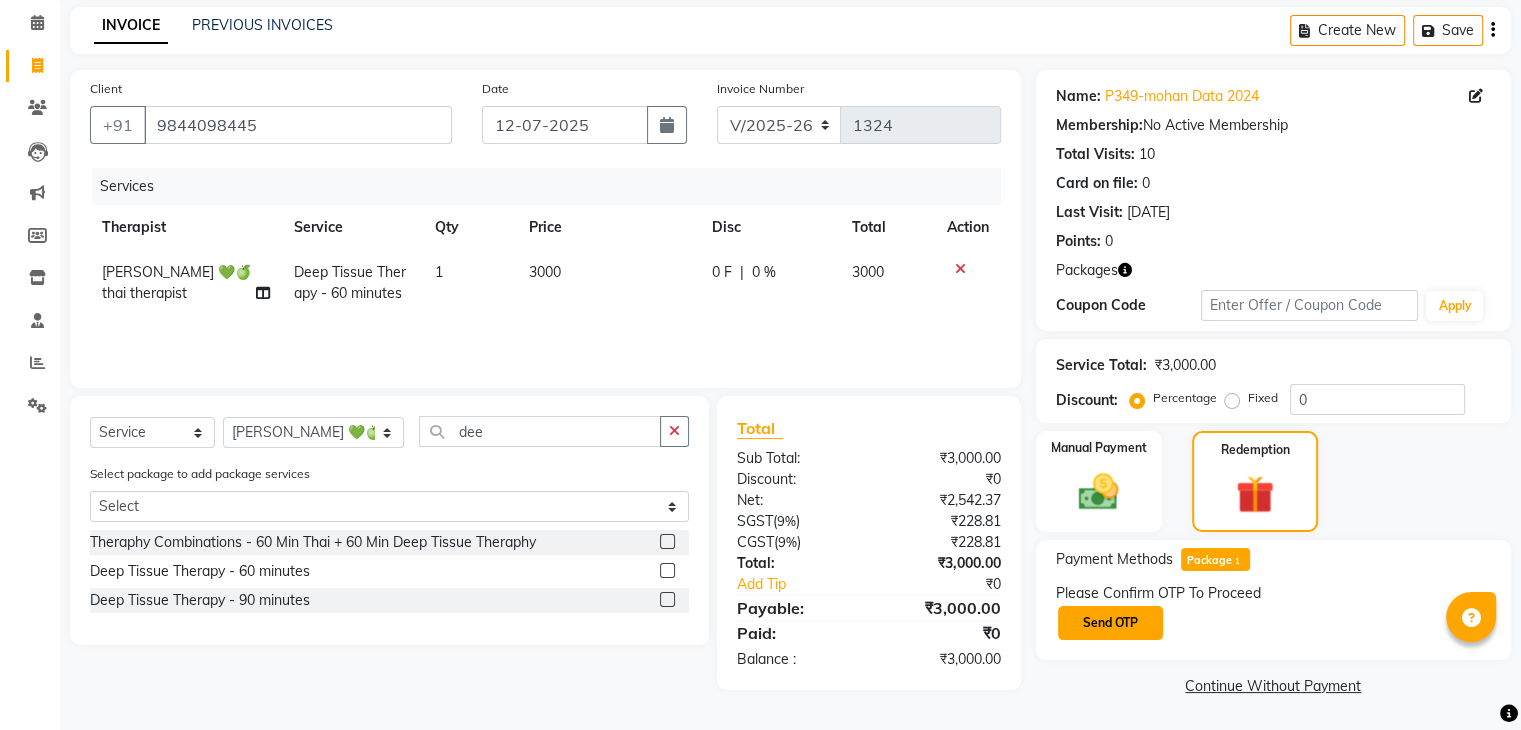 click on "Send OTP" 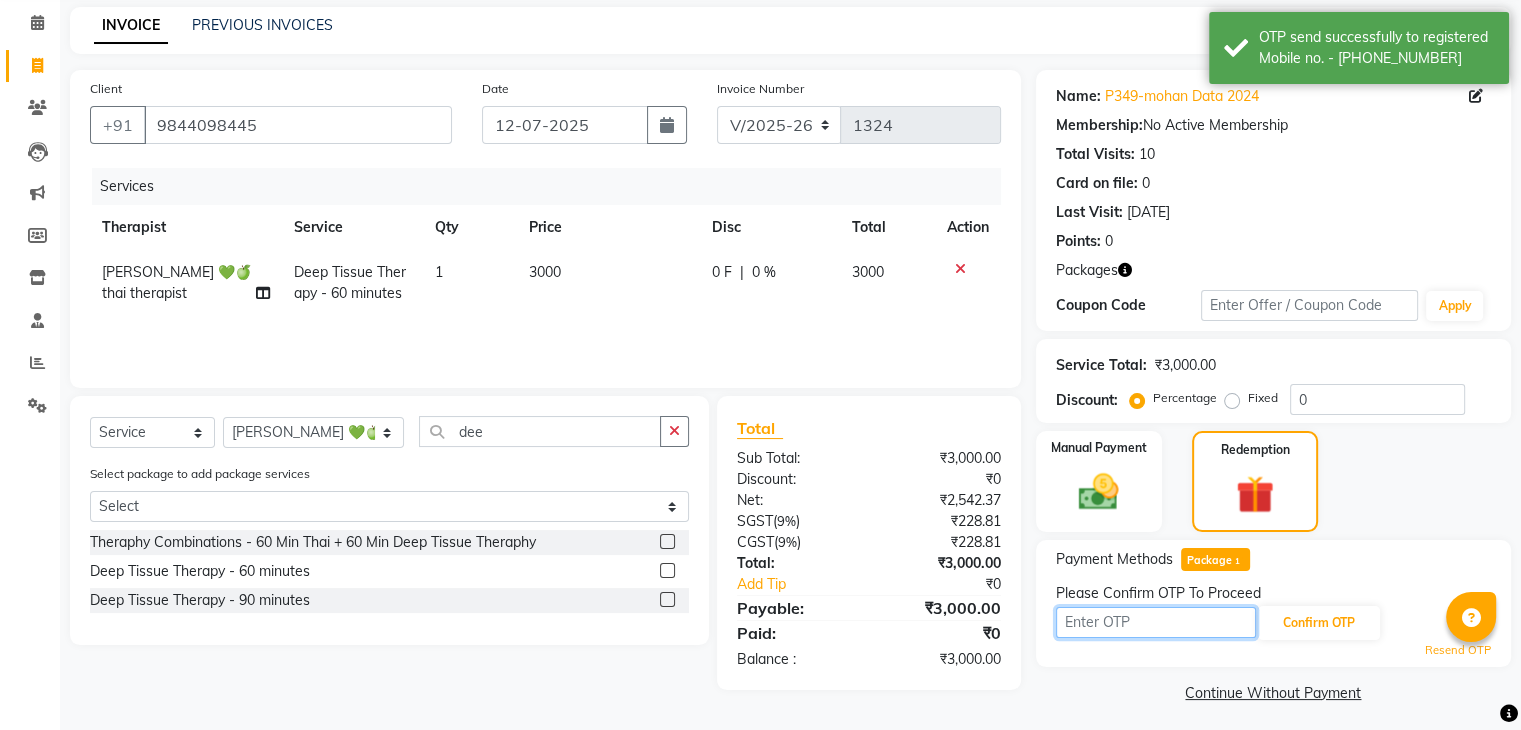 click at bounding box center (1156, 622) 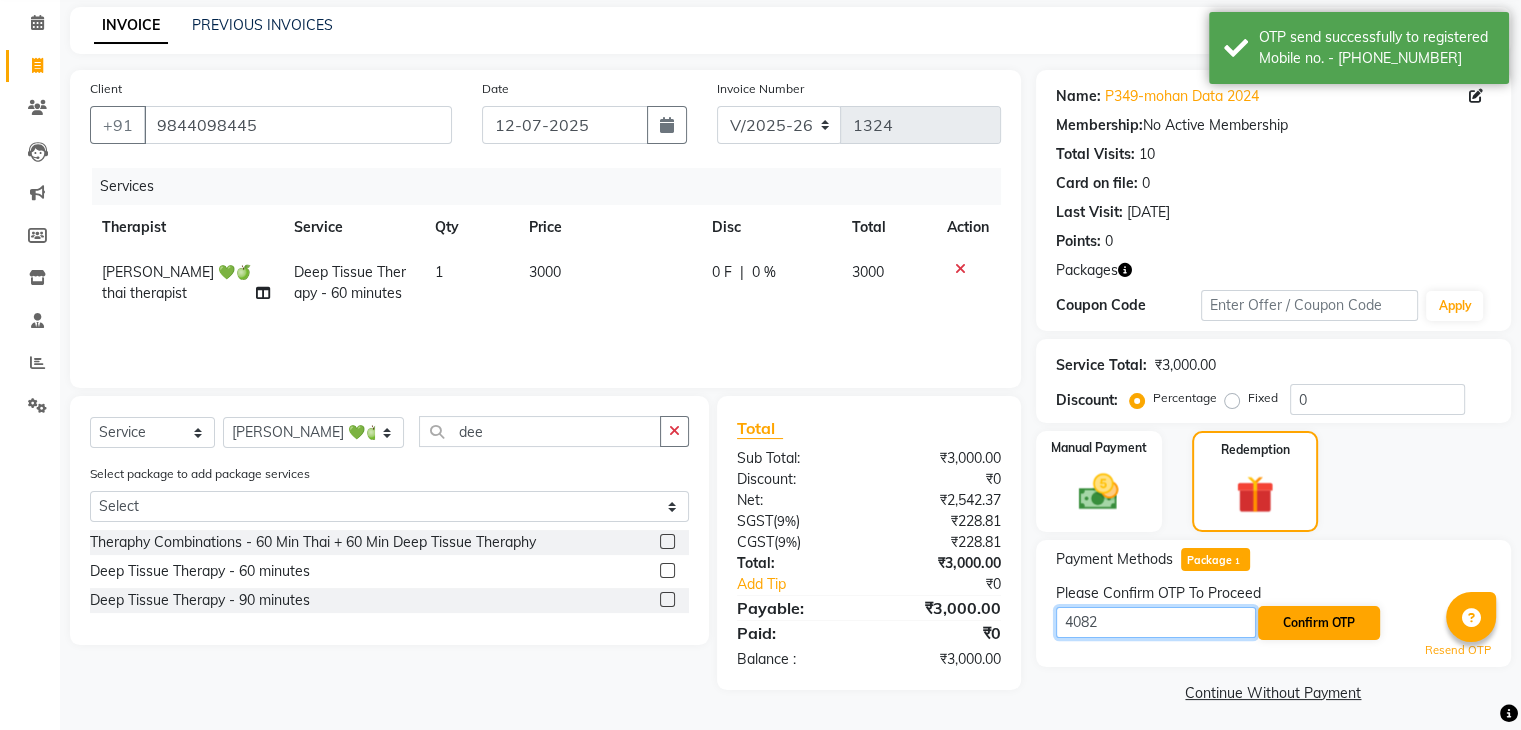 type on "4082" 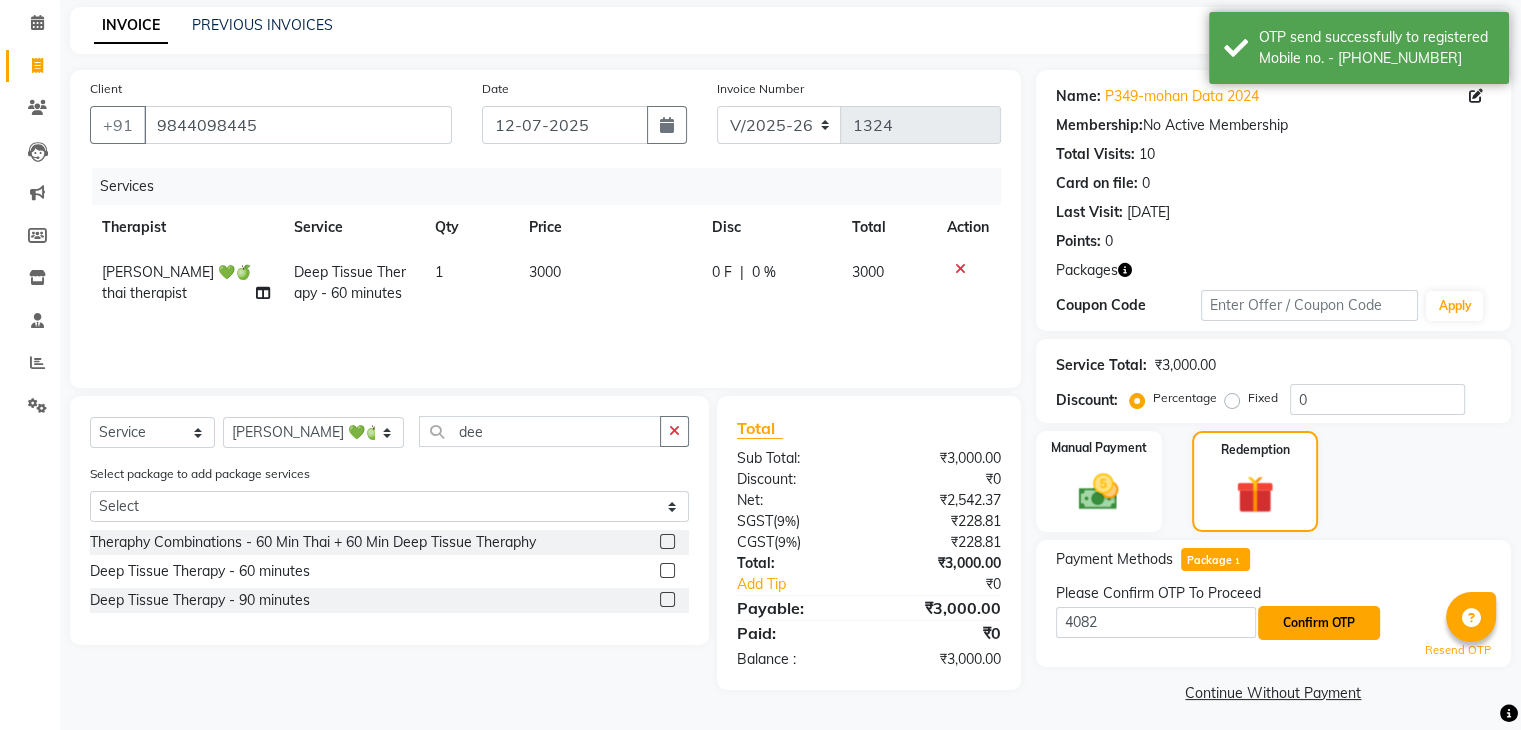 click on "Confirm OTP" 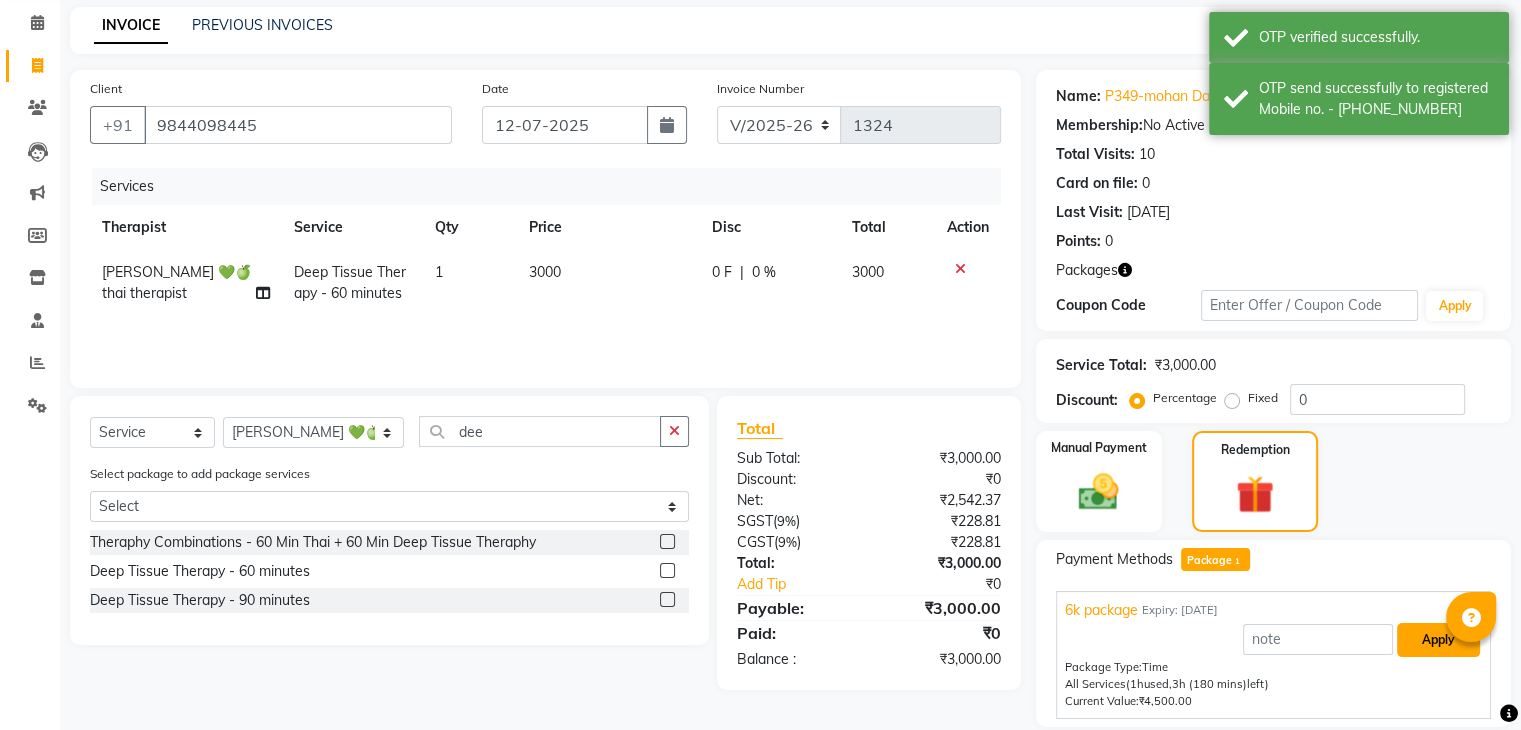 click on "Apply" at bounding box center (1438, 640) 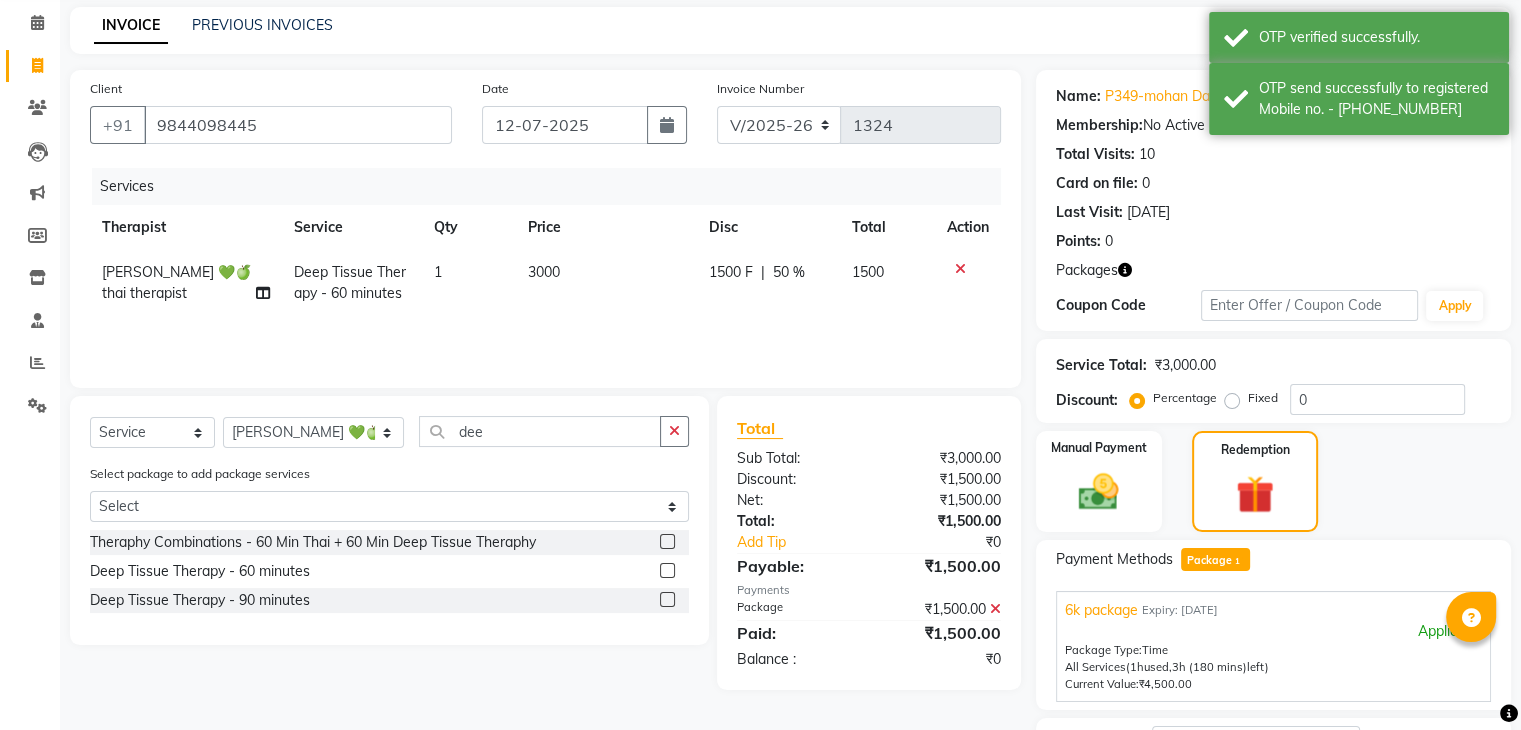 scroll, scrollTop: 184, scrollLeft: 0, axis: vertical 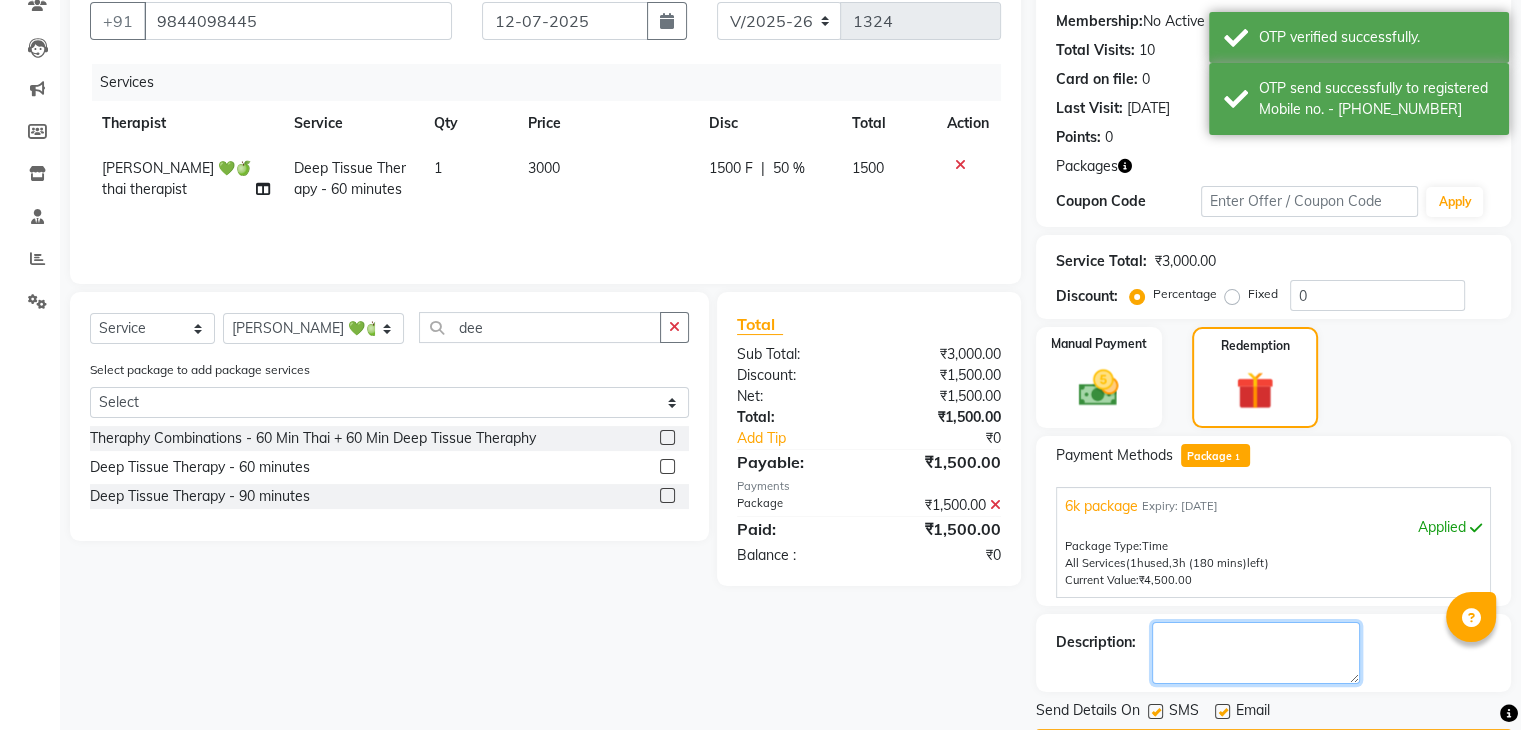 click 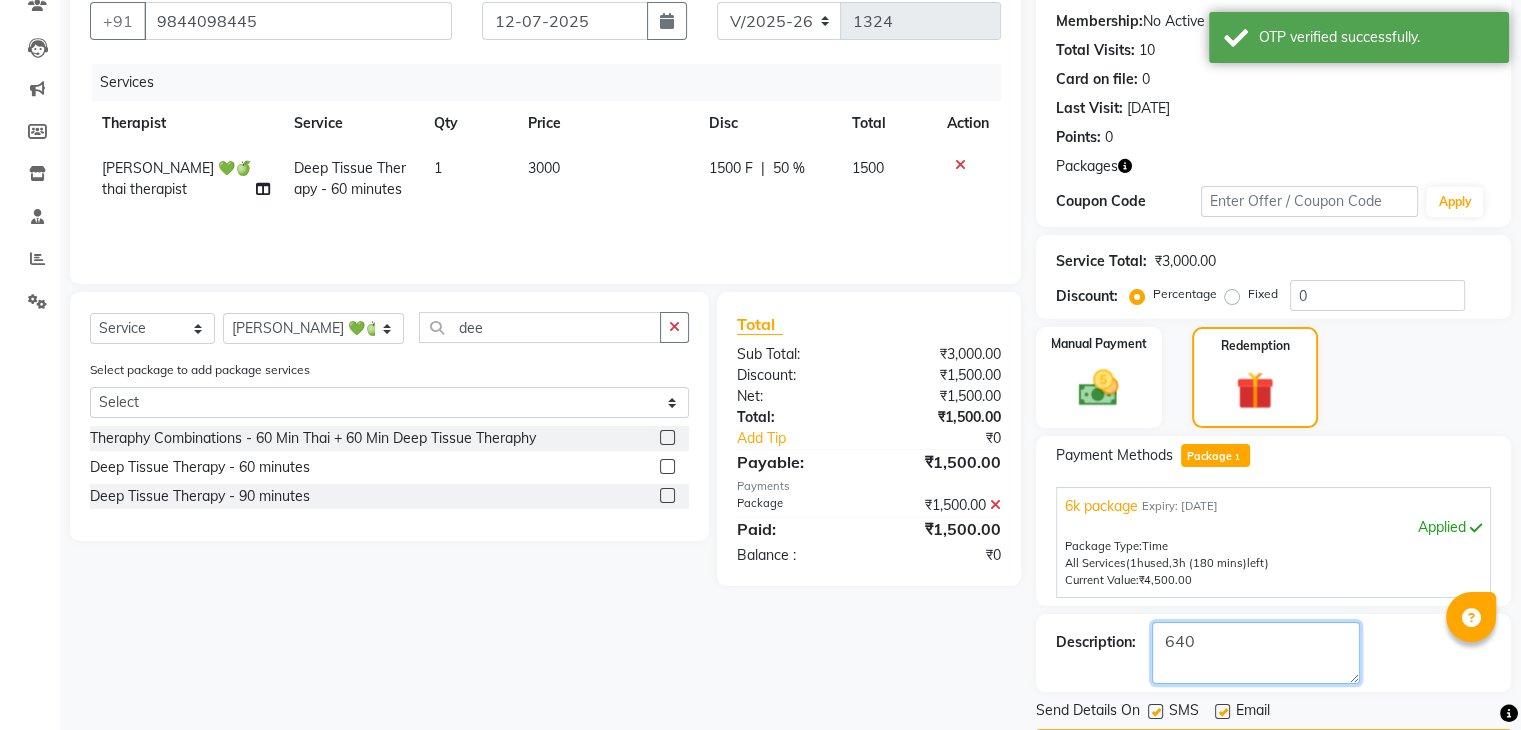 type on "640" 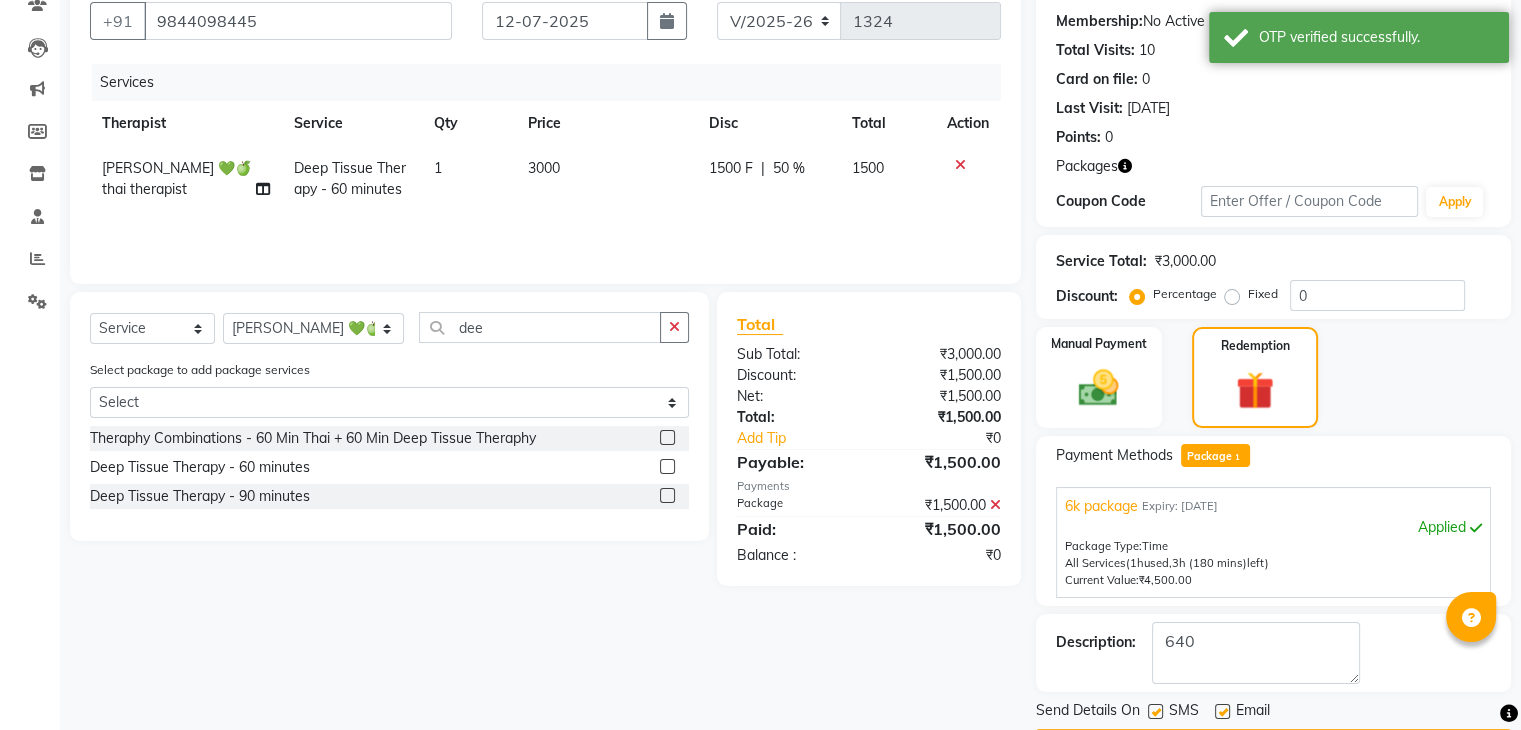 click 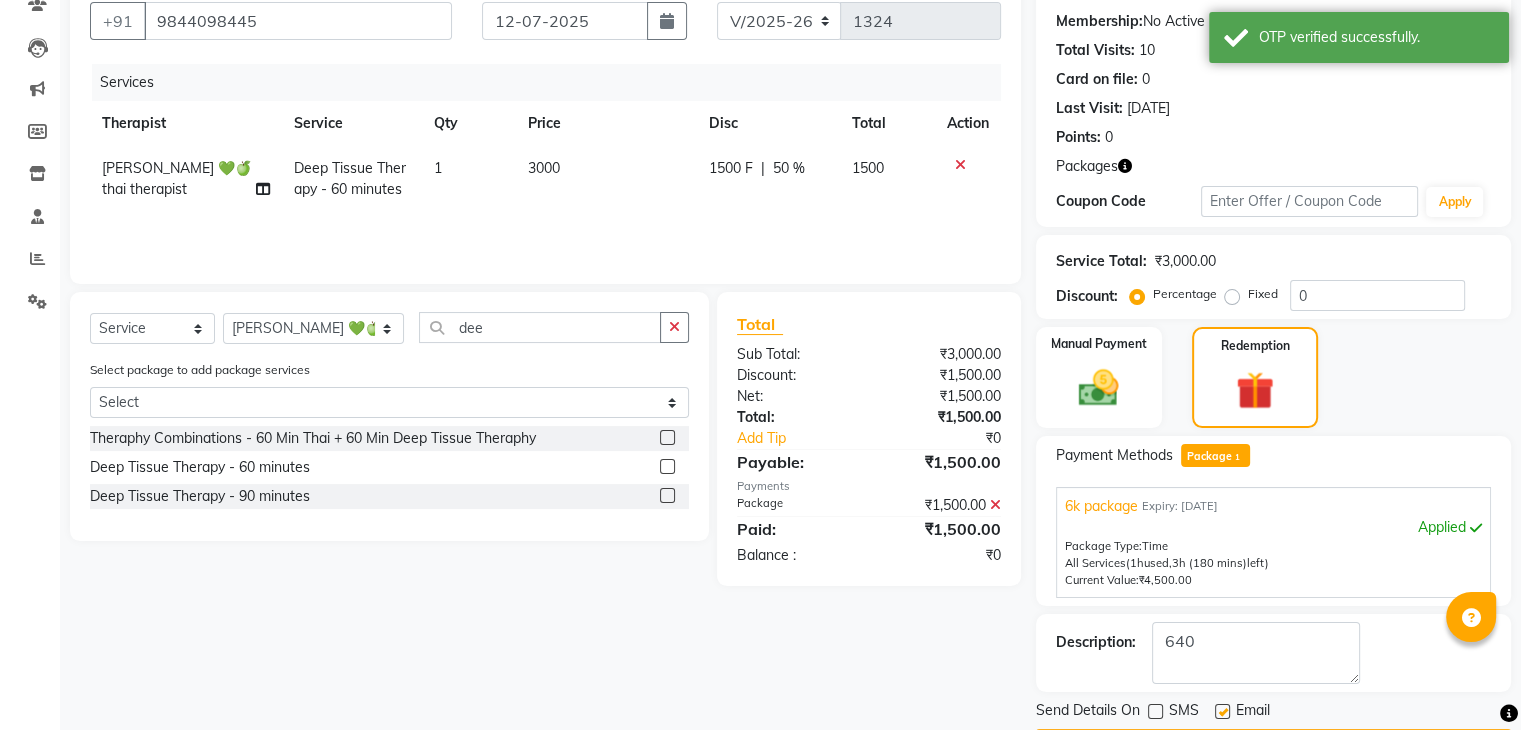 scroll, scrollTop: 243, scrollLeft: 0, axis: vertical 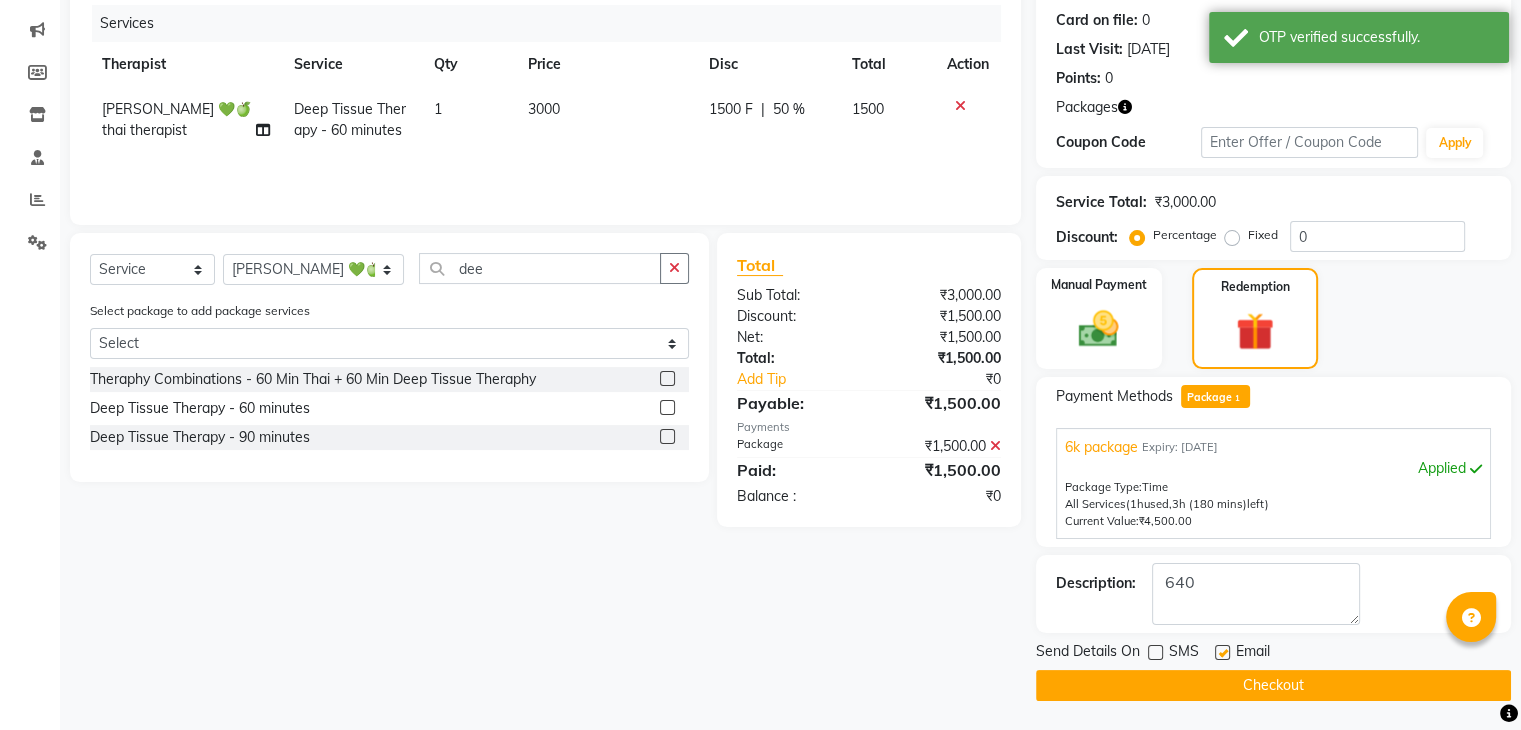 click on "Checkout" 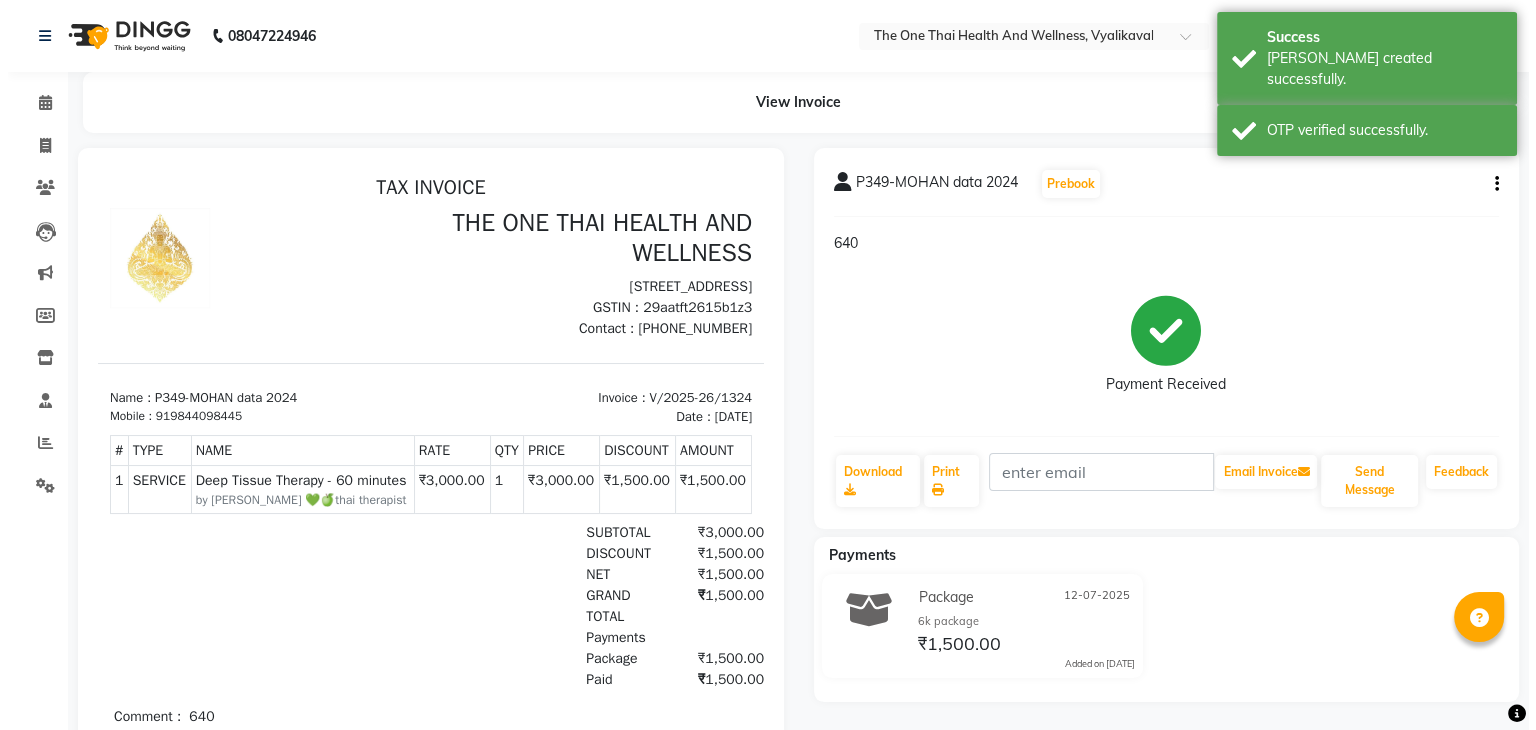 scroll, scrollTop: 0, scrollLeft: 0, axis: both 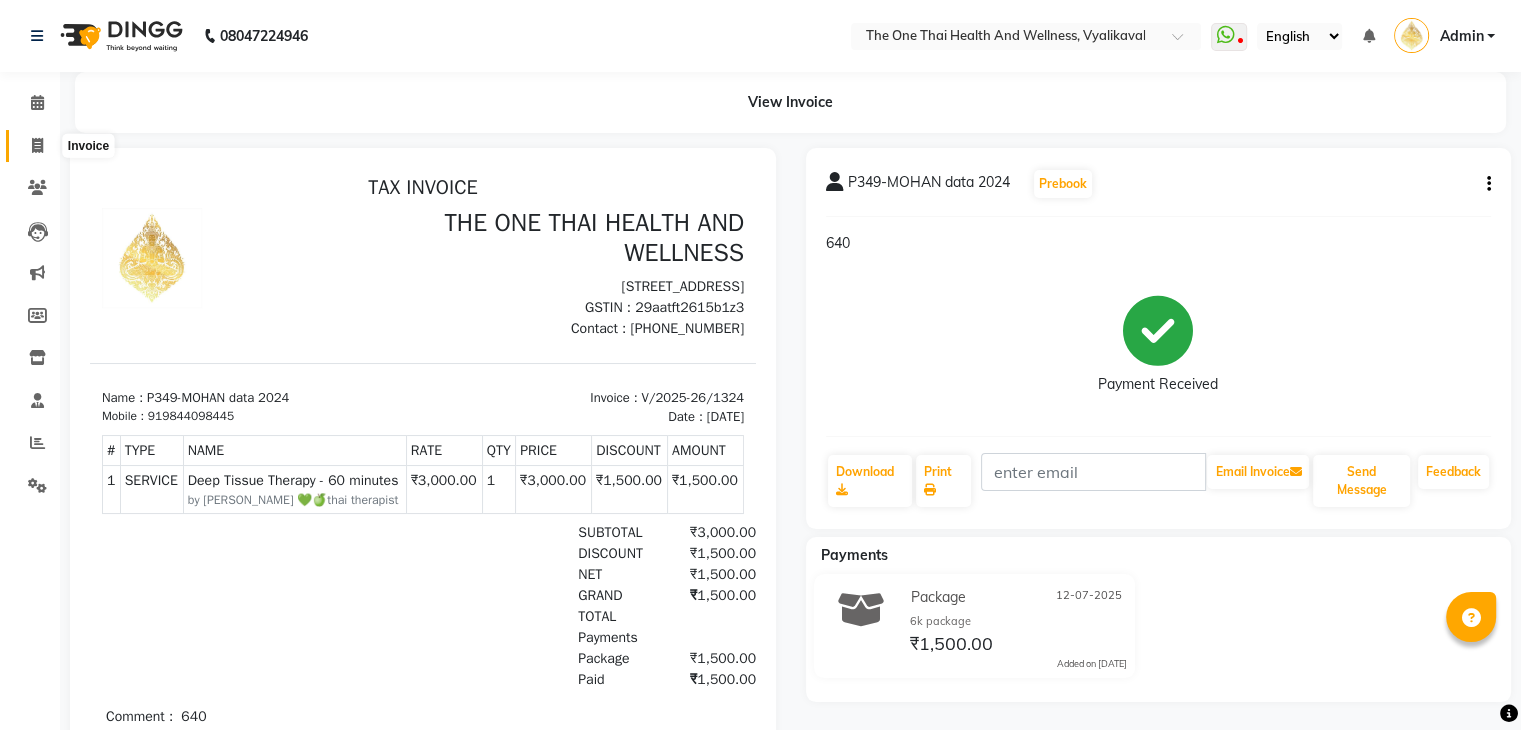 click 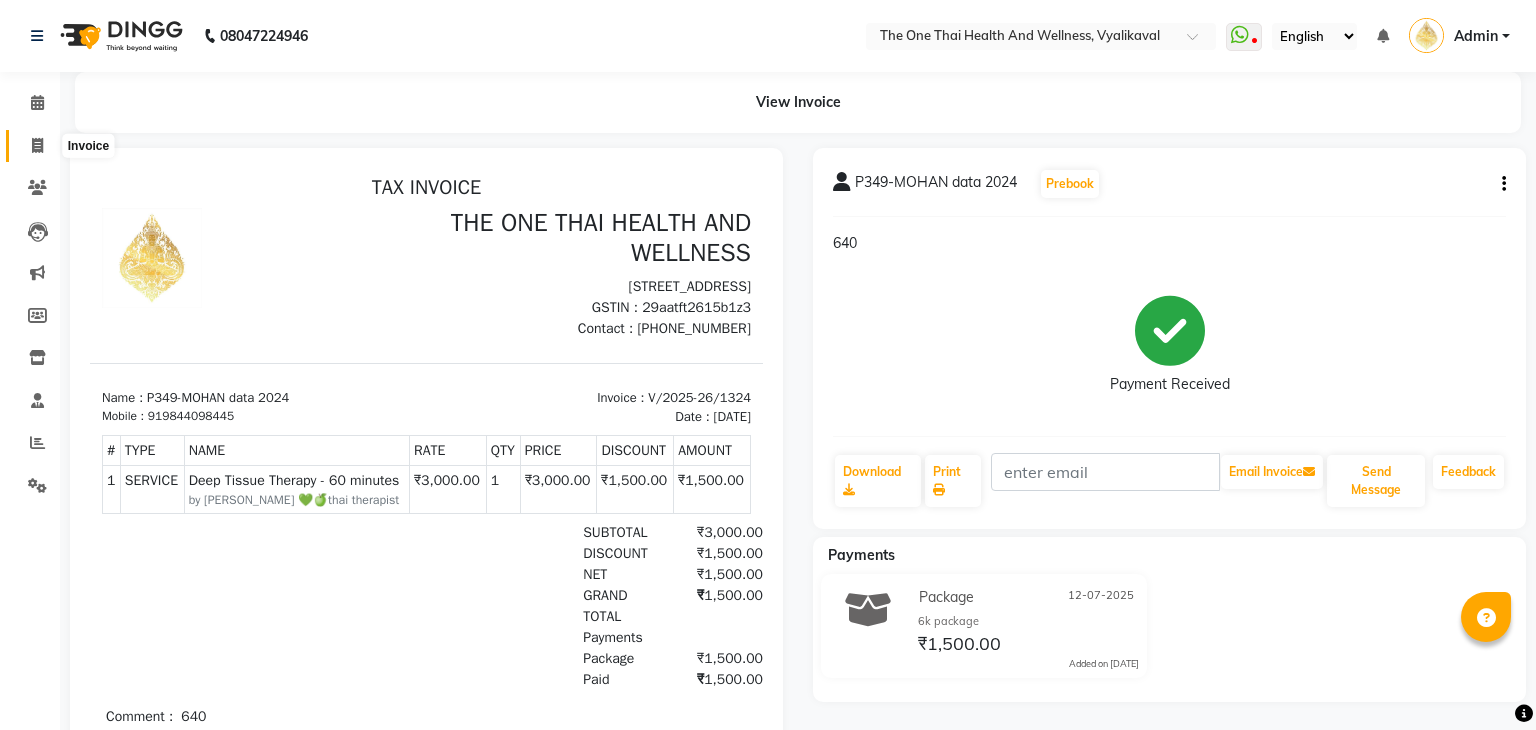 select on "5972" 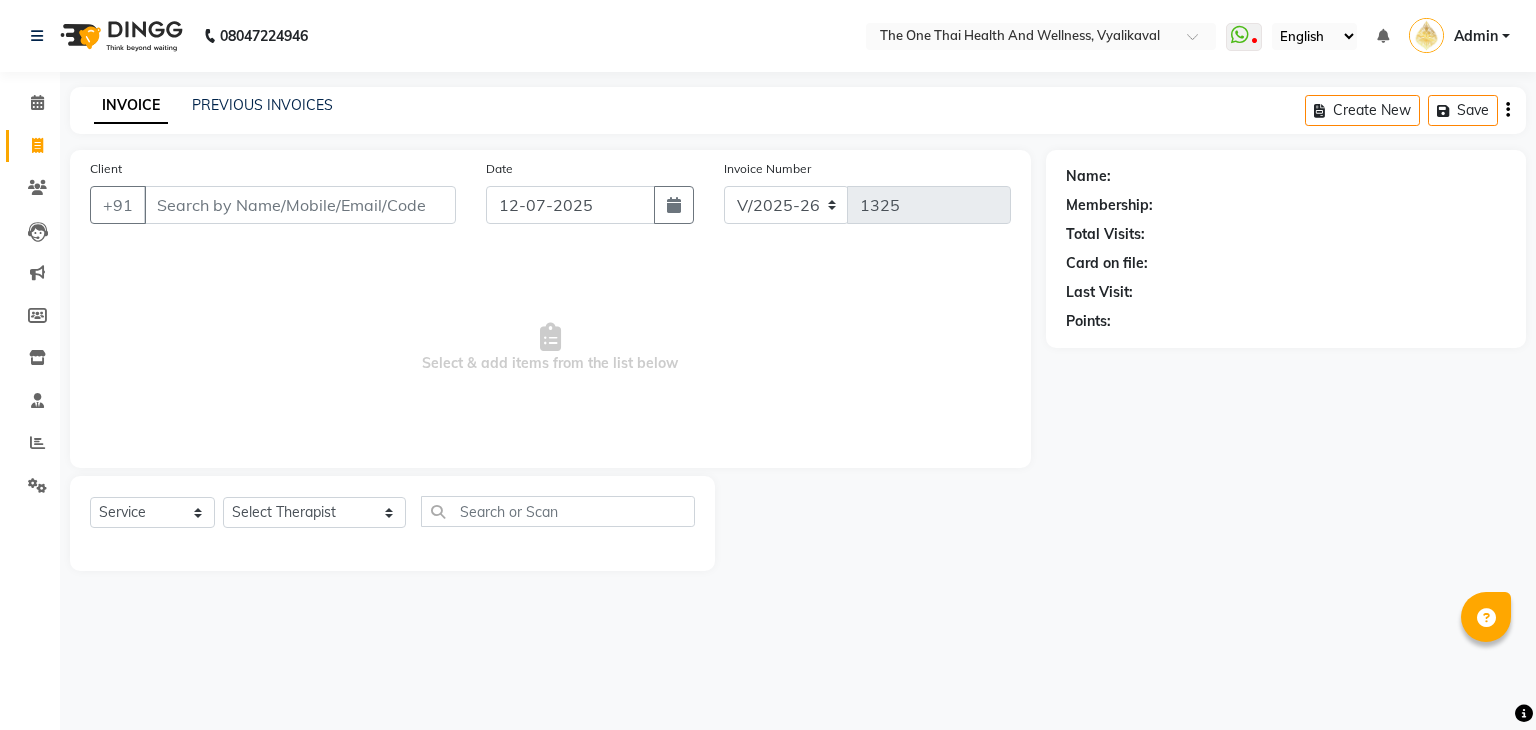 click on "Client" at bounding box center [300, 205] 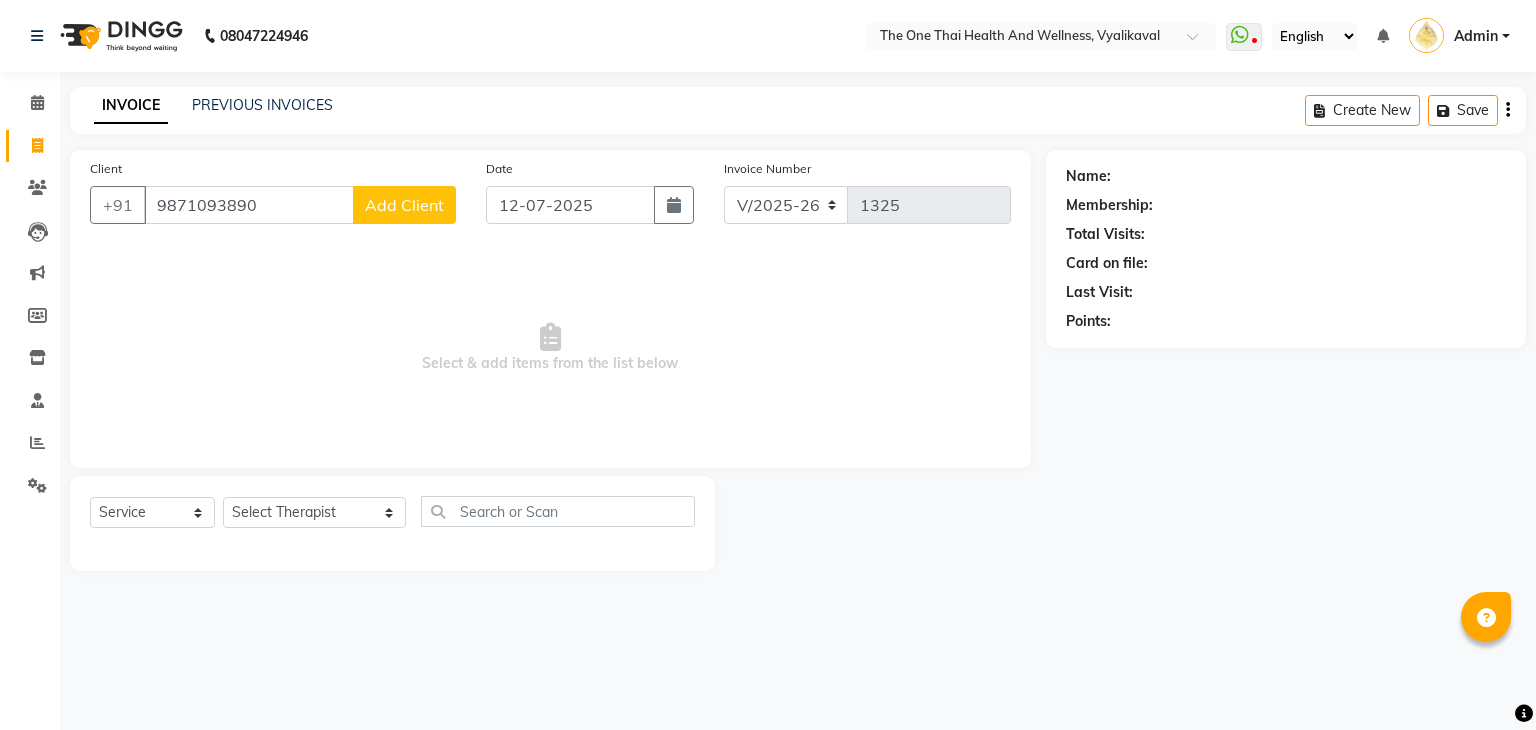 type on "9871093890" 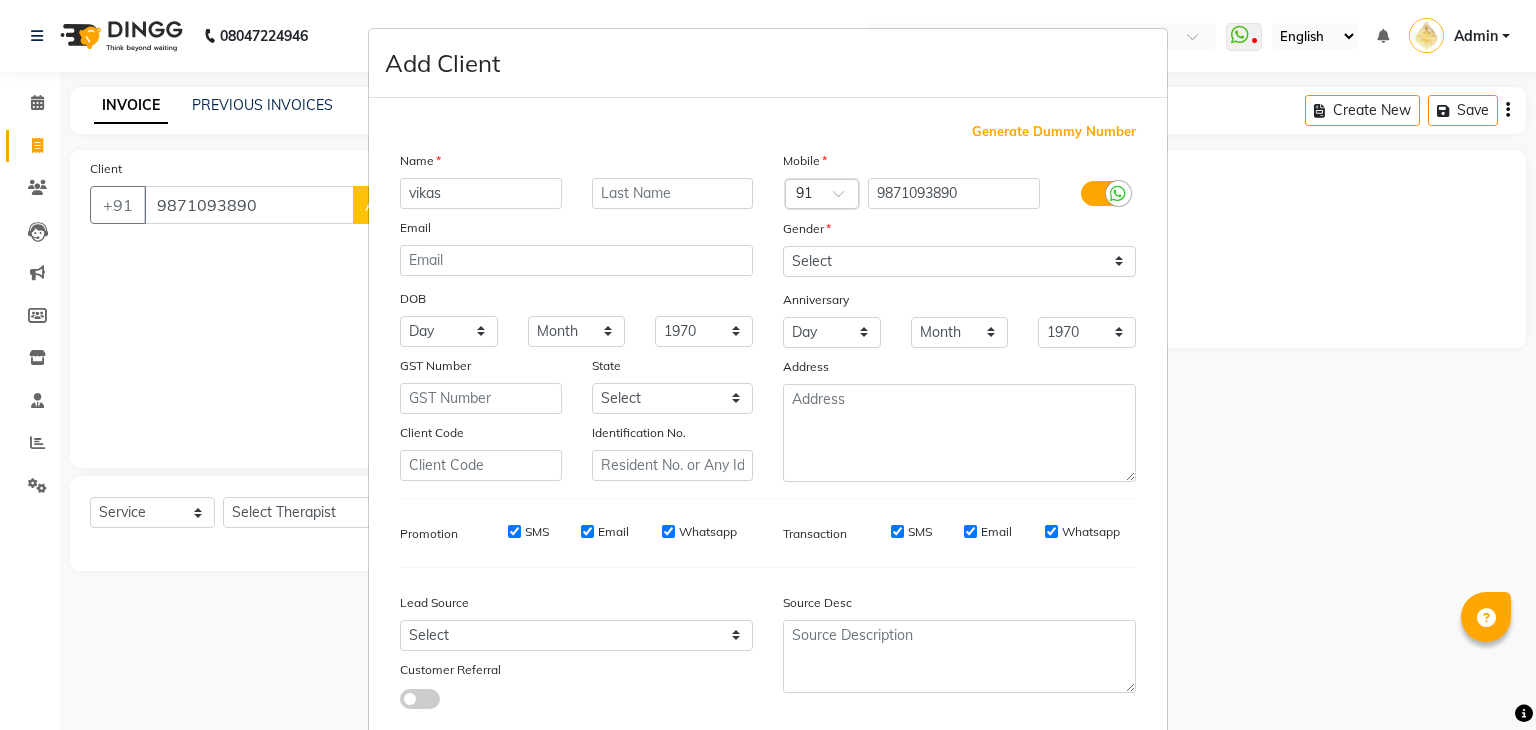 type on "vikas" 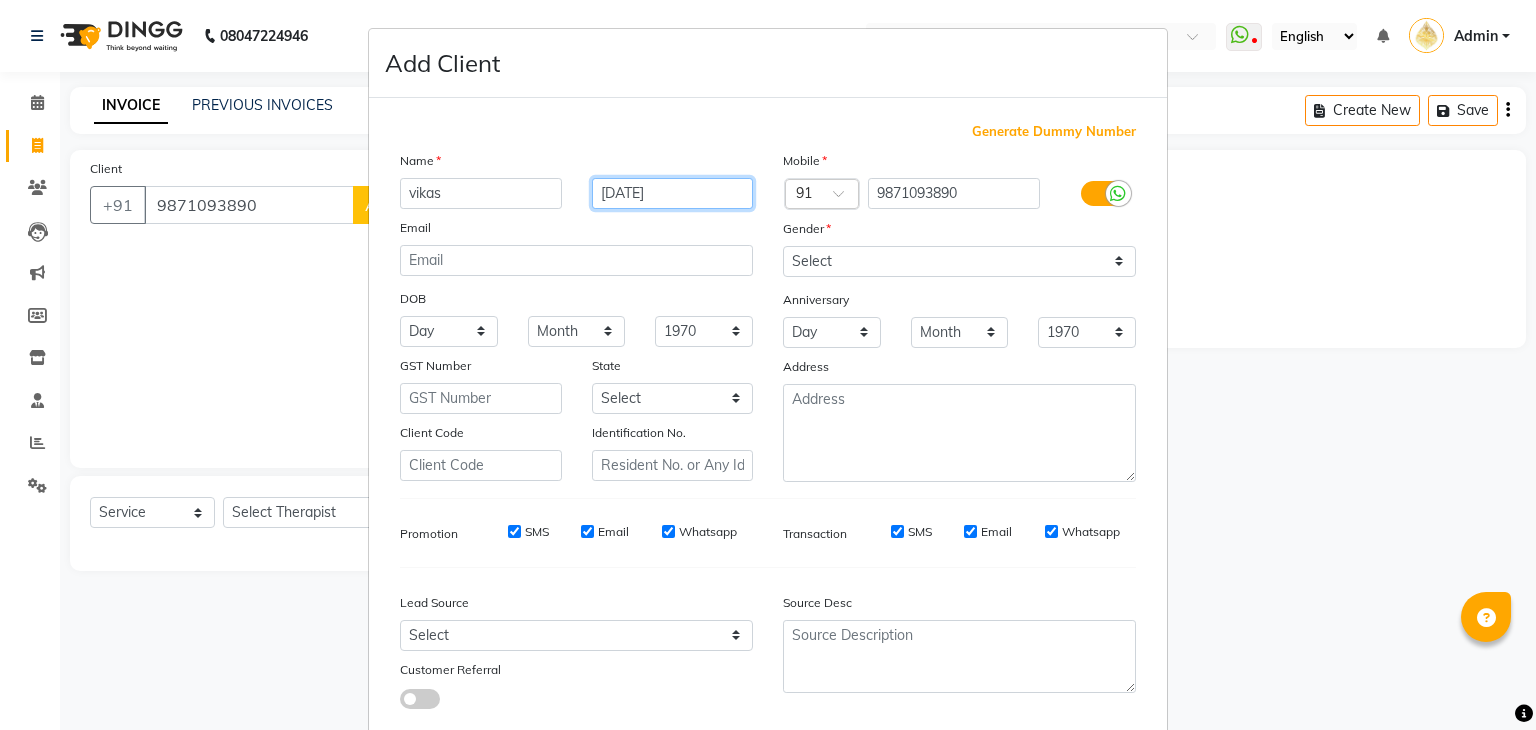 type on "[DATE]" 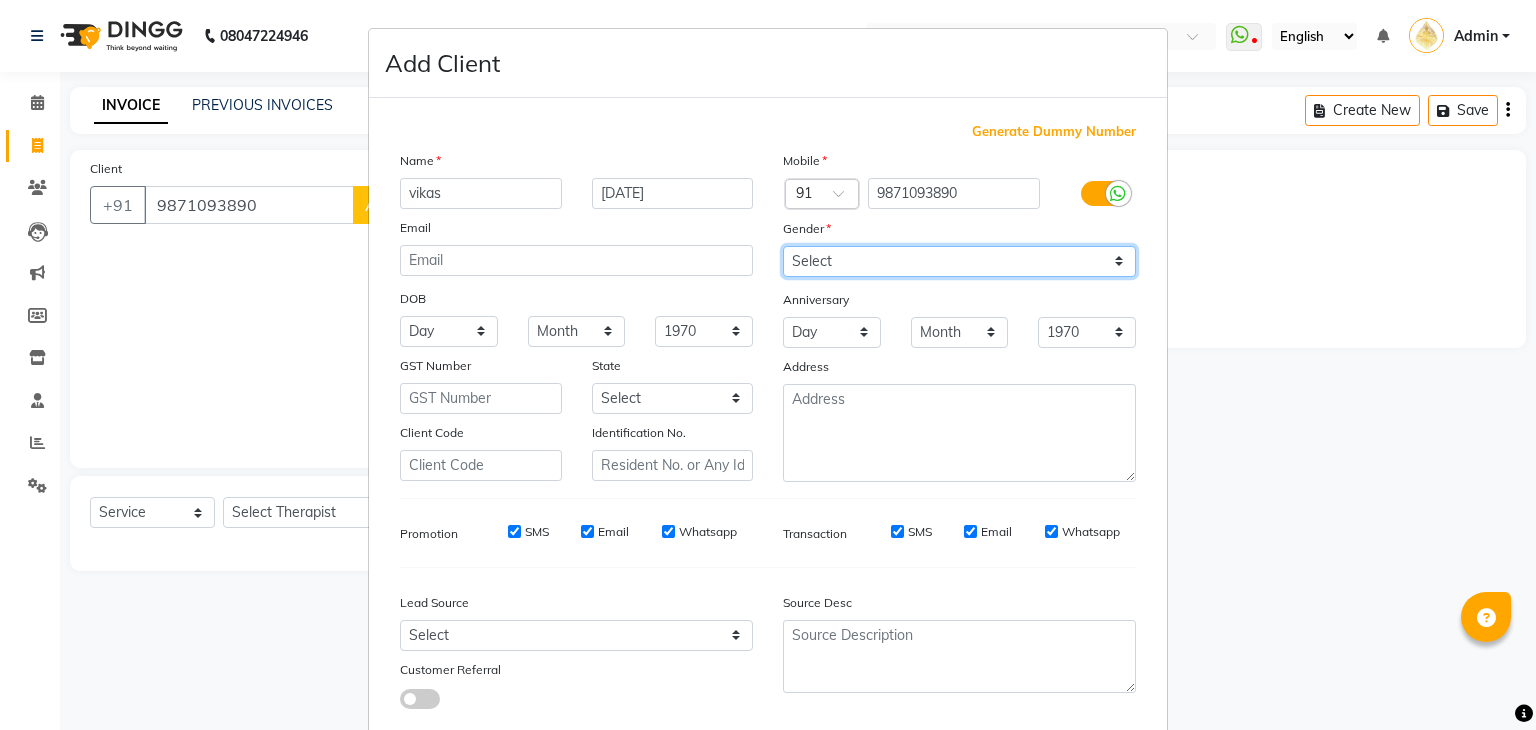 click on "Select Male Female Other Prefer Not To Say" at bounding box center (959, 261) 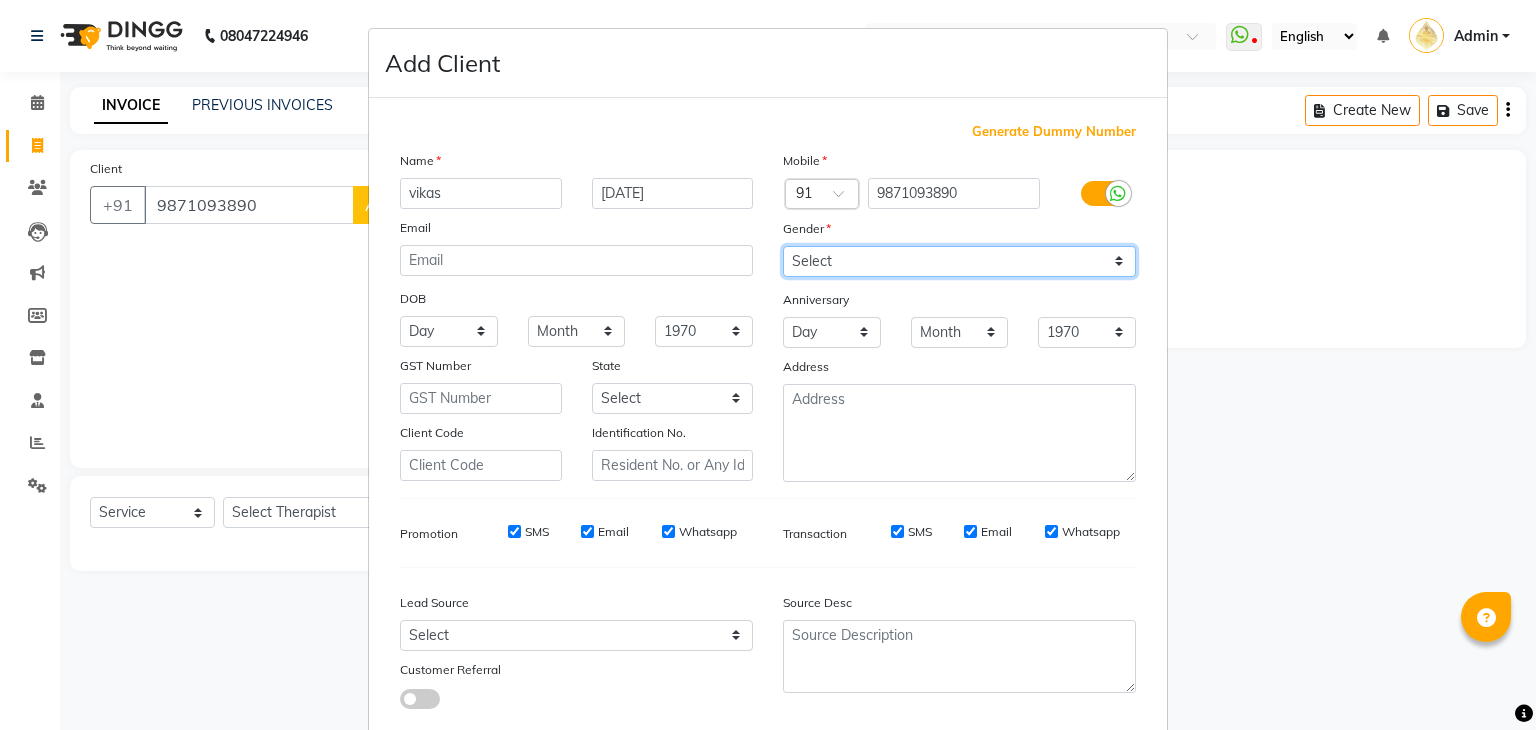 select on "male" 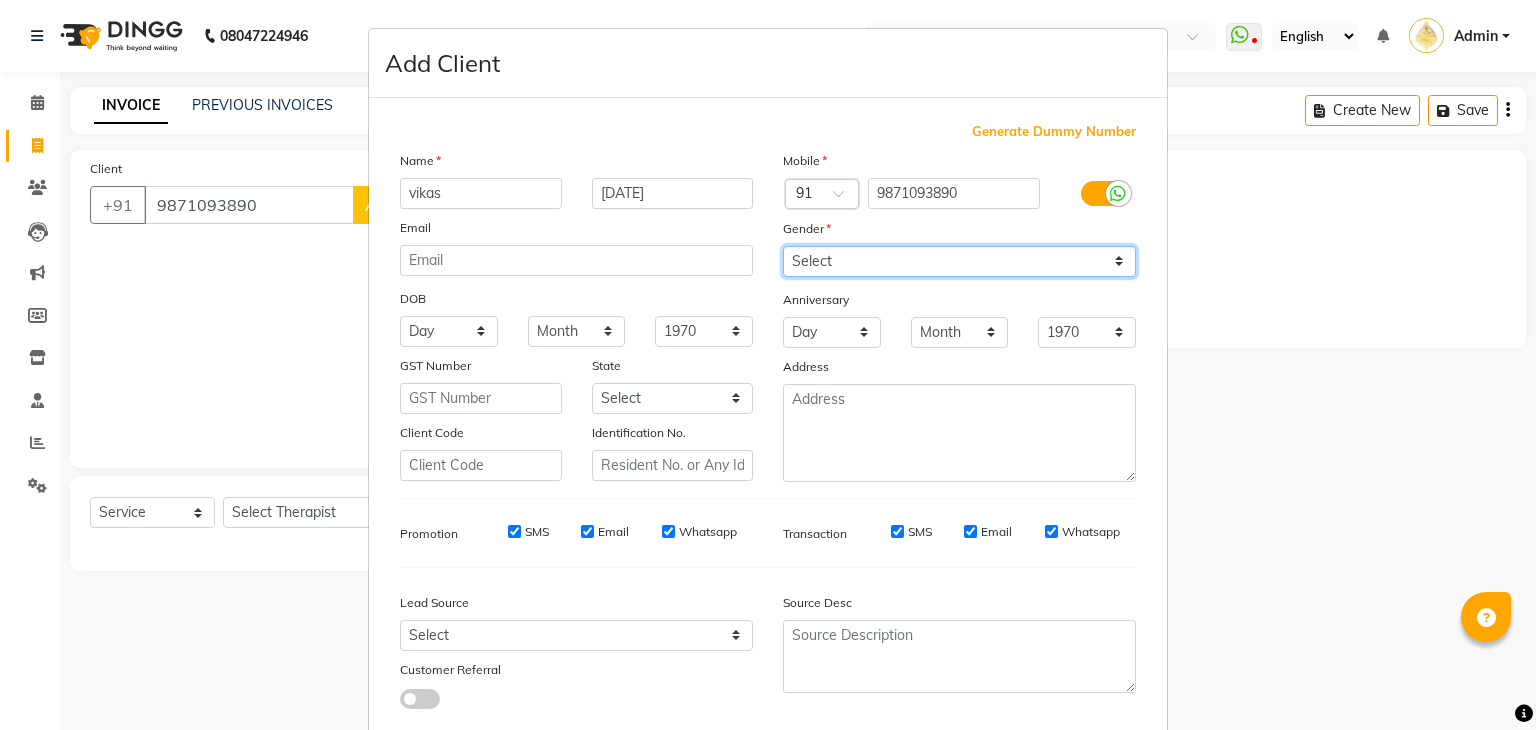 click on "Select Male Female Other Prefer Not To Say" at bounding box center (959, 261) 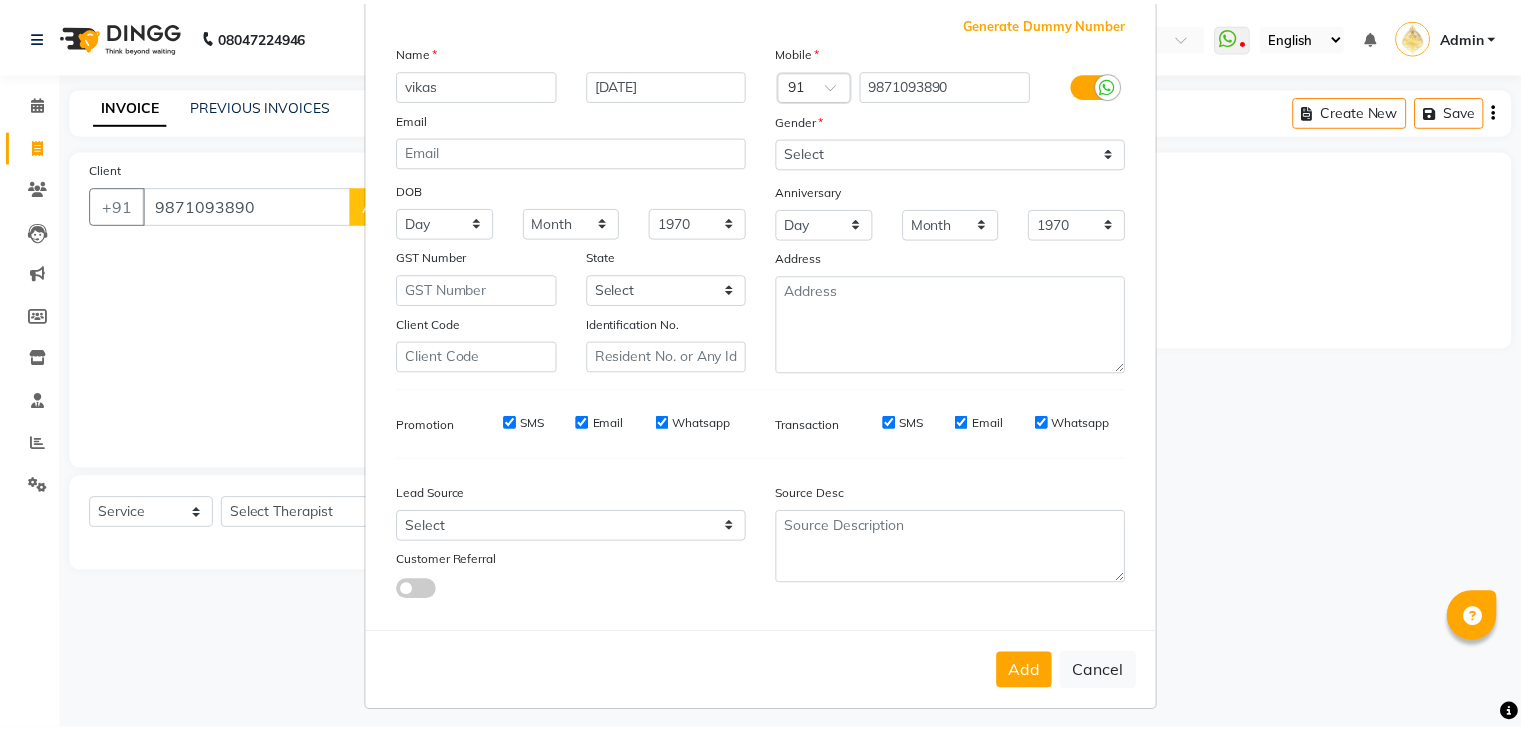 scroll, scrollTop: 116, scrollLeft: 0, axis: vertical 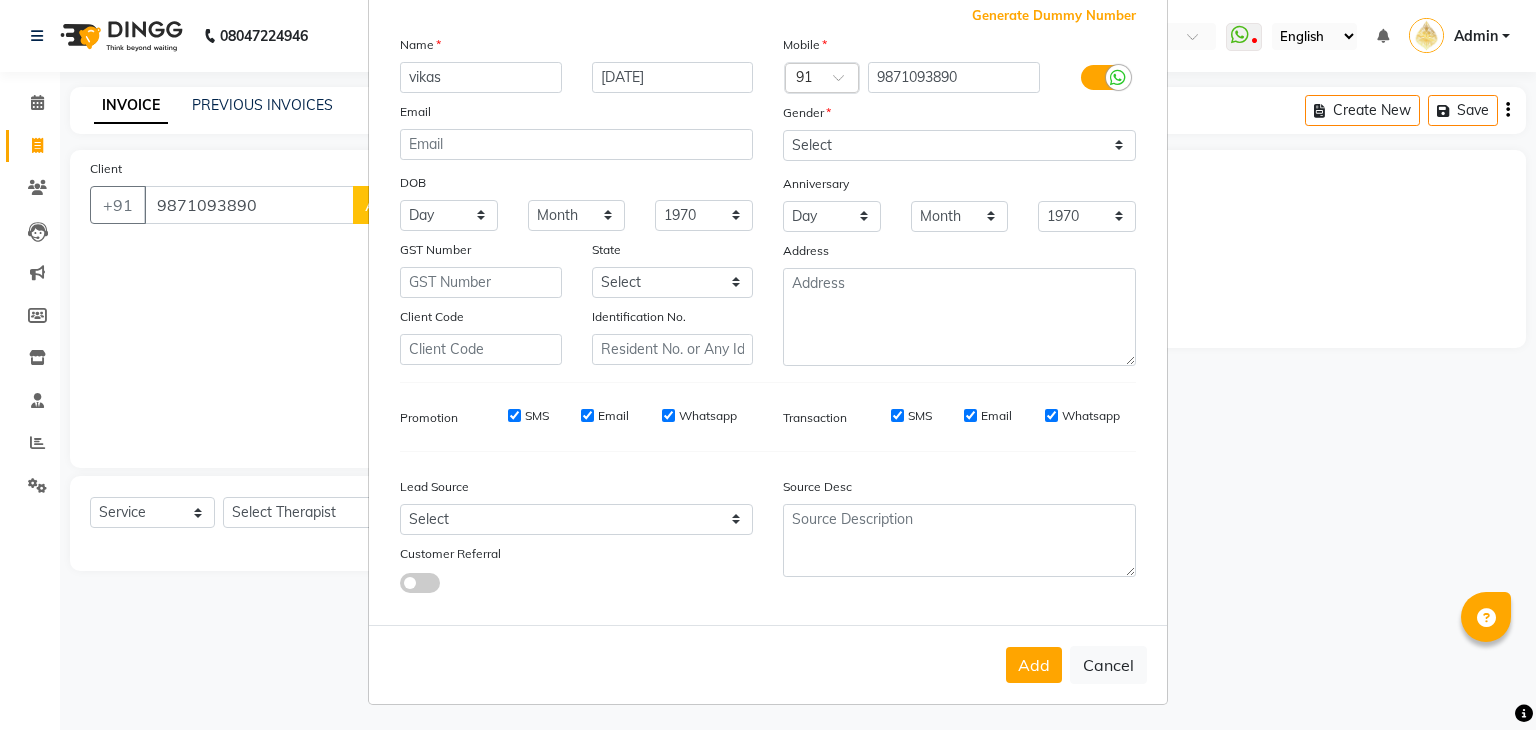 click on "Add" at bounding box center (1034, 665) 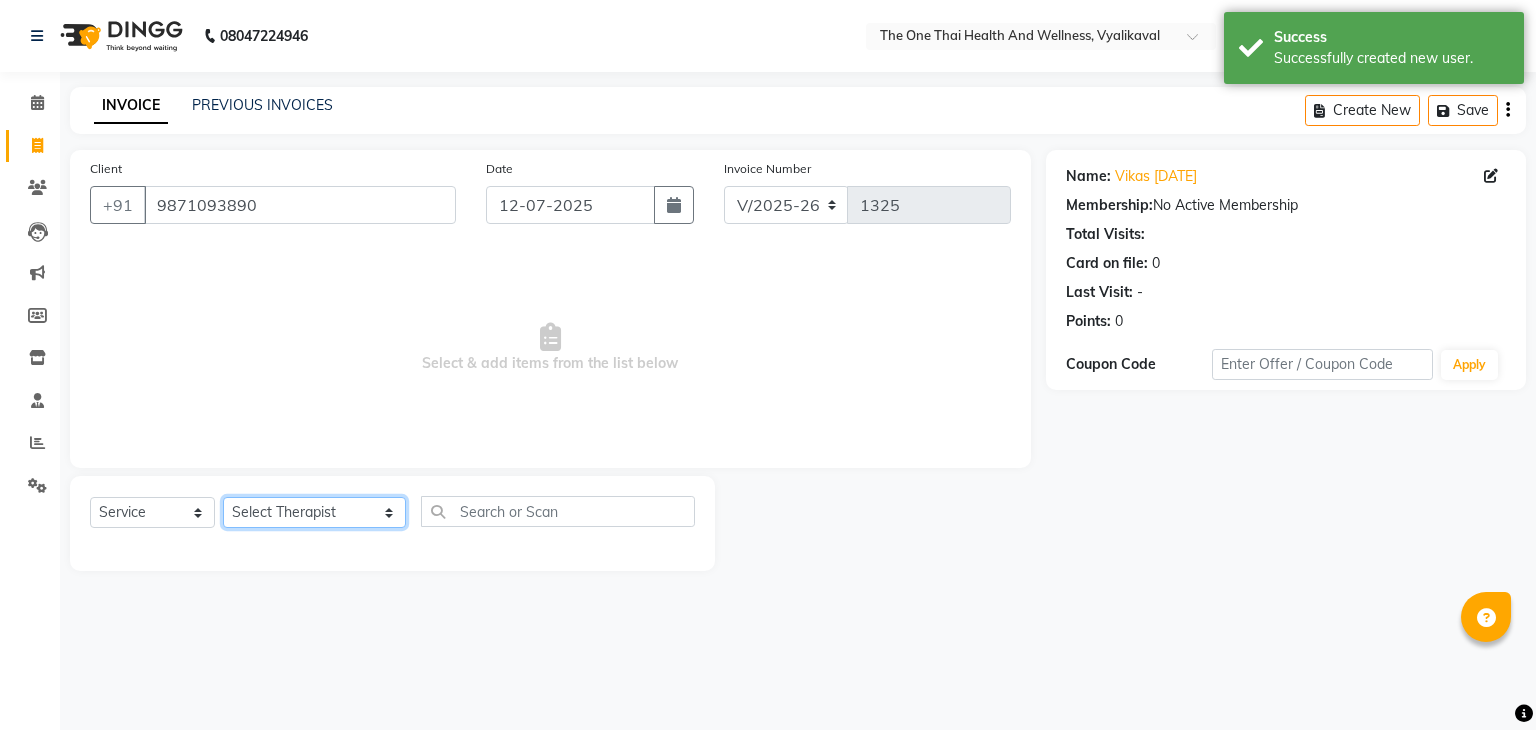click on "Select Therapist Admin Alisha 💚🍏thai therapist Ammy ❤️northeast therapist Ammy thai 💚therapist Beauty 💚🍅thai therapist Ester - NE 🔴🔴🔴 Ester 🟢 -🇹🇭thai  Grace northeast standby Jeena thai 🟢therapist Jenny (alisha)🍏🍏 thai therapist Jenny (nana ) 2nd june🌹northeast  Leena Lilly 💚thai therapist Linda🎃💚thai therapist  Liza 🔴north east  Lucky thai 🪀💚therapist  Miya ❤️ northeast  Nana 🍅 northeast  Nana 🍏💚thai therapist  Orange 🧡thai therapist  Pema 🍅north east therapist  receptionist  Rosie ❤️northeast therapist ❤️ Sania (nana) 🍏🍏thai therapist Sara 💚💚thai therapist second login  Sofia thai therapist 🍏" 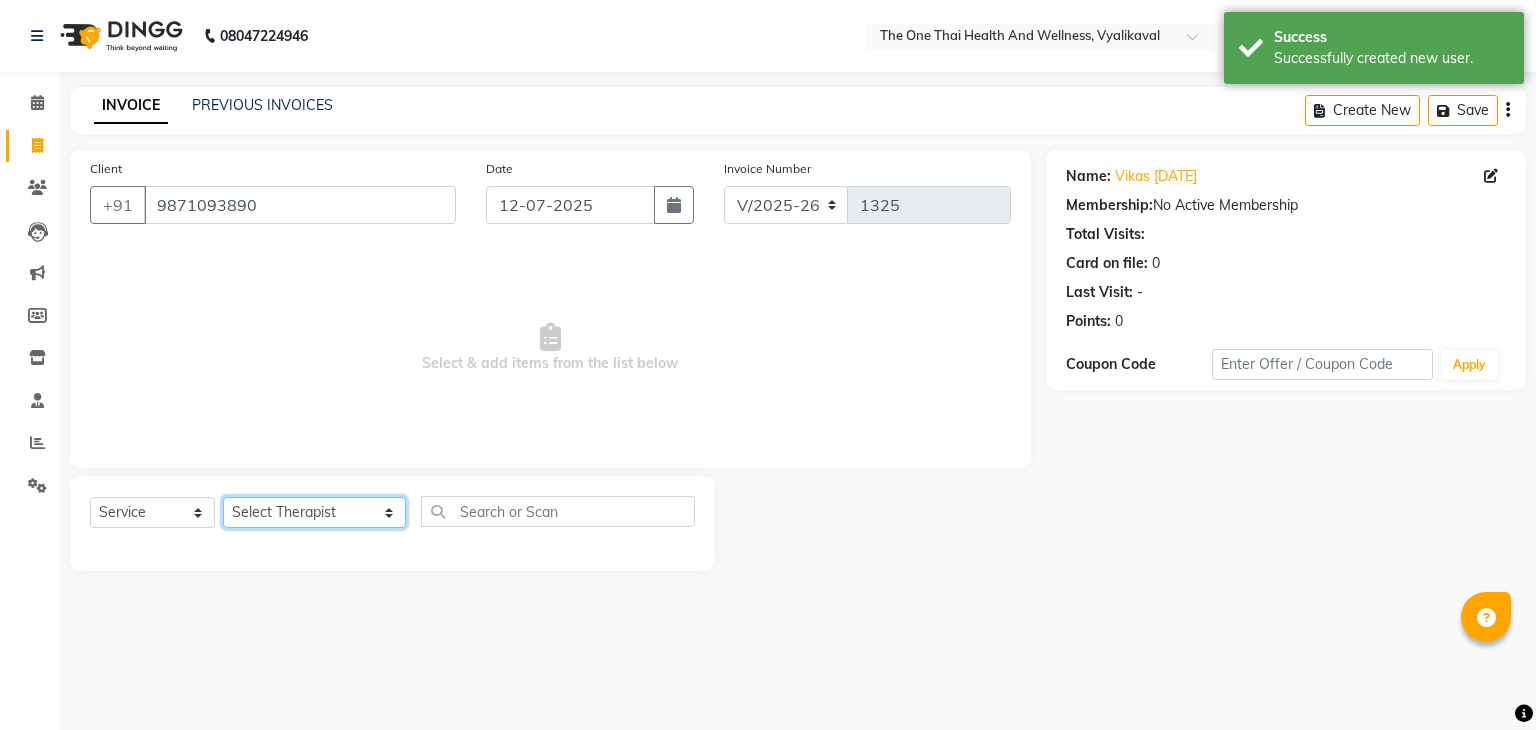 select on "60154" 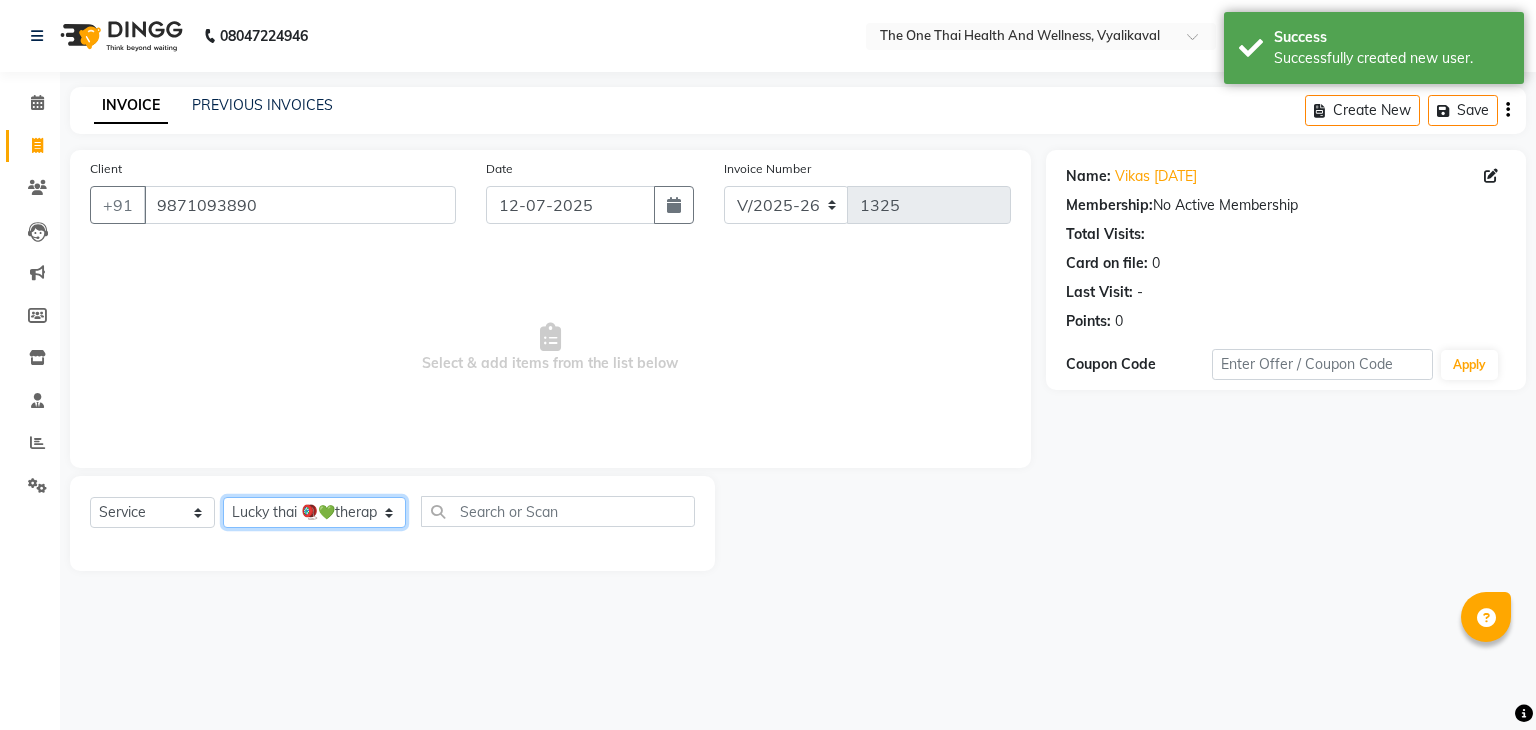 click on "Select Therapist Admin Alisha 💚🍏thai therapist Ammy ❤️northeast therapist Ammy thai 💚therapist Beauty 💚🍅thai therapist Ester - NE 🔴🔴🔴 Ester 🟢 -🇹🇭thai  Grace northeast standby Jeena thai 🟢therapist Jenny (alisha)🍏🍏 thai therapist Jenny (nana ) 2nd june🌹northeast  Leena Lilly 💚thai therapist Linda🎃💚thai therapist  Liza 🔴north east  Lucky thai 🪀💚therapist  Miya ❤️ northeast  Nana 🍅 northeast  Nana 🍏💚thai therapist  Orange 🧡thai therapist  Pema 🍅north east therapist  receptionist  Rosie ❤️northeast therapist ❤️ Sania (nana) 🍏🍏thai therapist Sara 💚💚thai therapist second login  Sofia thai therapist 🍏" 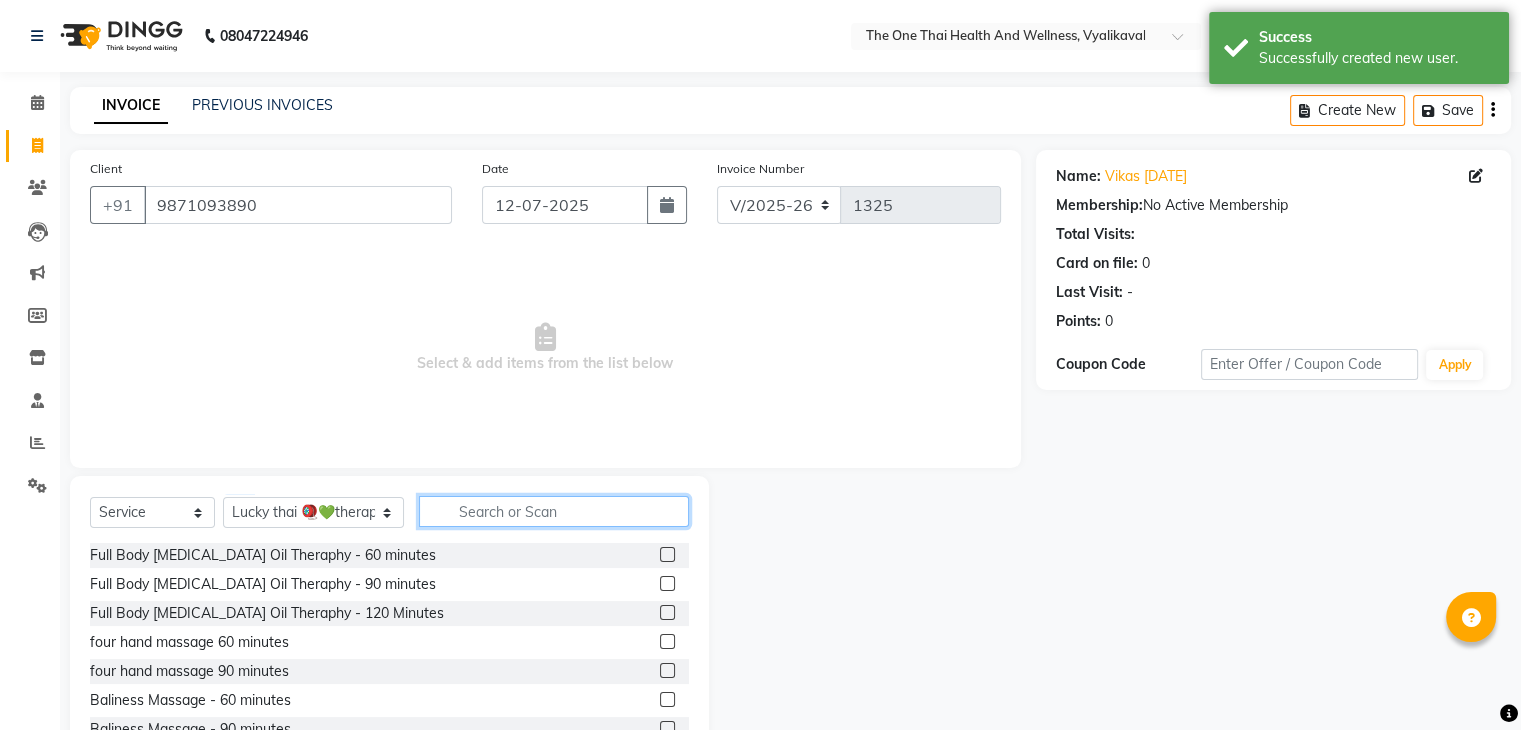 click 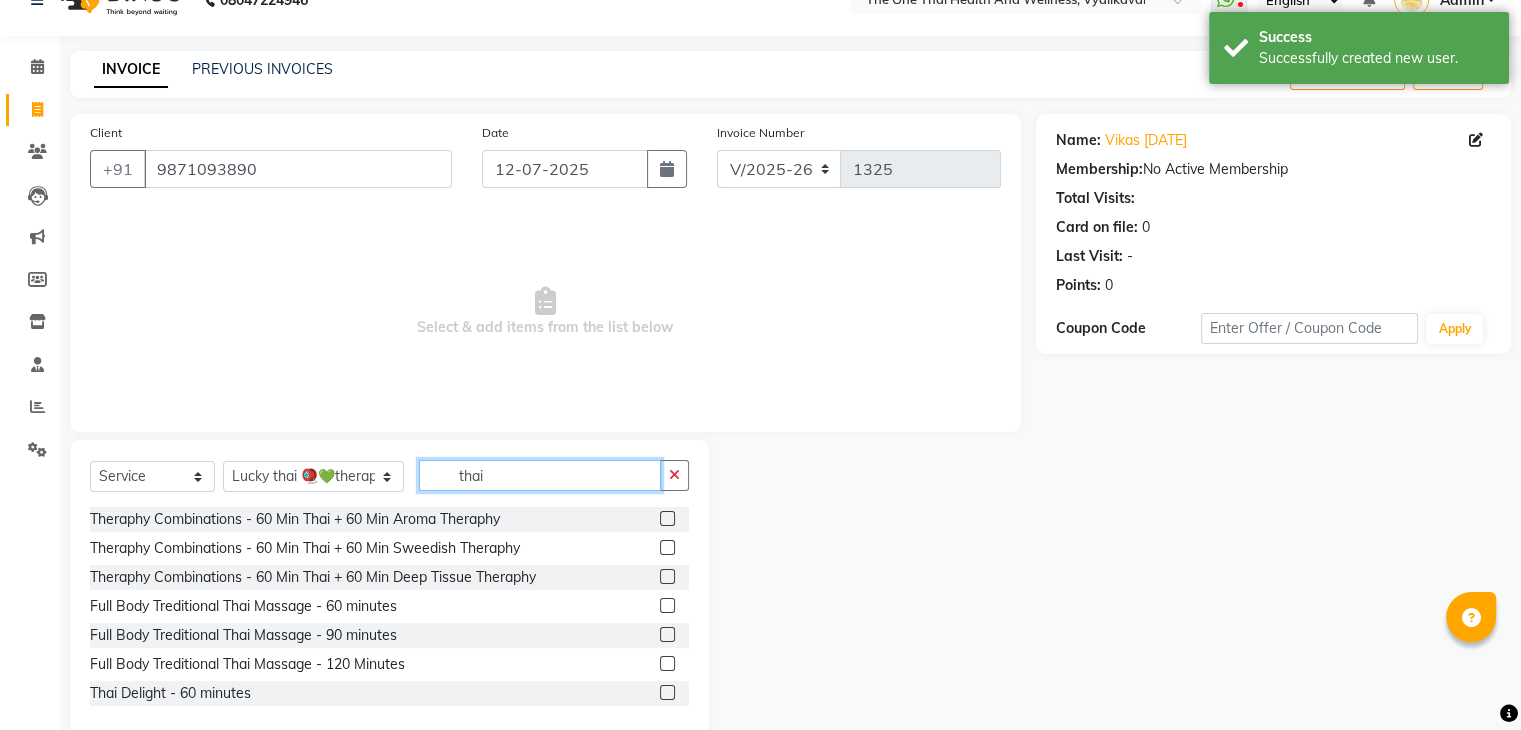 scroll, scrollTop: 72, scrollLeft: 0, axis: vertical 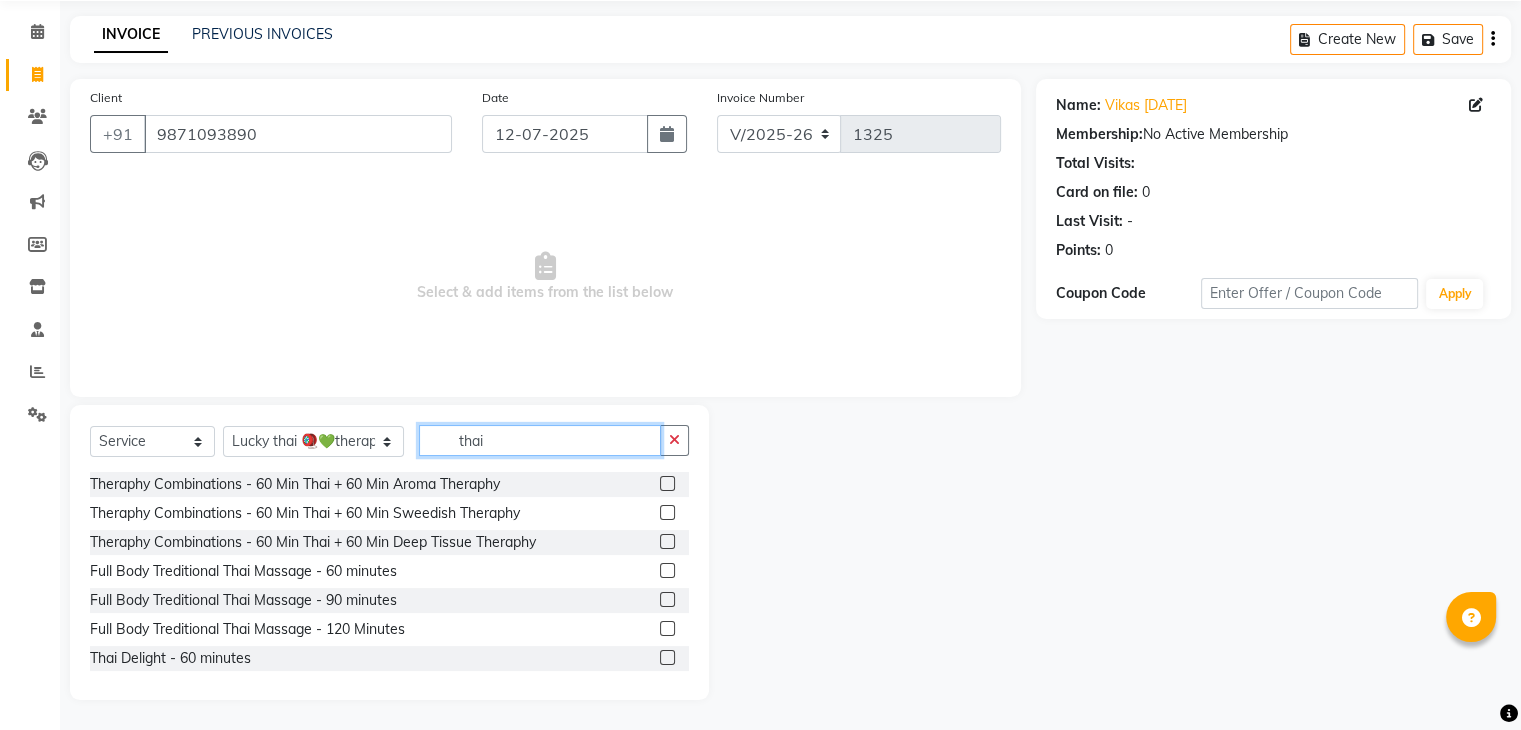 type on "thai" 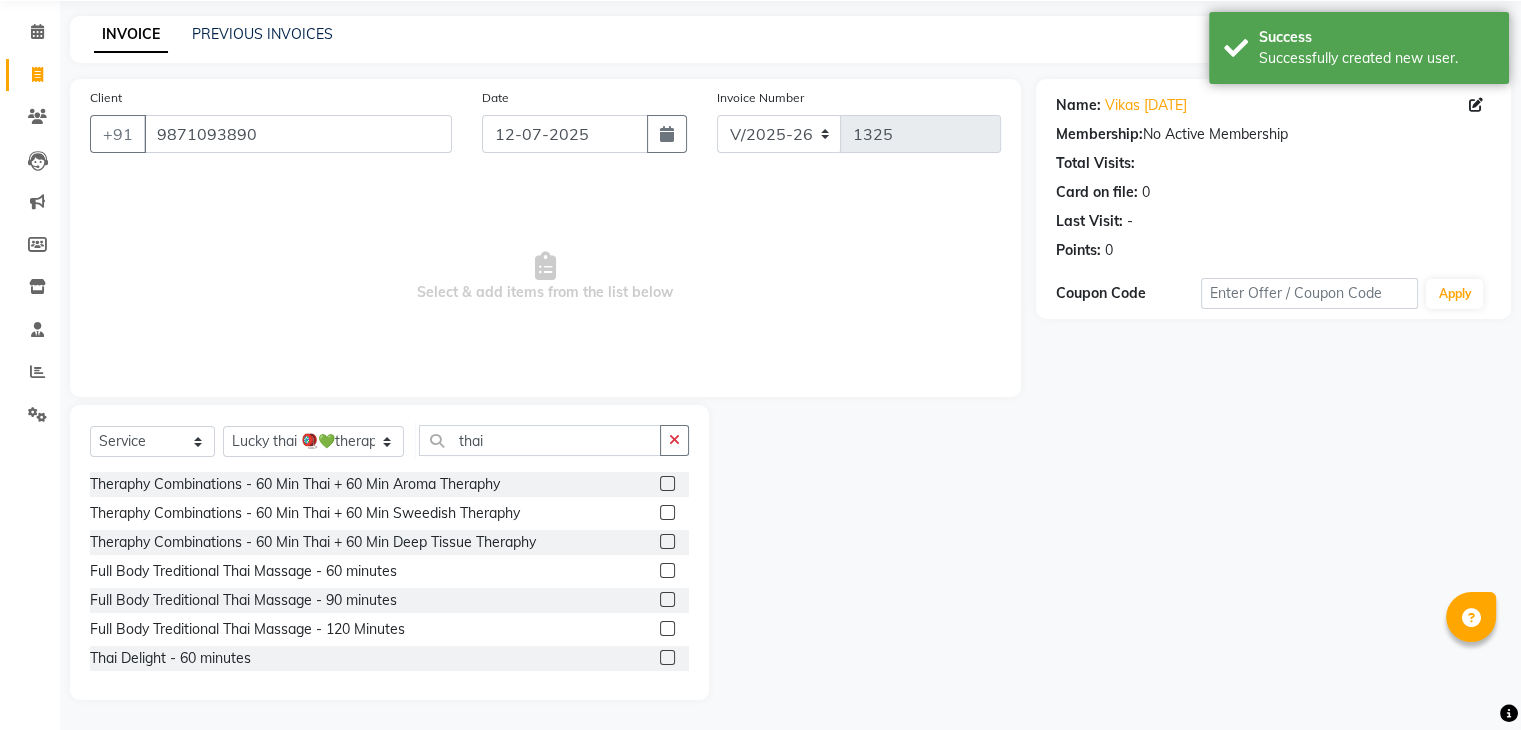 click 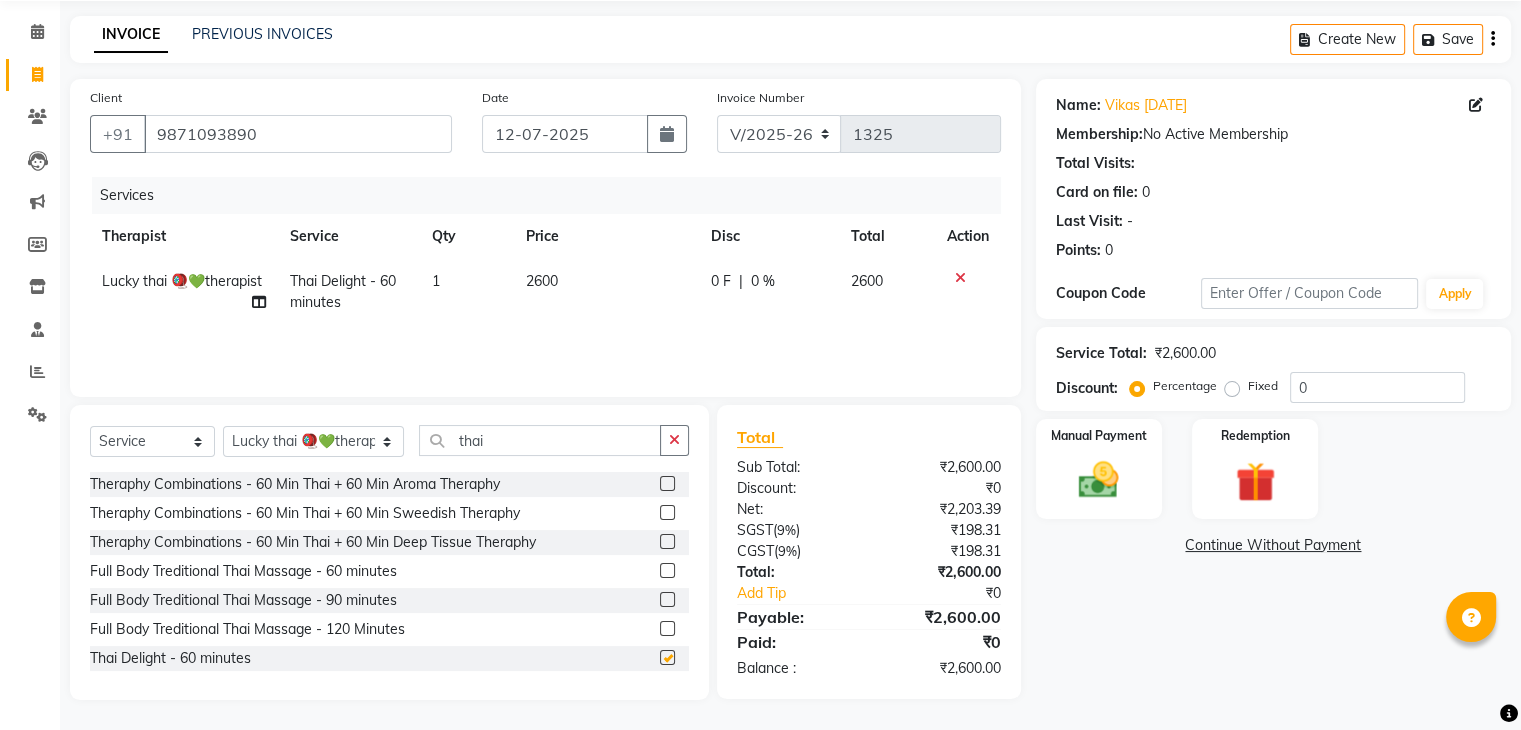 checkbox on "false" 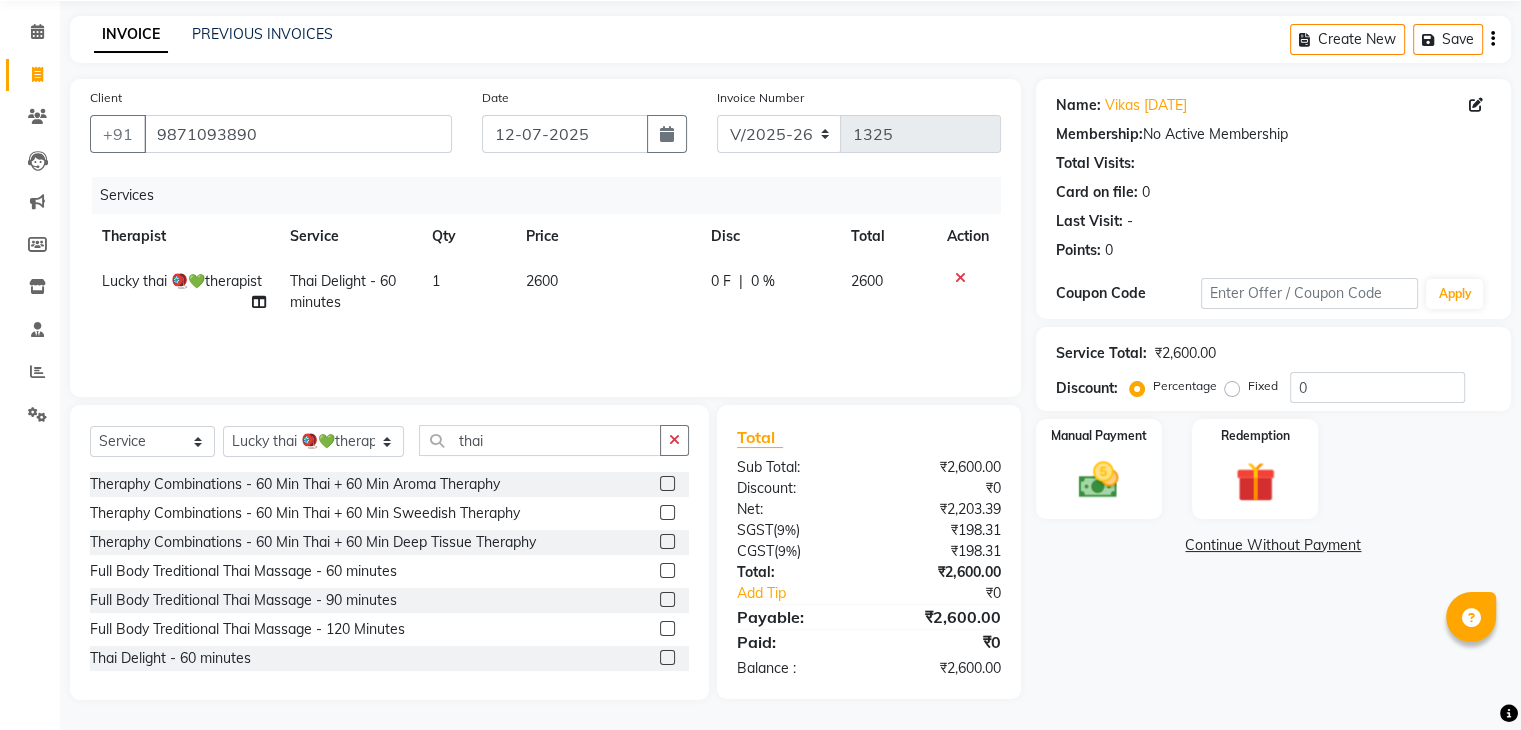 click on "0 F" 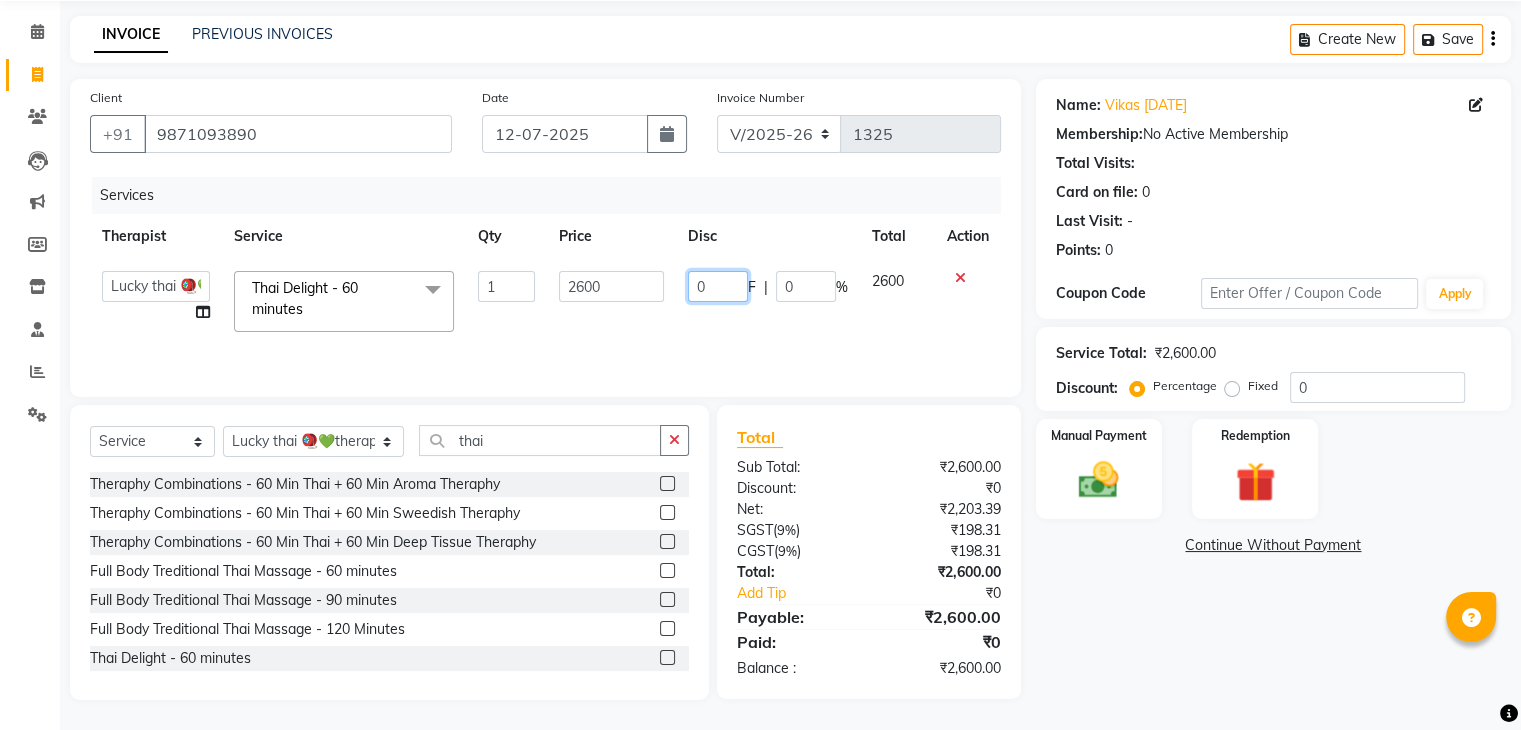 click on "0" 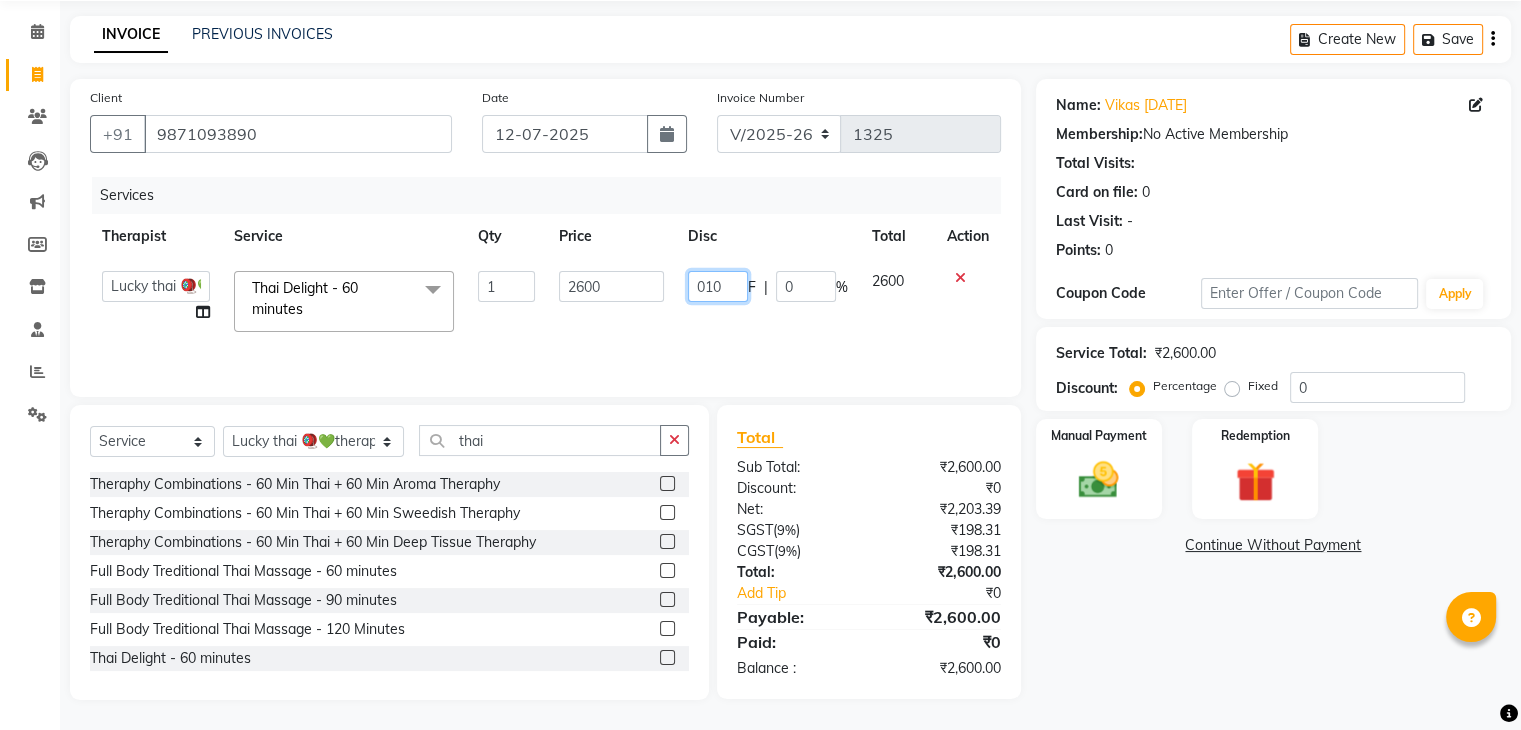 type on "0100" 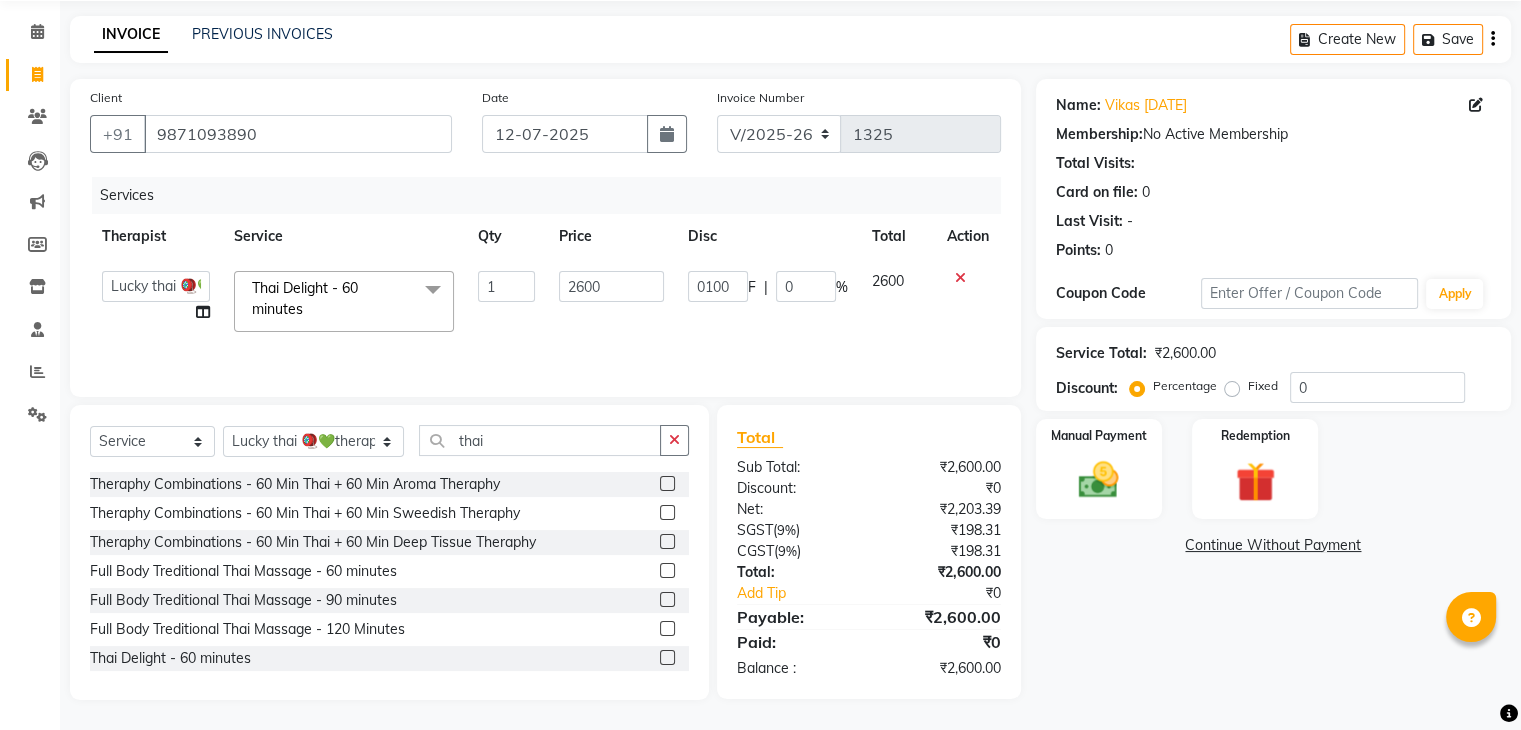 click on "0100 F | 0 %" 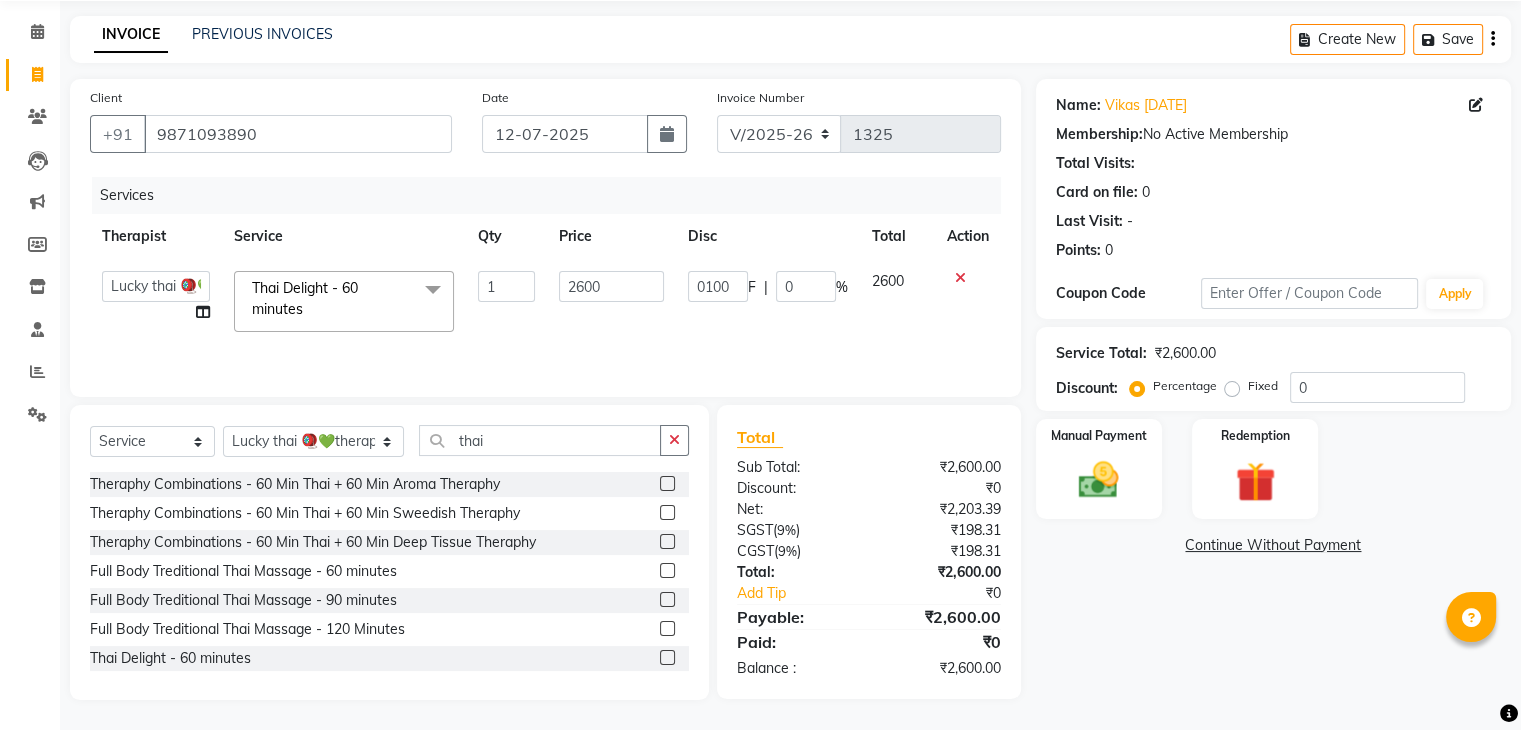 select on "60154" 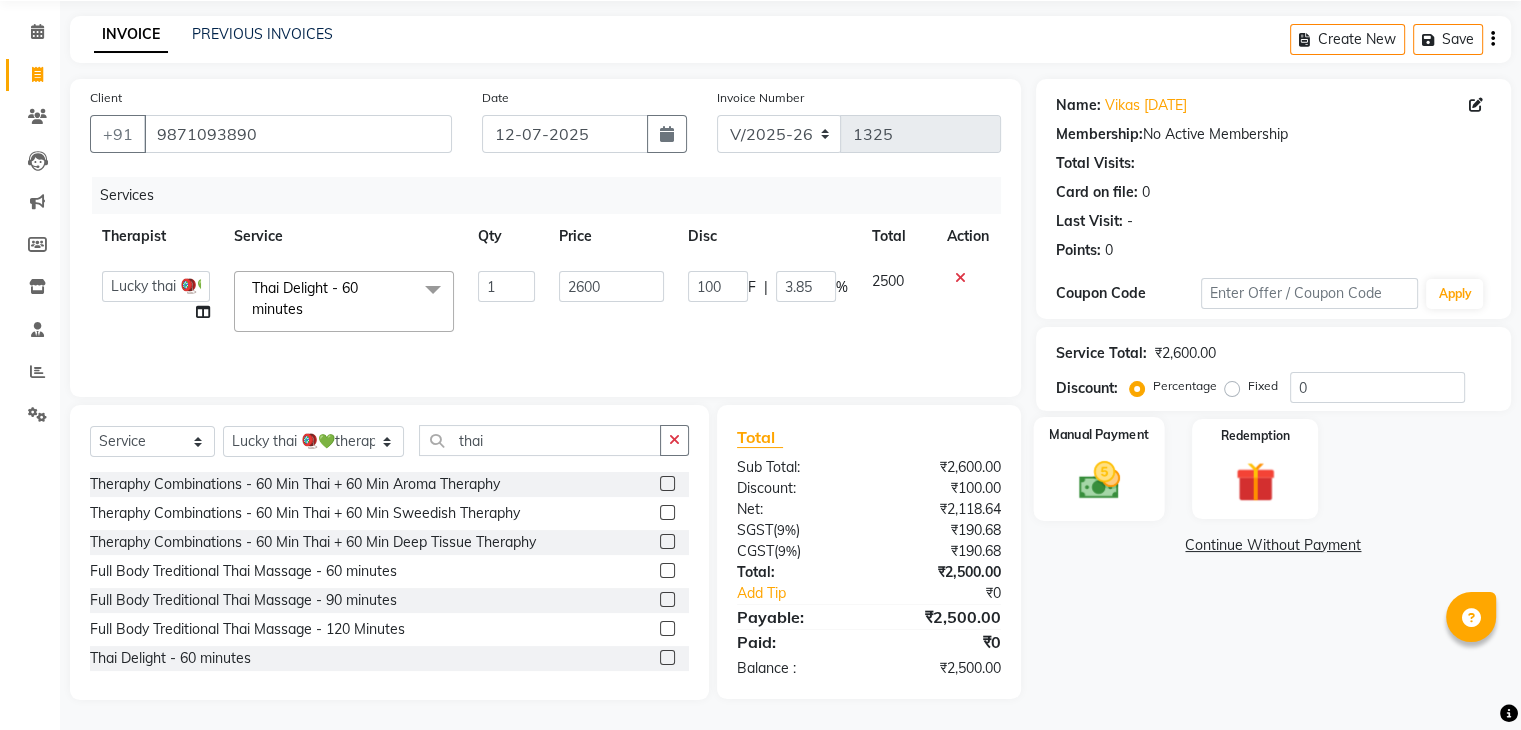 click 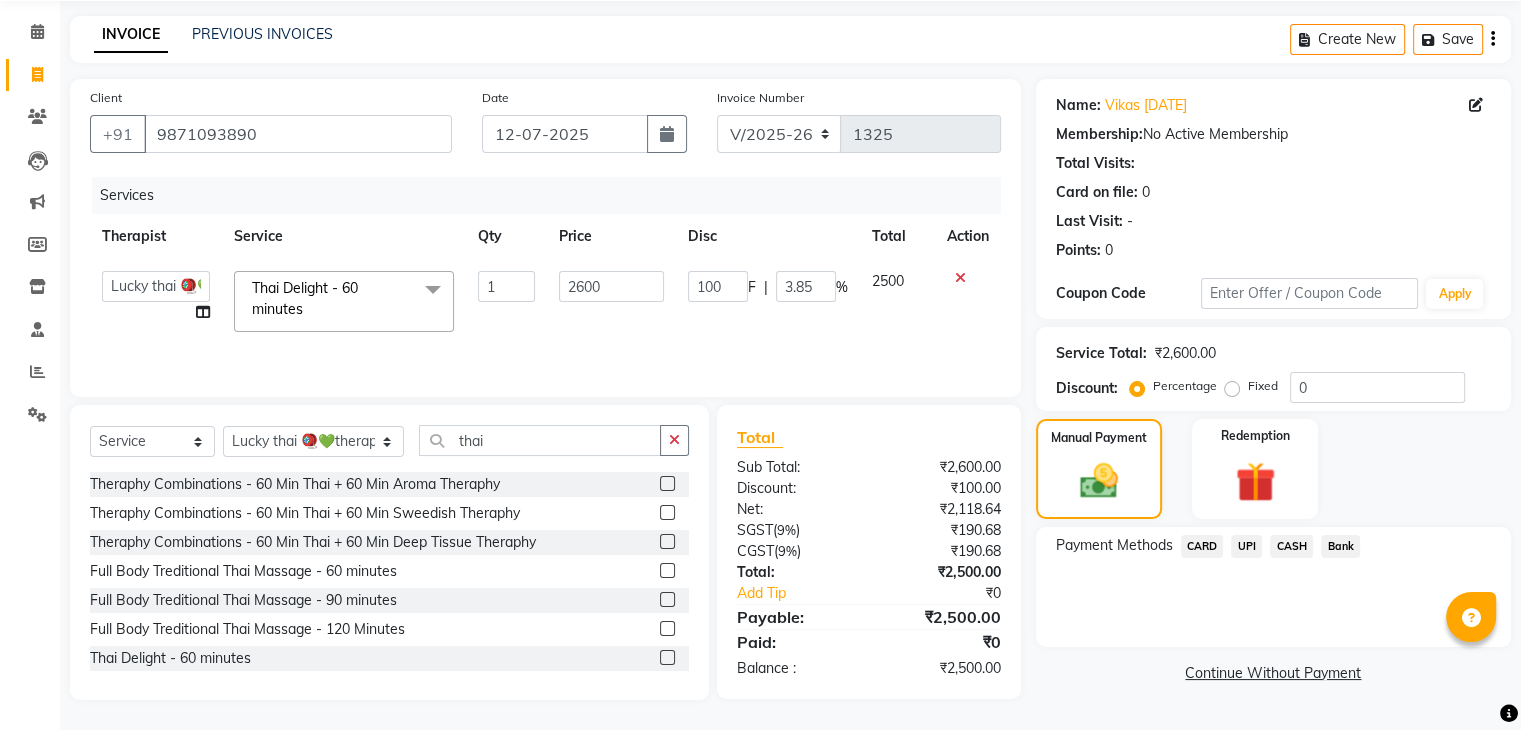 click on "CARD" 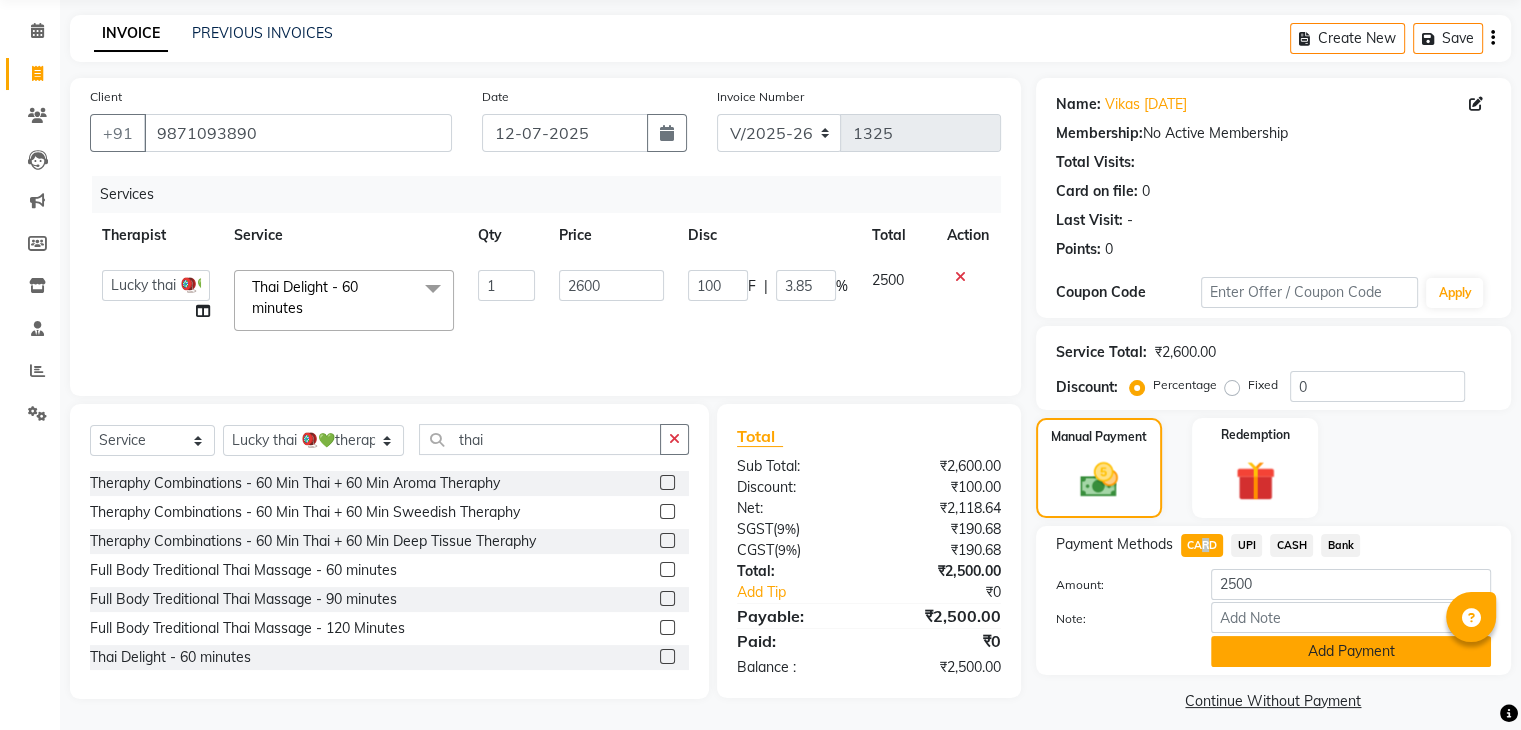click on "Add Payment" 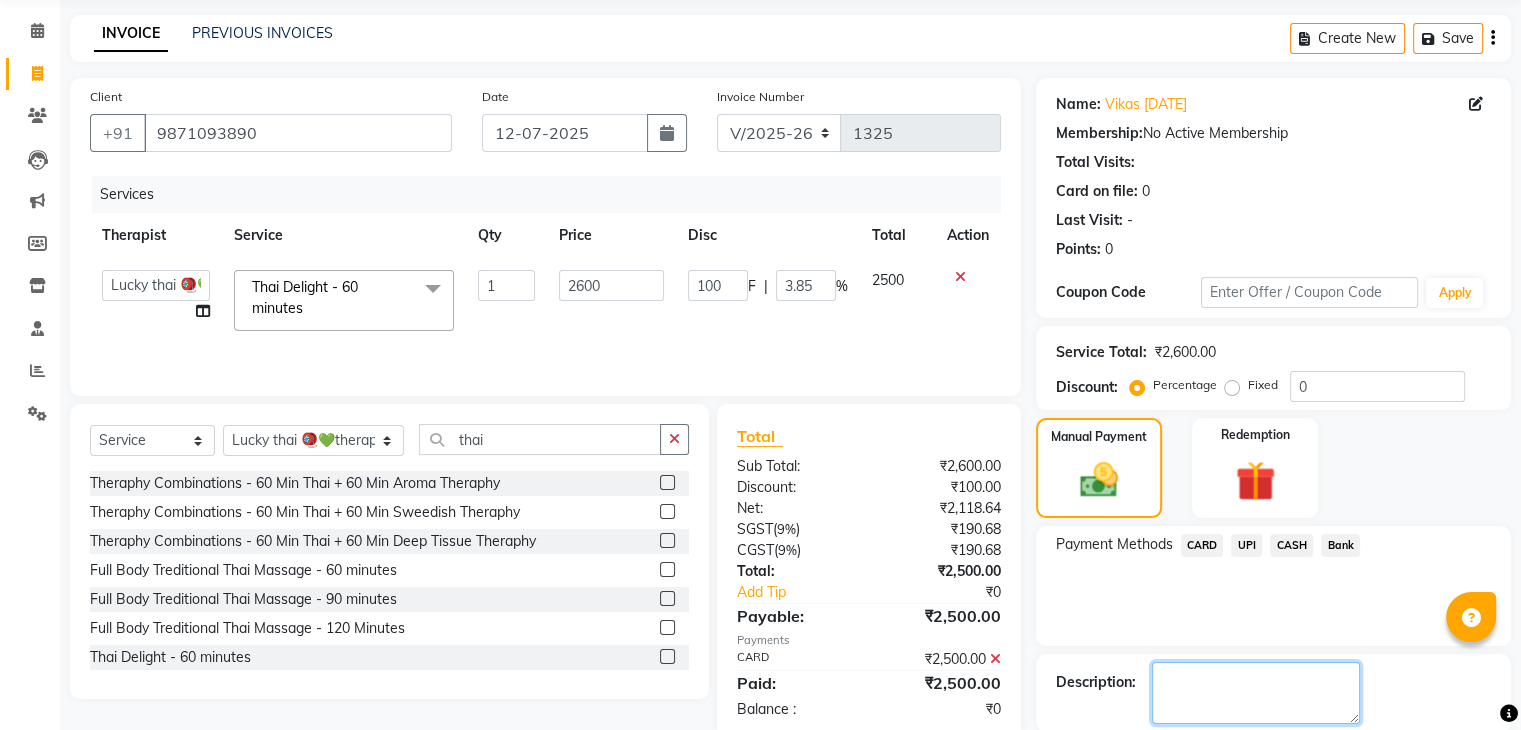 click 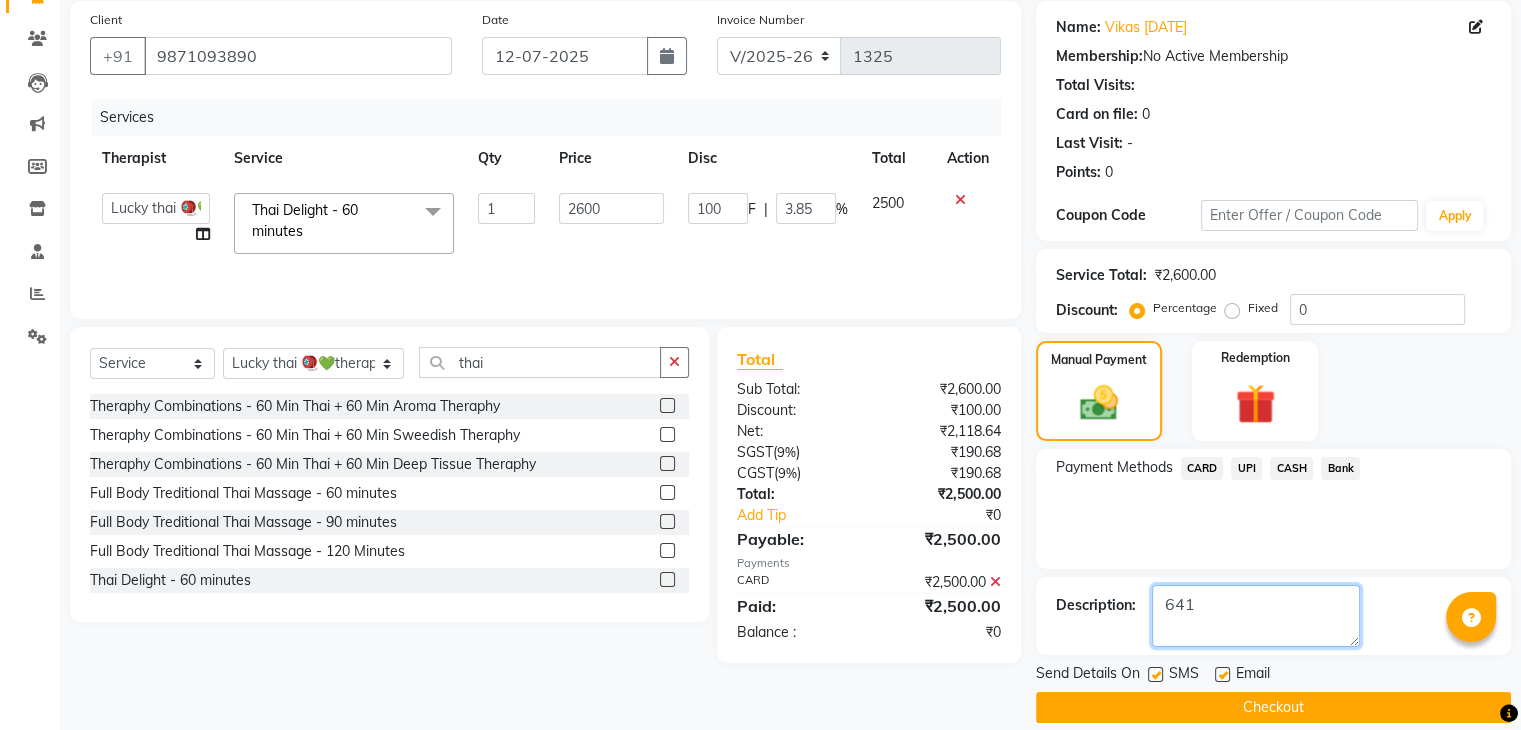 scroll, scrollTop: 171, scrollLeft: 0, axis: vertical 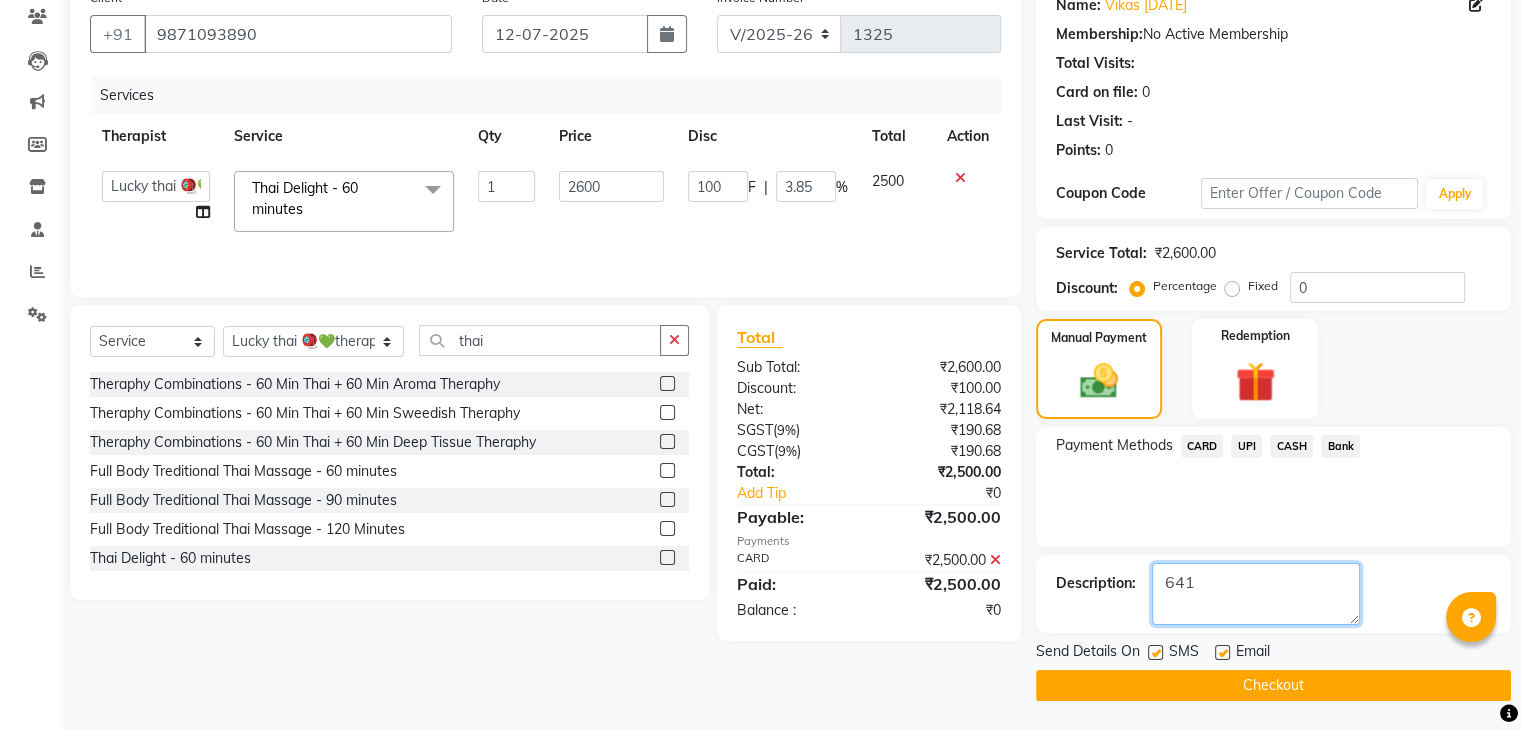 type on "641" 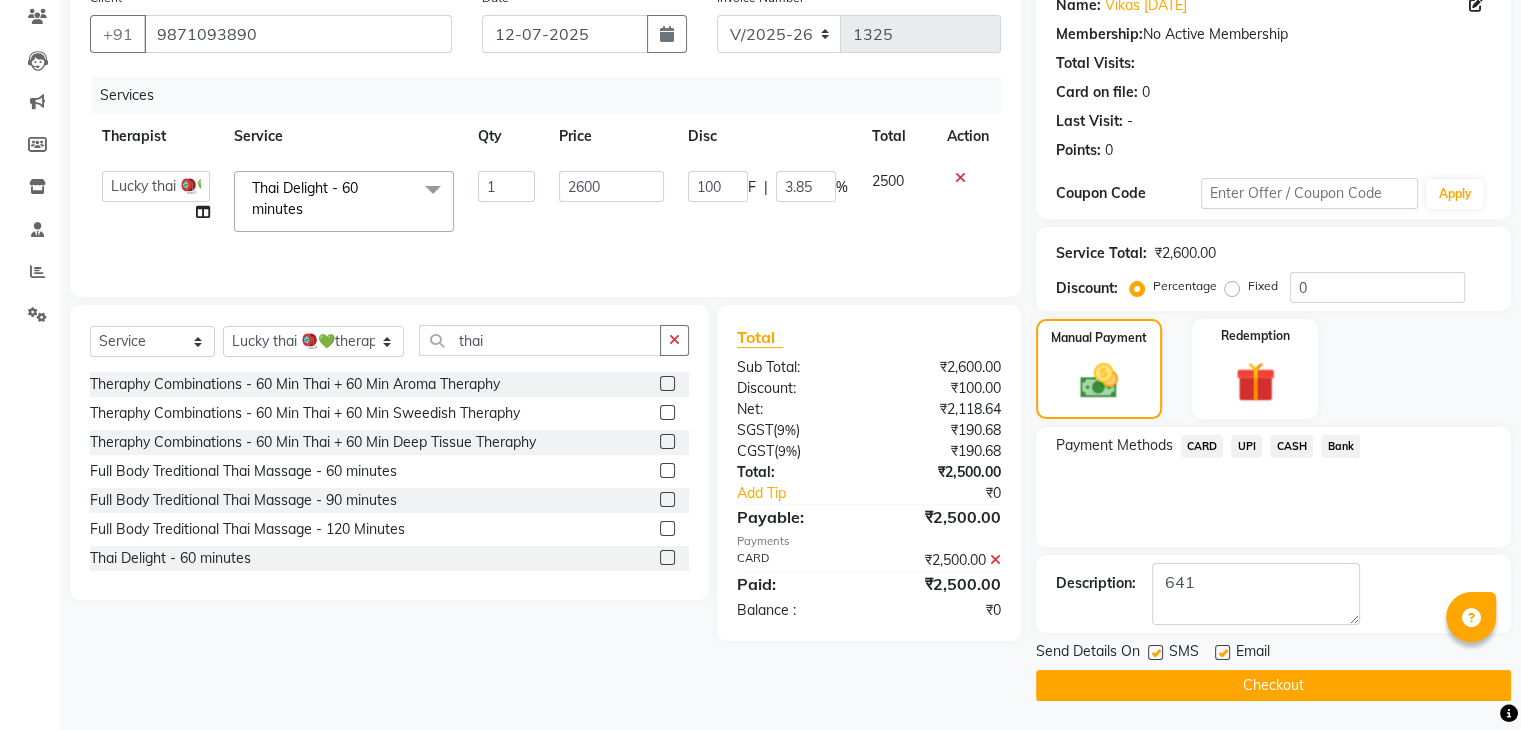 click 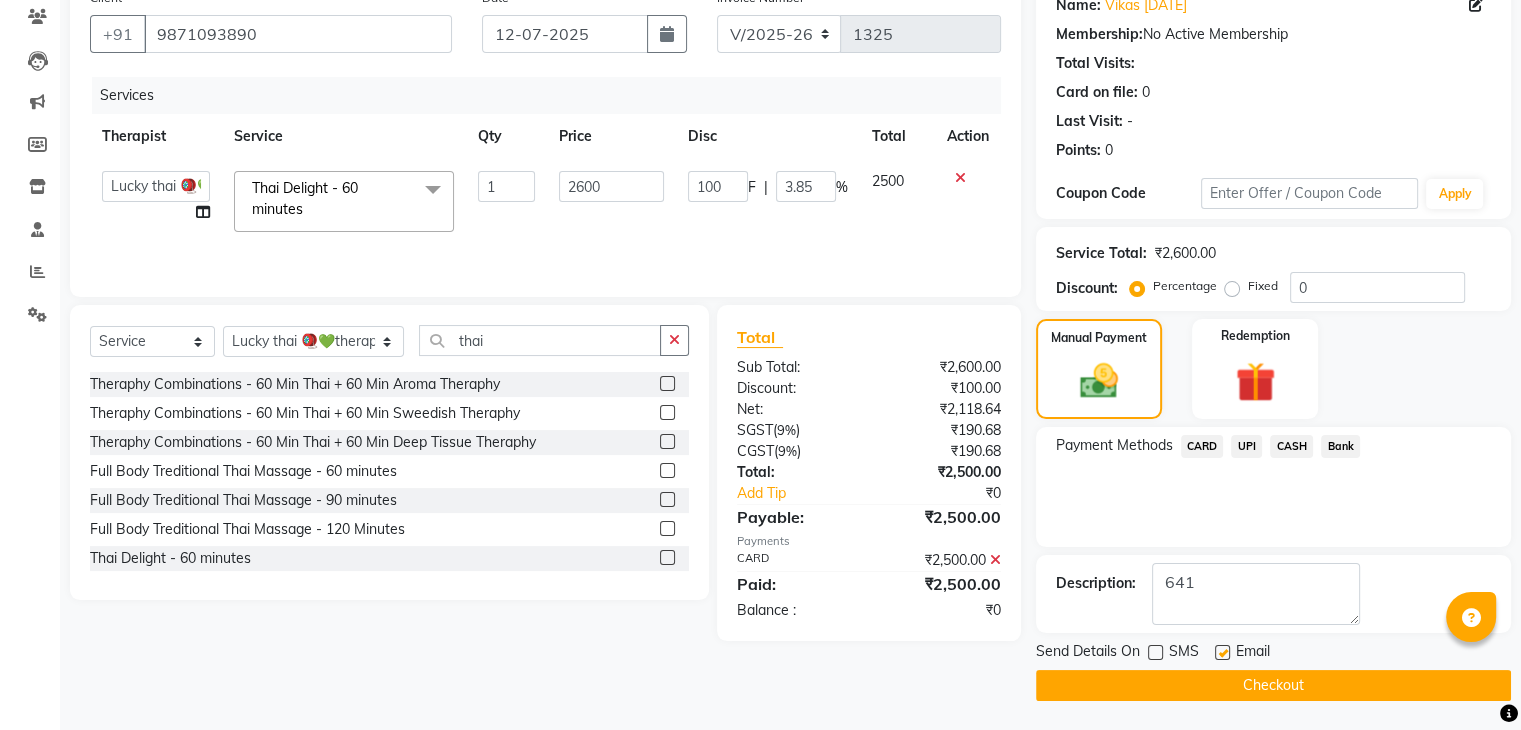 click on "Checkout" 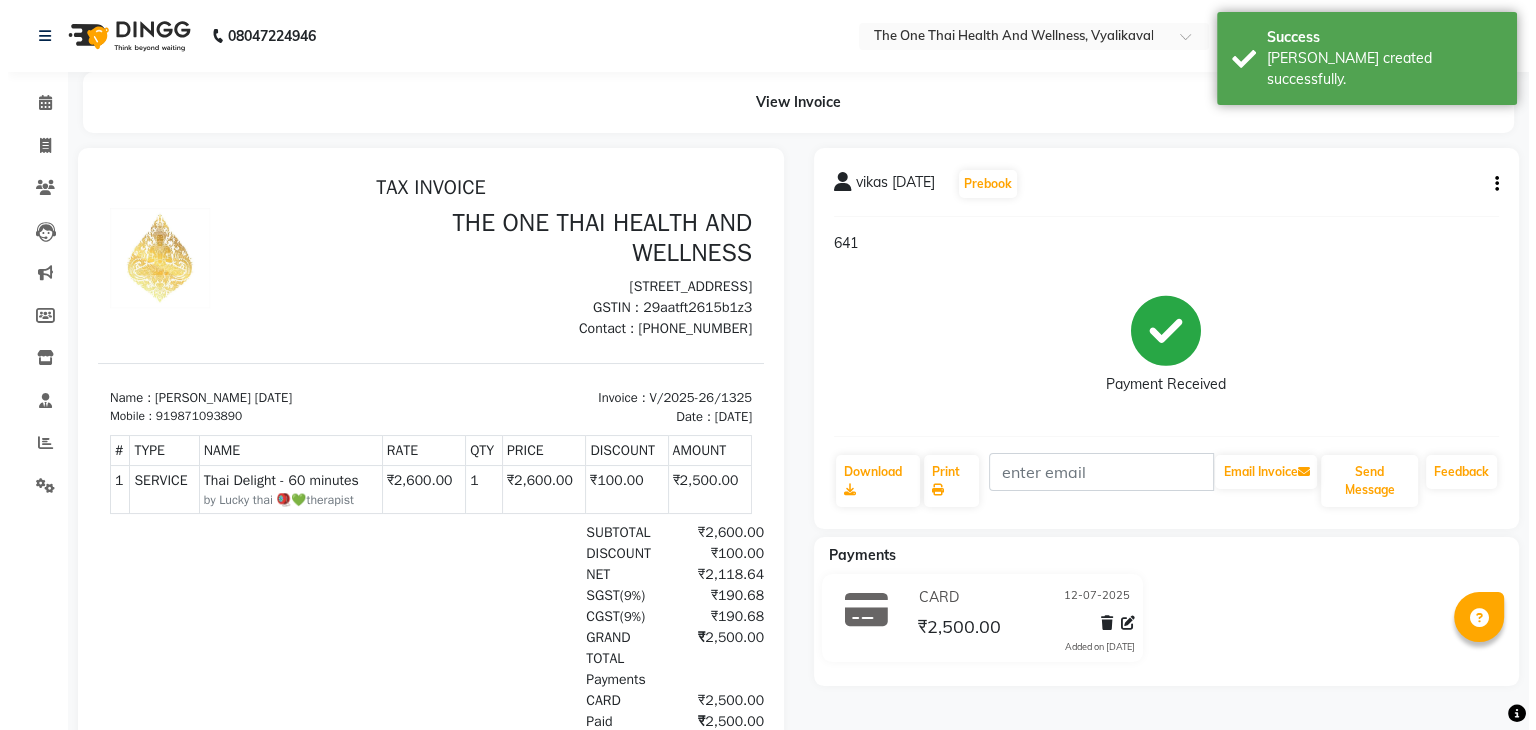 scroll, scrollTop: 0, scrollLeft: 0, axis: both 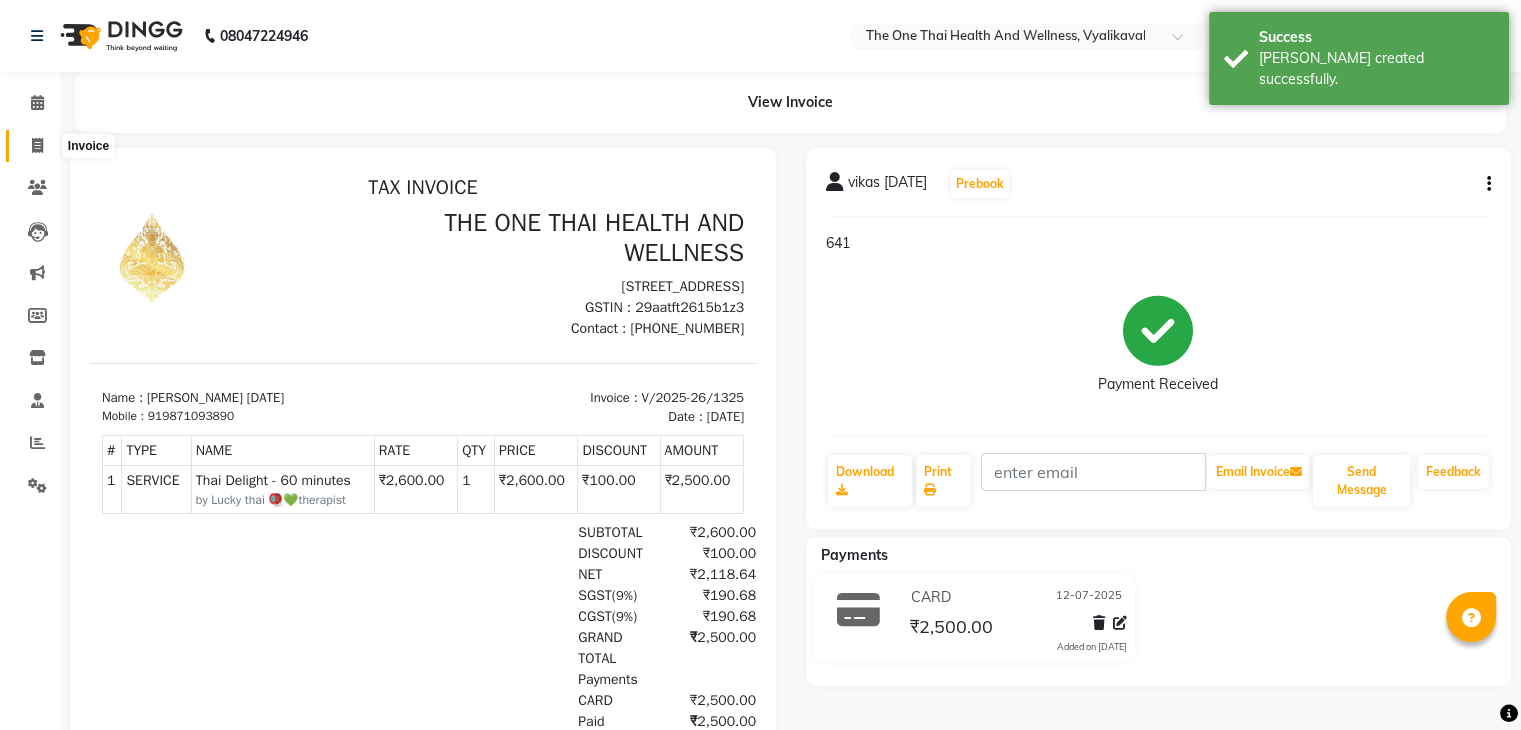 click 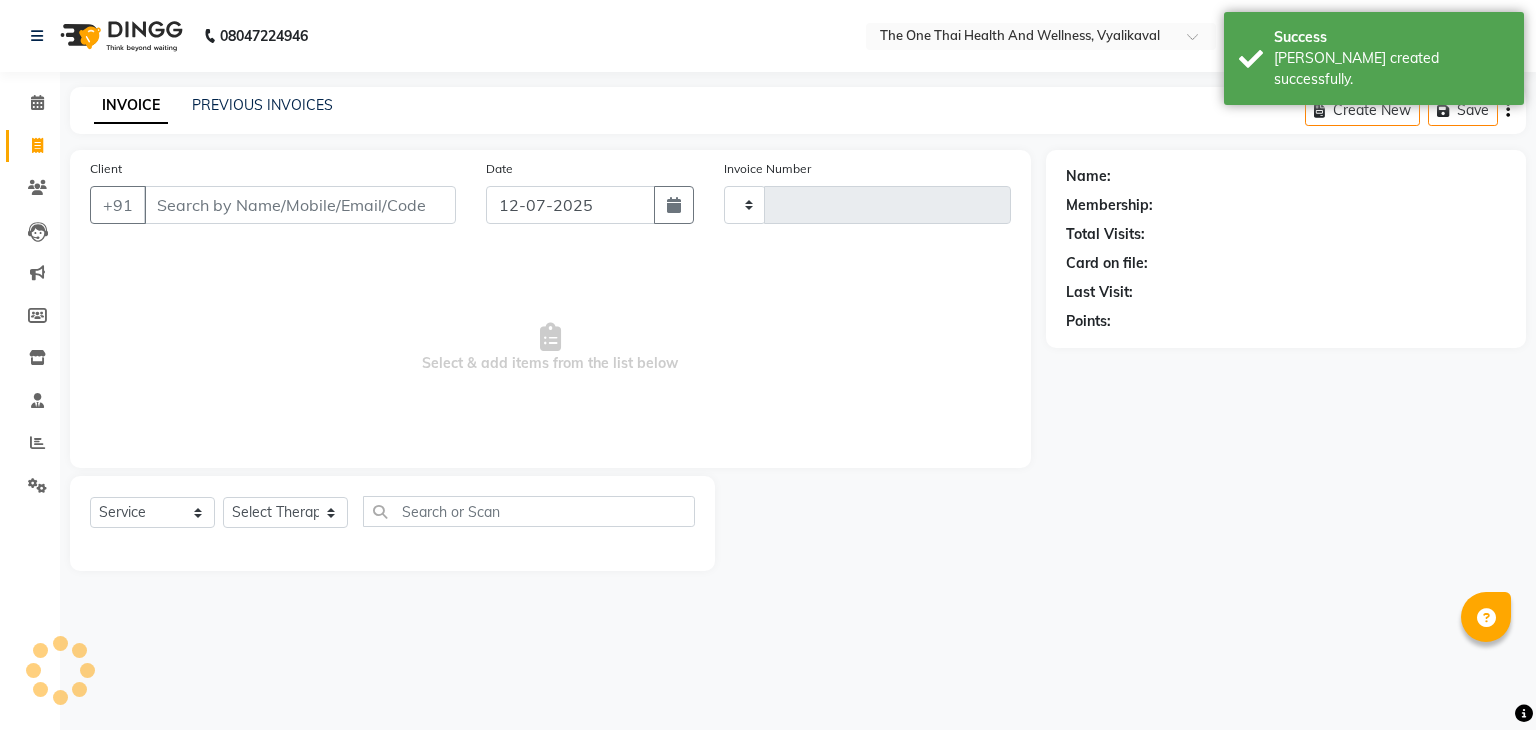 type on "1326" 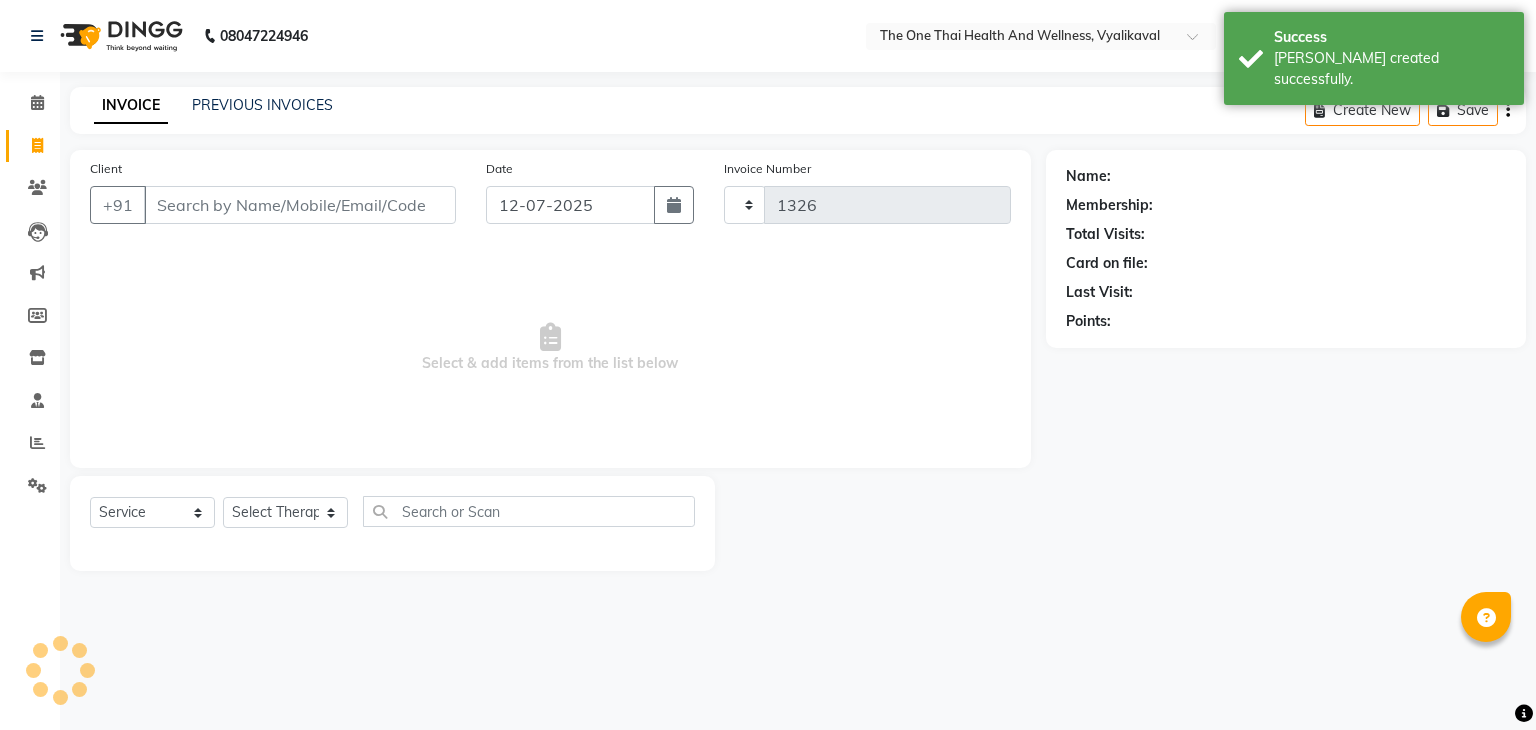 select on "5972" 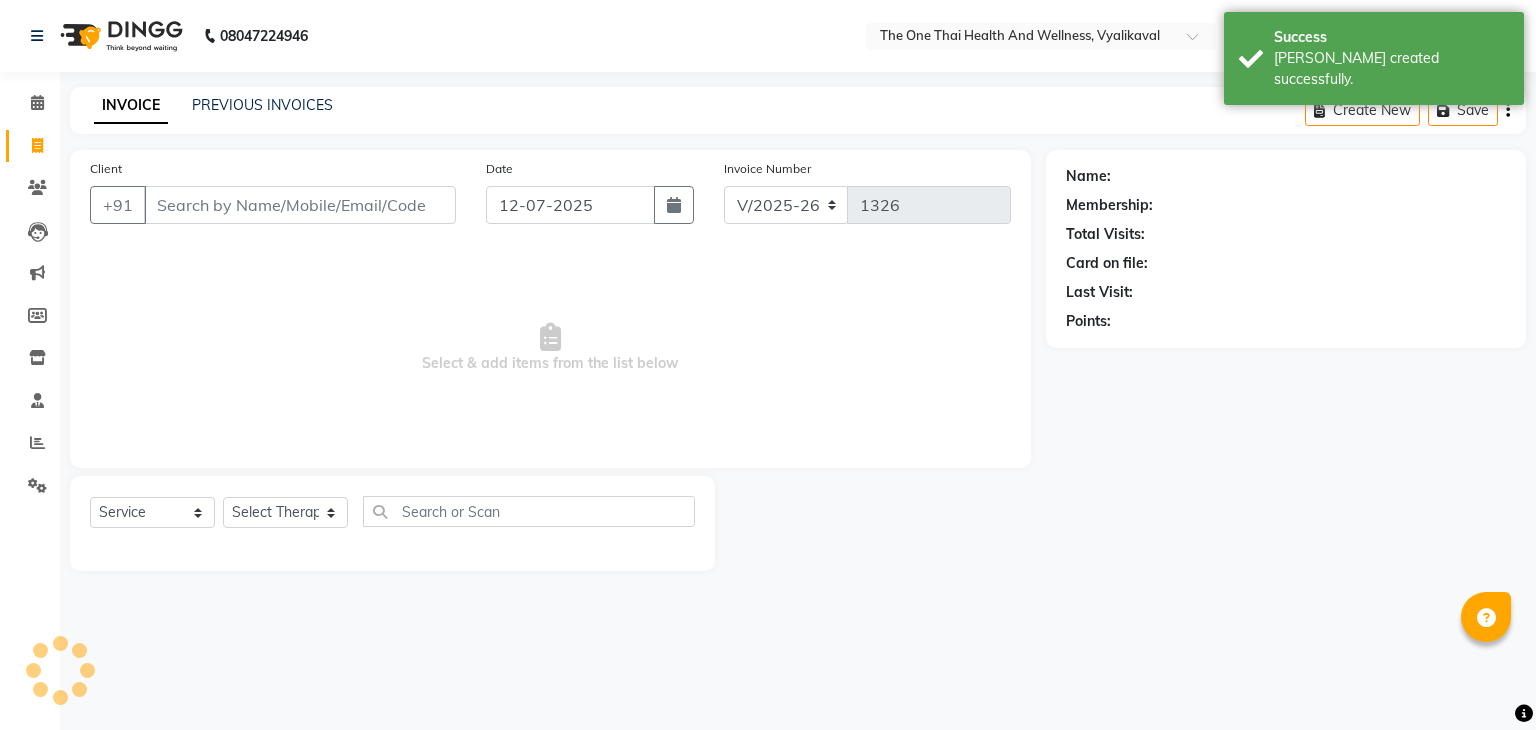 click on "Client" at bounding box center [300, 205] 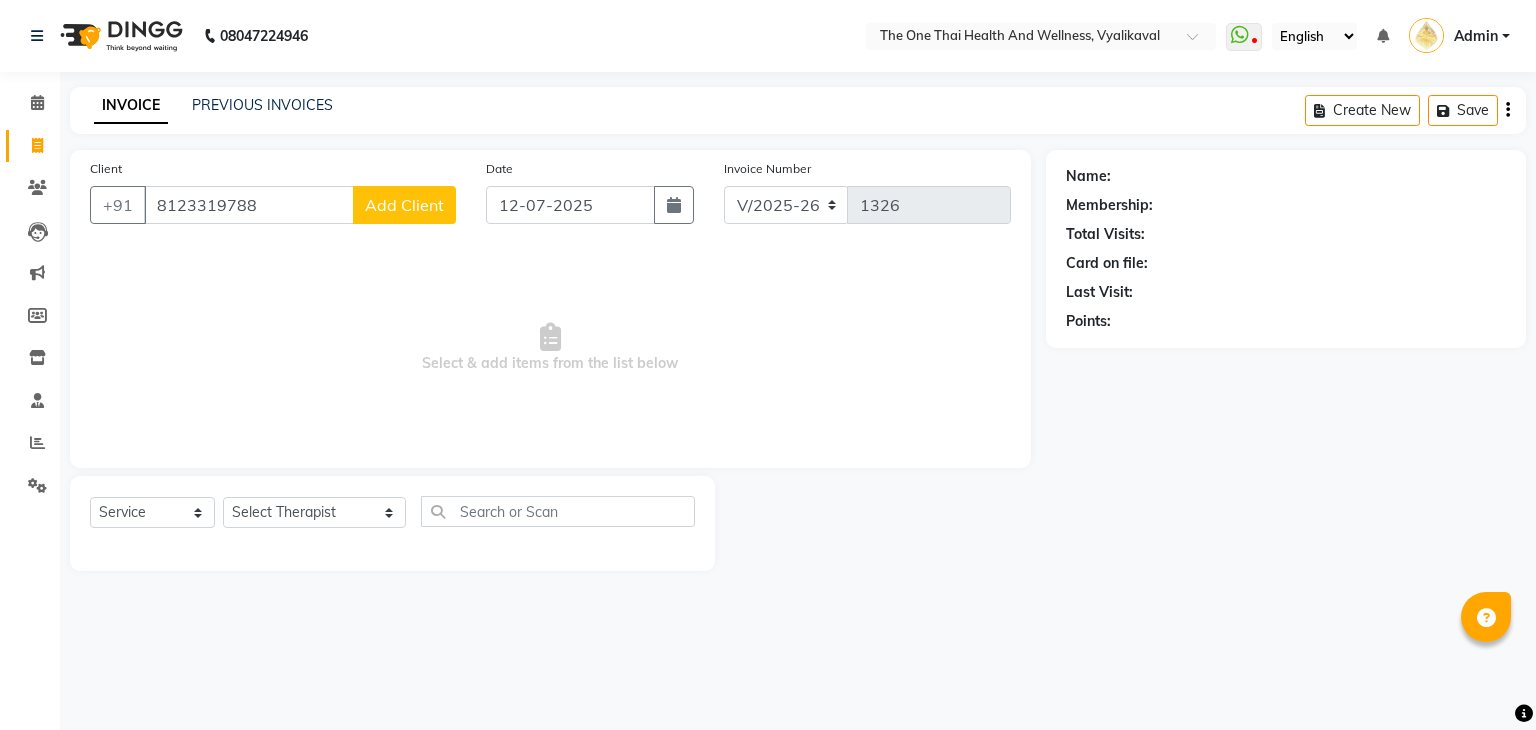 type on "8123319788" 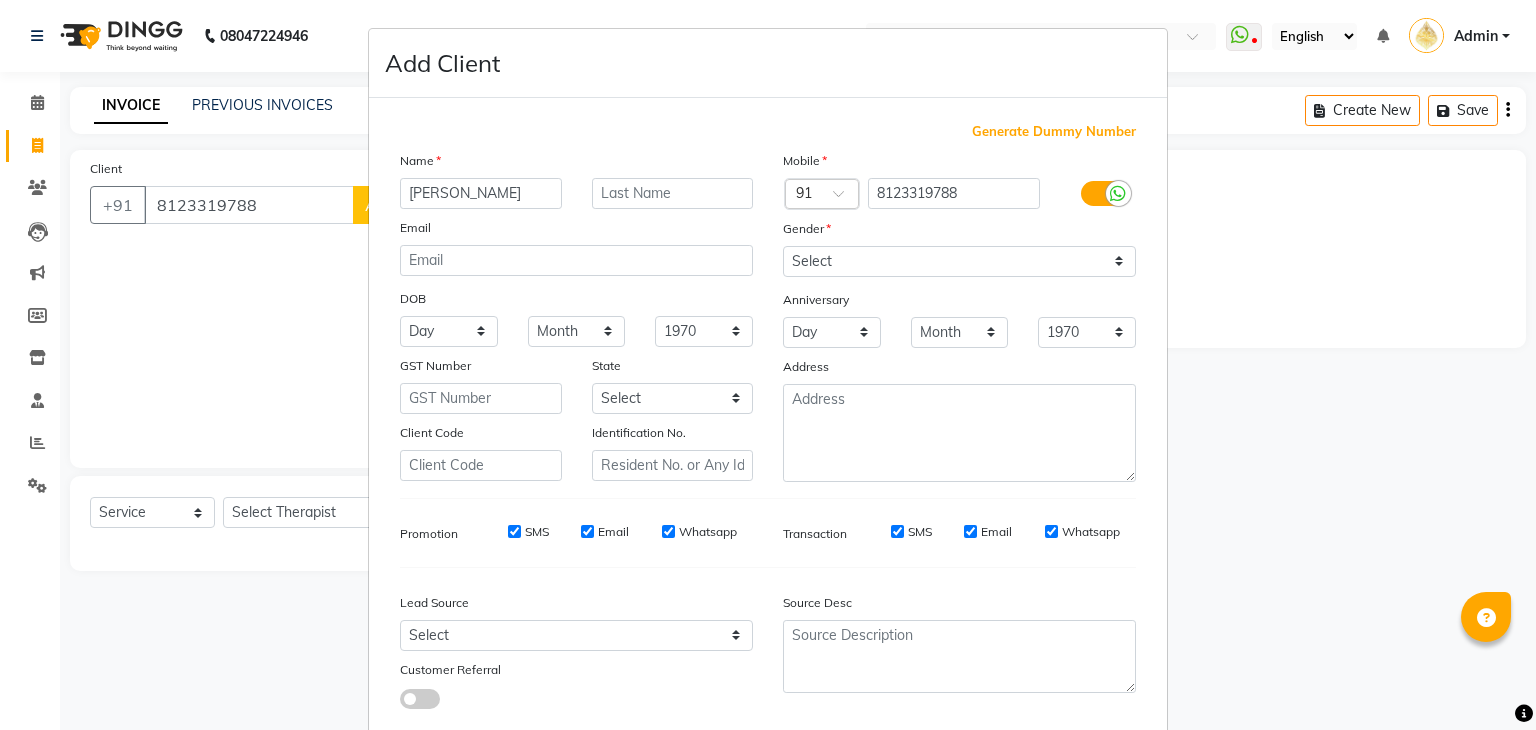 type on "[PERSON_NAME]" 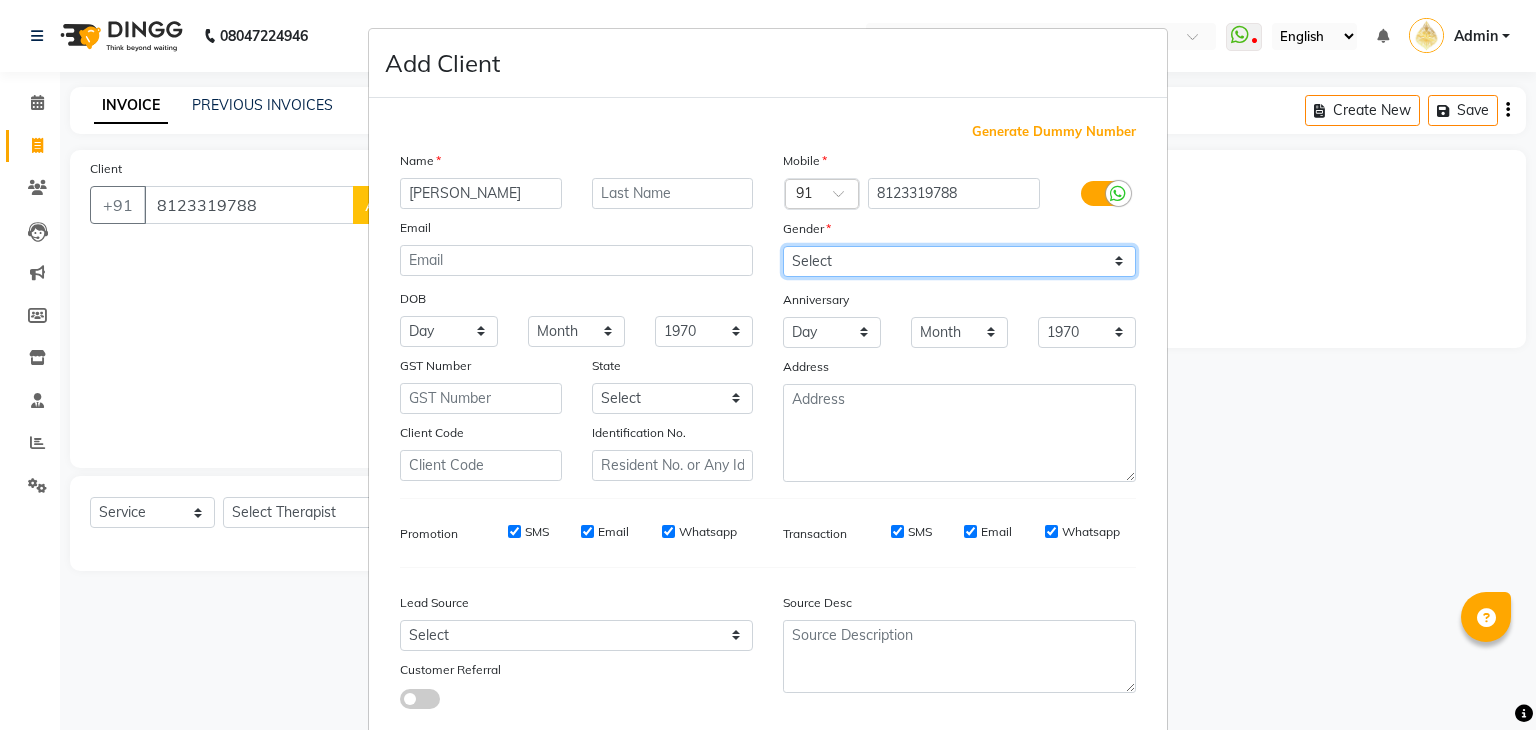 click on "Select Male Female Other Prefer Not To Say" at bounding box center (959, 261) 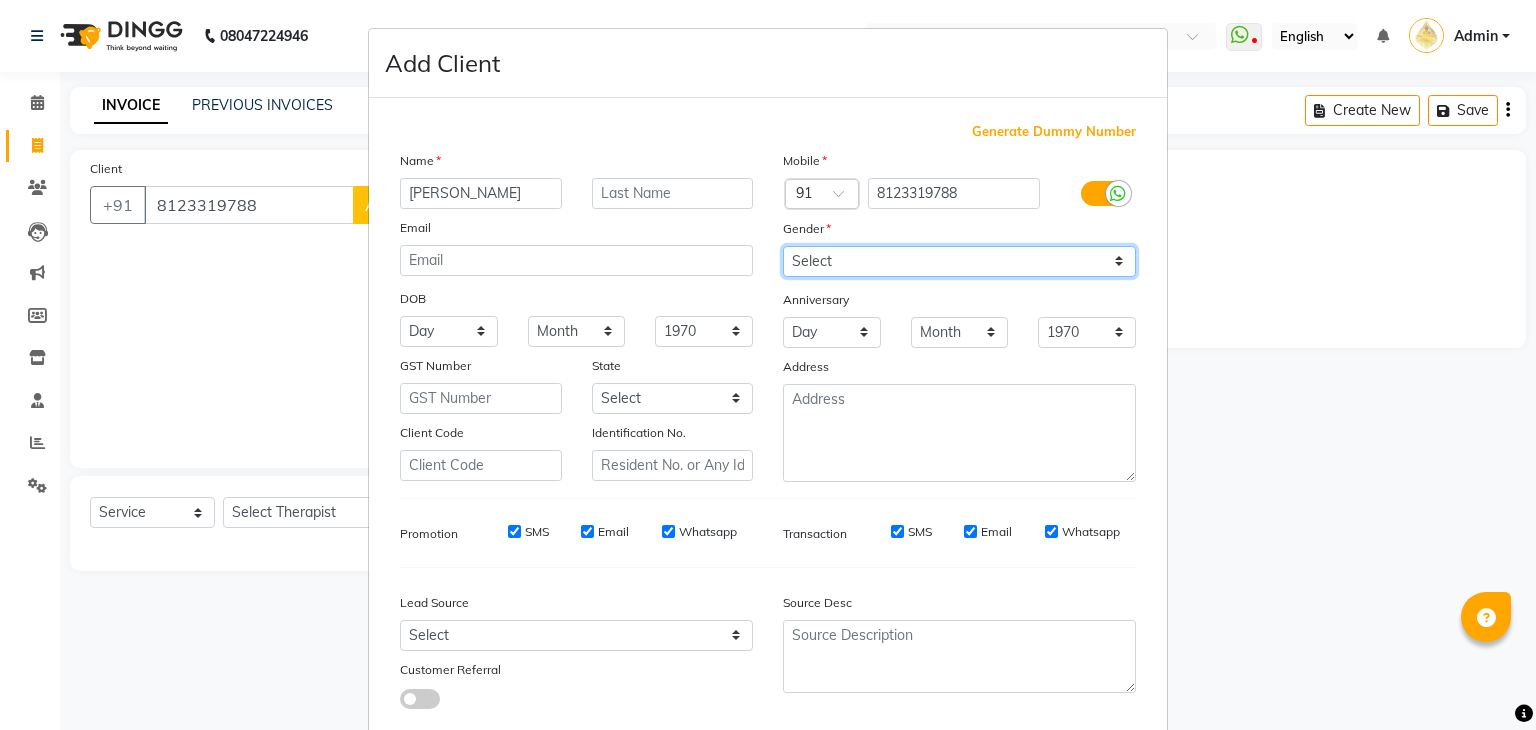 select on "male" 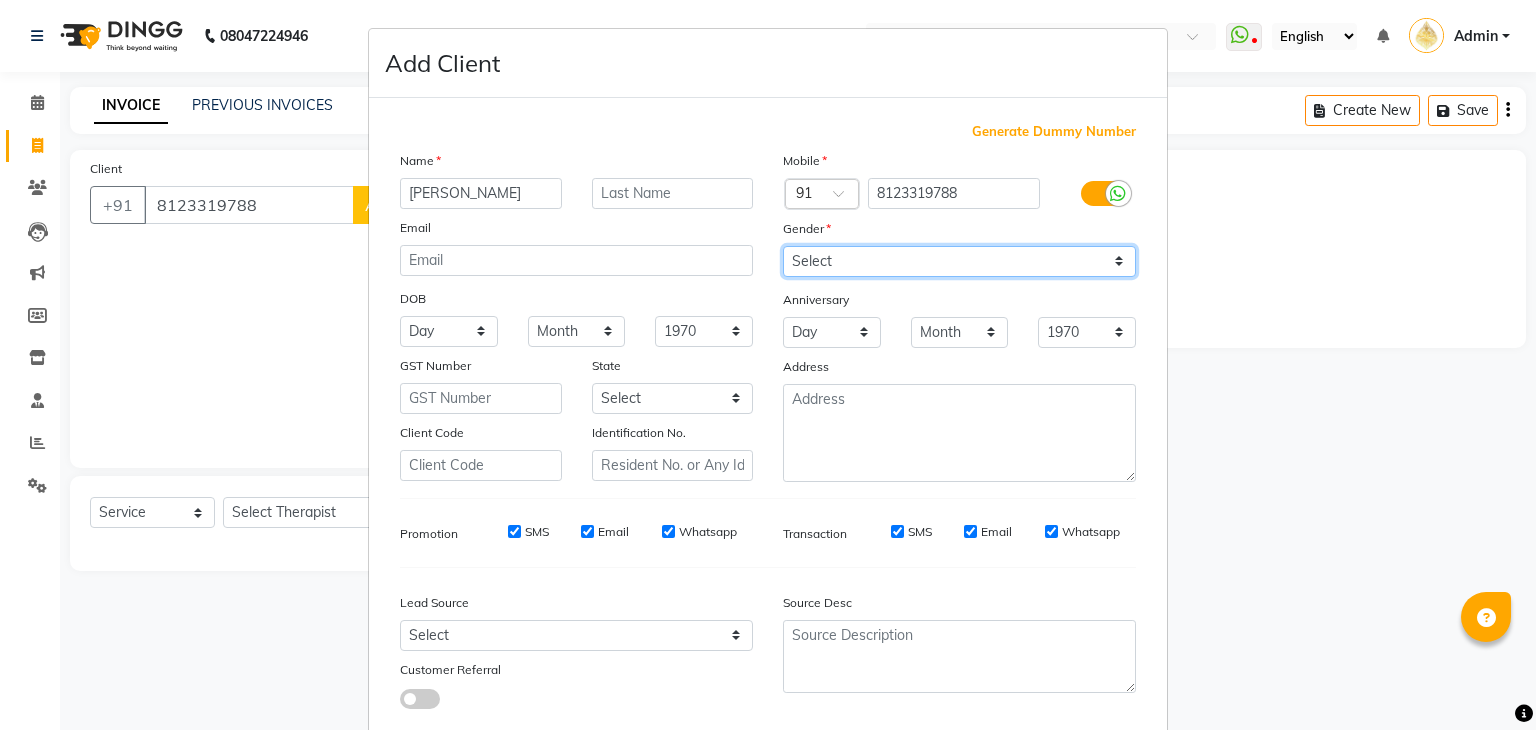 click on "Select Male Female Other Prefer Not To Say" at bounding box center (959, 261) 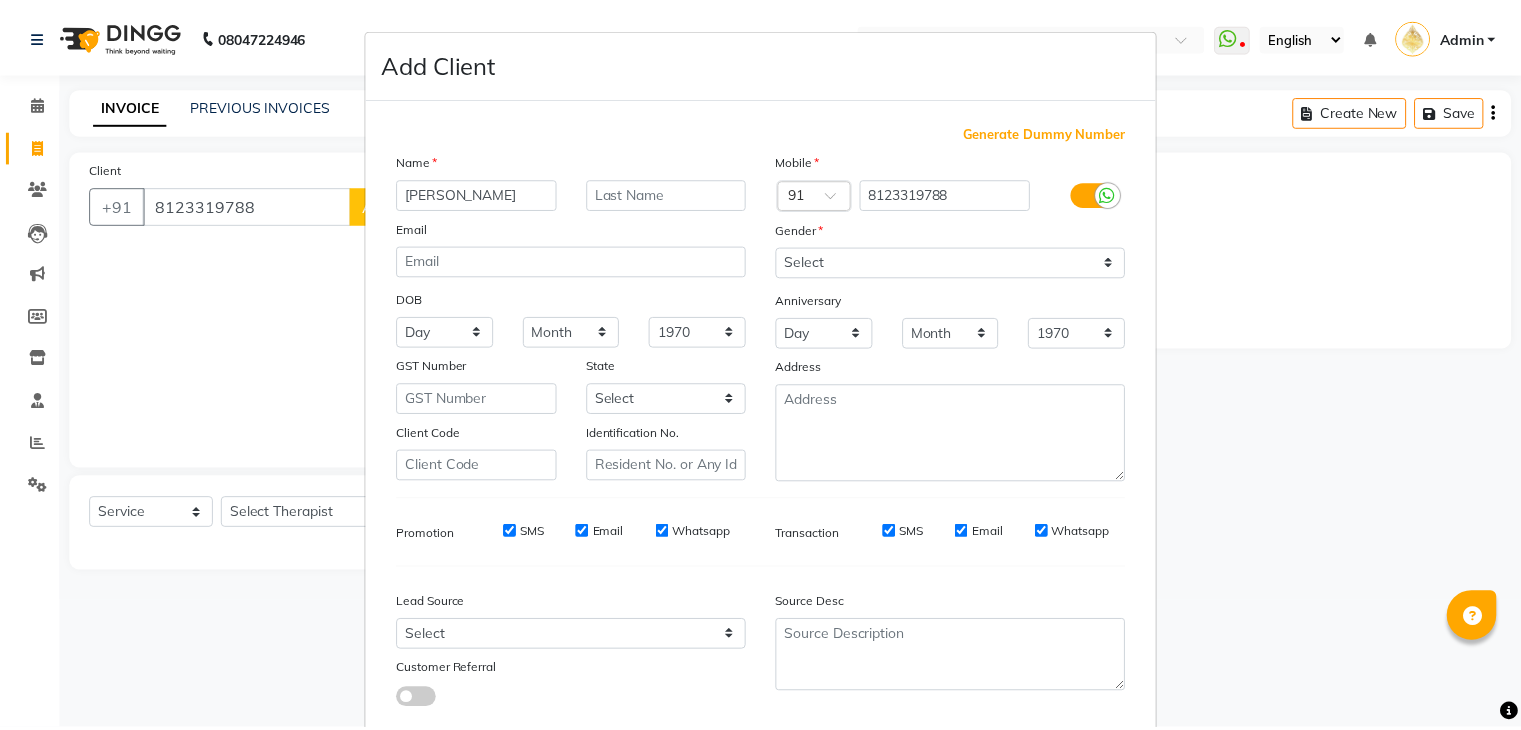 scroll, scrollTop: 127, scrollLeft: 0, axis: vertical 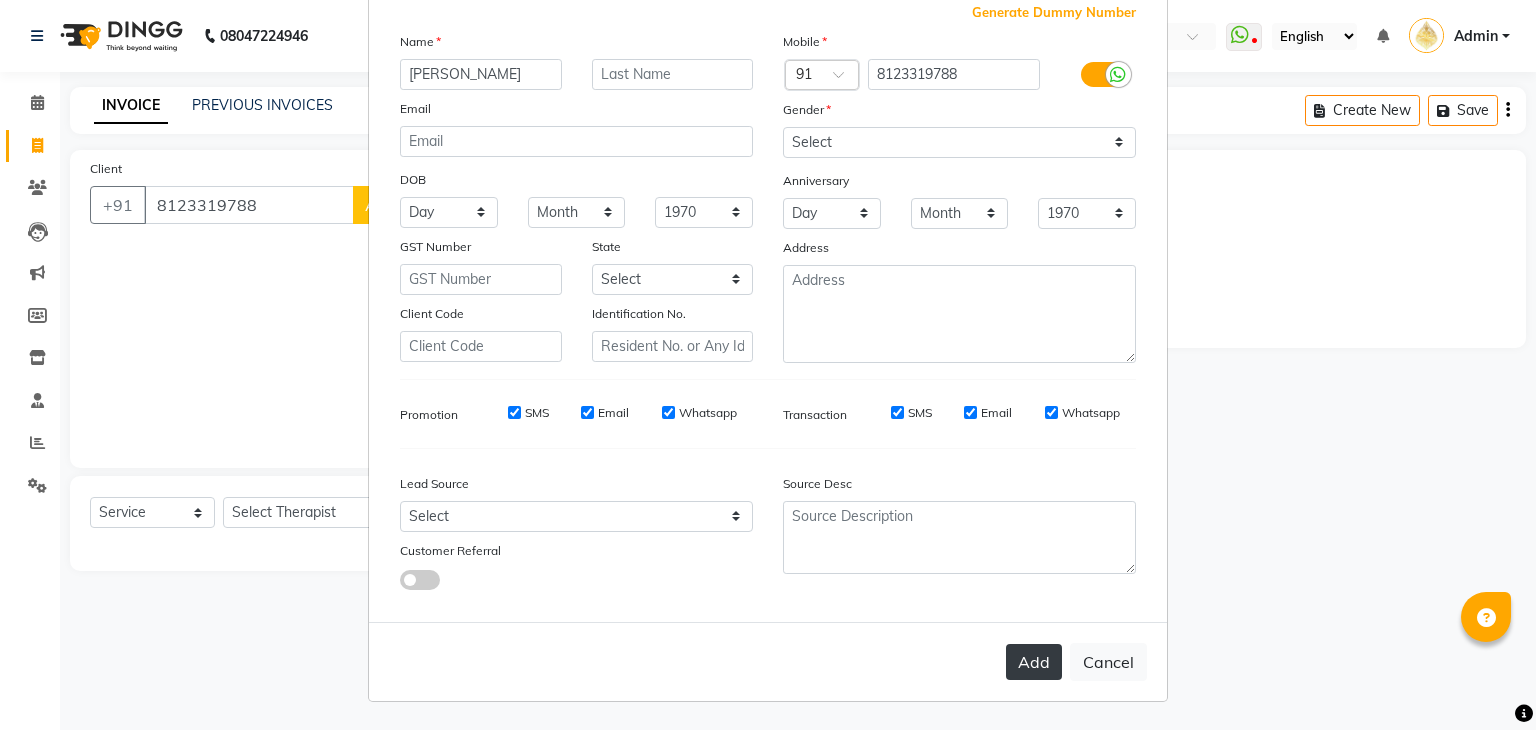click on "Add" at bounding box center [1034, 662] 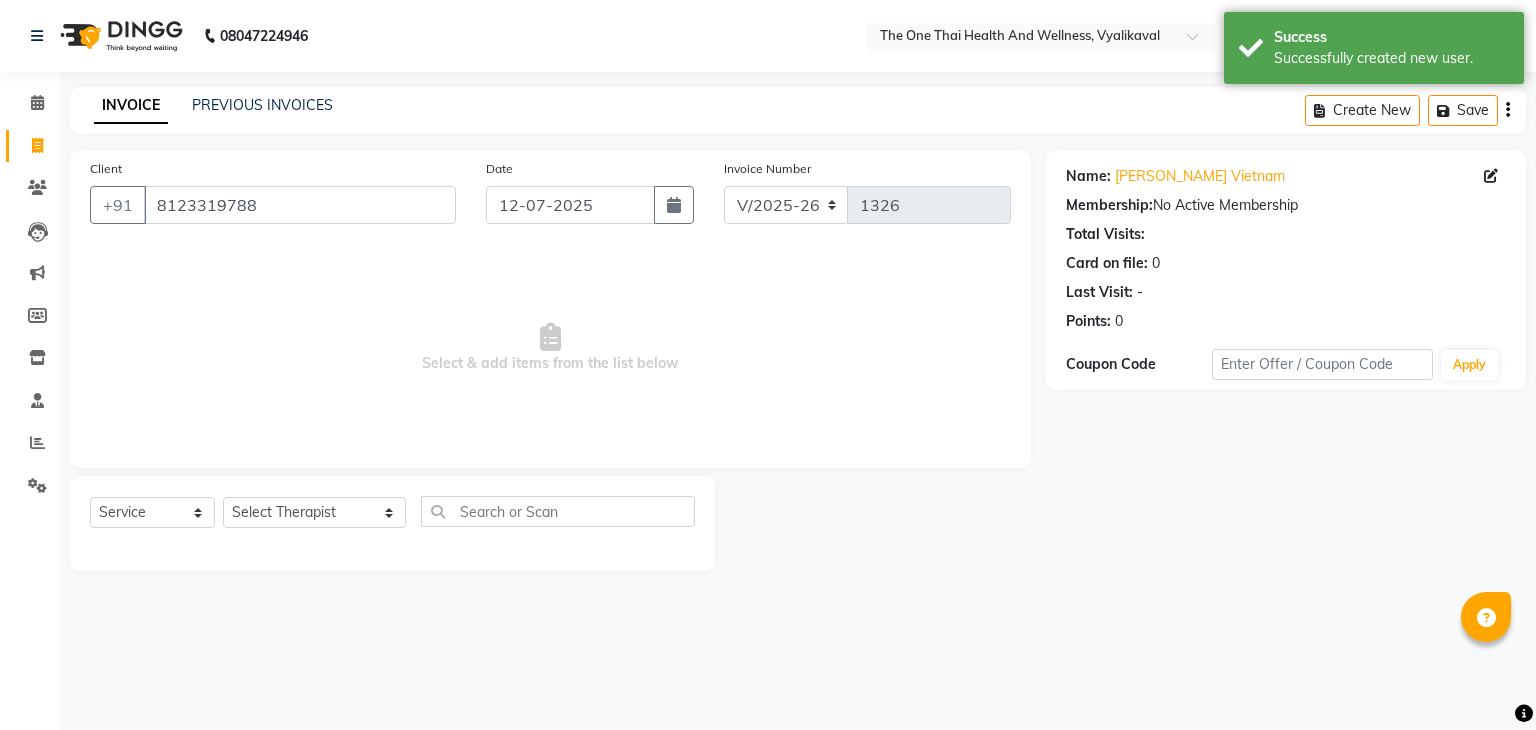 click on "08047224946 Select Location × The One Thai Health And Wellness, Vyalikaval  WhatsApp Status  ✕ Status:  Disconnected Most Recent Message: 11-07-2025     03:02 PM Recent Service Activity: 11-07-2025     03:00 PM  08047224946 Whatsapp Settings English ENGLISH Español العربية मराठी हिंदी ગુજરાતી தமிழ் 中文 Notifications nothing to show Admin Manage Profile Change Password Sign out  Version:3.15.4  ☀ THE ONE THAI HEALTH AND WELLNESS, Vyalikaval  Calendar  Invoice  Clients  Leads   Marketing  Members  Inventory  Staff  Reports  Settings Completed InProgress Upcoming Dropped Tentative Check-In Confirm Bookings Generate Report Segments Page Builder INVOICE PREVIOUS INVOICES Create New   Save  Client +91 8123319788 Date 12-07-2025 Invoice Number V/2025 V/2025-26 1326  Select & add items from the list below  Select  Service  Product  Membership  Package Voucher Prepaid Gift Card  Select Therapist Admin Alisha 💚🍏thai therapist Leena receptionist" at bounding box center (768, 365) 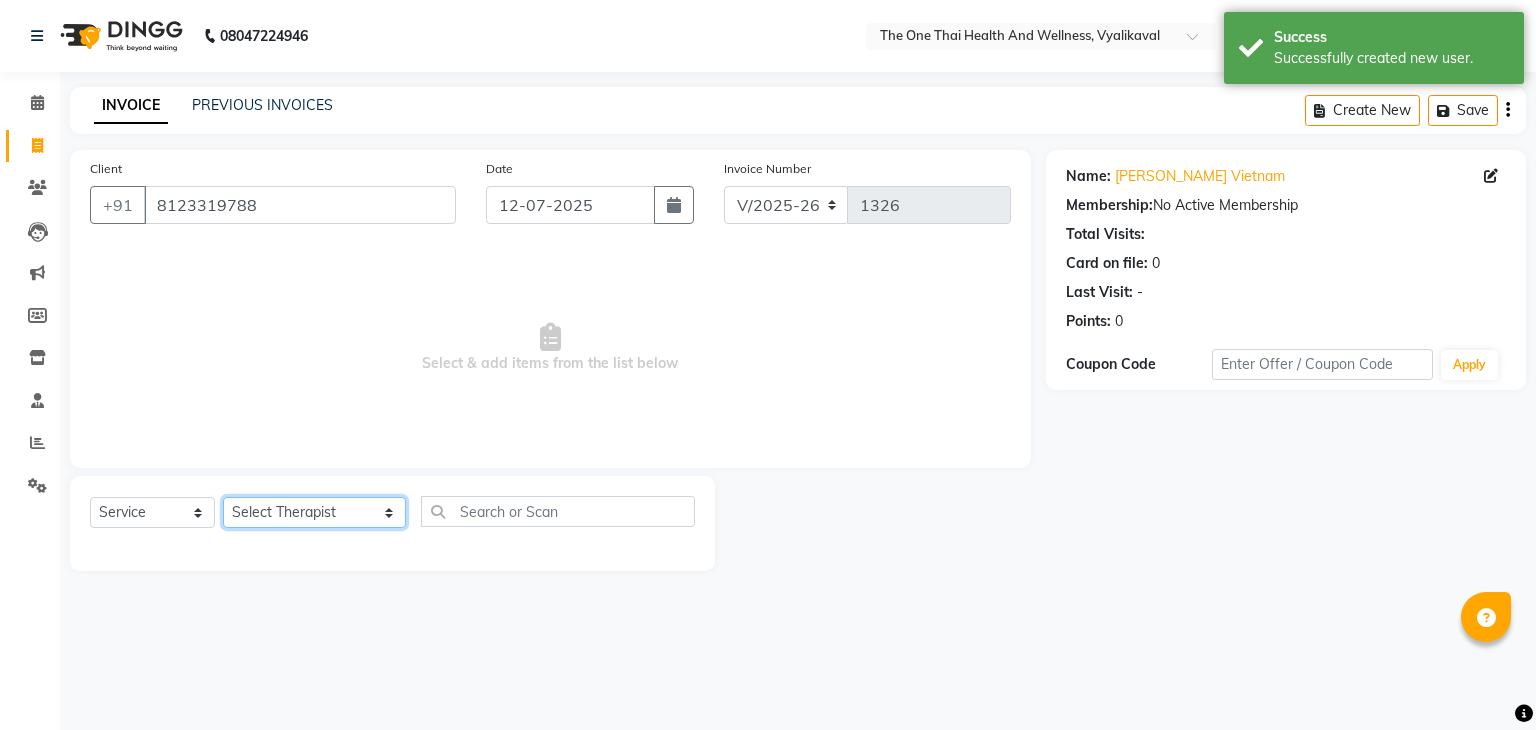 click on "Select Therapist Admin Alisha 💚🍏thai therapist Ammy ❤️northeast therapist Ammy thai 💚therapist Beauty 💚🍅thai therapist Ester - NE 🔴🔴🔴 Ester 🟢 -🇹🇭thai  Grace northeast standby Jeena thai 🟢therapist Jenny (alisha)🍏🍏 thai therapist Jenny (nana ) 2nd june🌹northeast  Leena Lilly 💚thai therapist Linda🎃💚thai therapist  Liza 🔴north east  Lucky thai 🪀💚therapist  Miya ❤️ northeast  Nana 🍅 northeast  Nana 🍏💚thai therapist  Orange 🧡thai therapist  Pema 🍅north east therapist  receptionist  Rosie ❤️northeast therapist ❤️ Sania (nana) 🍏🍏thai therapist Sara 💚💚thai therapist second login  Sofia thai therapist 🍏" 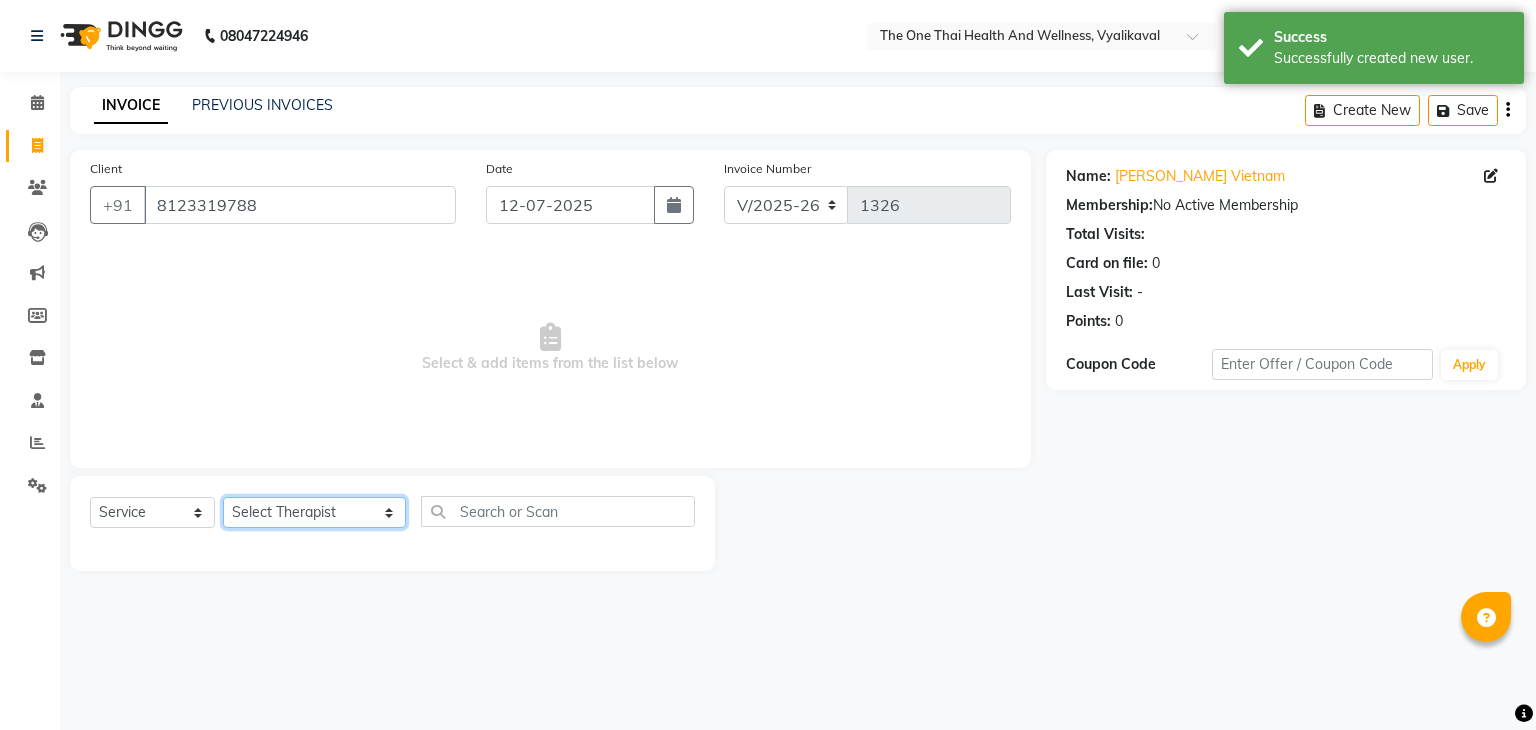 select on "58596" 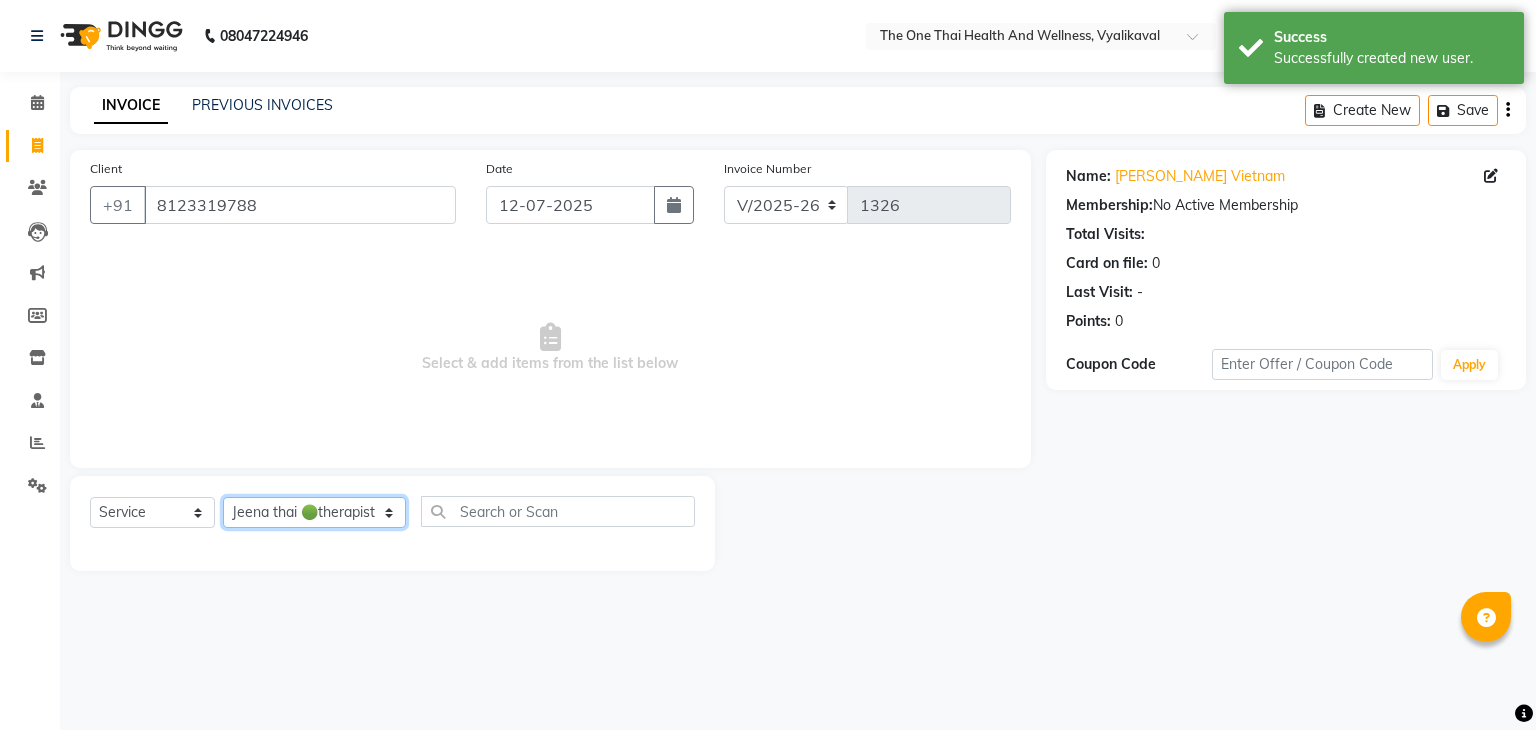 click on "Select Therapist Admin Alisha 💚🍏thai therapist Ammy ❤️northeast therapist Ammy thai 💚therapist Beauty 💚🍅thai therapist Ester - NE 🔴🔴🔴 Ester 🟢 -🇹🇭thai  Grace northeast standby Jeena thai 🟢therapist Jenny (alisha)🍏🍏 thai therapist Jenny (nana ) 2nd june🌹northeast  Leena Lilly 💚thai therapist Linda🎃💚thai therapist  Liza 🔴north east  Lucky thai 🪀💚therapist  Miya ❤️ northeast  Nana 🍅 northeast  Nana 🍏💚thai therapist  Orange 🧡thai therapist  Pema 🍅north east therapist  receptionist  Rosie ❤️northeast therapist ❤️ Sania (nana) 🍏🍏thai therapist Sara 💚💚thai therapist second login  Sofia thai therapist 🍏" 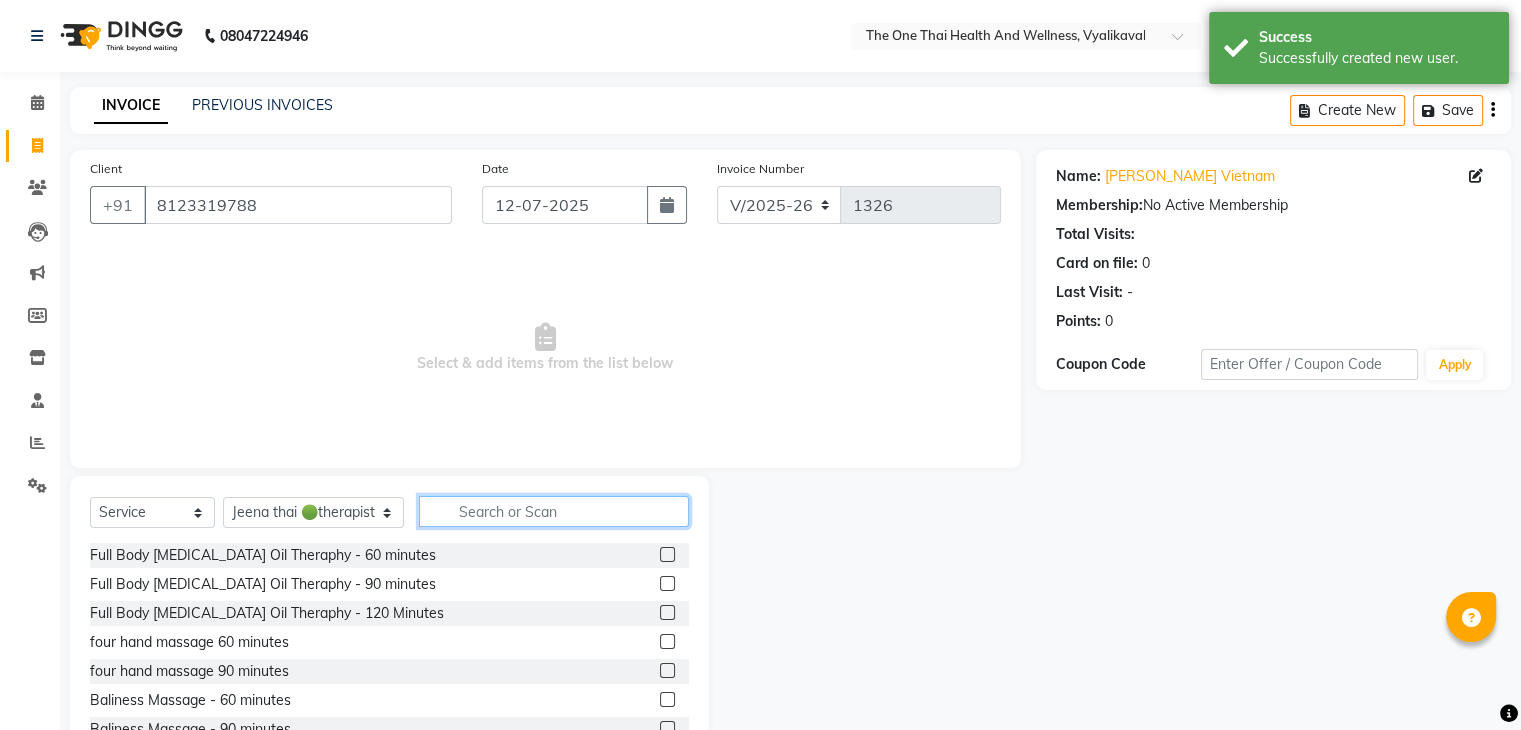 click 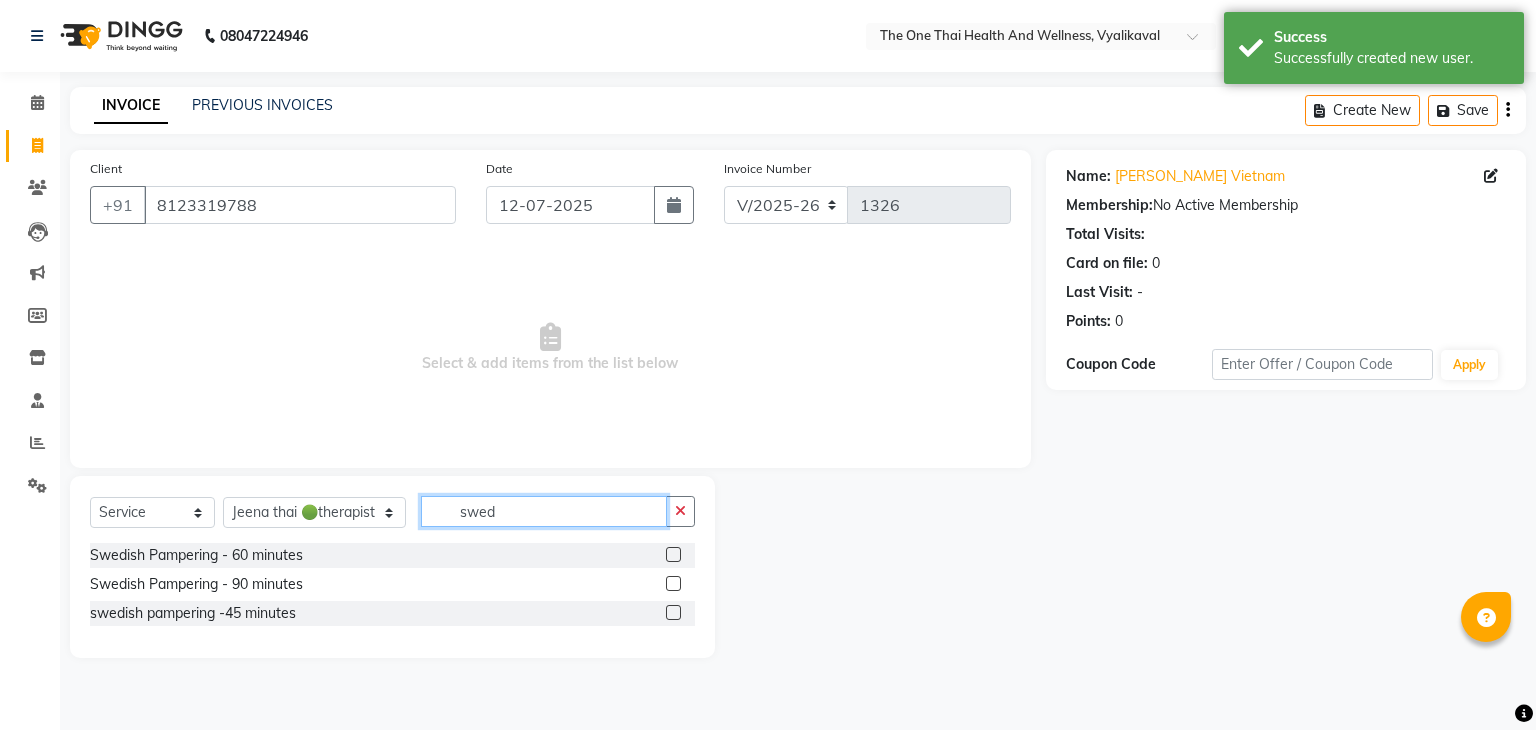 type on "swed" 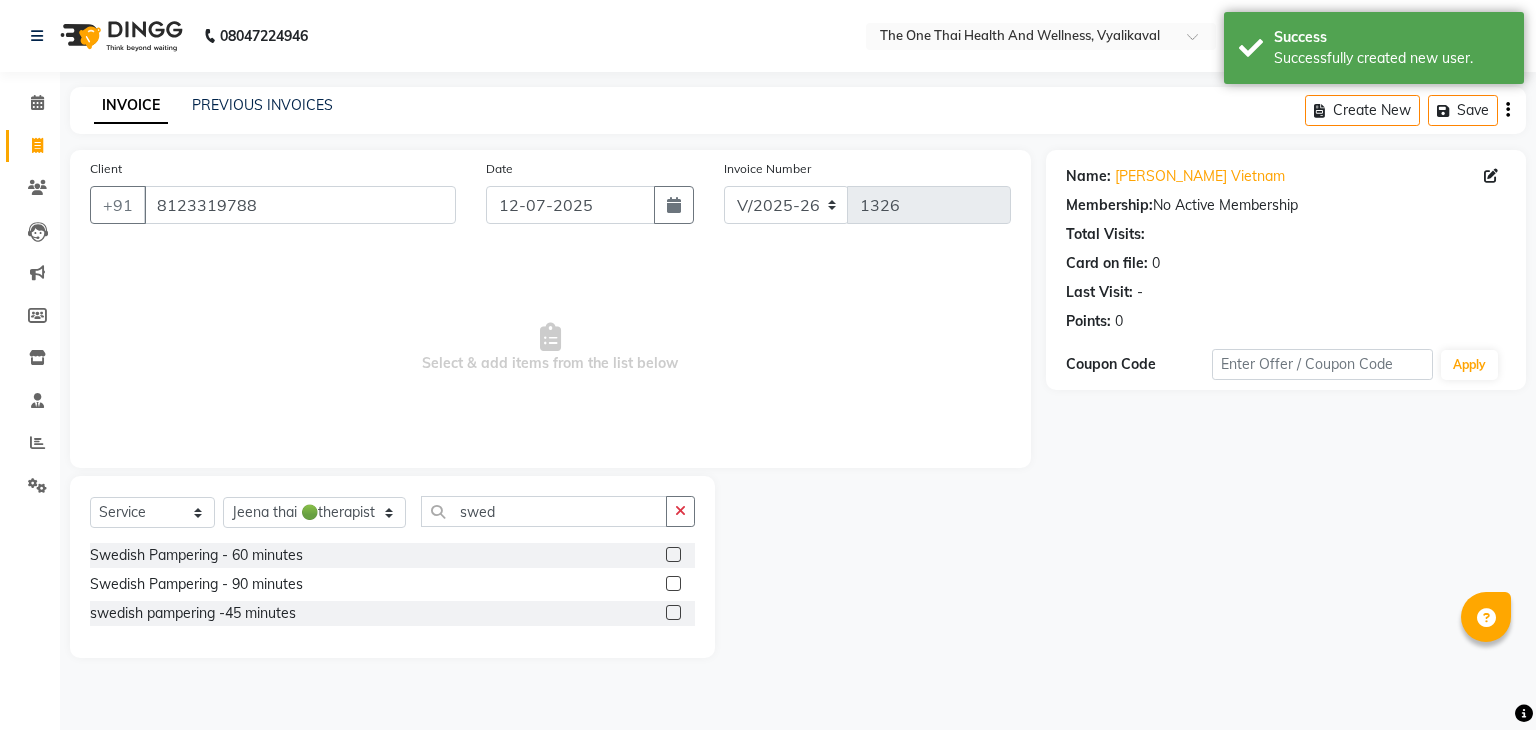 click 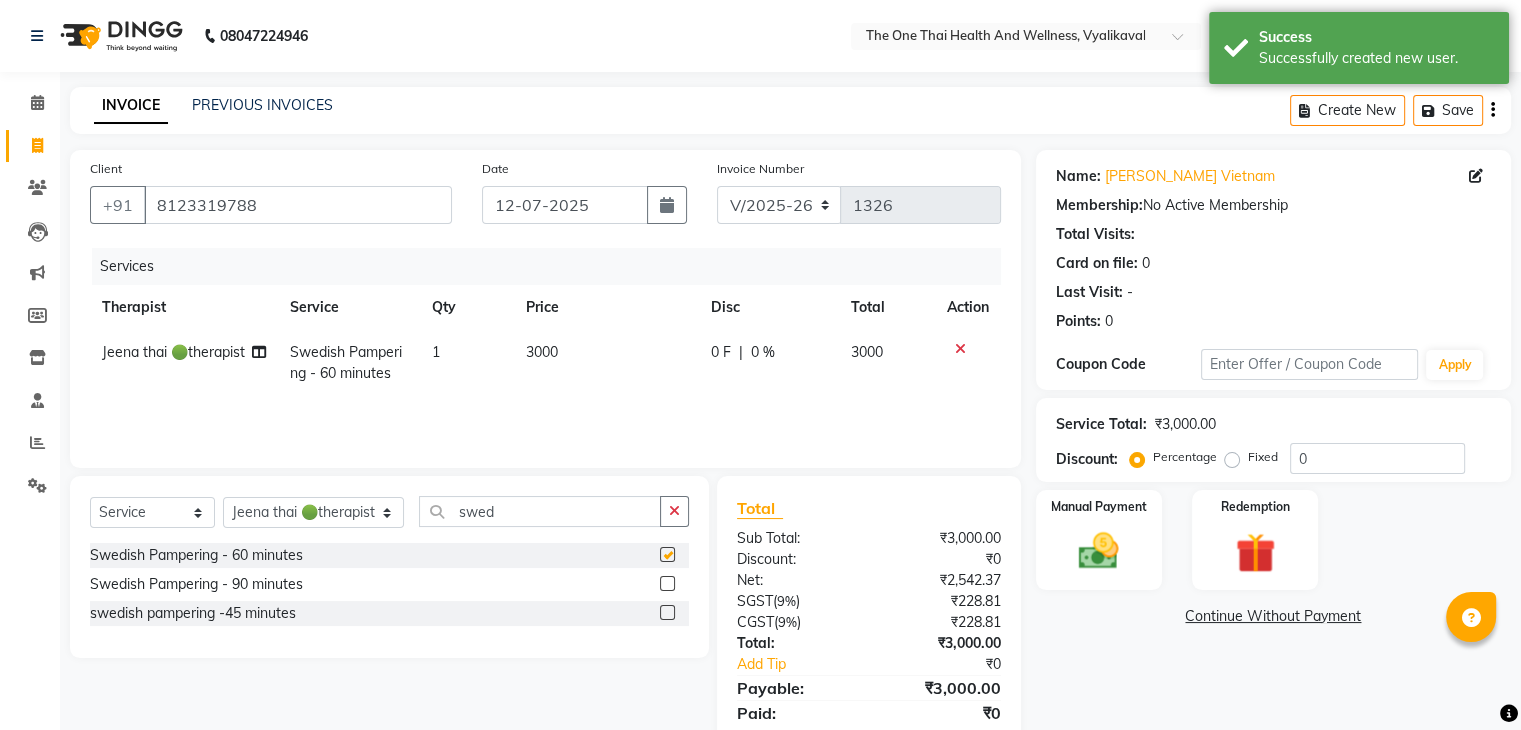checkbox on "false" 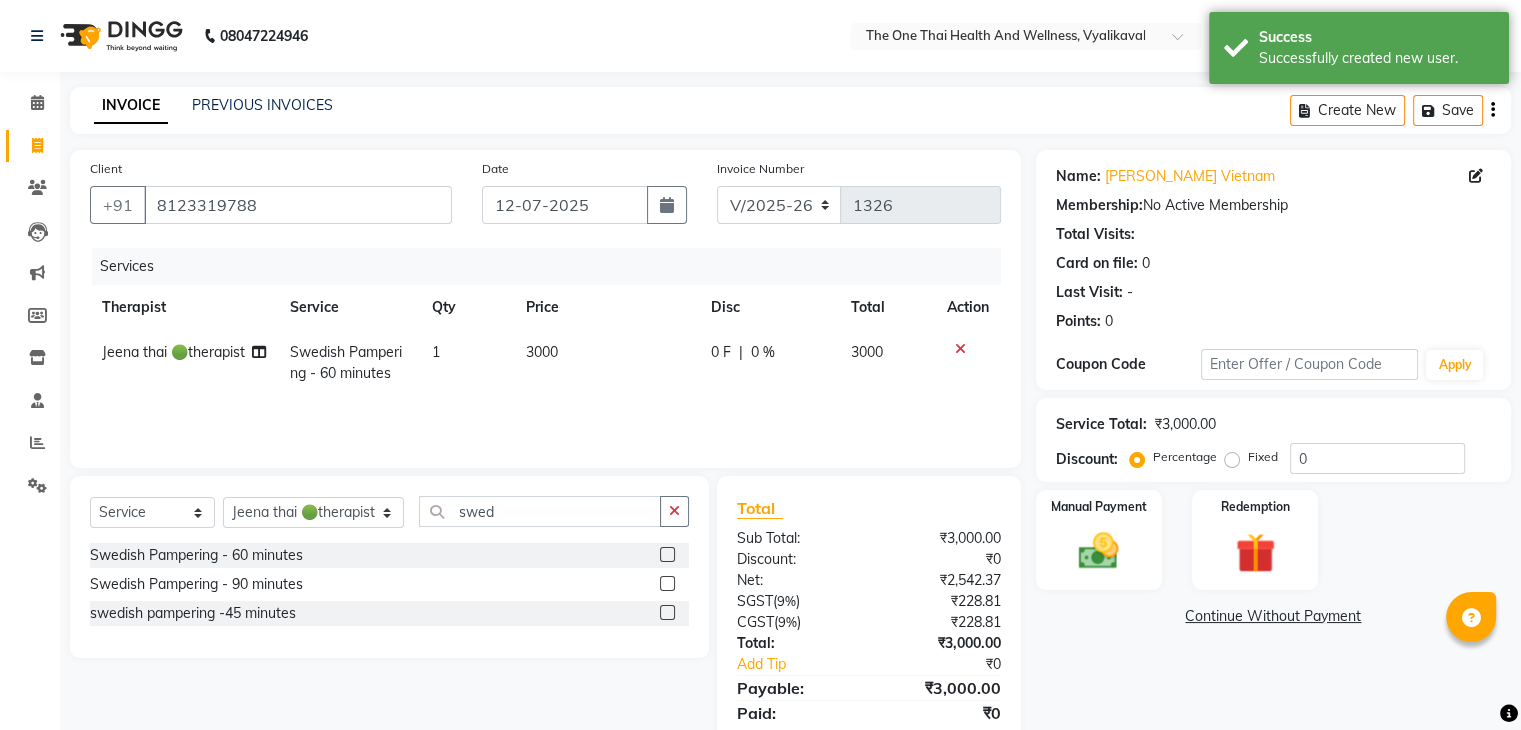 click on "0 %" 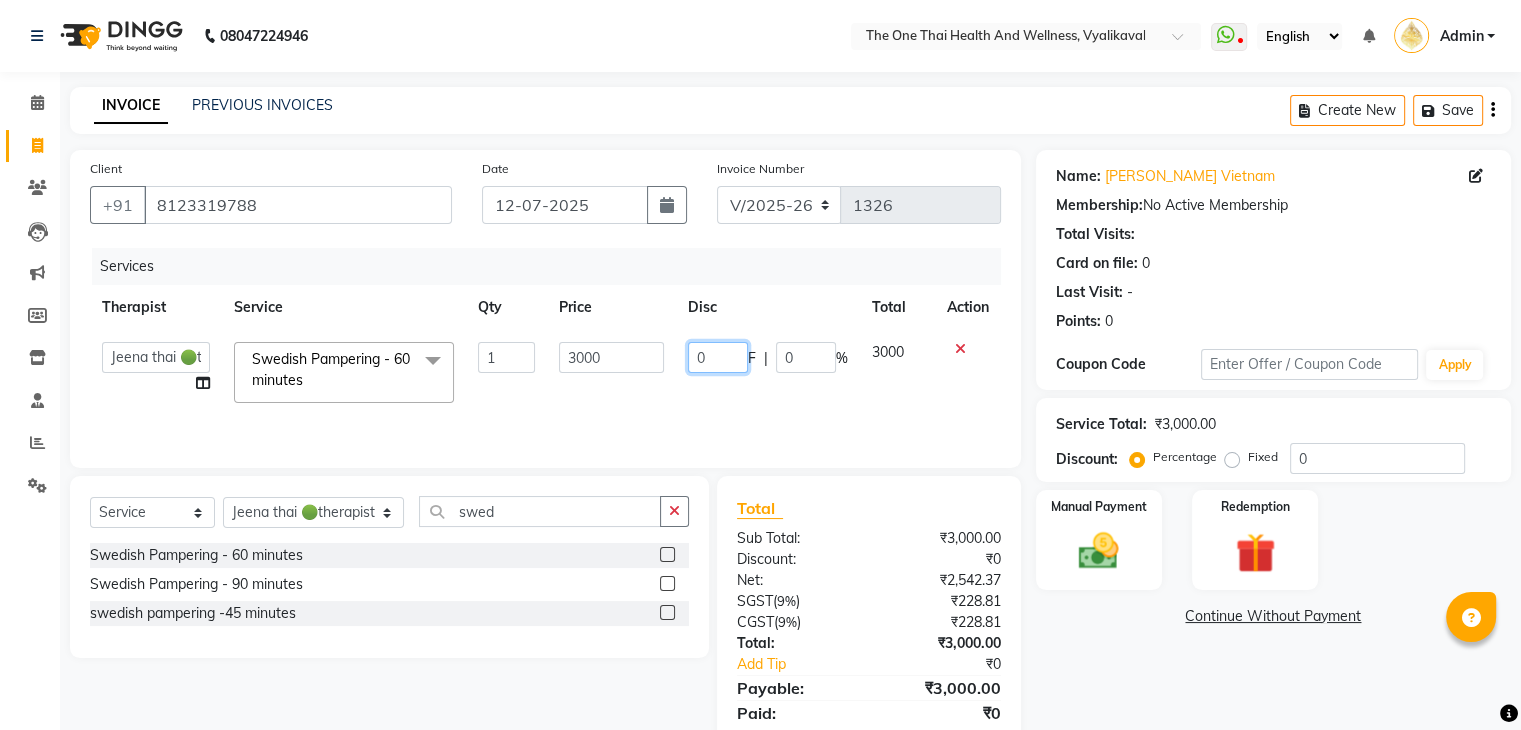 click on "0" 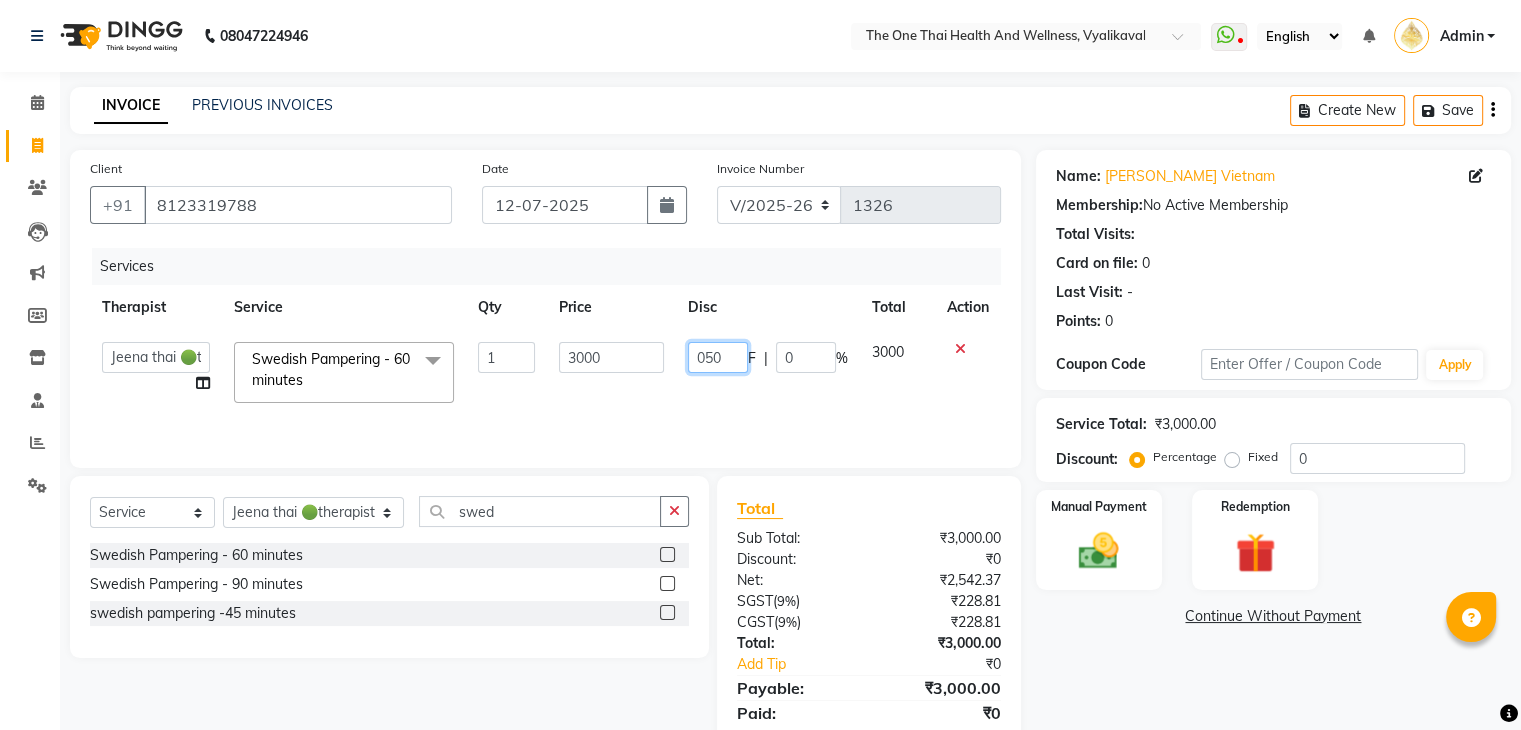 type on "0500" 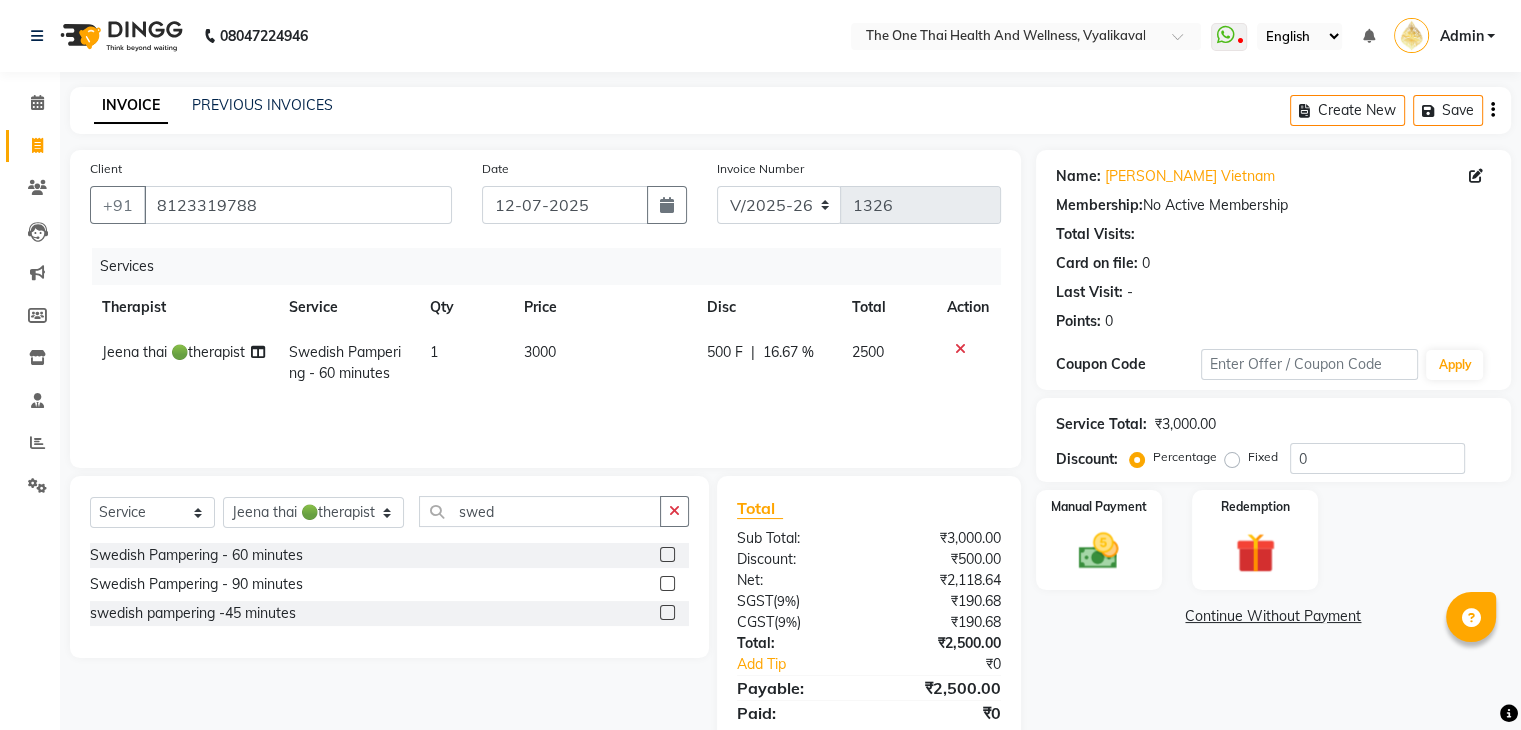 click on "500 F | 16.67 %" 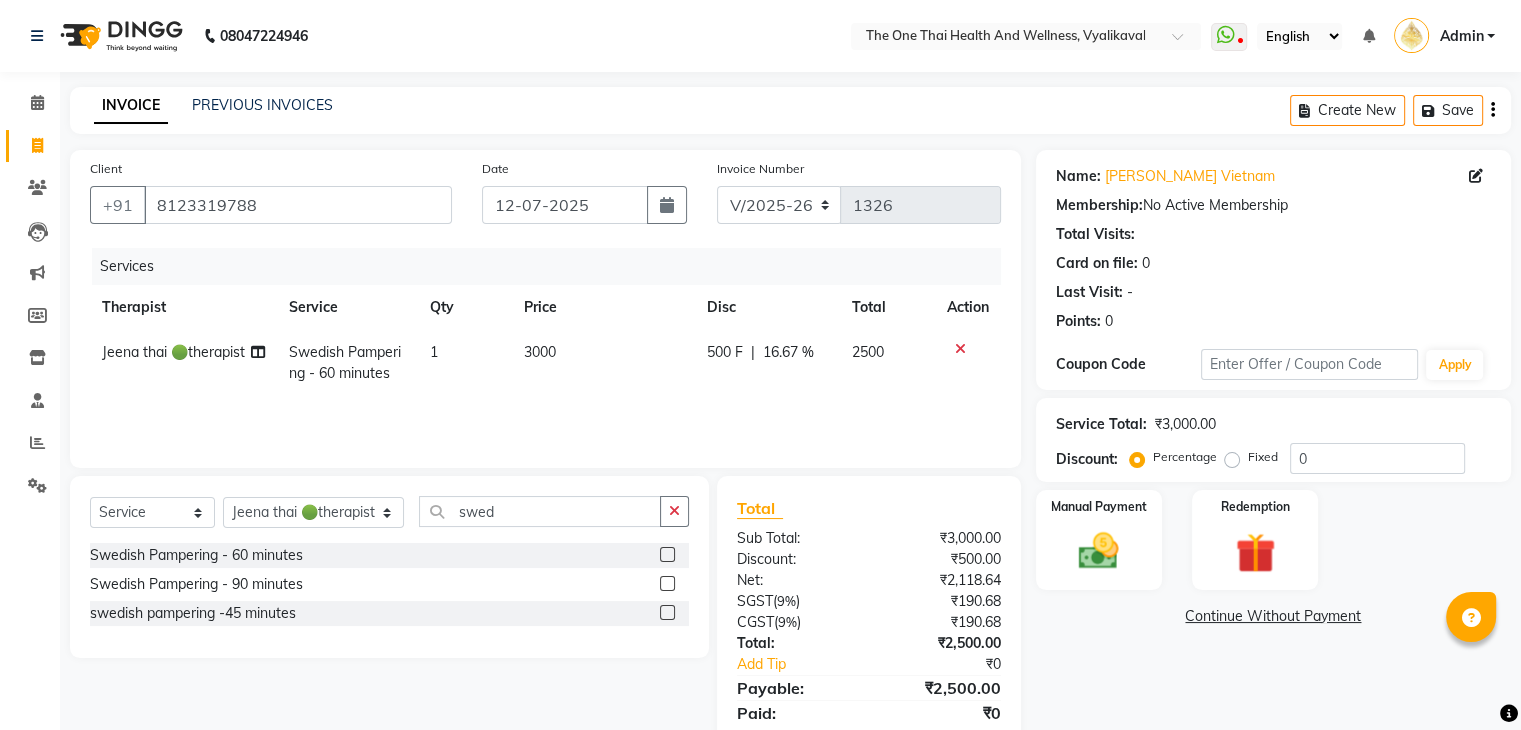 select on "58596" 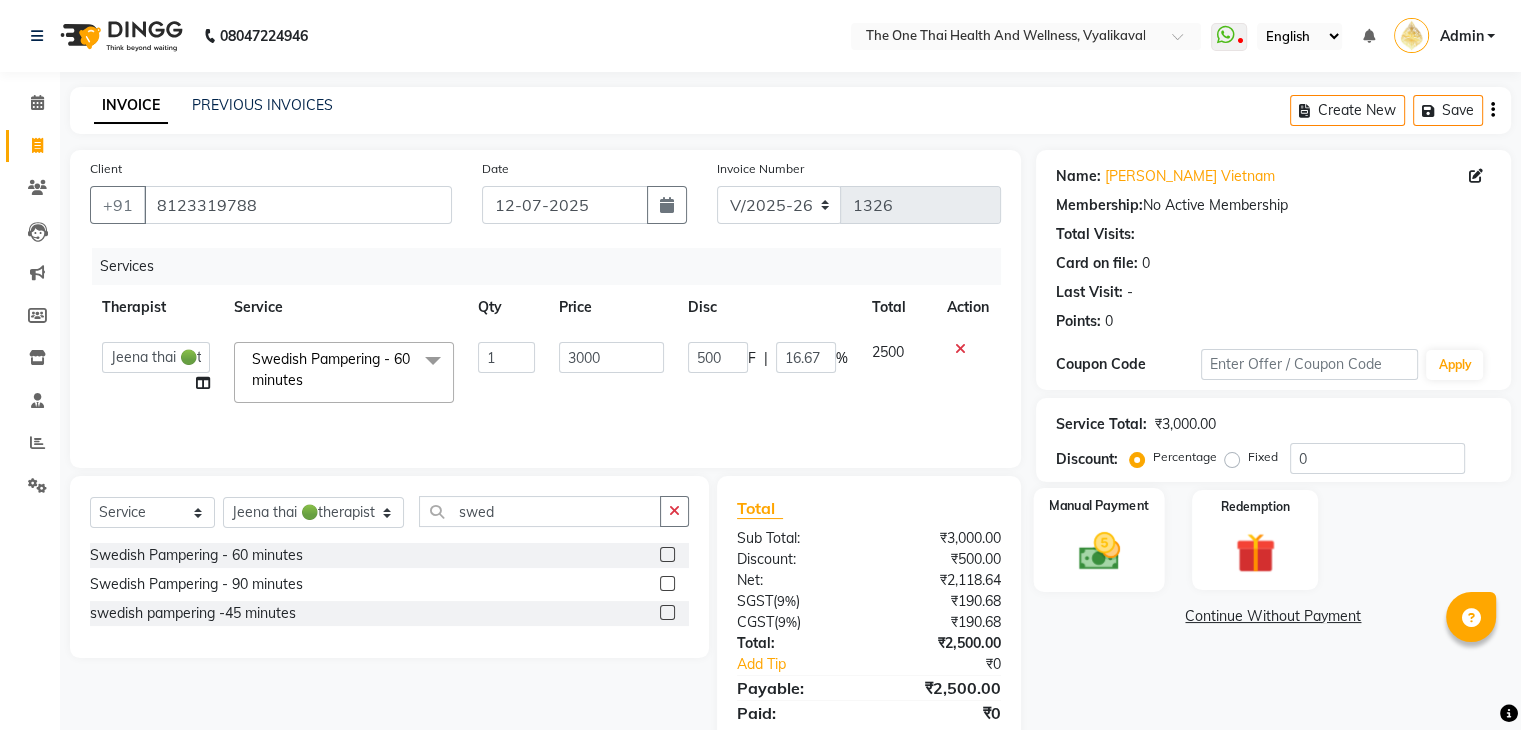 click on "Manual Payment" 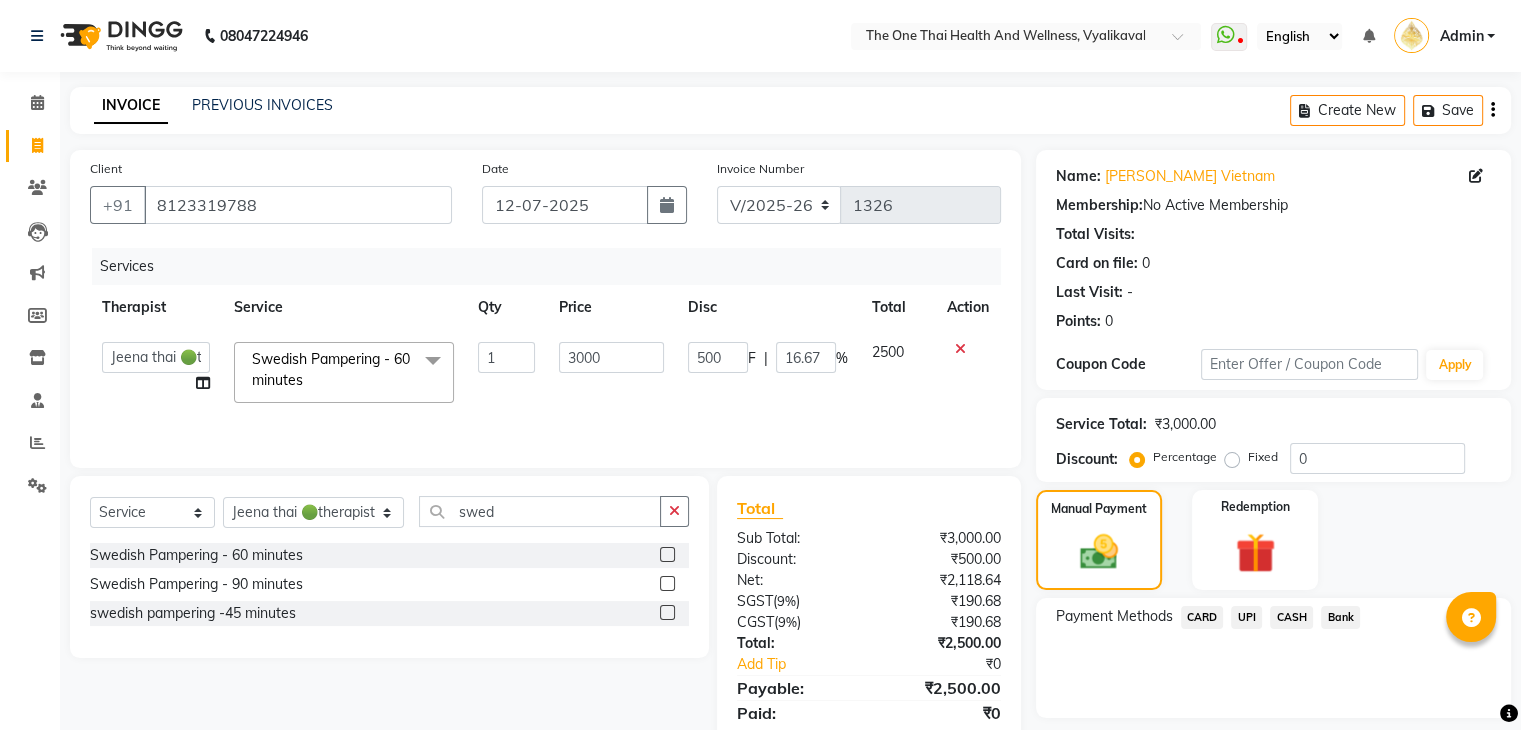 click on "UPI" 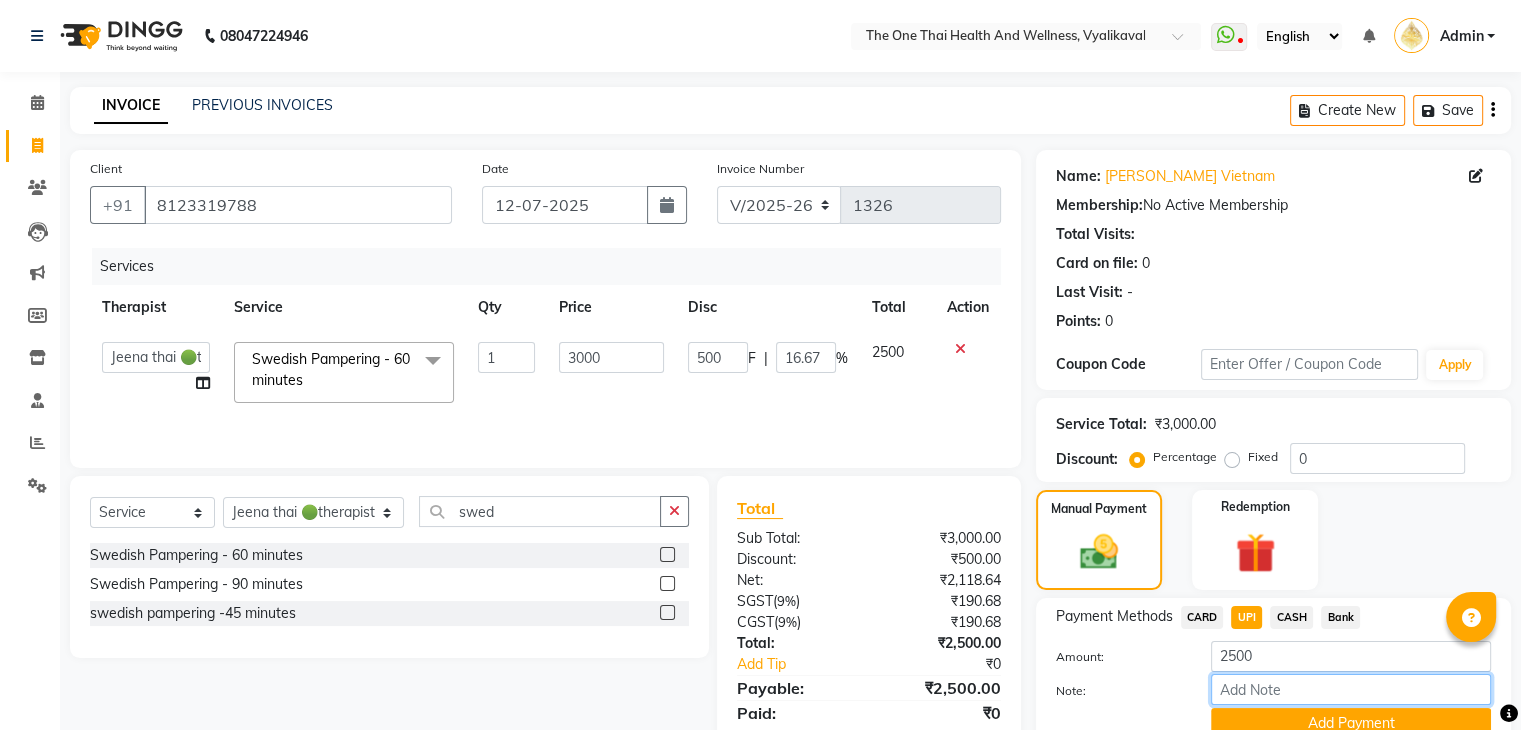click on "Note:" at bounding box center [1351, 689] 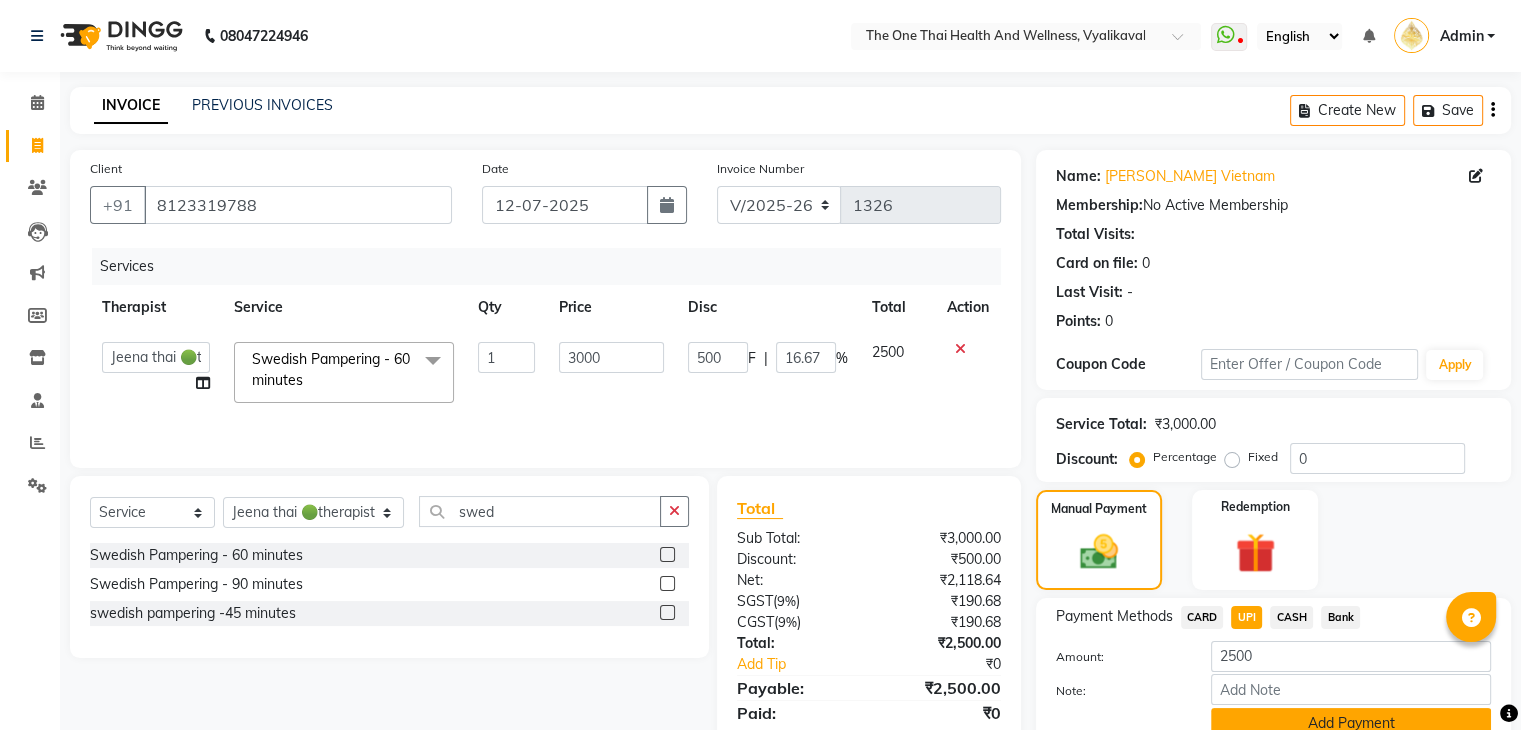 click on "Add Payment" 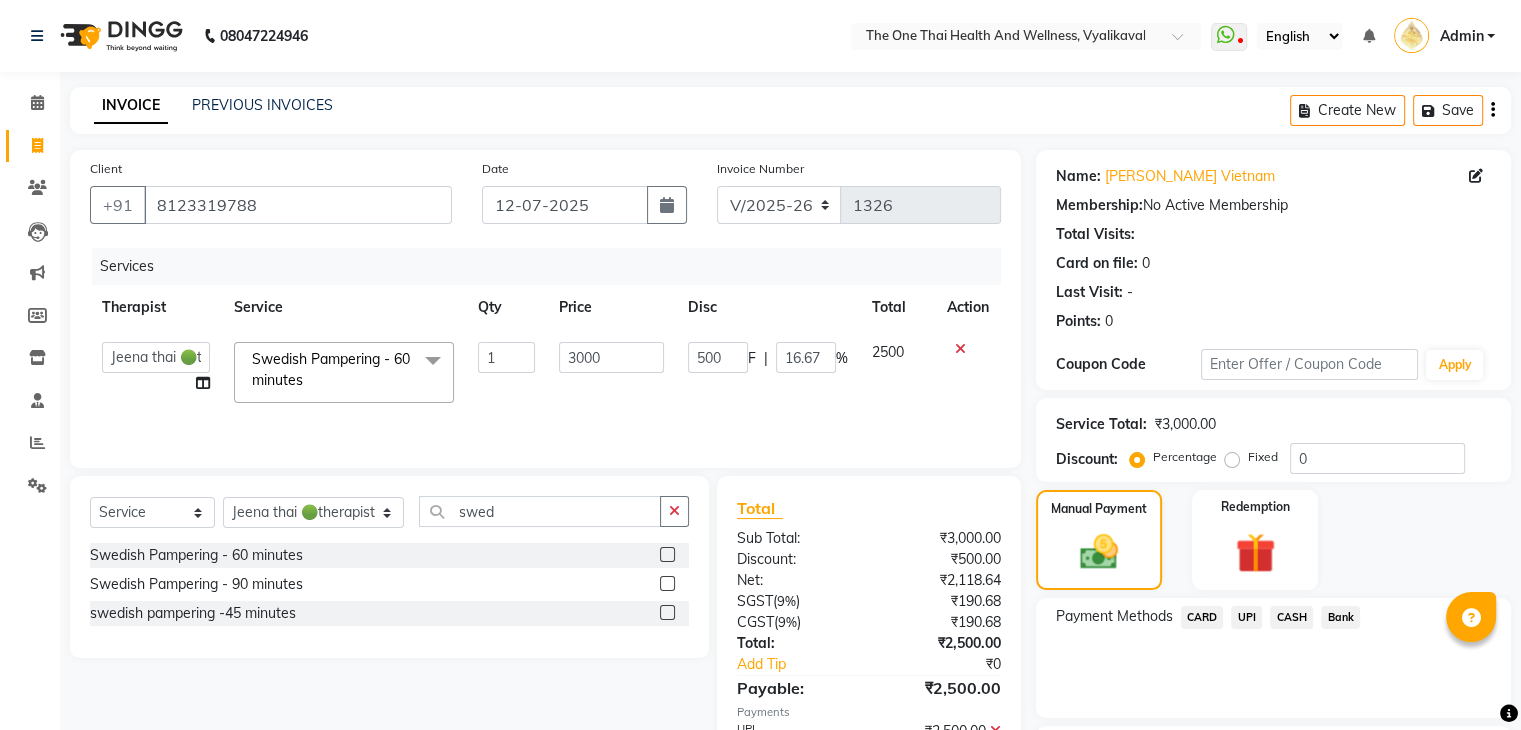 scroll, scrollTop: 171, scrollLeft: 0, axis: vertical 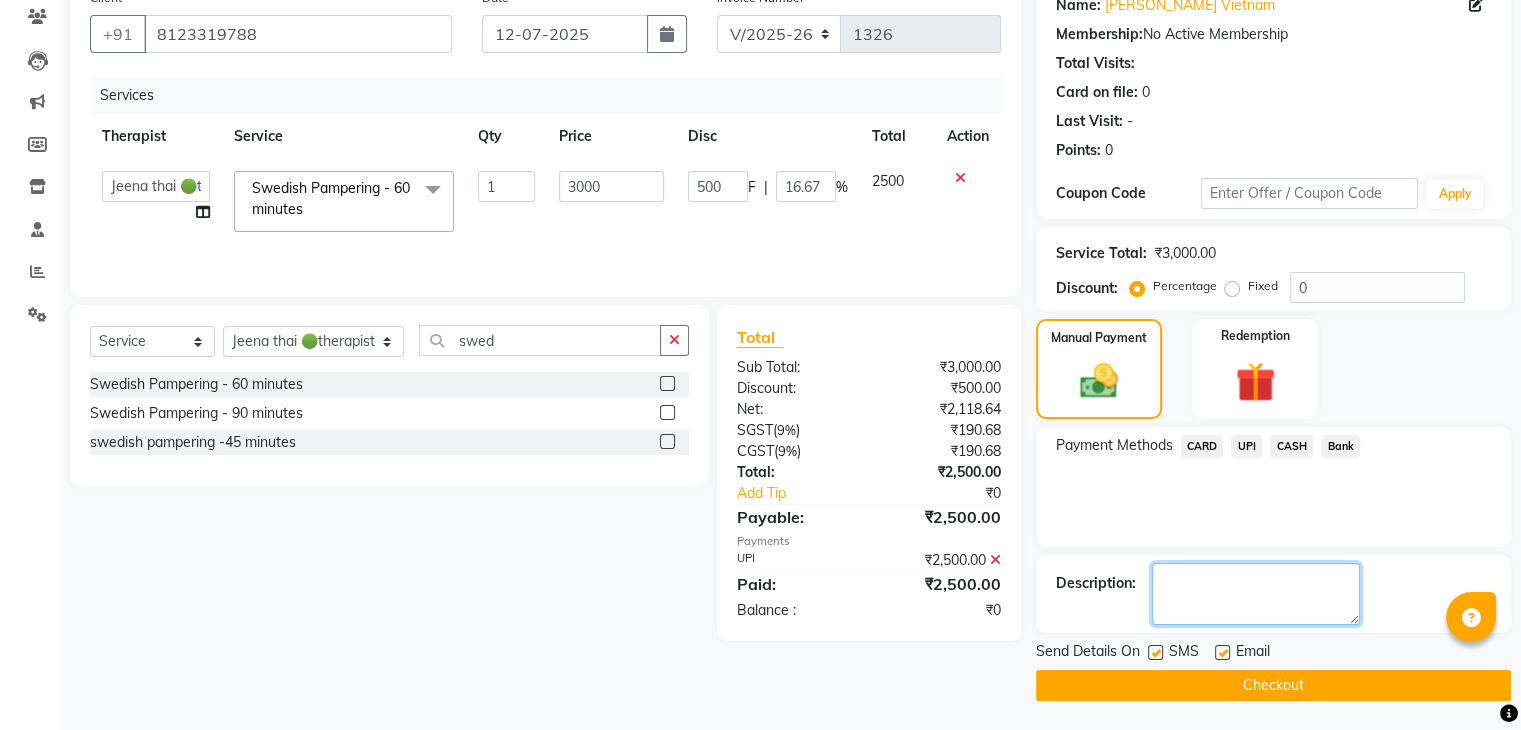 click 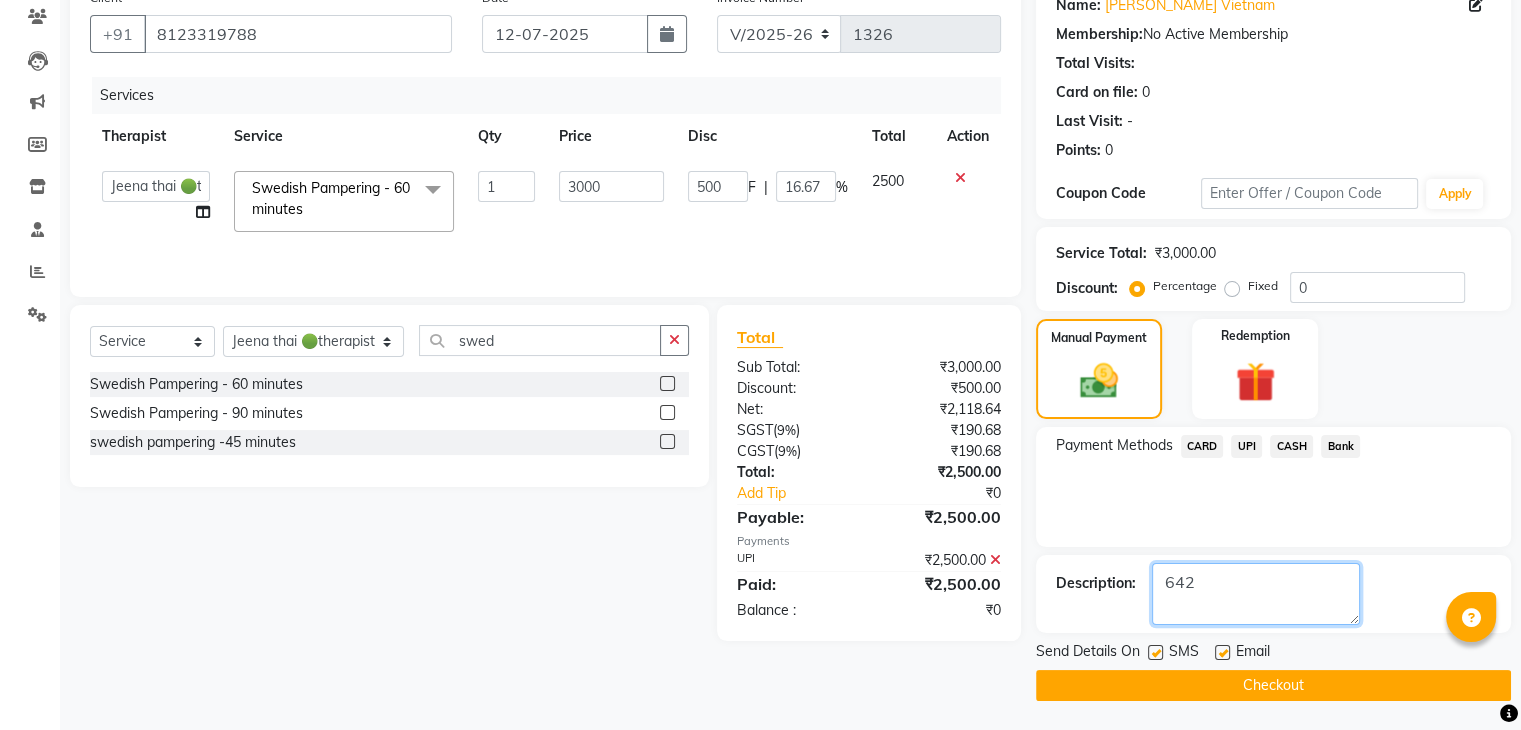 type on "642" 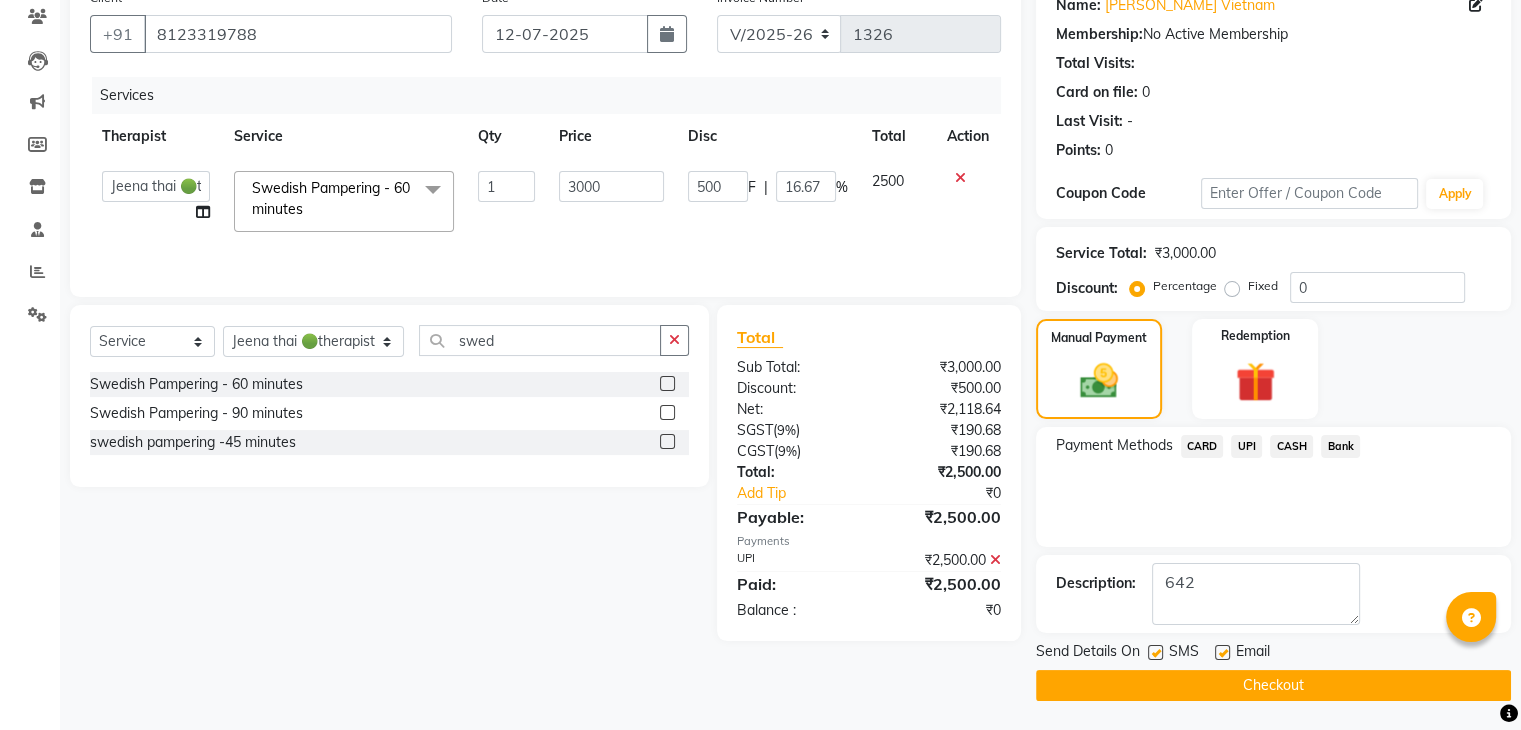 click 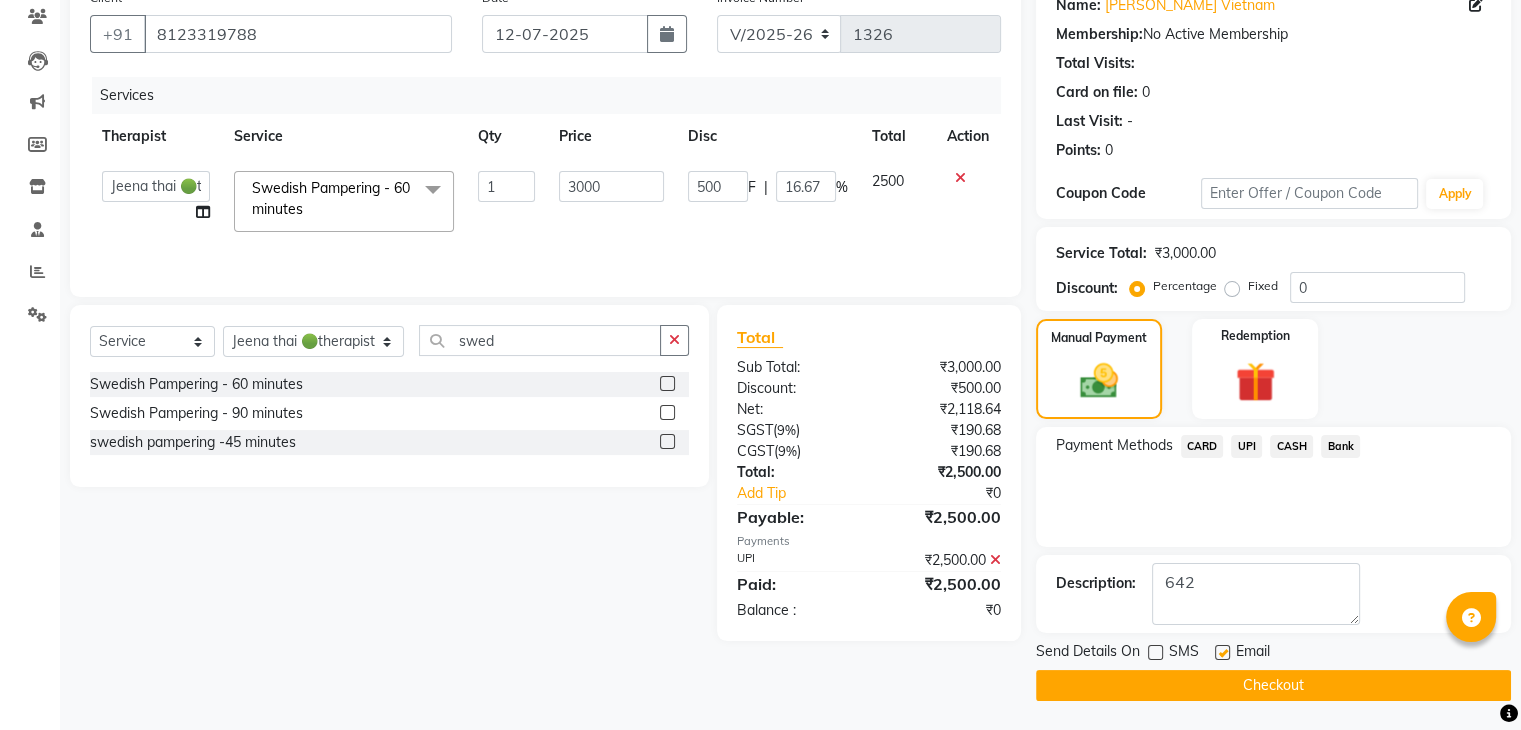 click on "Checkout" 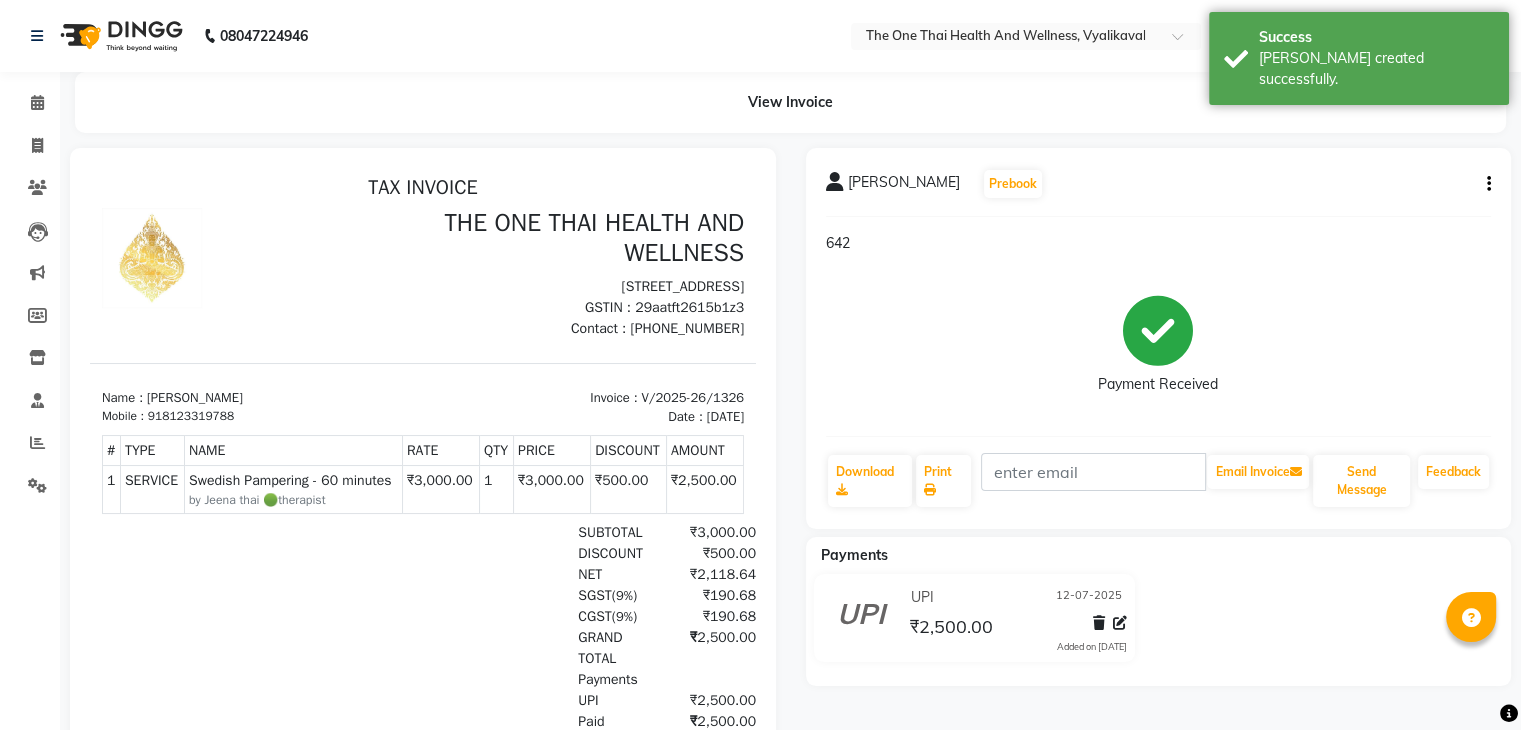 scroll, scrollTop: 0, scrollLeft: 0, axis: both 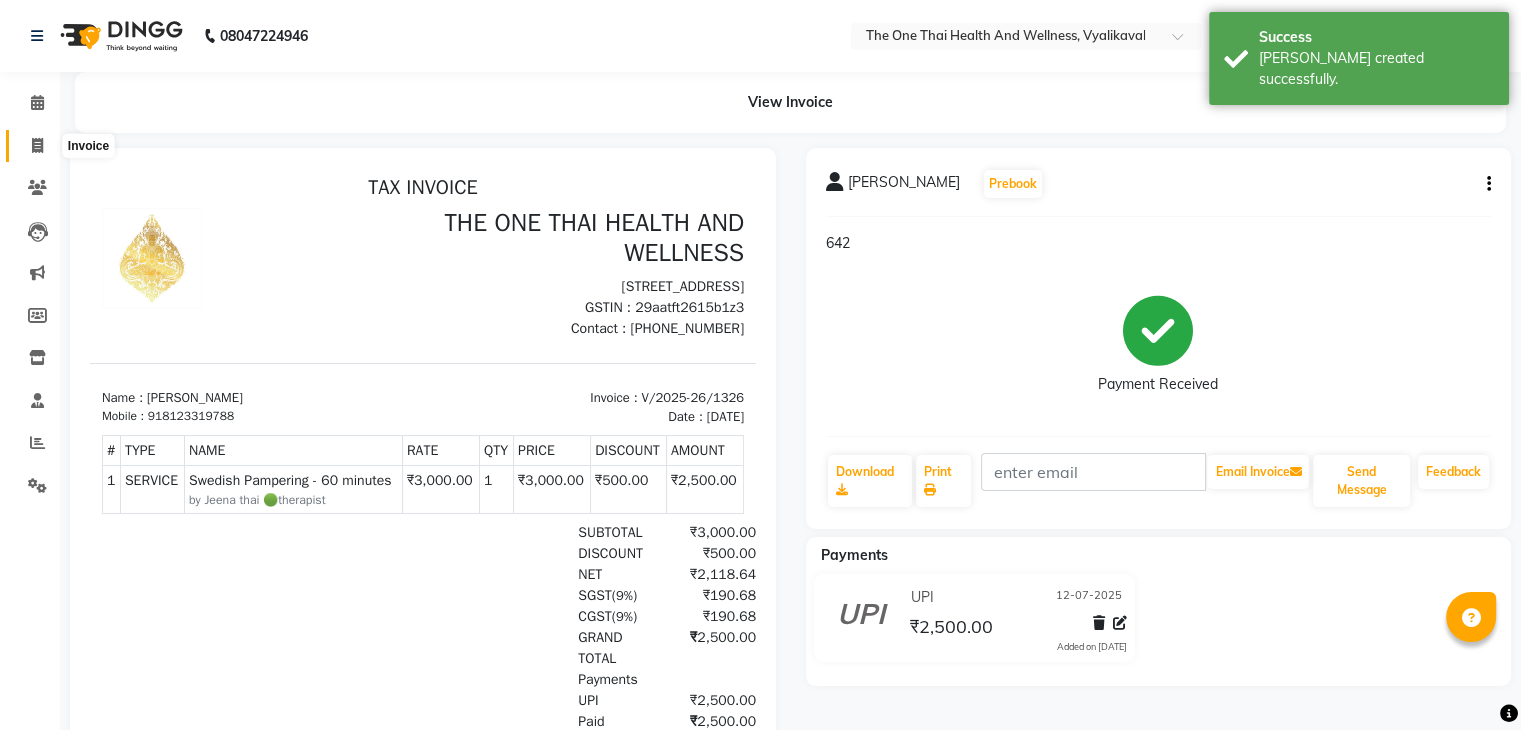 click 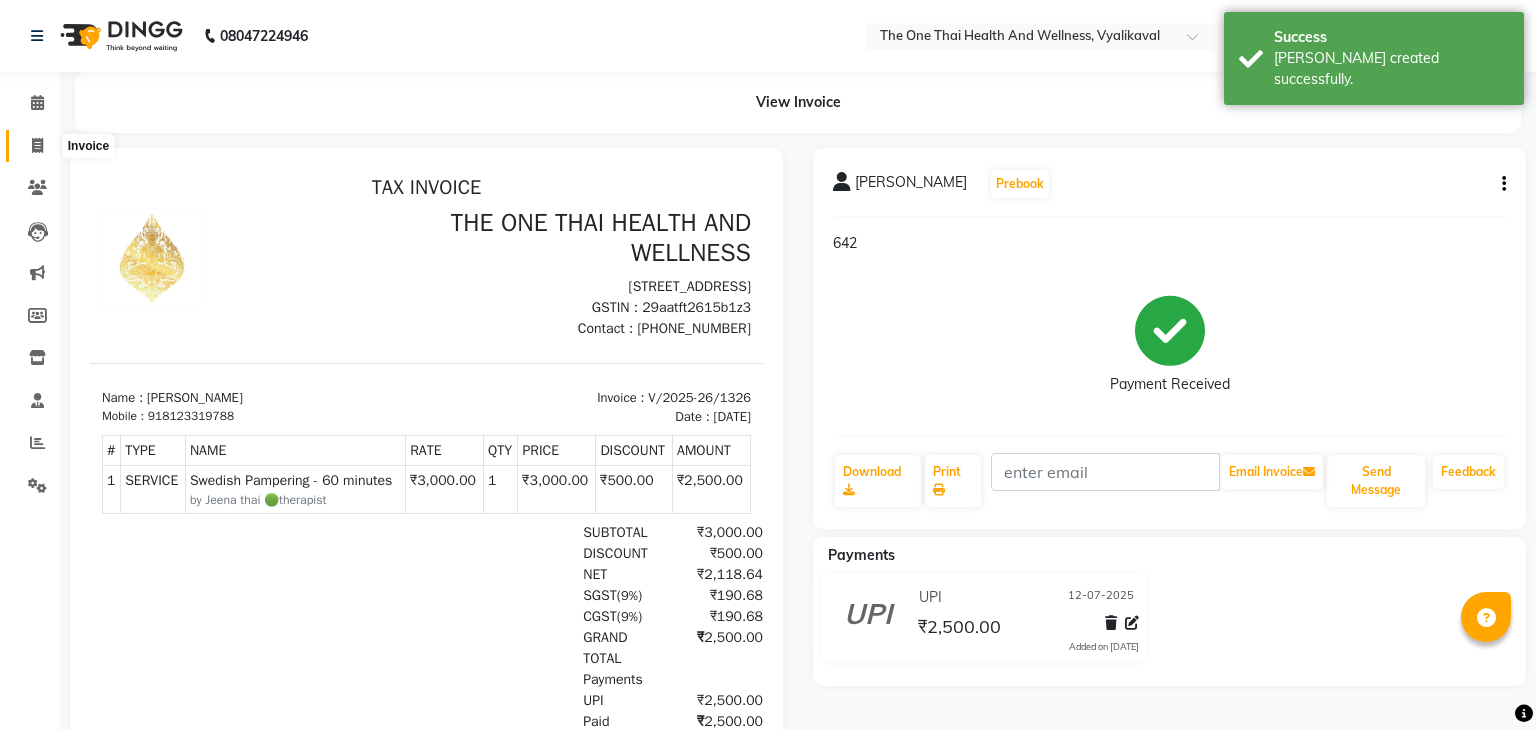 select on "service" 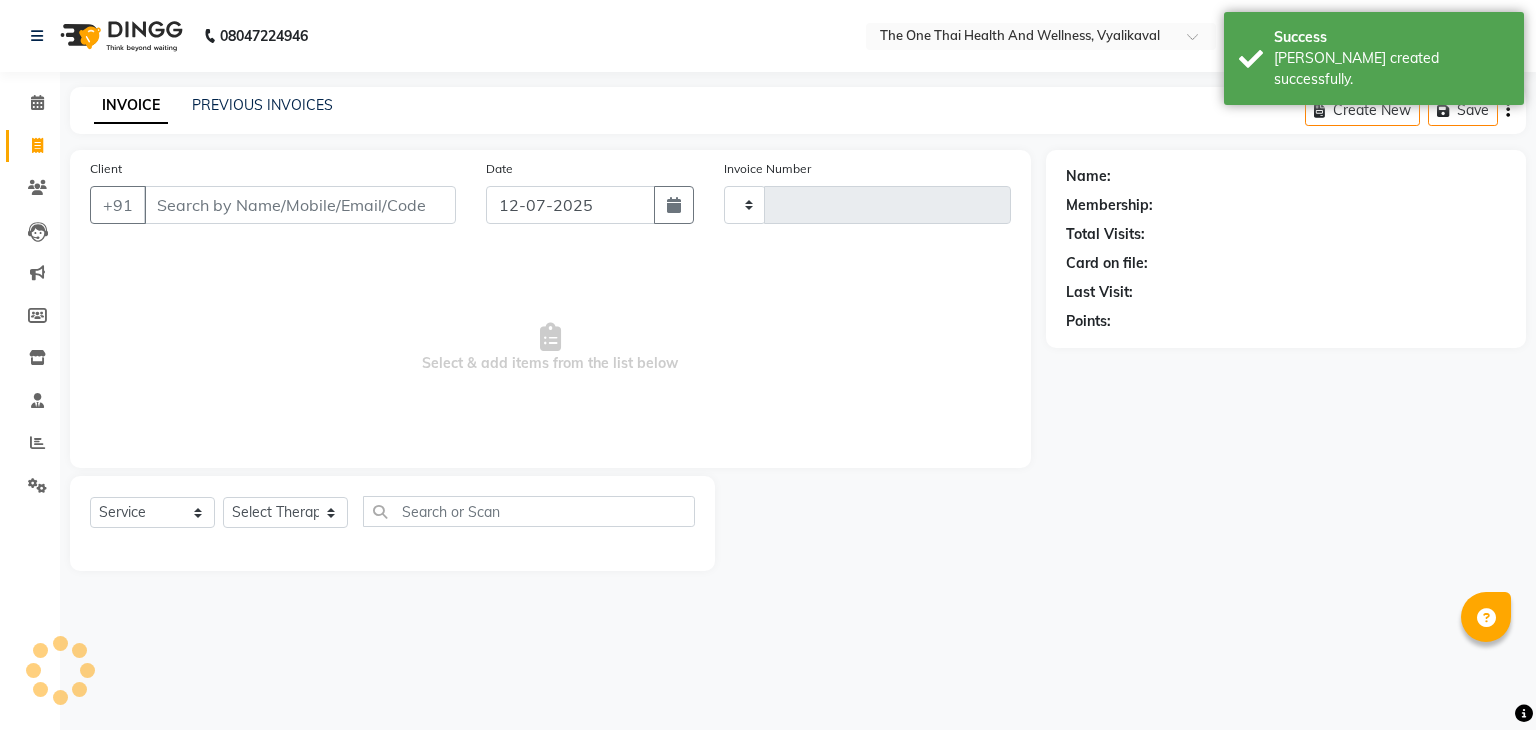 type on "1327" 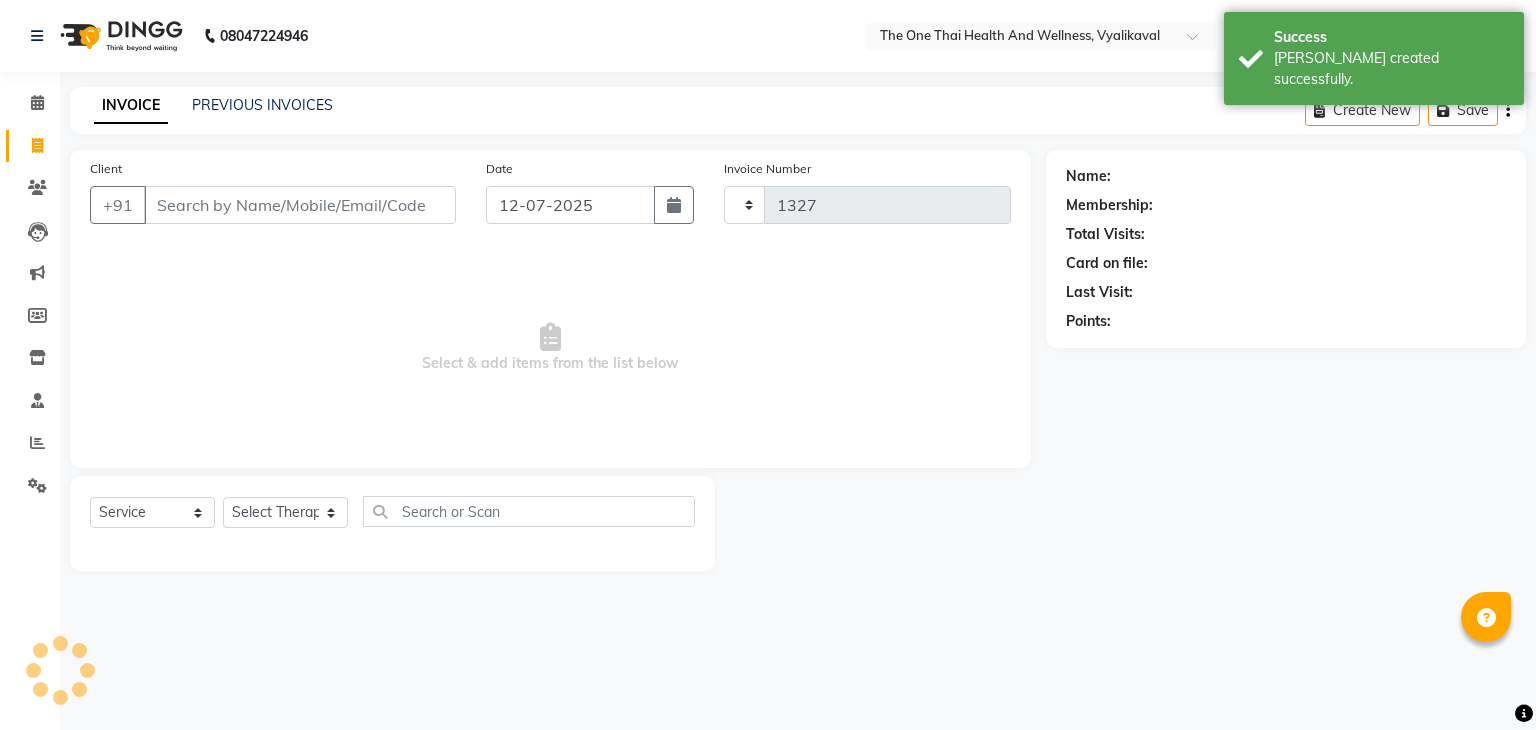 select on "5972" 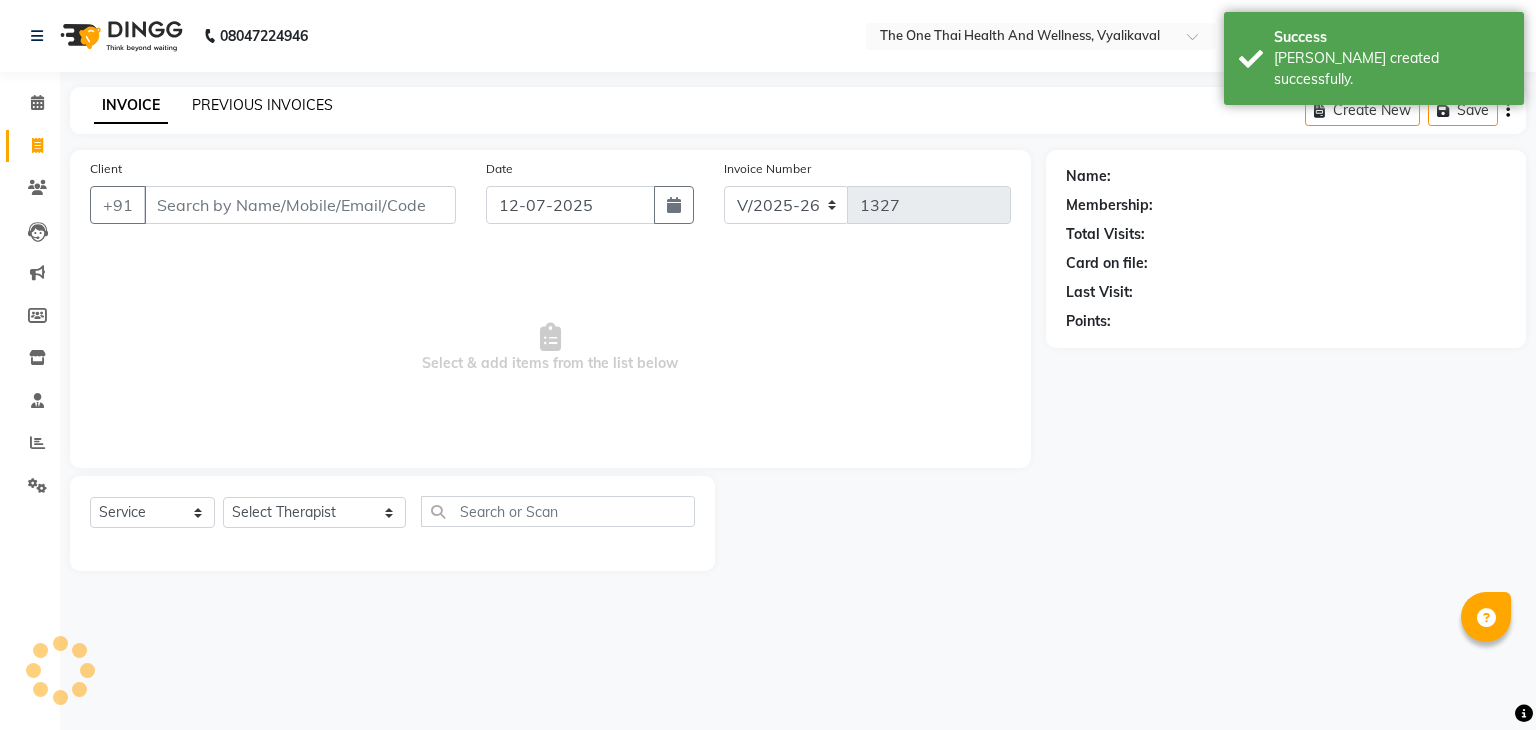 click on "PREVIOUS INVOICES" 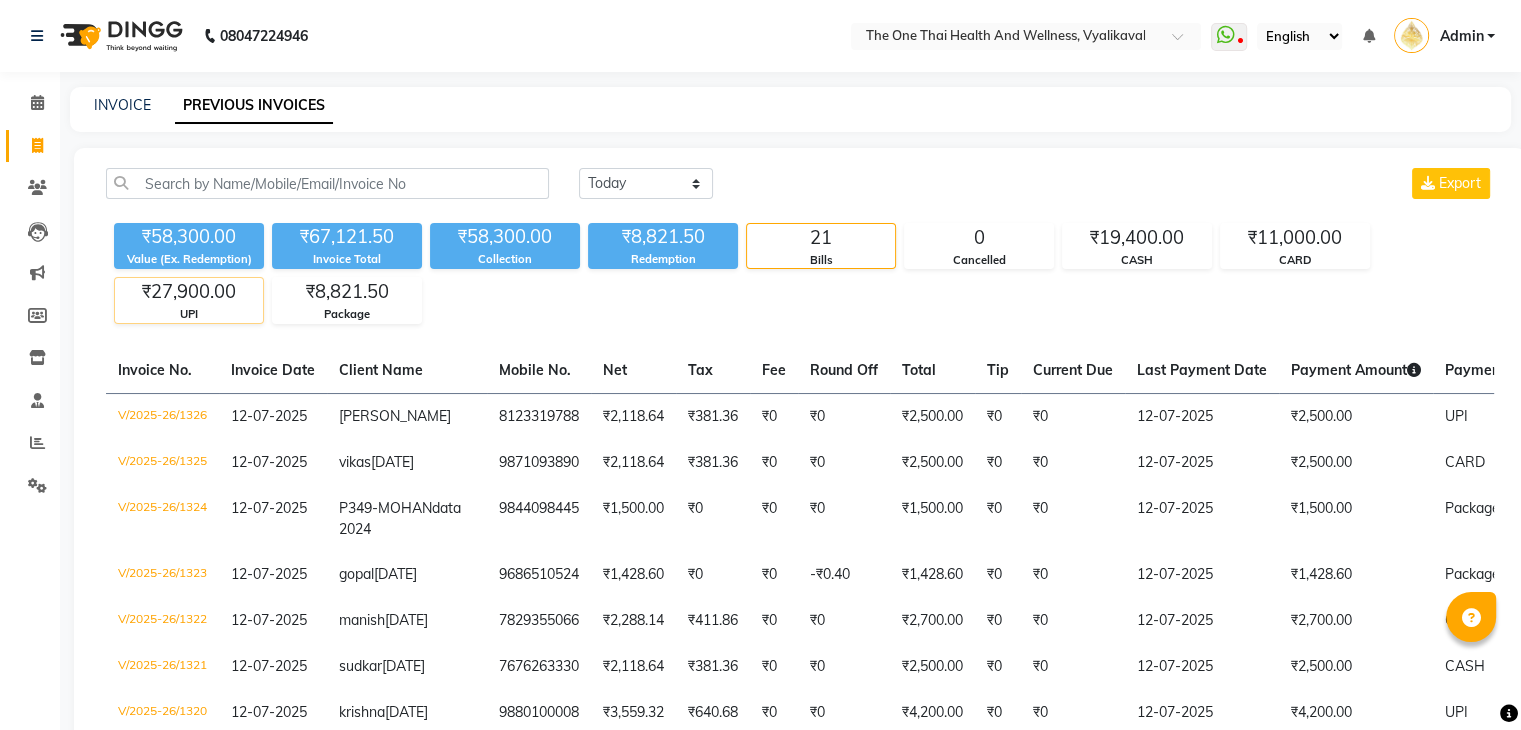 click on "UPI" 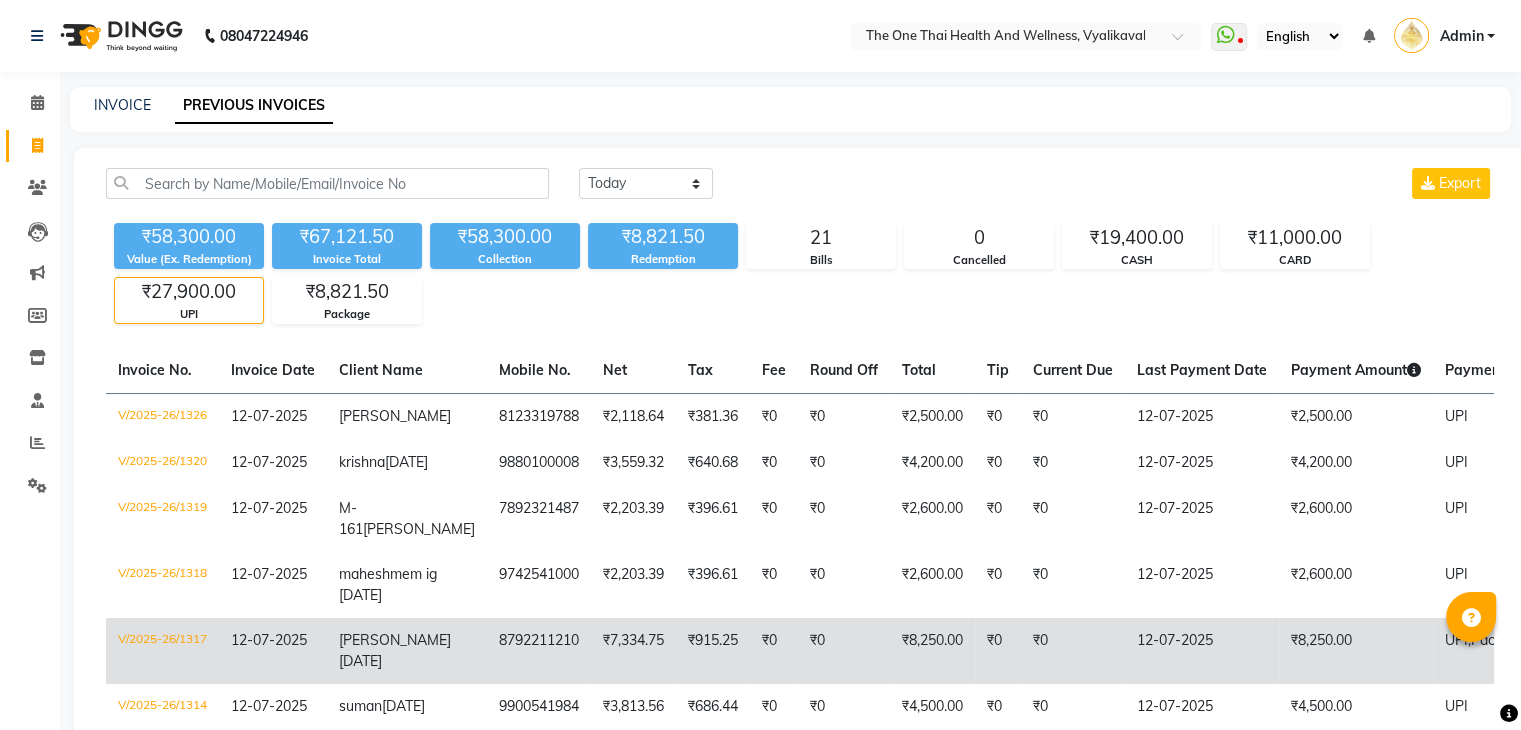 scroll, scrollTop: 200, scrollLeft: 0, axis: vertical 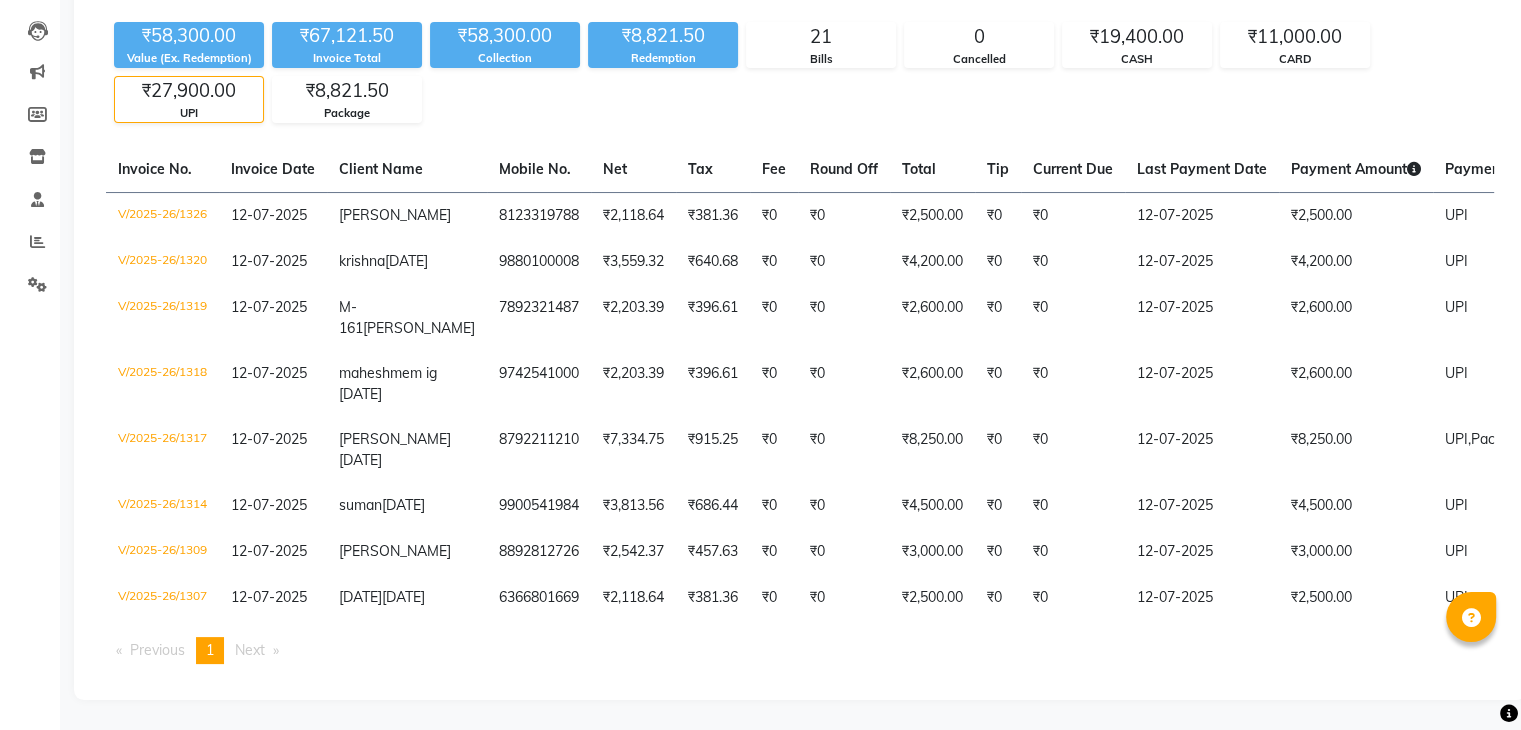 click on "You're on page  1" at bounding box center [210, 650] 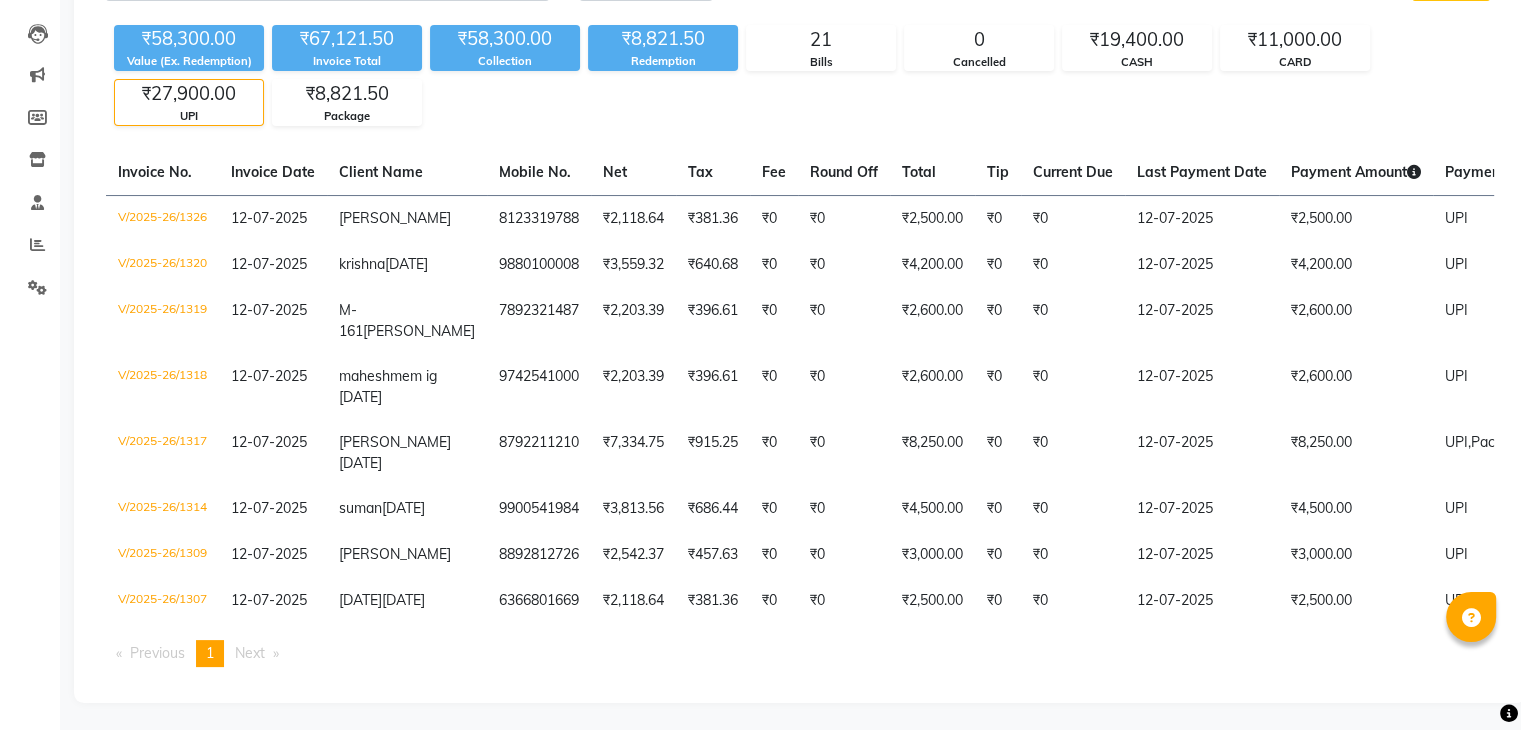 scroll, scrollTop: 276, scrollLeft: 0, axis: vertical 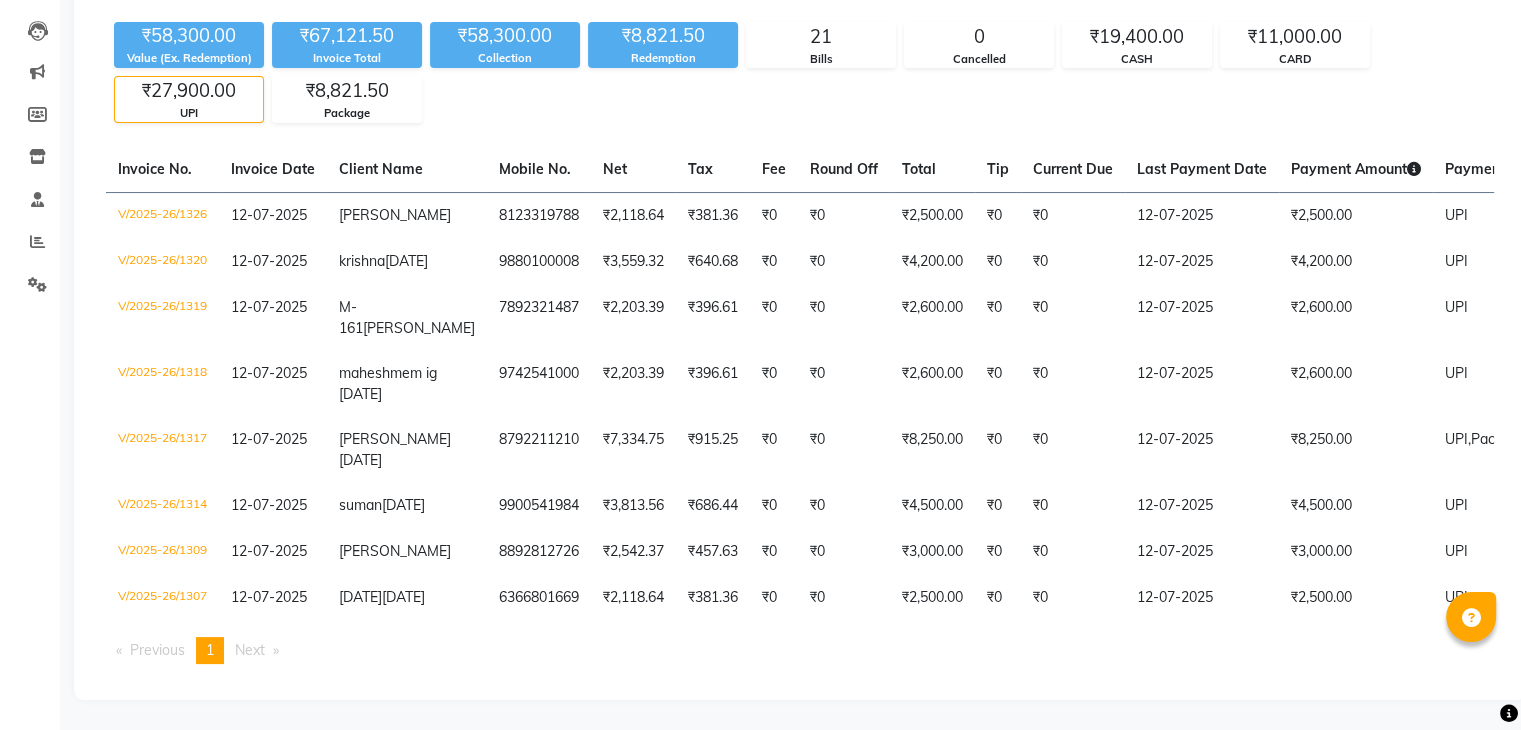 click on "Next  page" at bounding box center [250, 650] 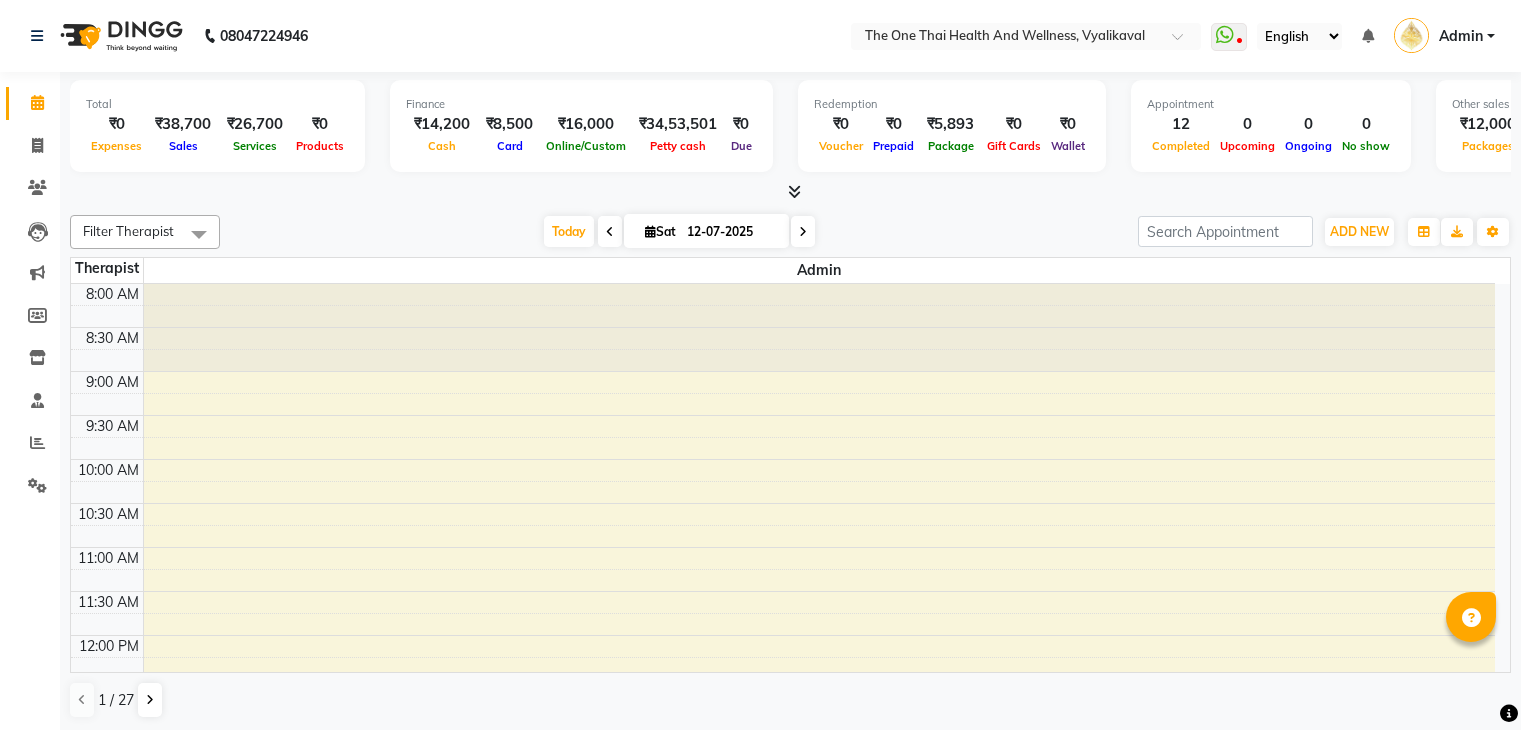 scroll, scrollTop: 0, scrollLeft: 0, axis: both 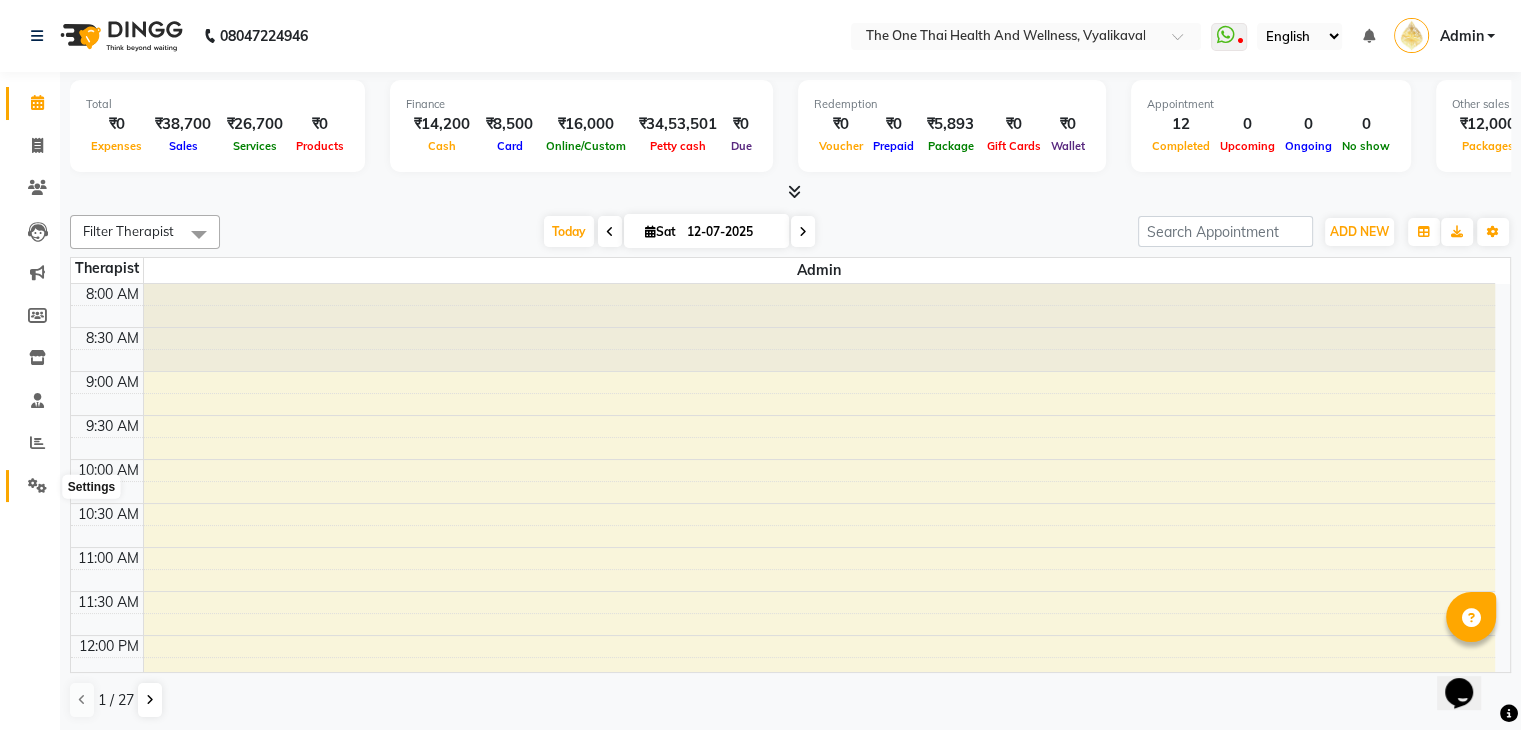 click 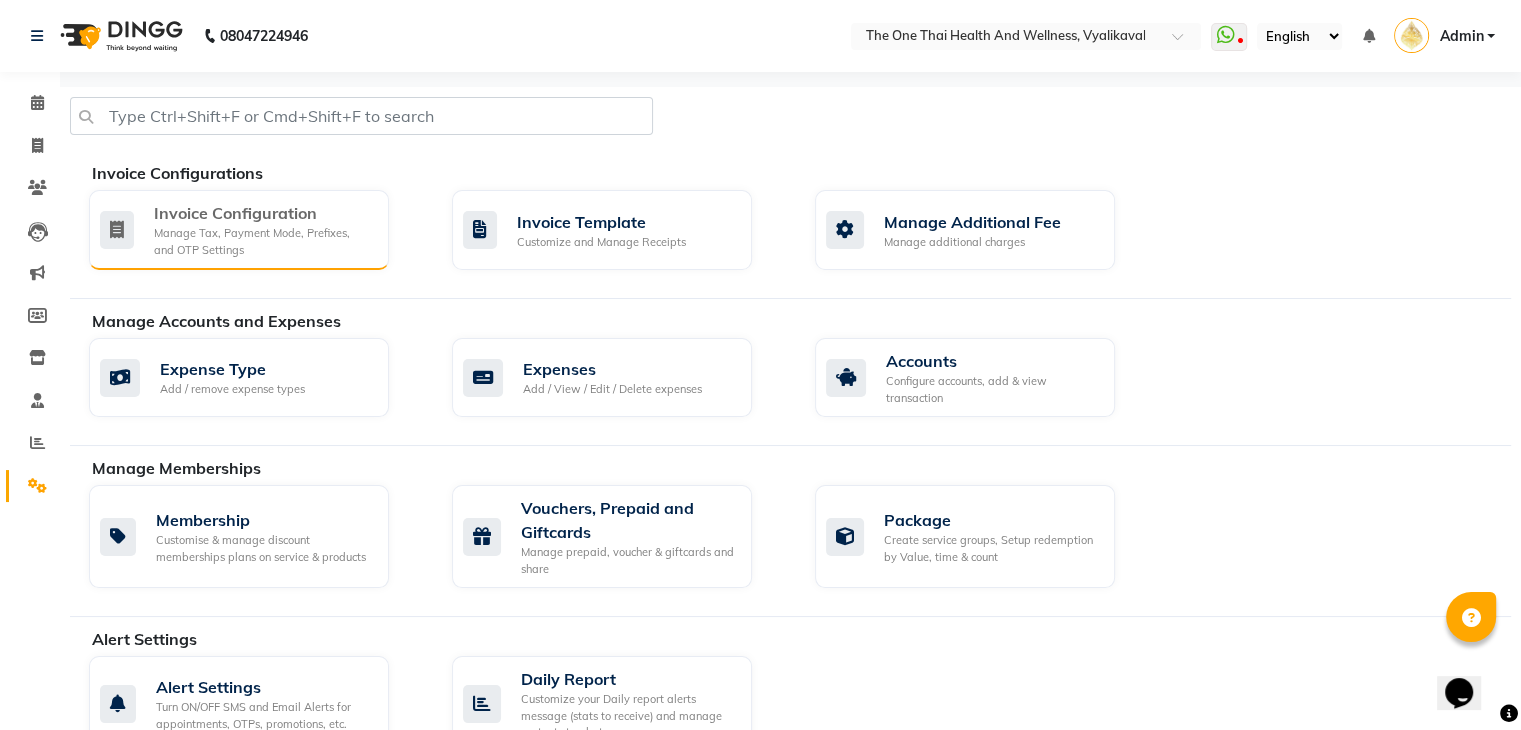 click on "Invoice Configuration" 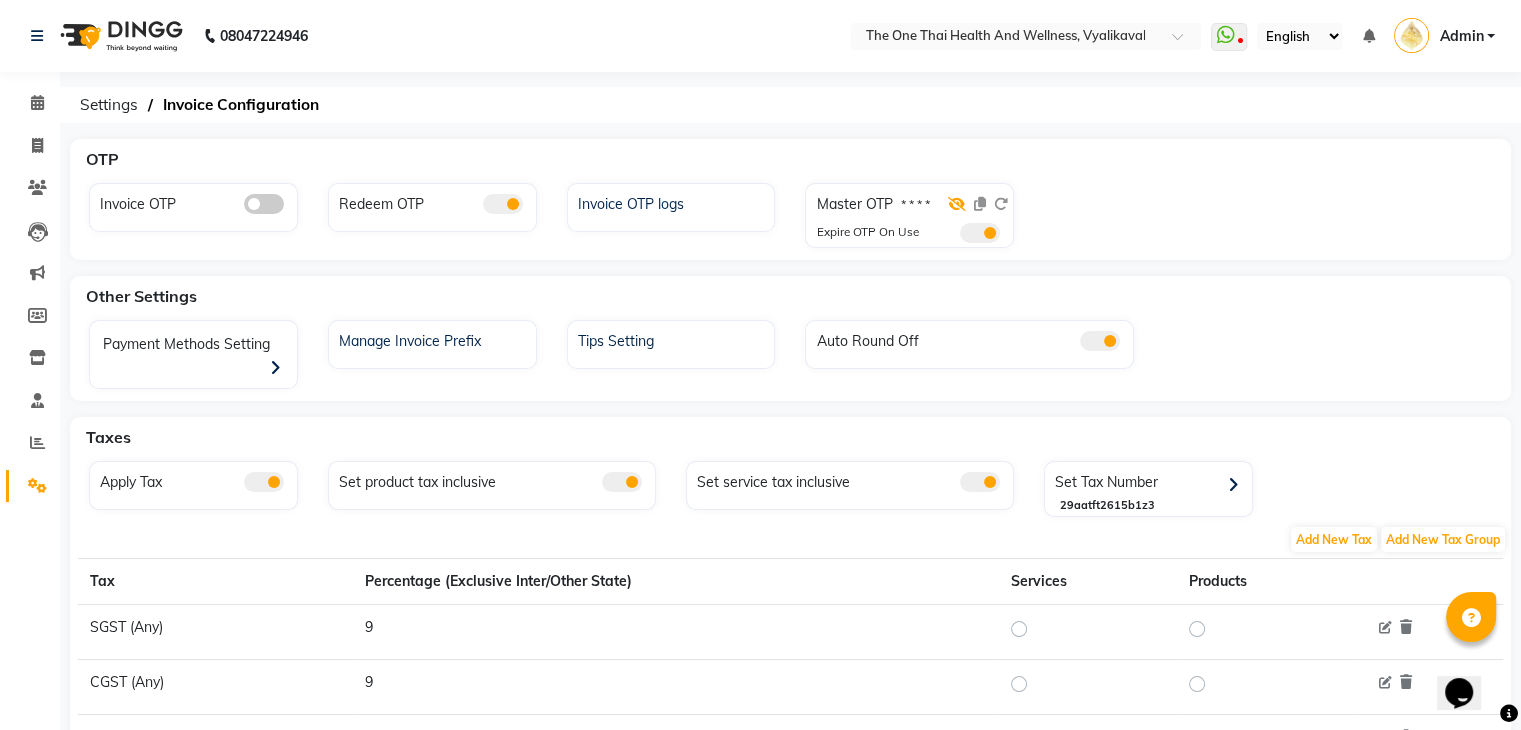 click 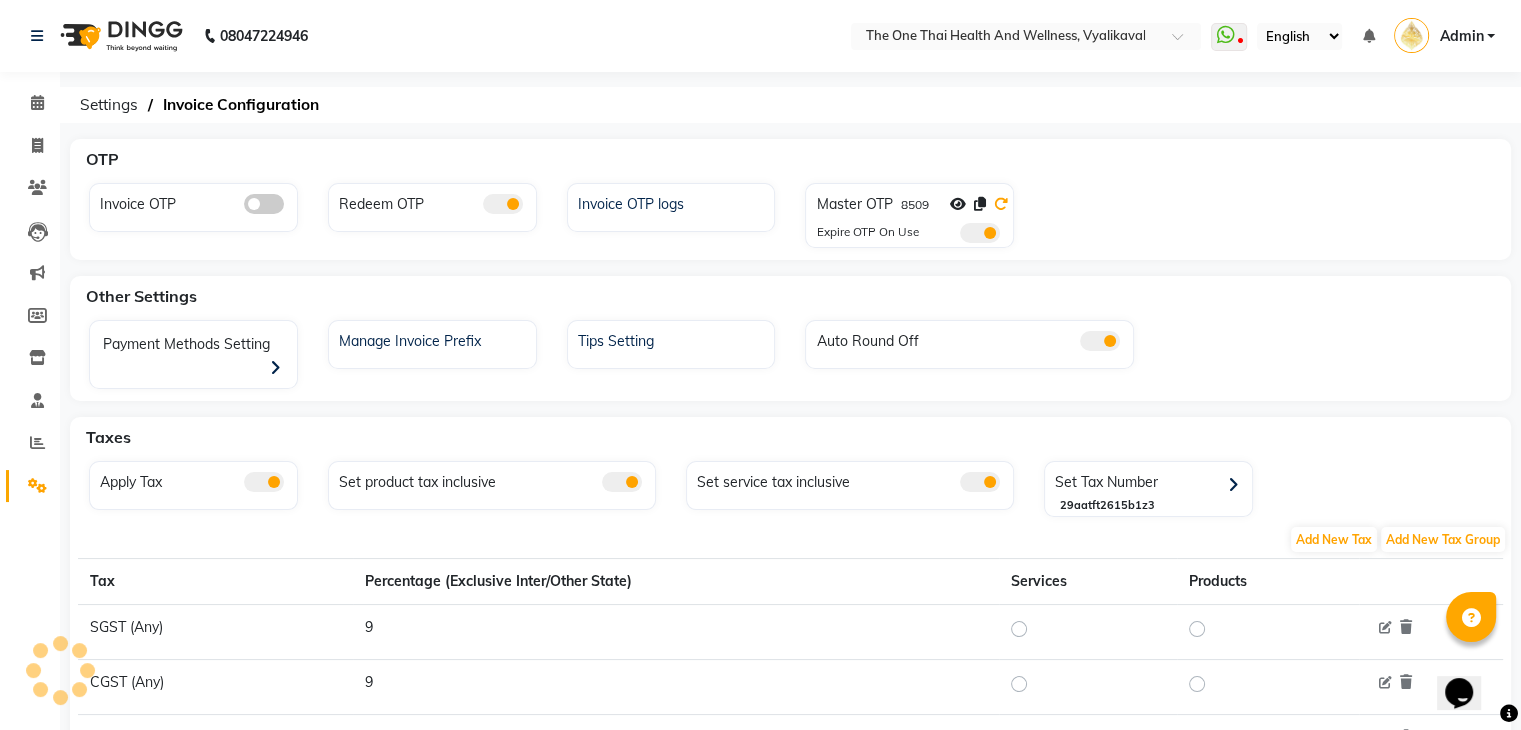 click 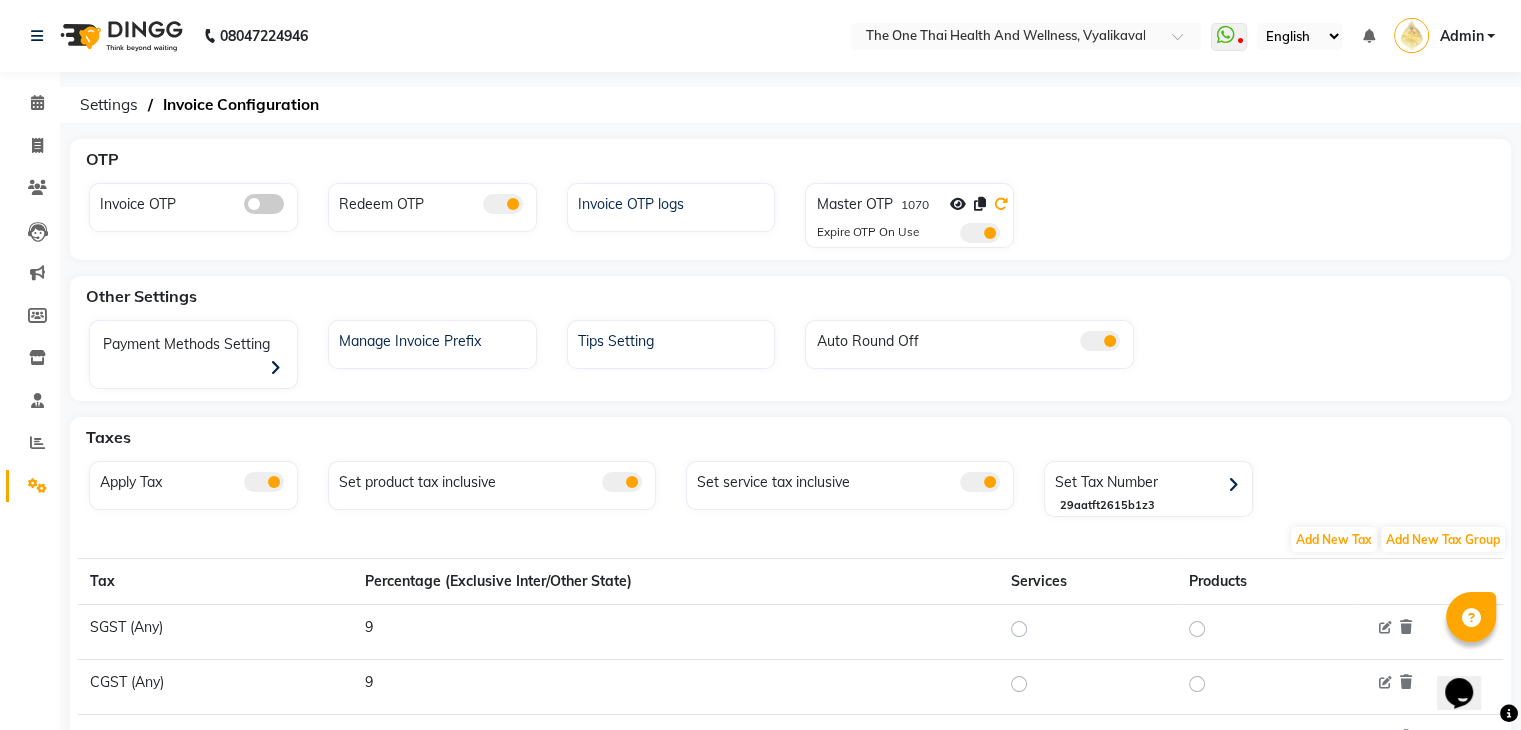 click 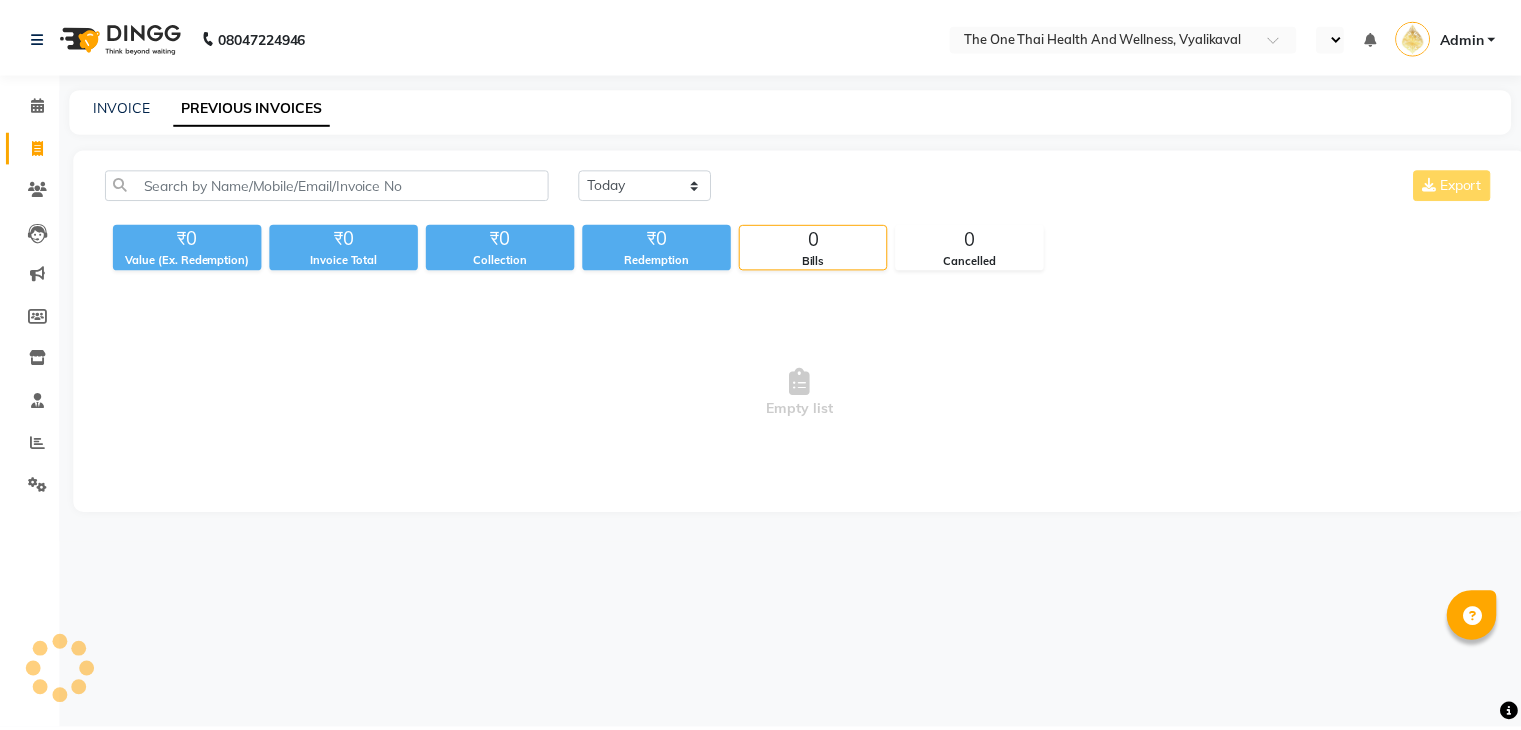 scroll, scrollTop: 0, scrollLeft: 0, axis: both 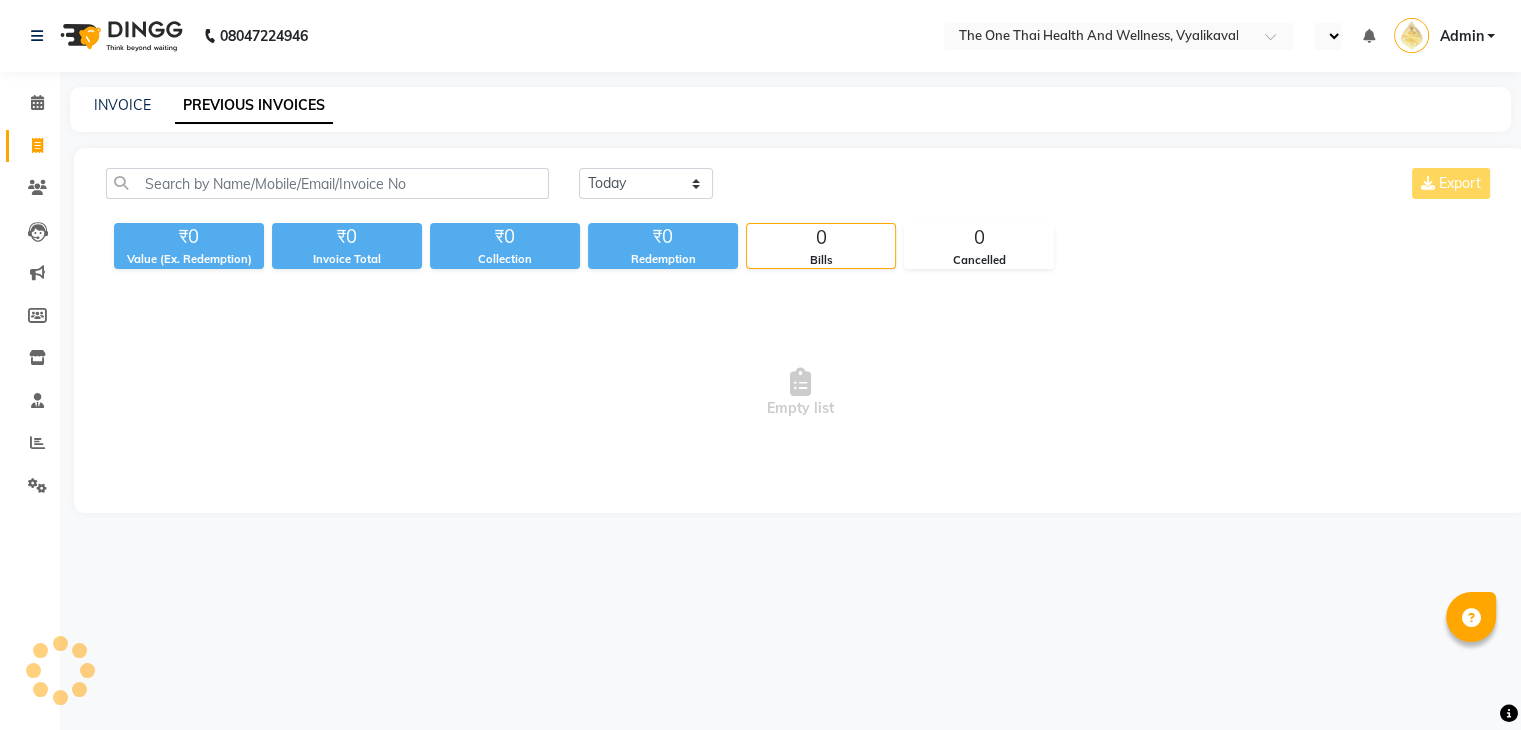select on "en" 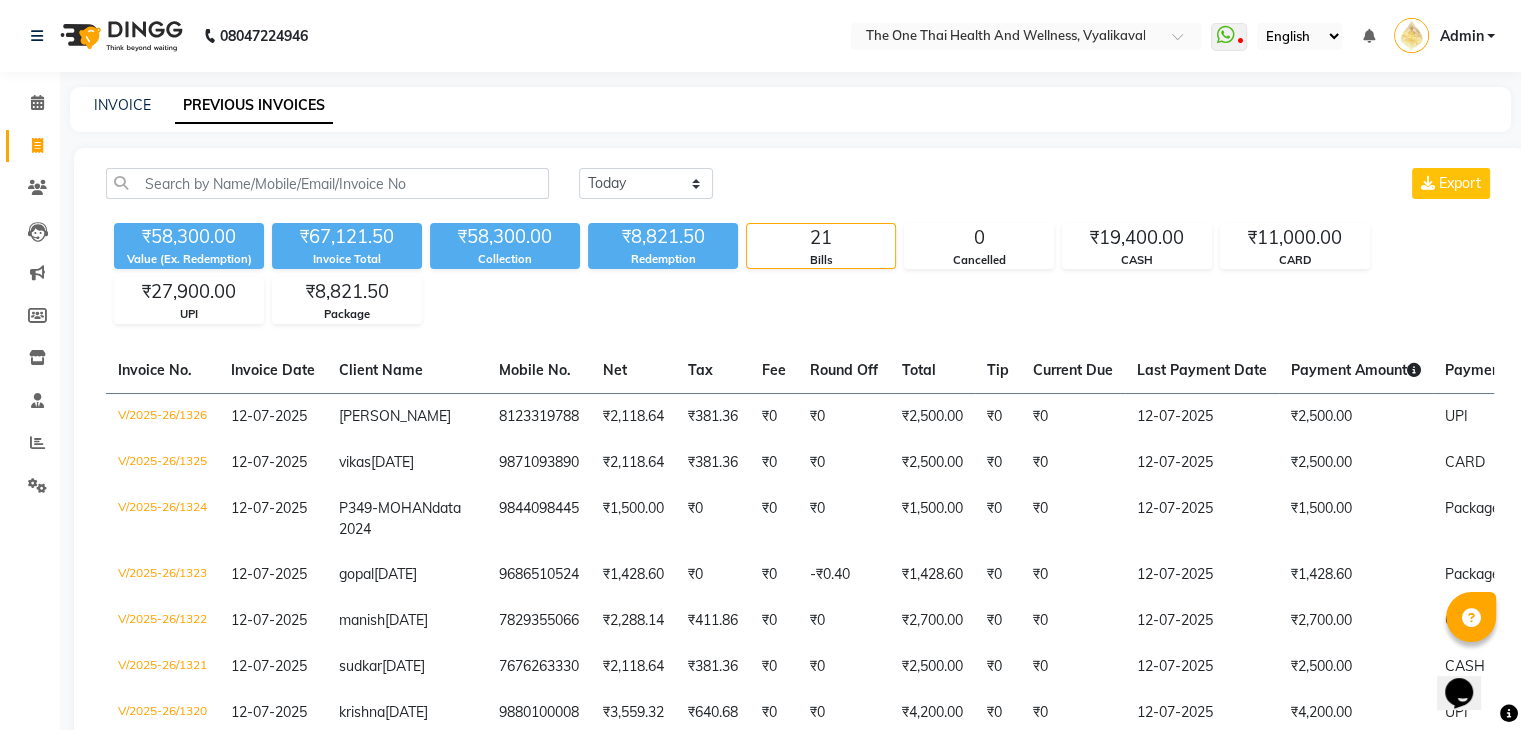 scroll, scrollTop: 0, scrollLeft: 0, axis: both 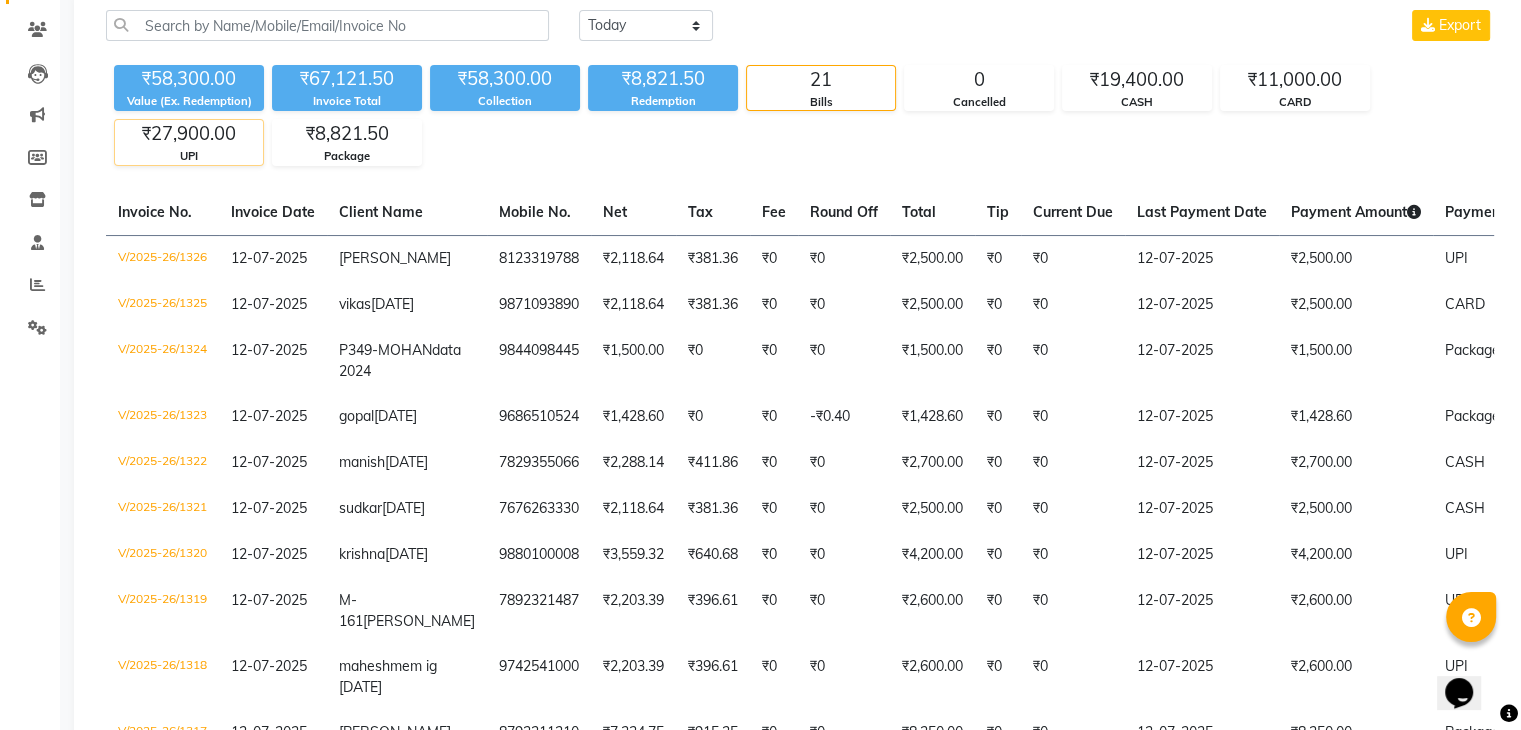 click on "UPI" 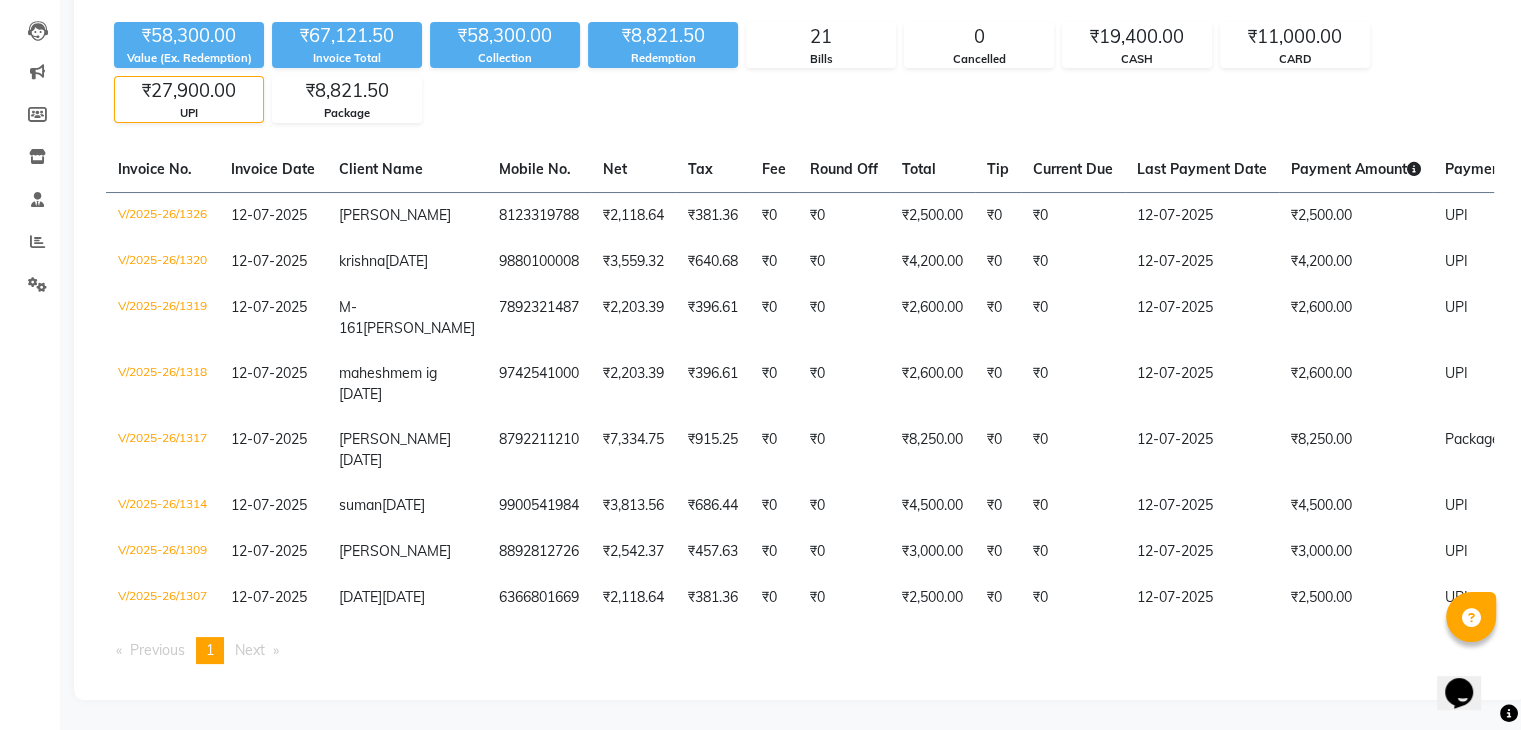 scroll, scrollTop: 276, scrollLeft: 0, axis: vertical 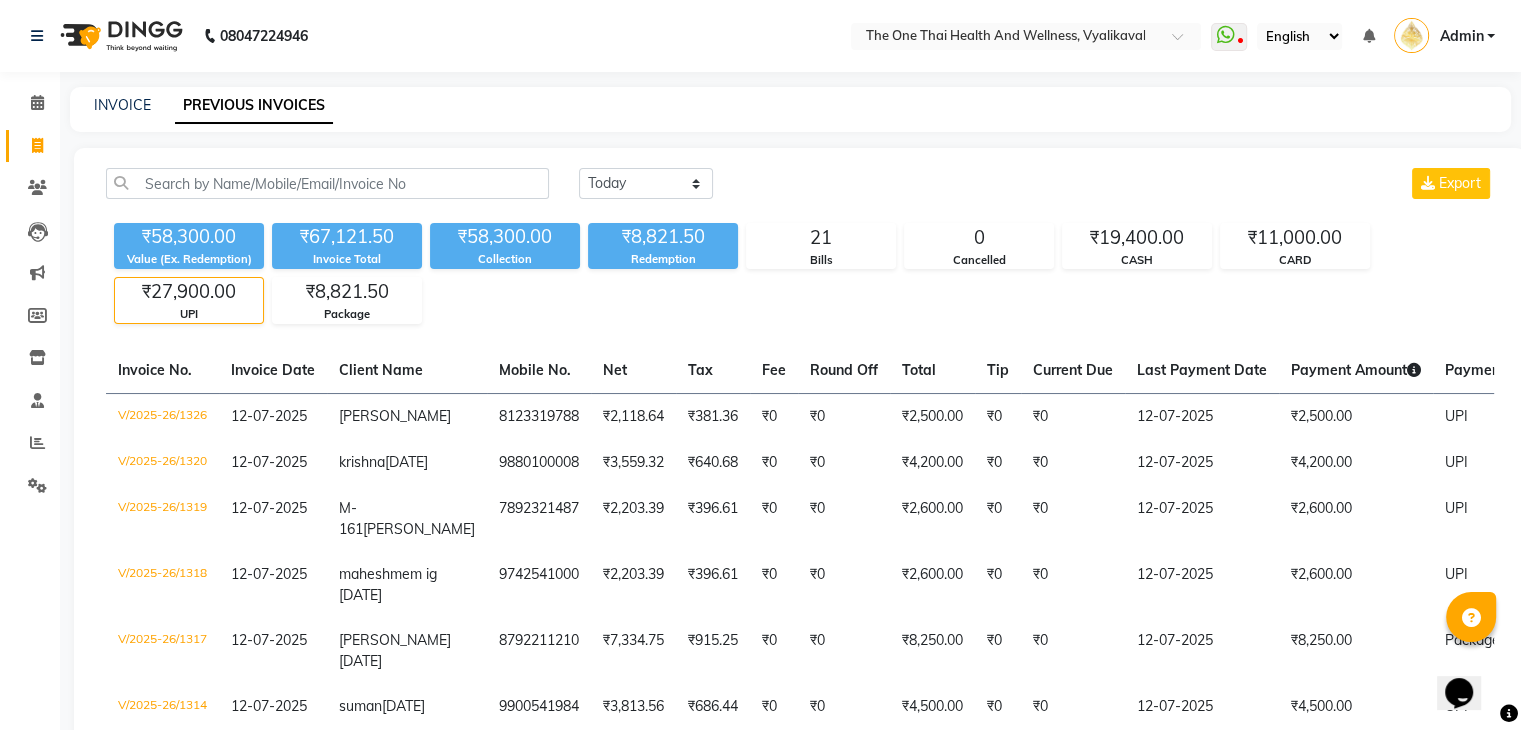 click on "Admin" at bounding box center [1461, 36] 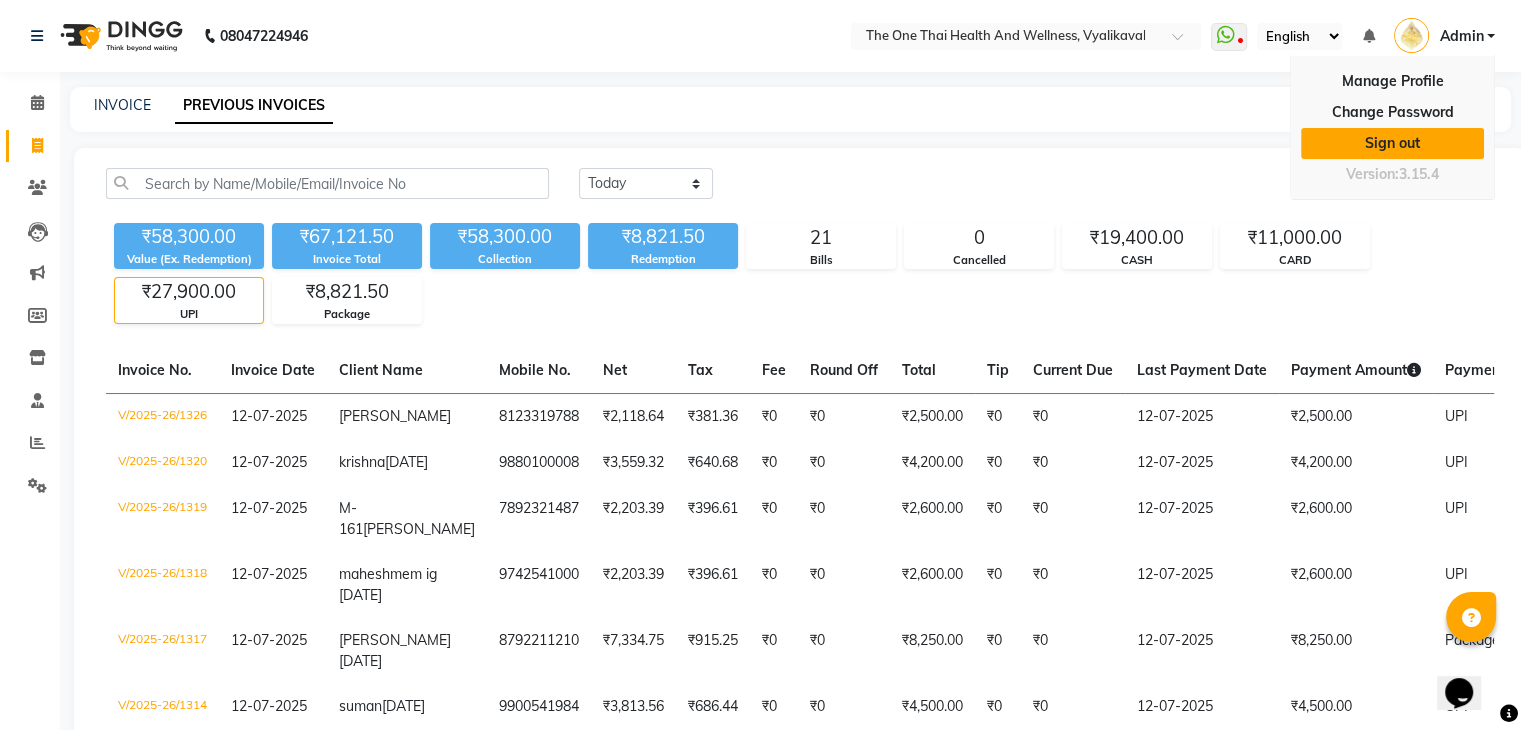 click on "Sign out" at bounding box center [1392, 143] 